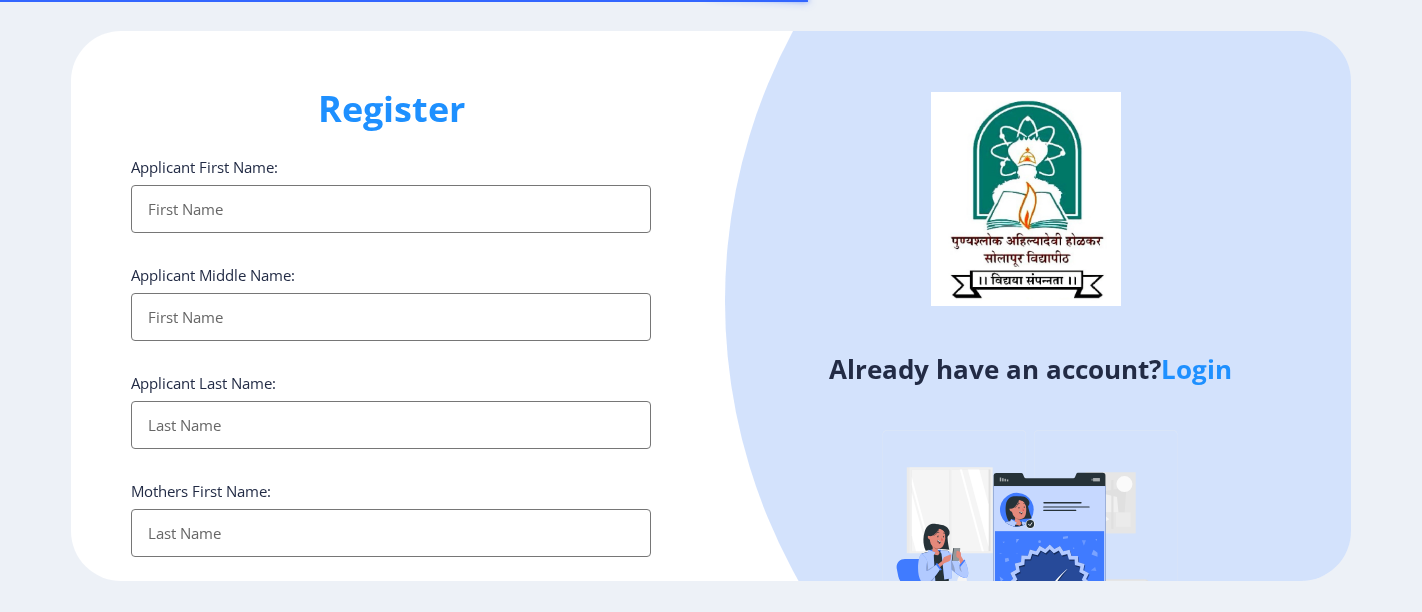 select 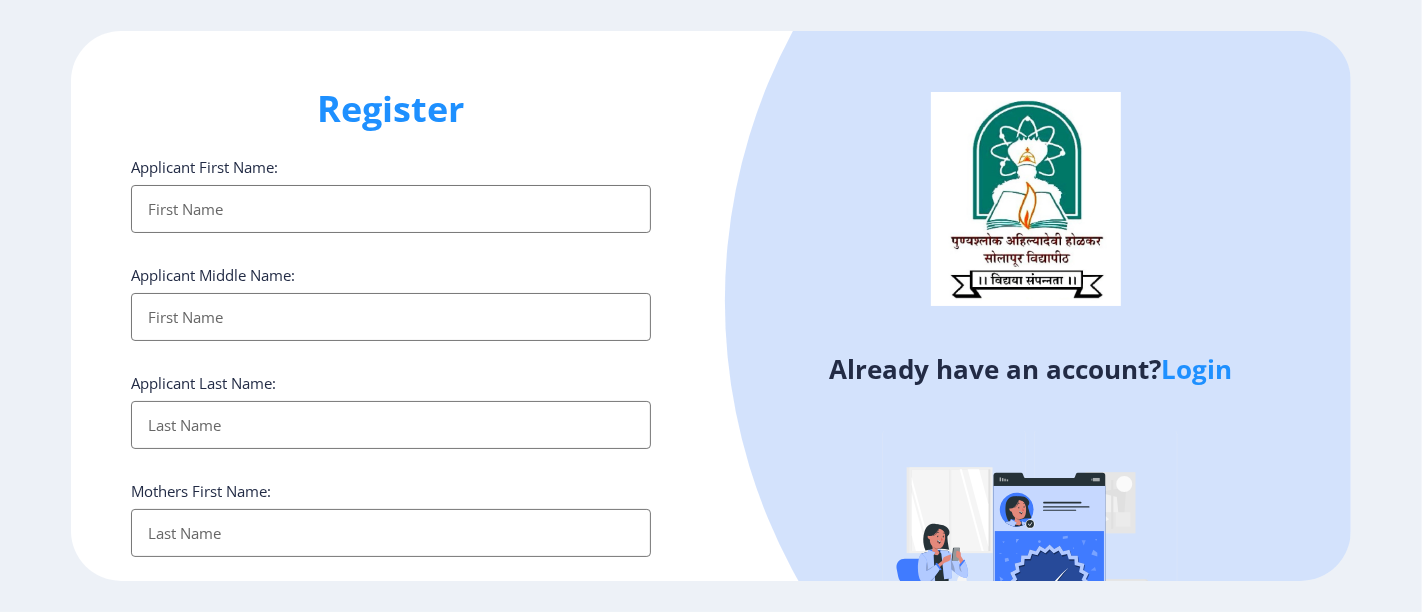 click on "Applicant First Name:" at bounding box center (391, 209) 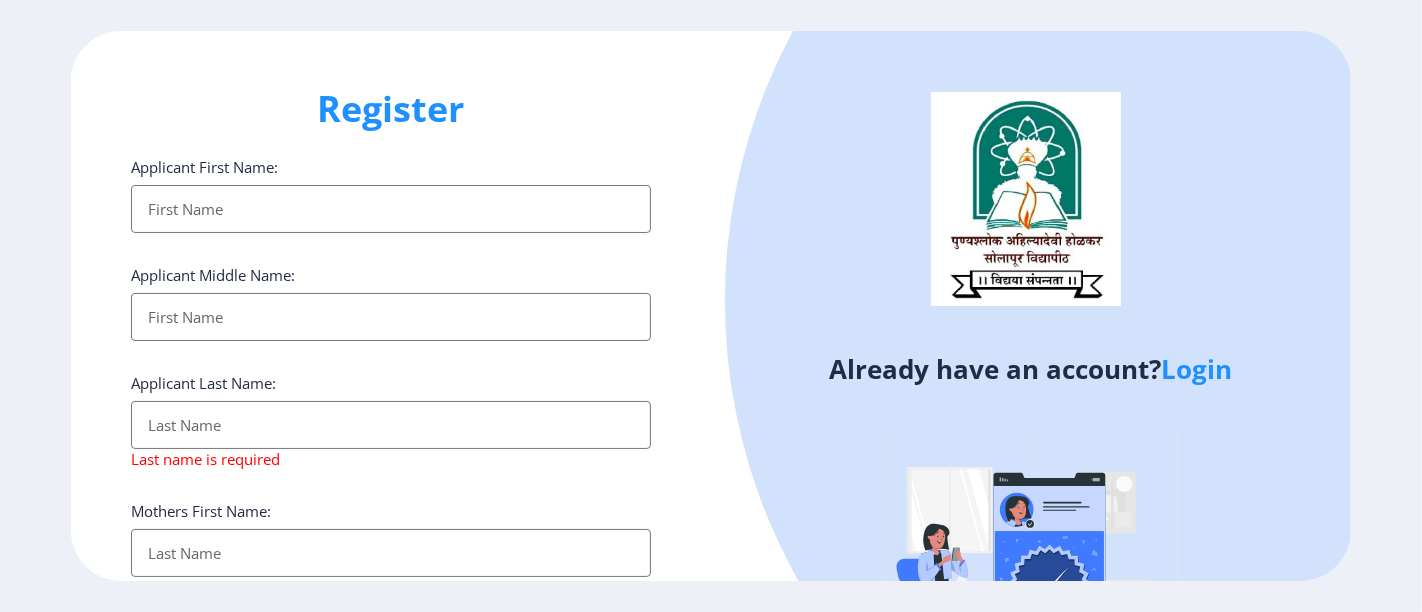 click on "Mothers First Name:" 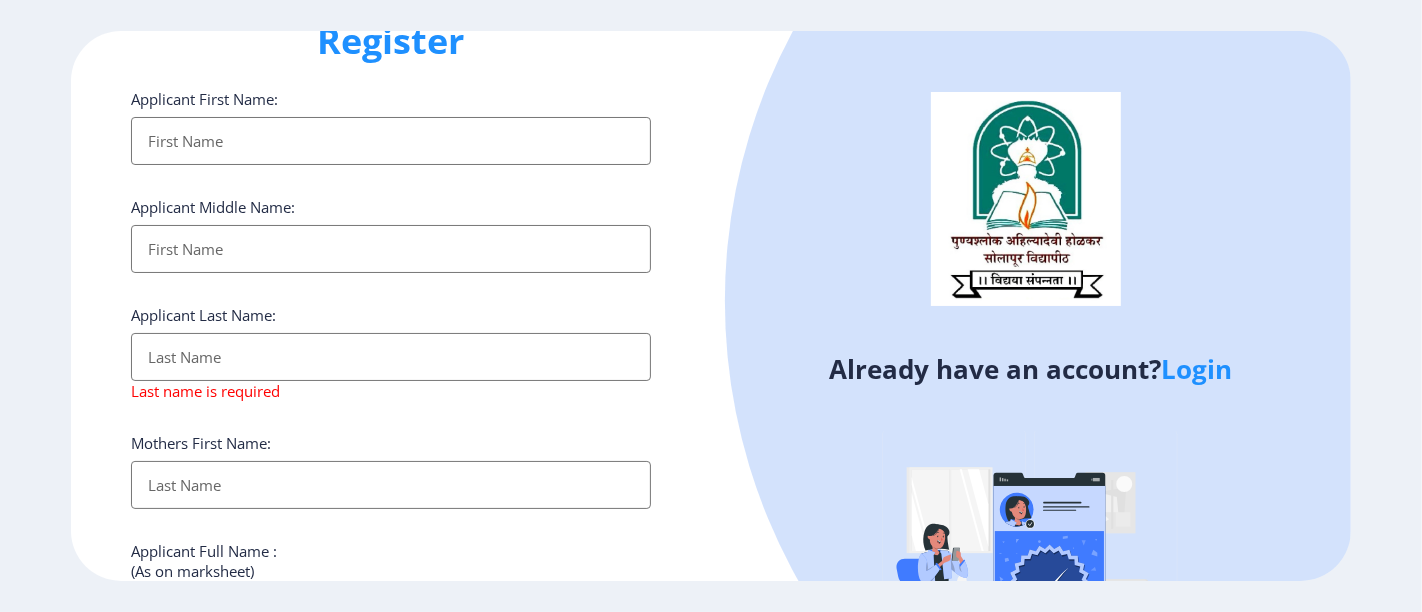 scroll, scrollTop: 0, scrollLeft: 0, axis: both 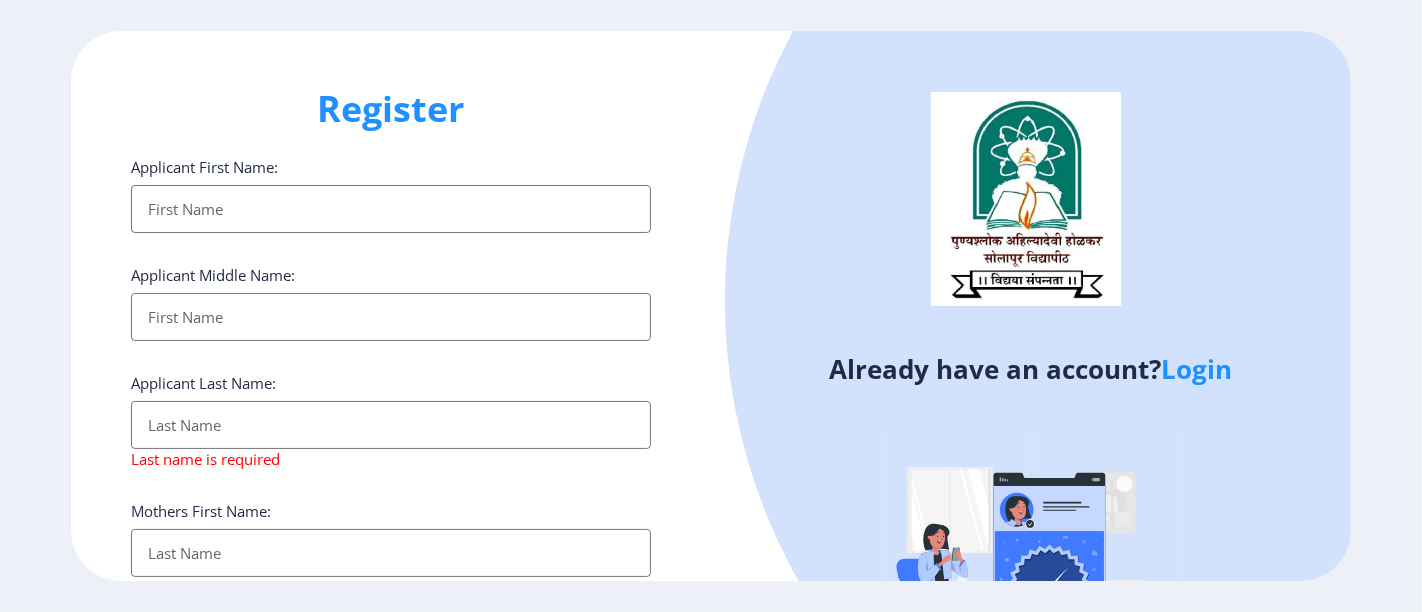 click on "Applicant First Name:" at bounding box center (391, 209) 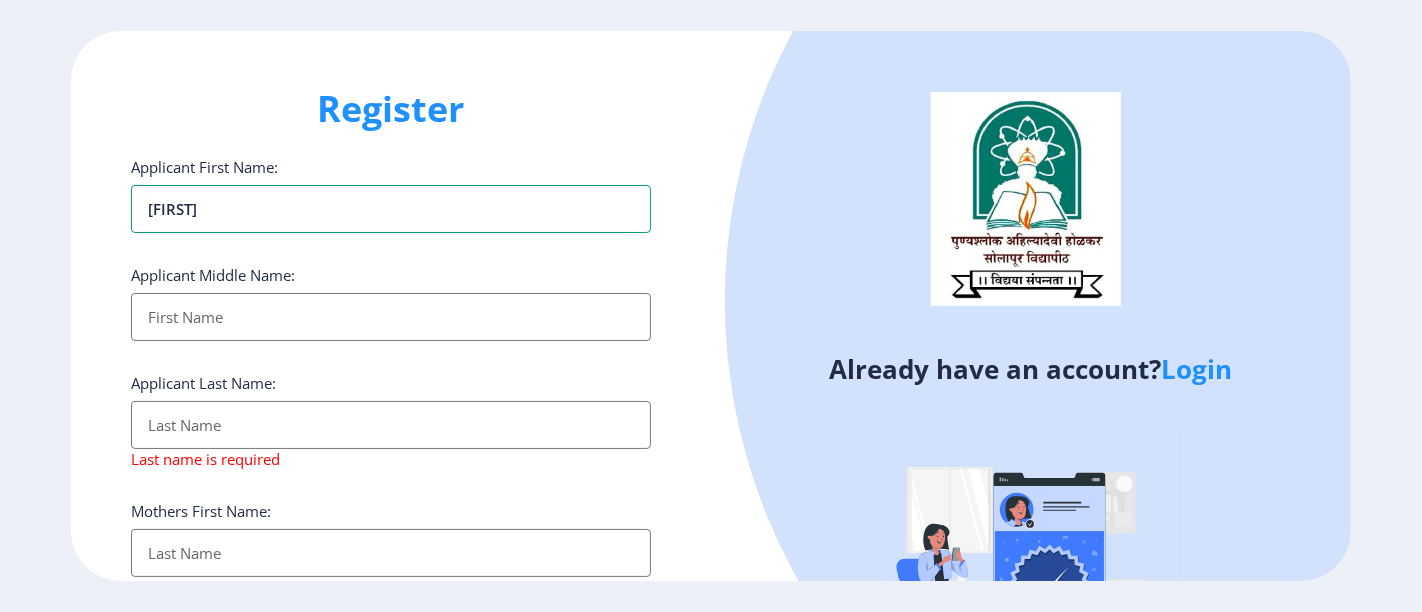 type on "Dhanashree" 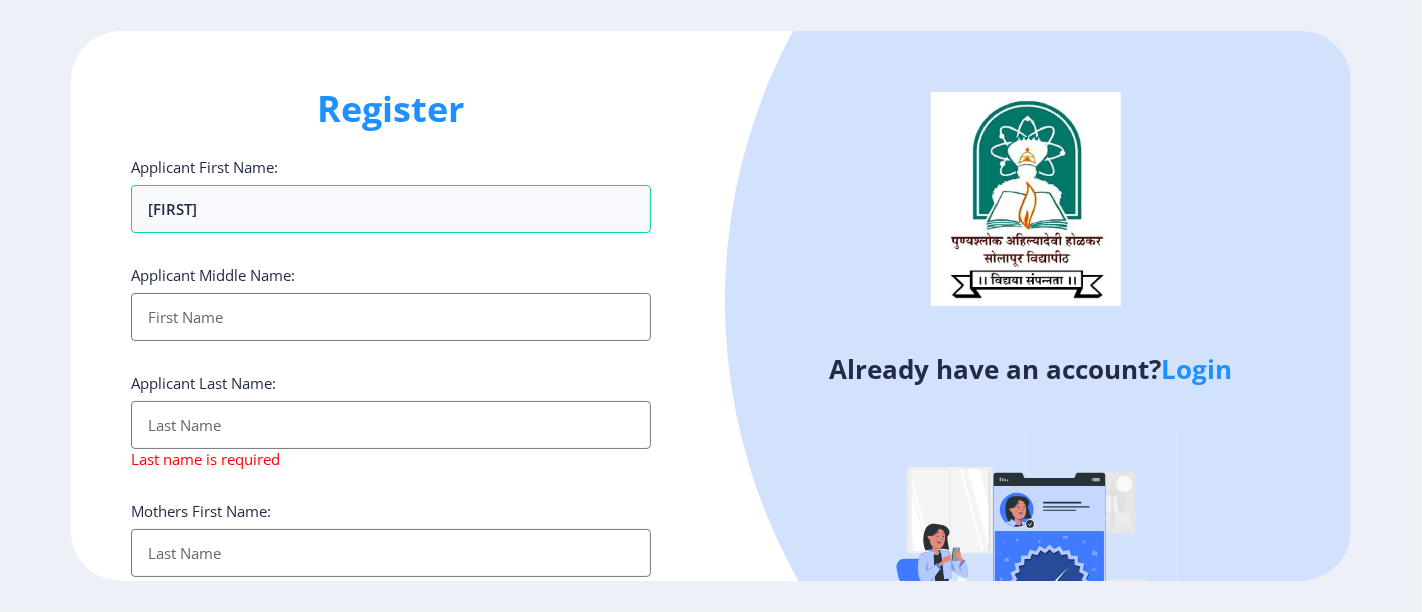 click on "Applicant First Name:" at bounding box center [391, 317] 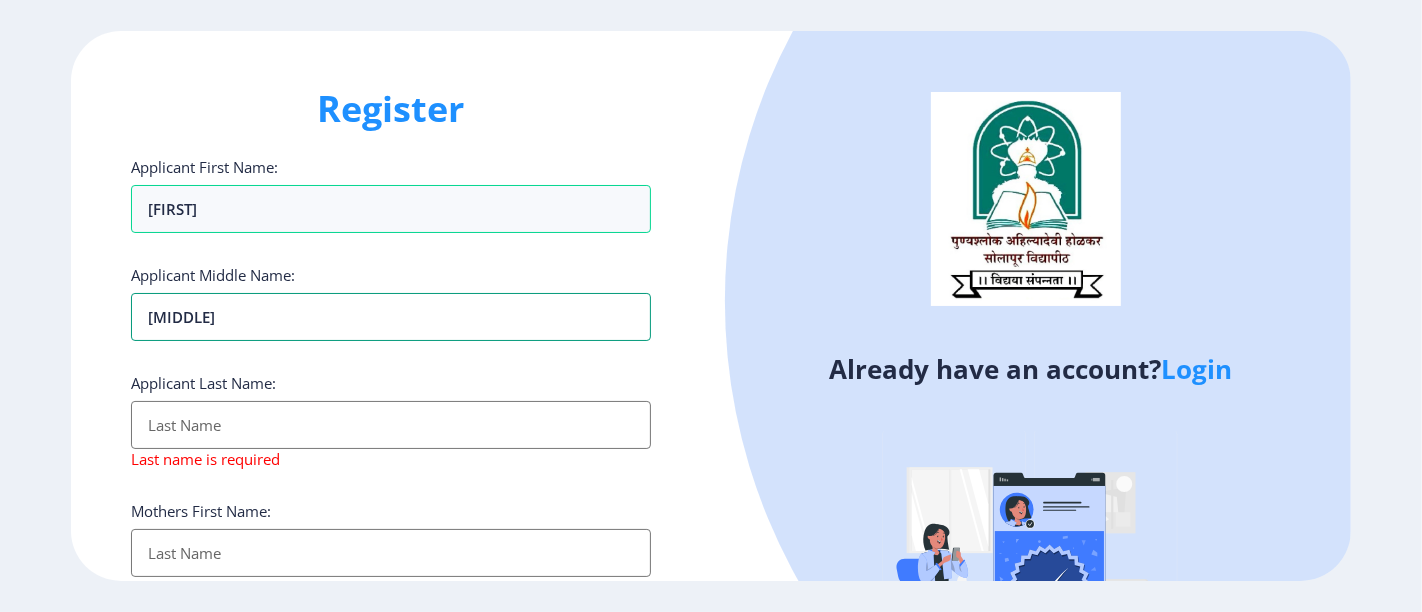 type on "Laxman" 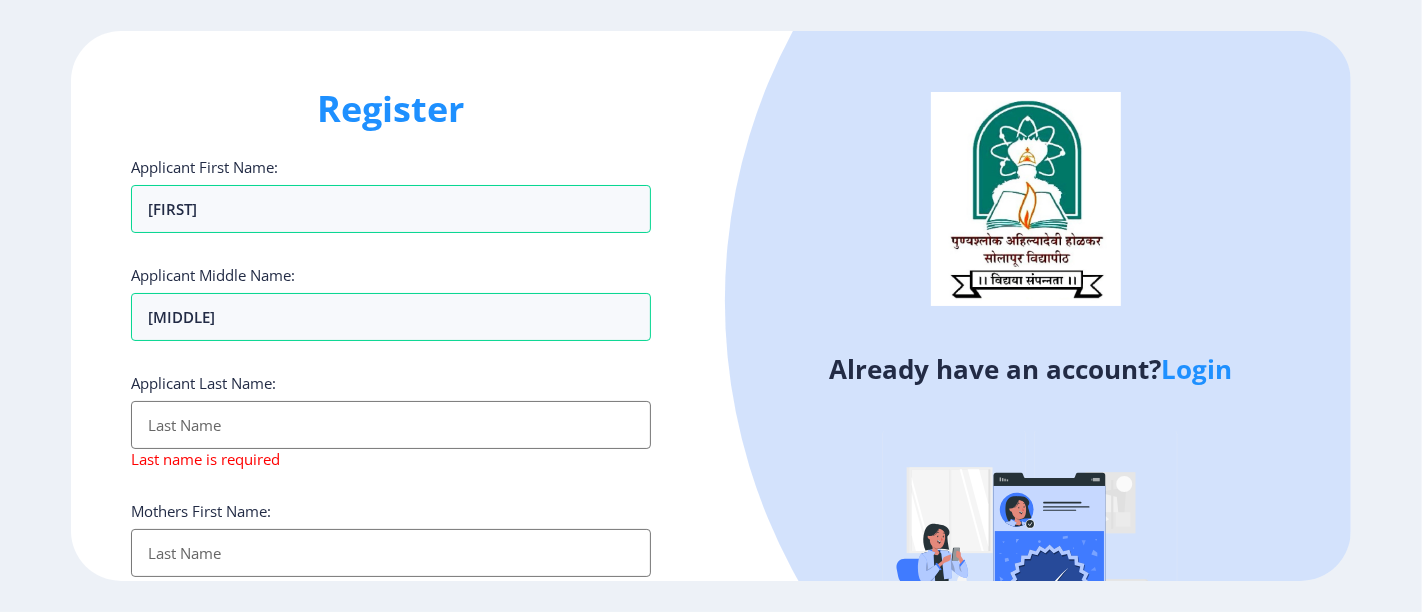 click on "Applicant First Name:" at bounding box center (391, 425) 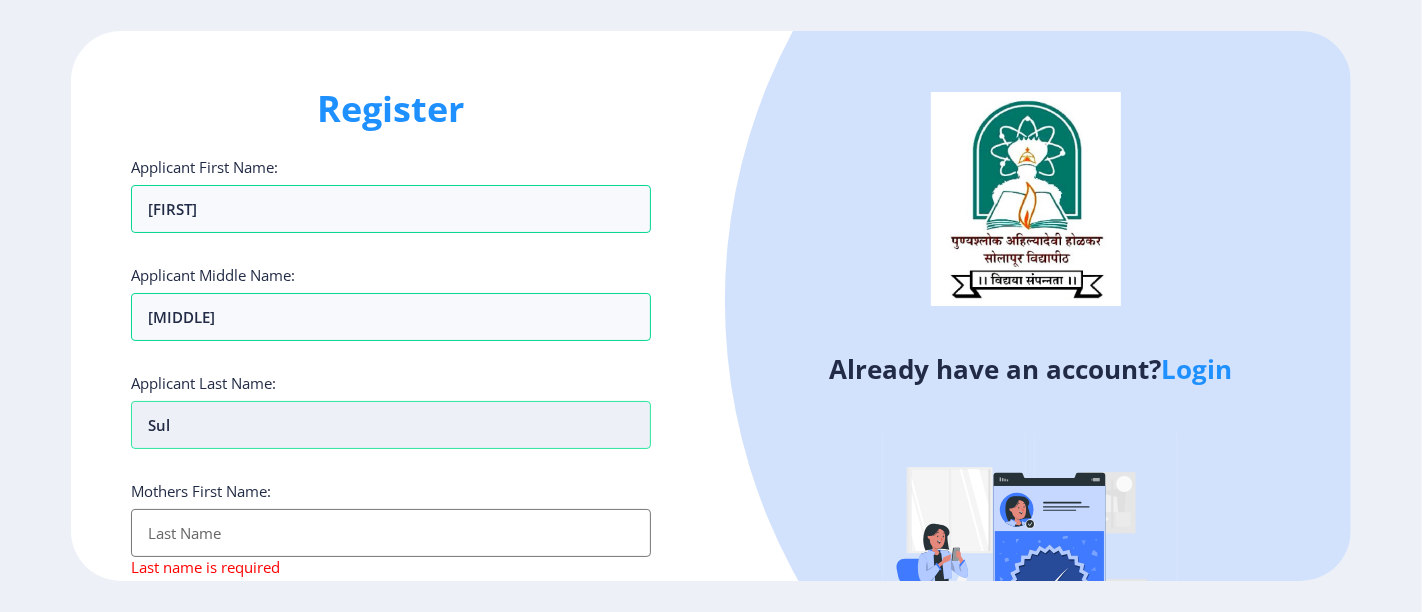 scroll, scrollTop: 111, scrollLeft: 0, axis: vertical 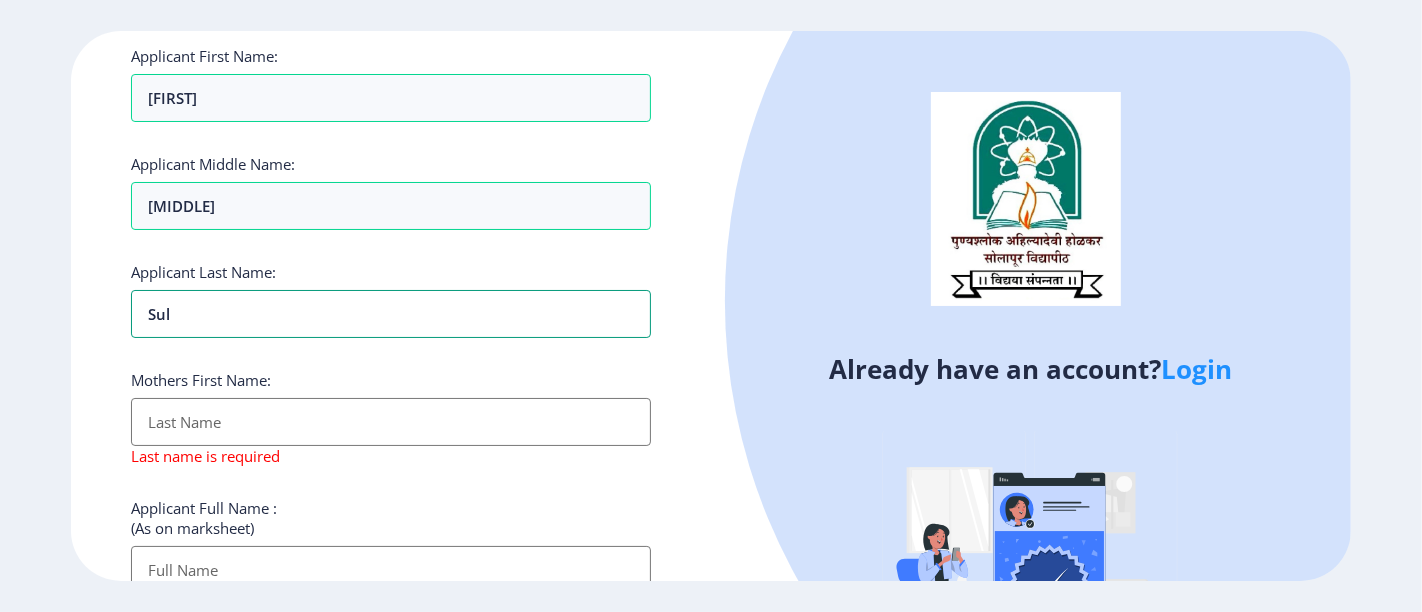 type on "Sul" 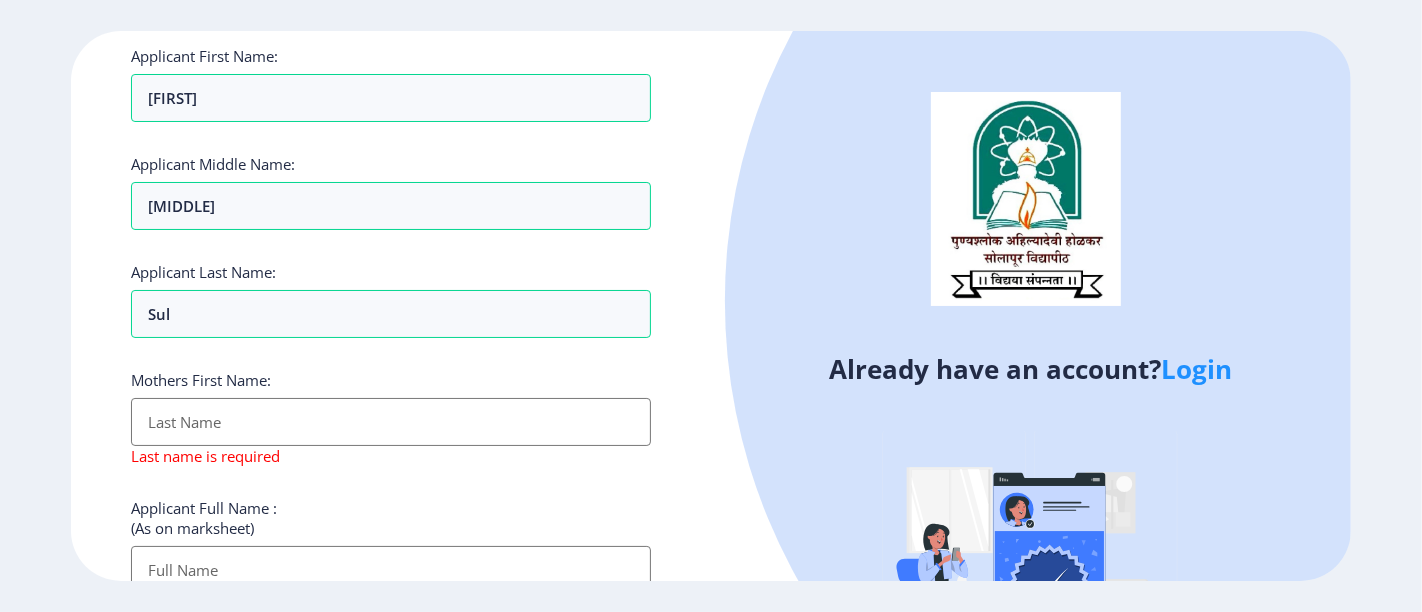 click on "Applicant First Name:" at bounding box center (391, 422) 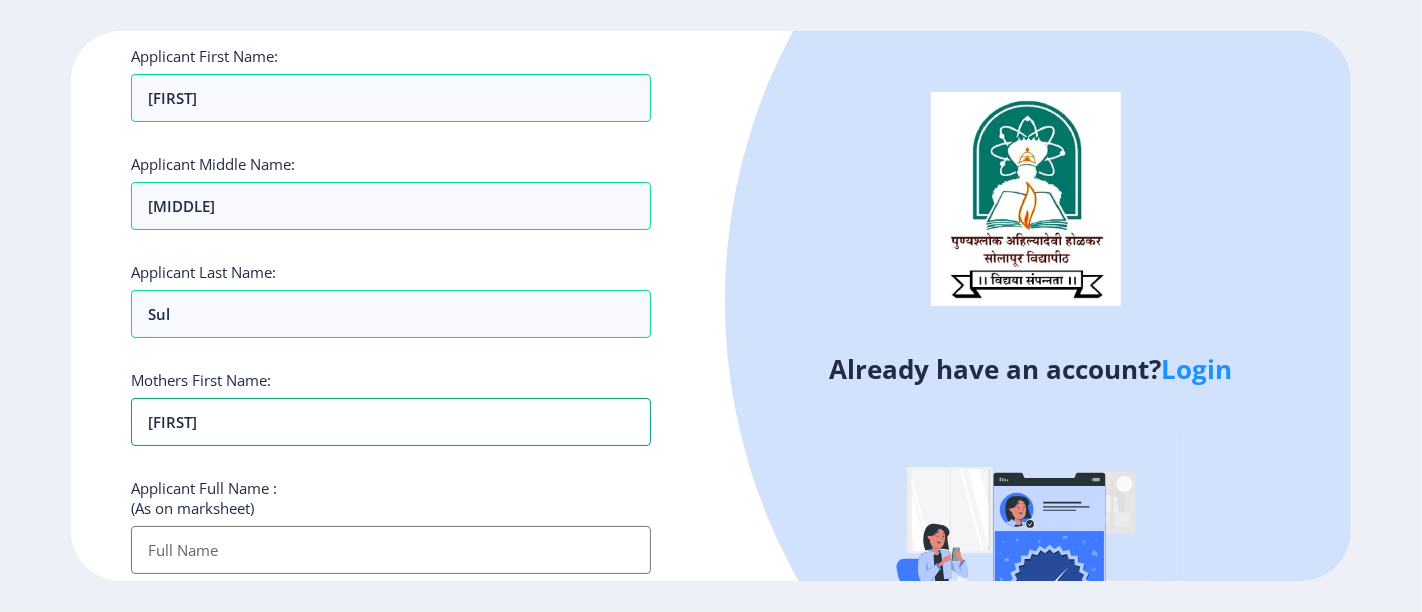 type on "Shobha" 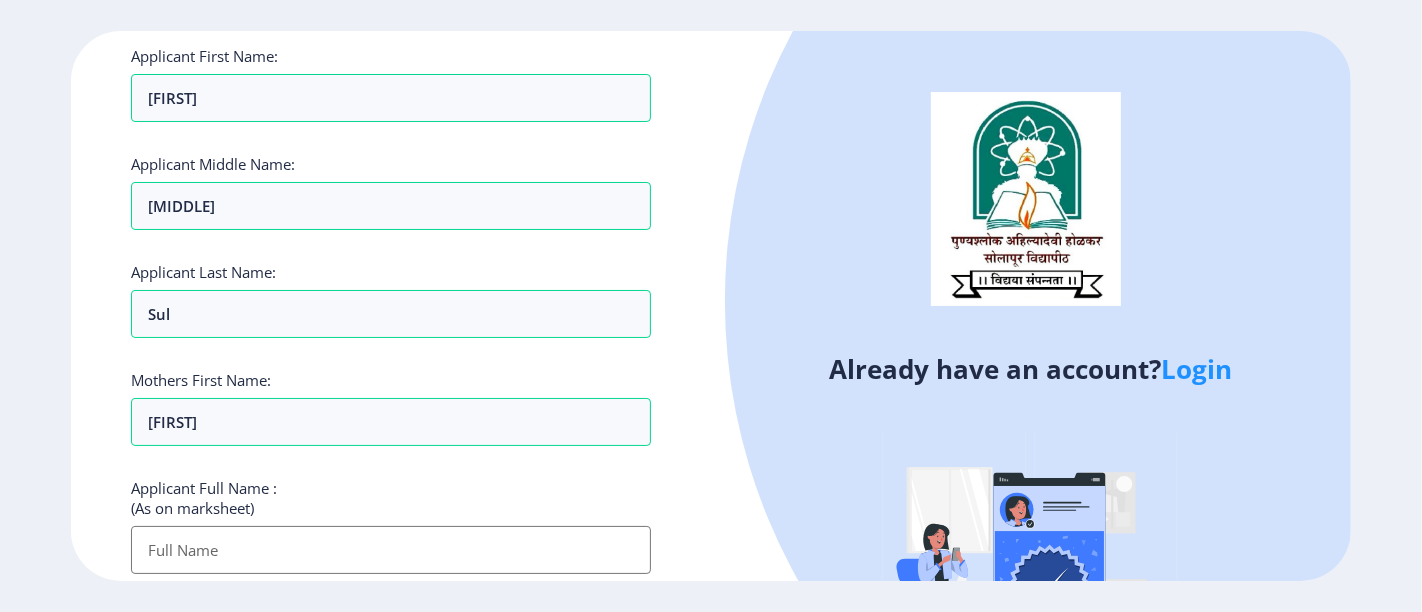 click on "Register Applicant First Name: Dhanashree Applicant Middle Name: Laxman Applicant Last Name: Sul Mothers First Name: Shobha Applicant Full Name : (As on marksheet) Aadhar Number :  Gender: Select Gender Male Female Other  Country Code and Mobile number  *  +91 India (भारत) +91 Afghanistan (‫افغانستان‬‎) +93 Albania (Shqipëri) +355 Algeria (‫الجزائر‬‎) +213 American Samoa +1 Andorra +376 Angola +244 Anguilla +1 Antigua and Barbuda +1 Argentina +54 Armenia (Հայաստան) +374 Aruba +297 Australia +61 Austria (Österreich) +43 Azerbaijan (Azərbaycan) +994 Bahamas +1 Bahrain (‫البحرين‬‎) +973 Bangladesh (বাংলাদেশ) +880 Barbados +1 Belarus (Беларусь) +375 Belgium (België) +32 Belize +501 Benin (Bénin) +229 Bermuda +1 Bhutan (འབྲུག) +975 Bolivia +591 Bosnia and Herzegovina (Босна и Херцеговина) +387 Botswana +267 Brazil (Brasil) +55 British Indian Ocean Territory +246 British Virgin Islands +1 Brunei +673 +1" 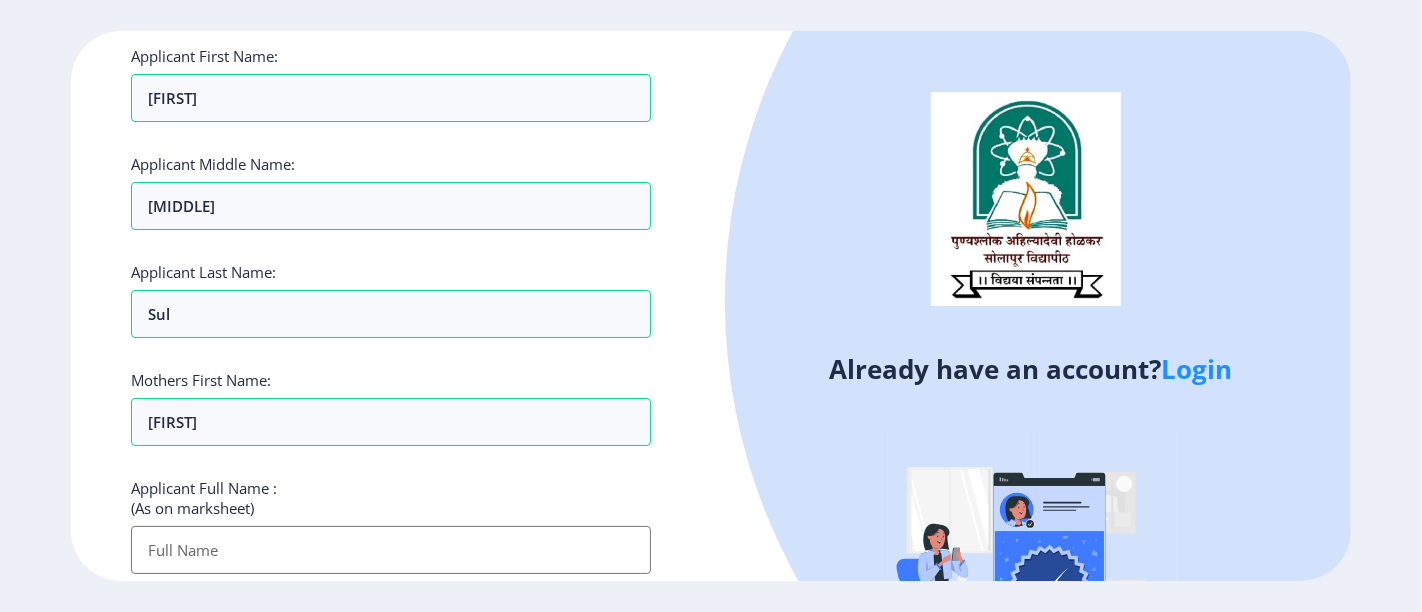 click on "Applicant First Name:" at bounding box center (391, 550) 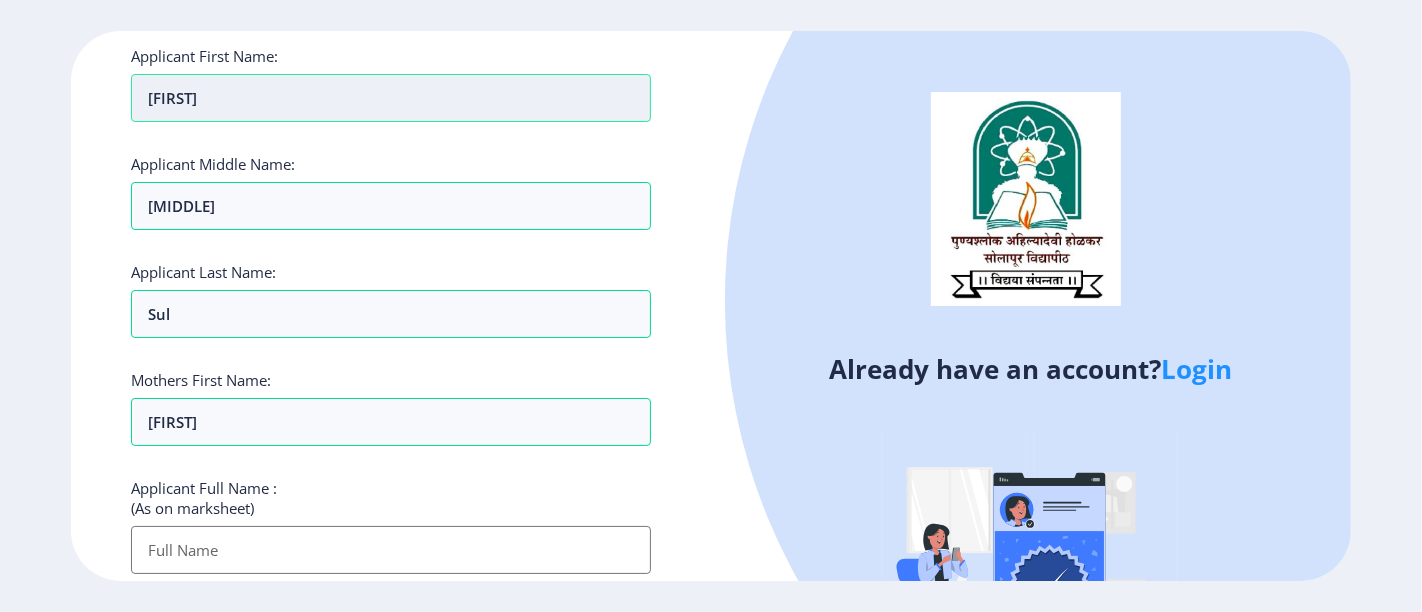 drag, startPoint x: 251, startPoint y: 97, endPoint x: 133, endPoint y: 98, distance: 118.004234 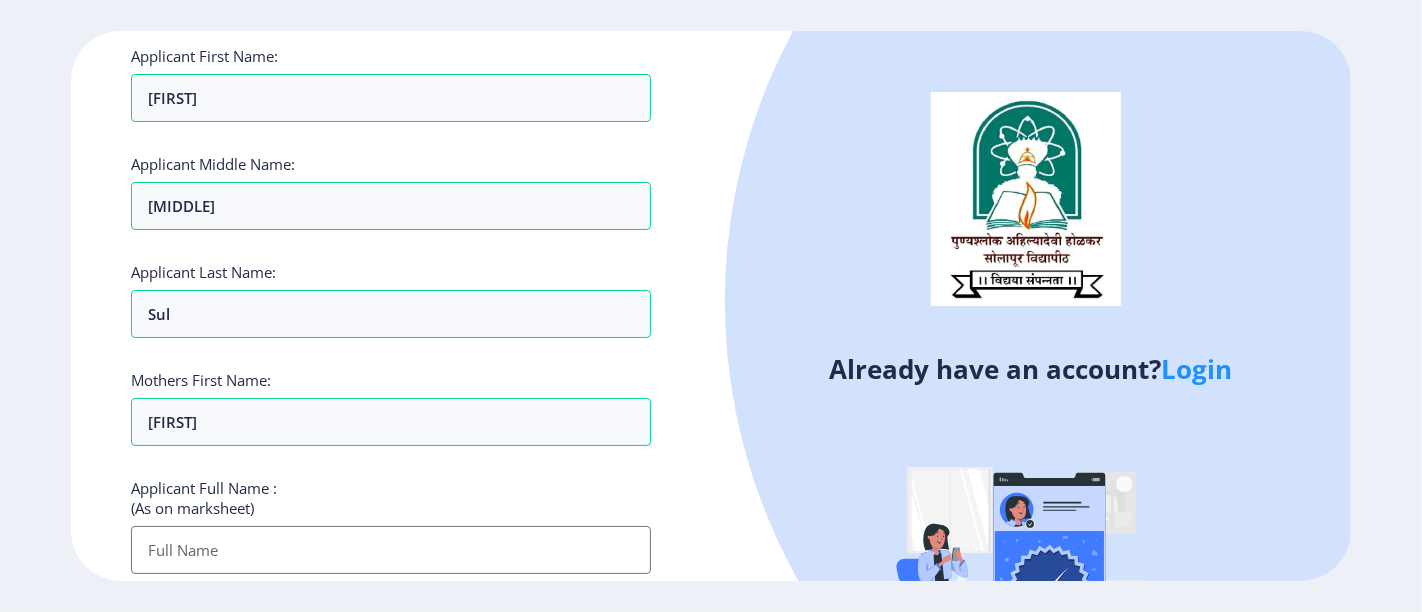 click on "Applicant First Name:" at bounding box center (391, 550) 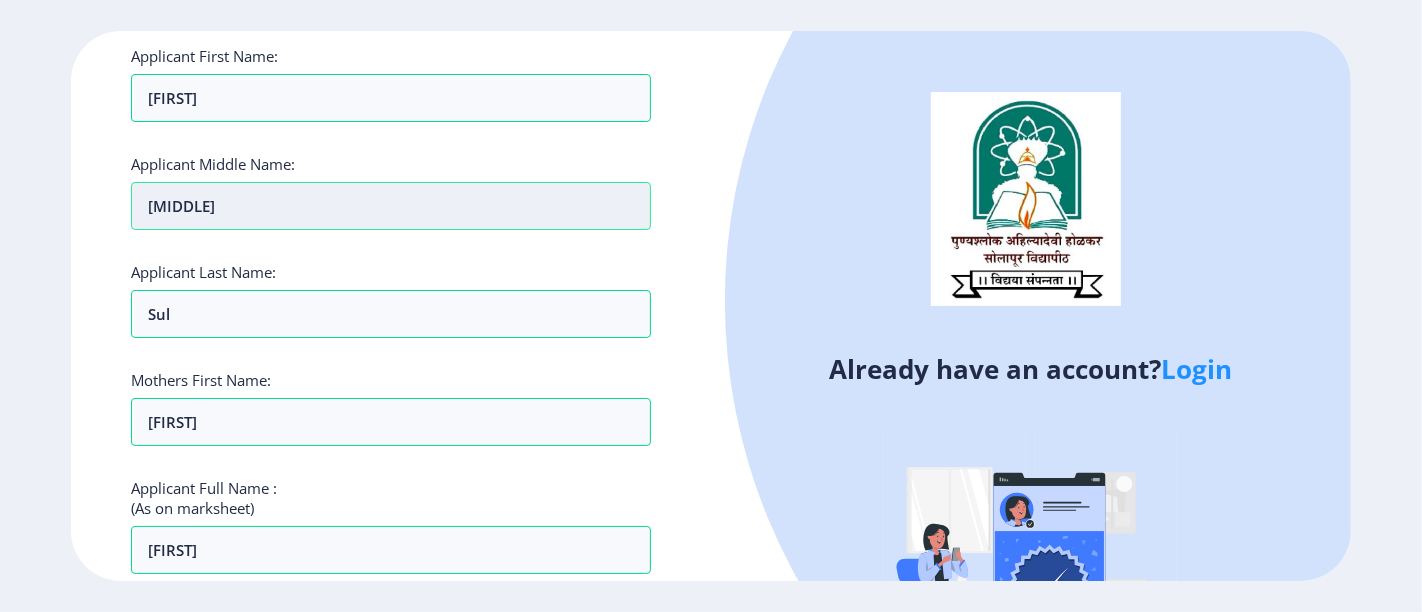 drag, startPoint x: 225, startPoint y: 201, endPoint x: 131, endPoint y: 201, distance: 94 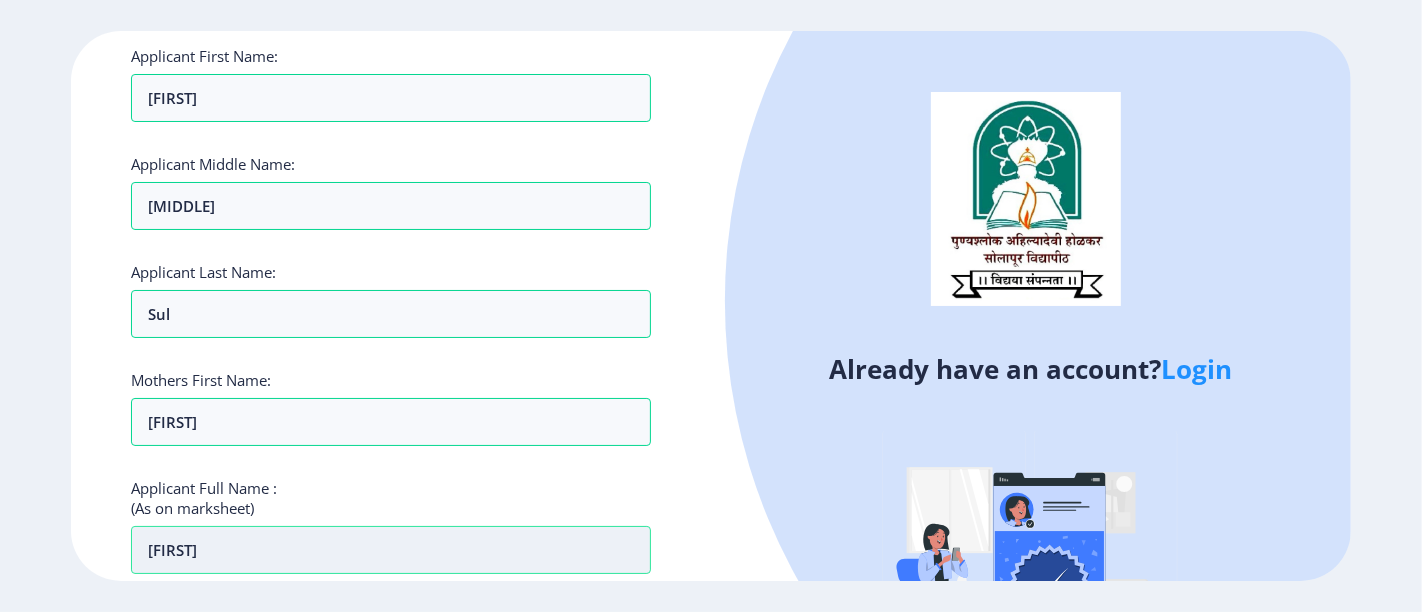 click on "Dhanashree" at bounding box center [391, 98] 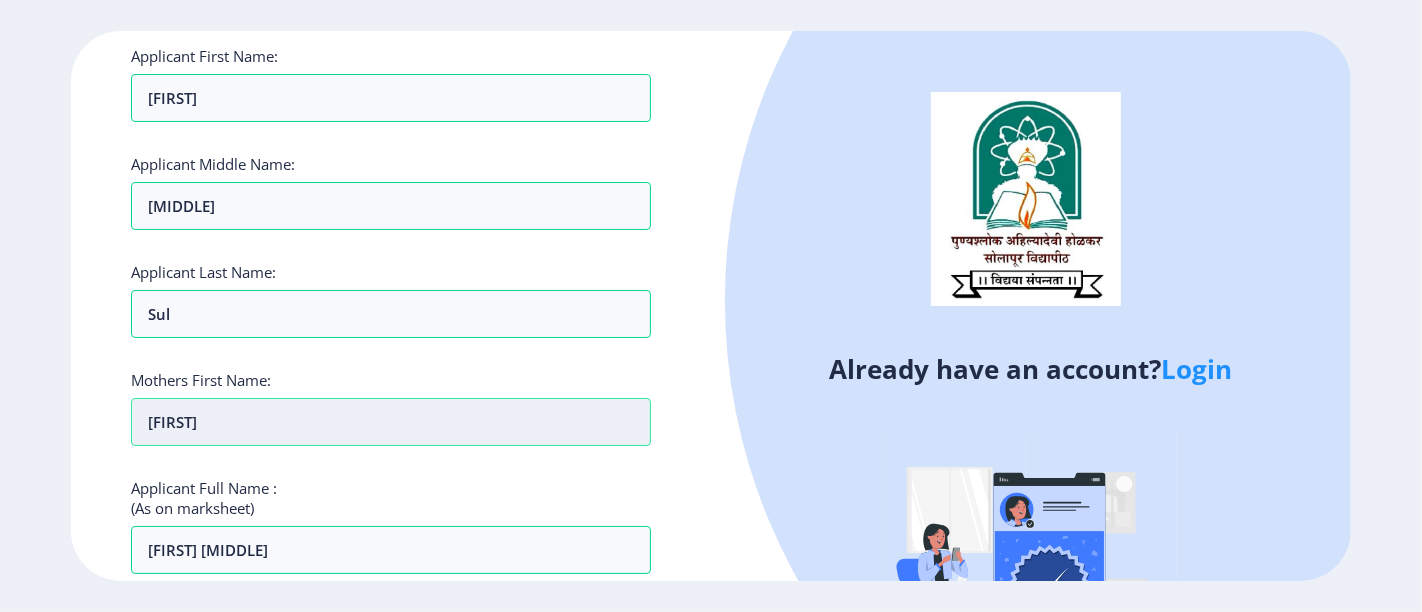 drag, startPoint x: 227, startPoint y: 418, endPoint x: 140, endPoint y: 413, distance: 87.14356 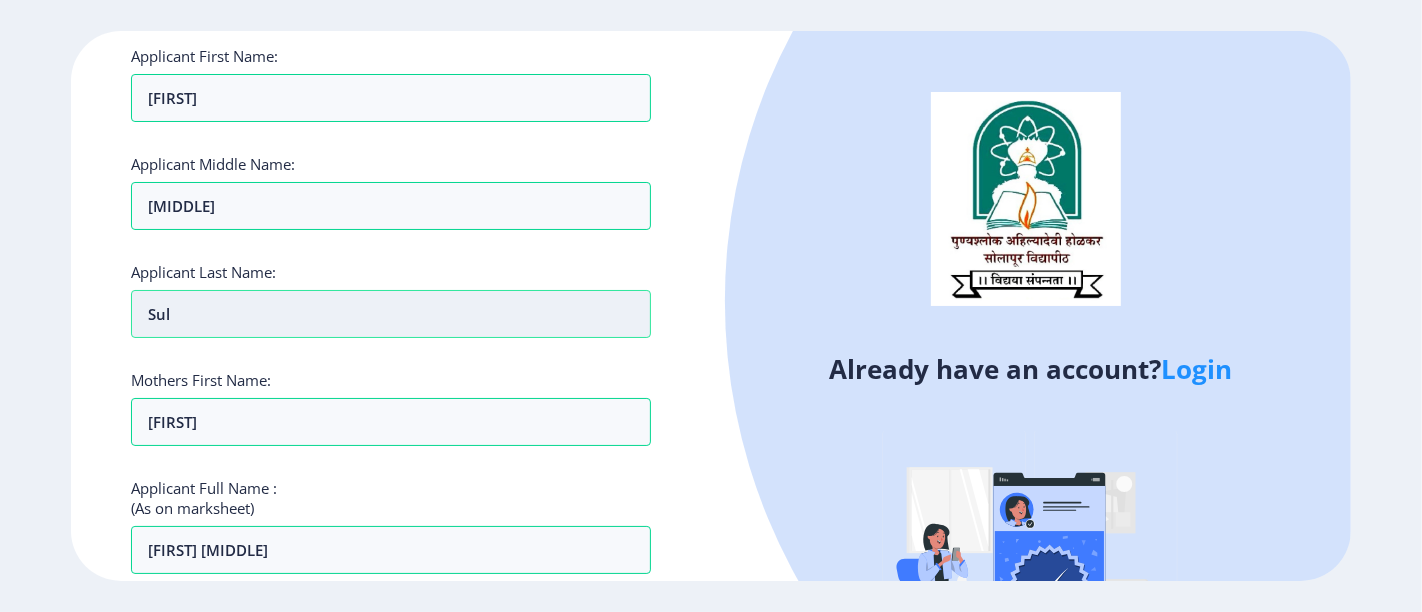 drag, startPoint x: 216, startPoint y: 303, endPoint x: 141, endPoint y: 295, distance: 75.42546 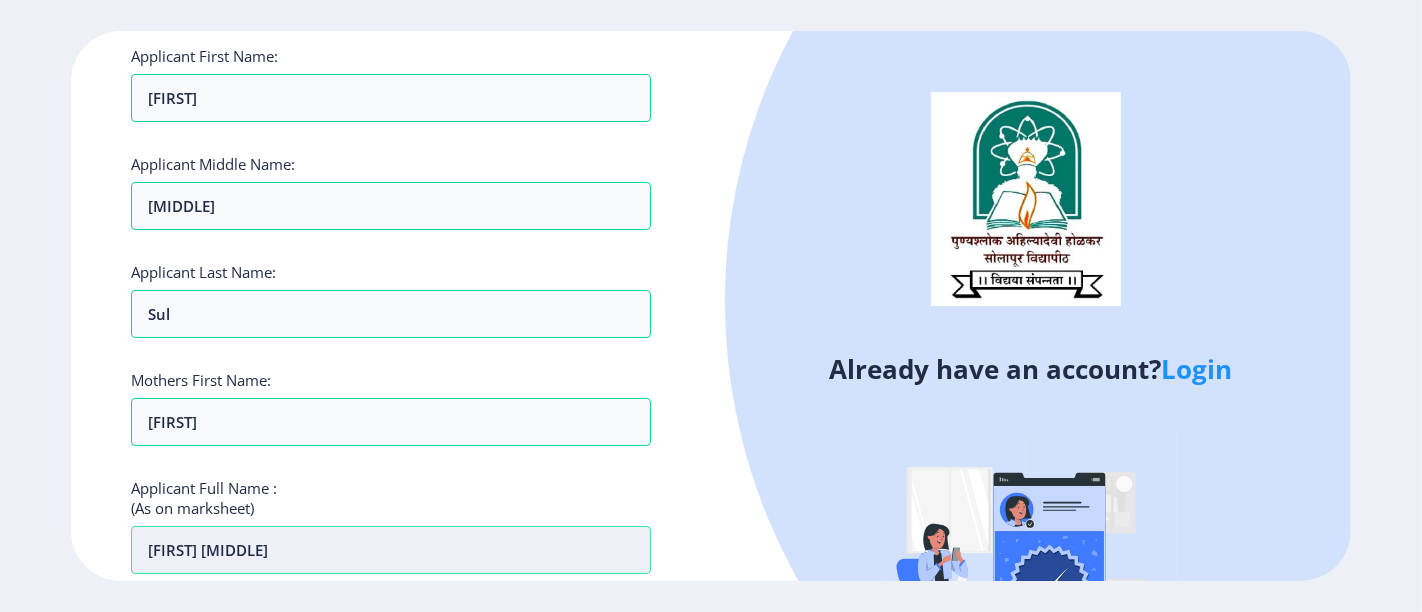 click on "Dhanashree Laxman" at bounding box center [391, 98] 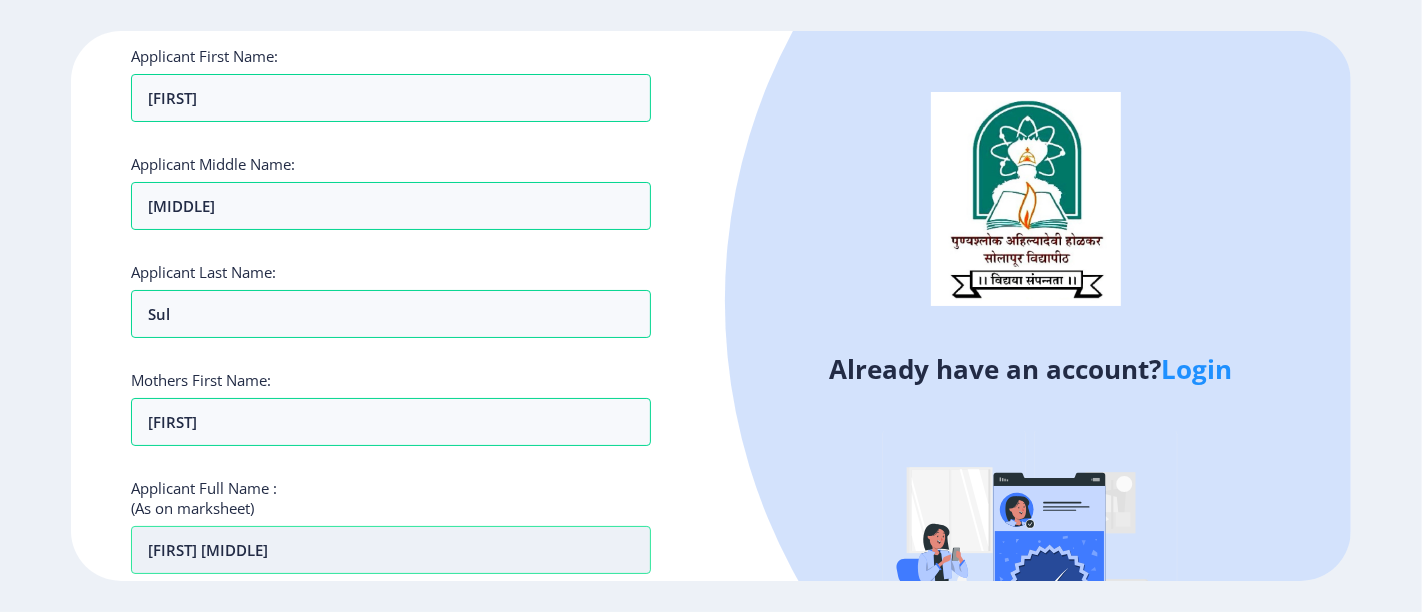 paste on "Sul" 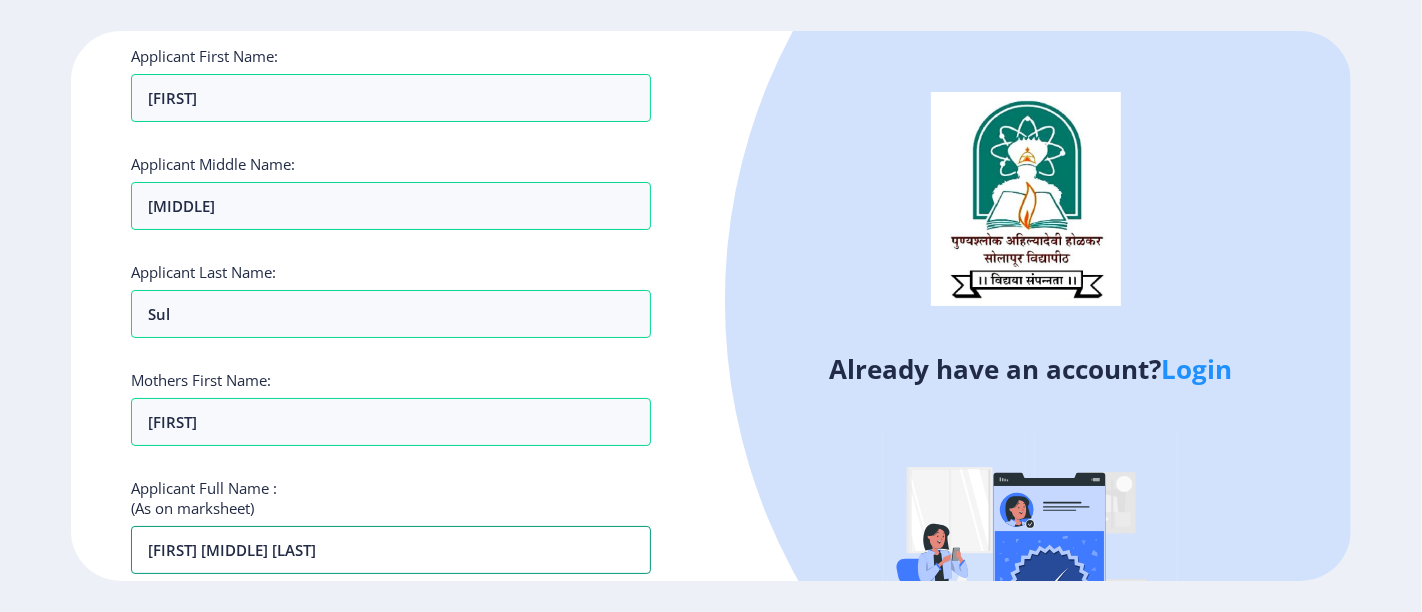 type on "Dhanashree Laxman Sul" 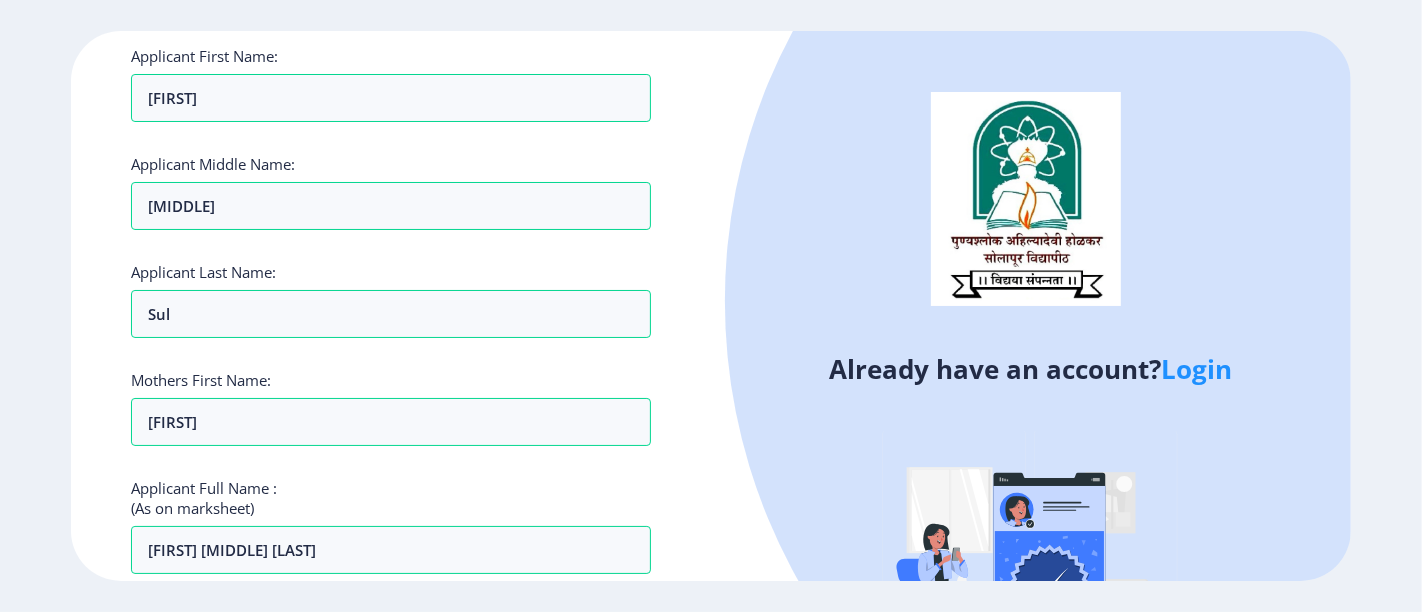 click on "Already have an account?  Login" 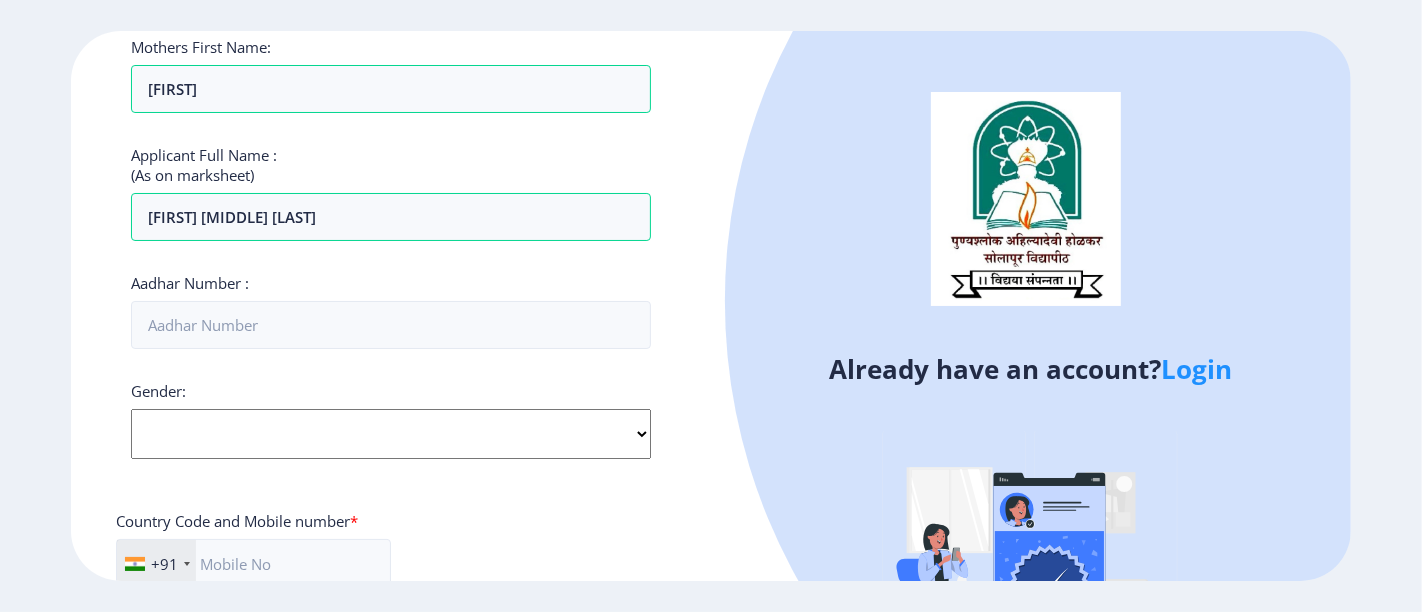 scroll, scrollTop: 555, scrollLeft: 0, axis: vertical 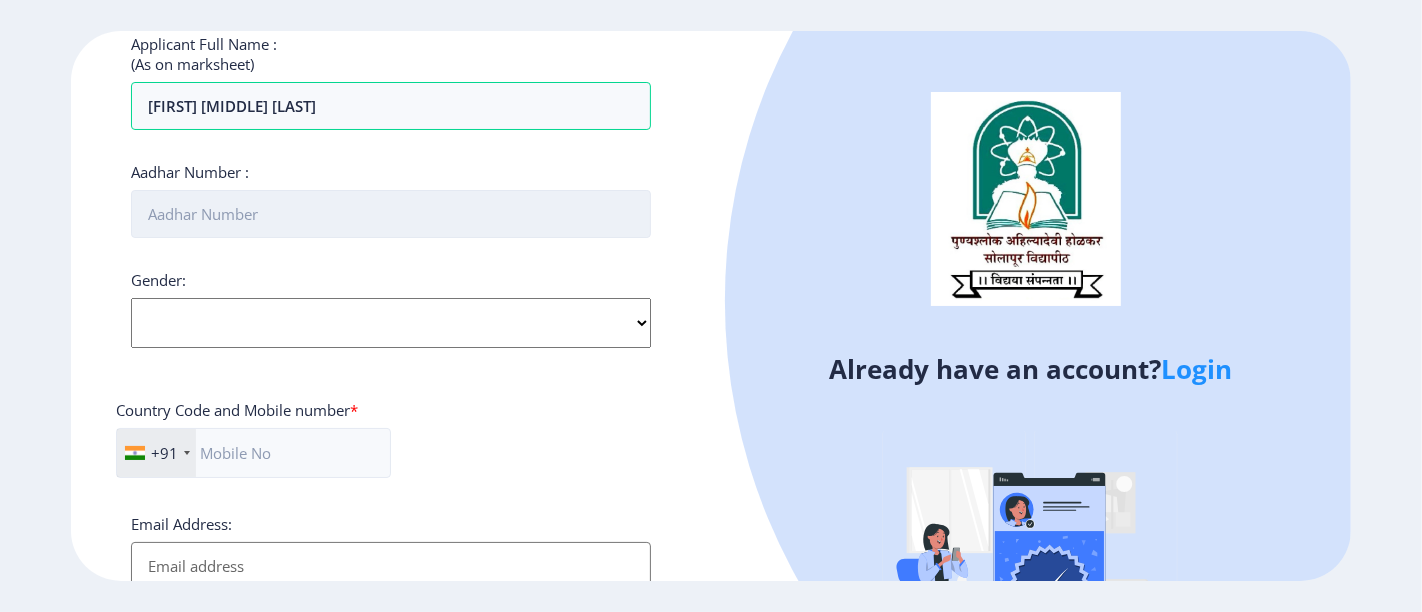 click on "Aadhar Number :" at bounding box center (391, 214) 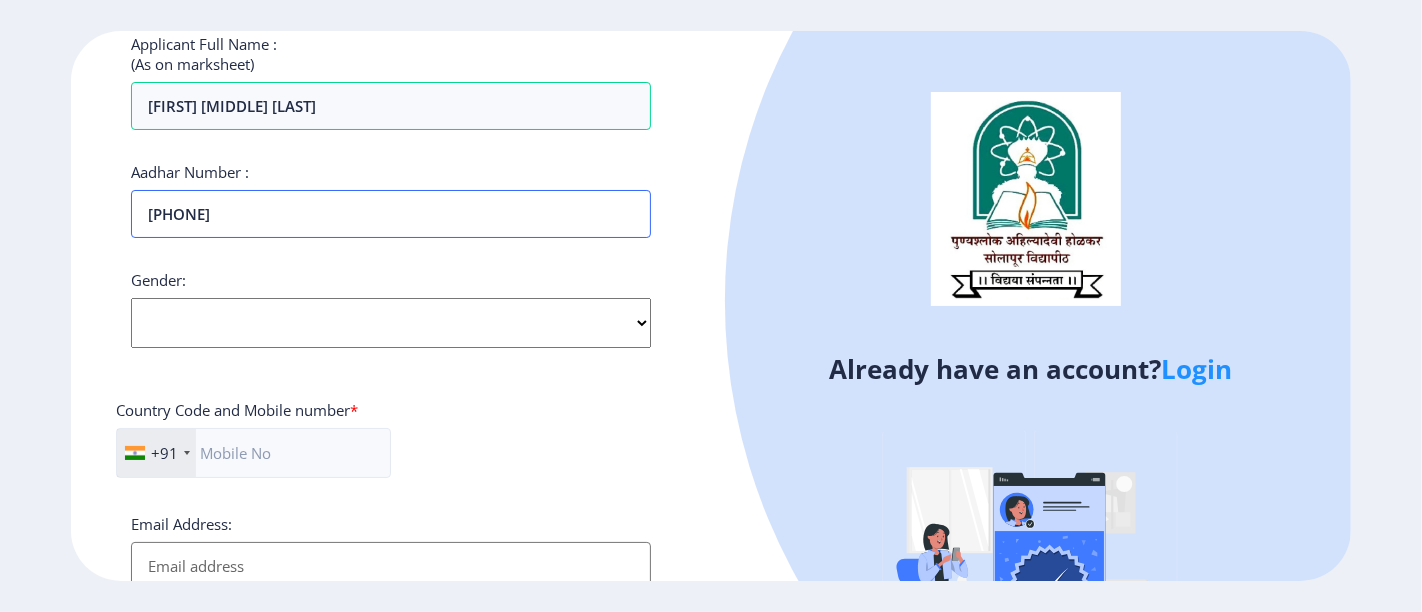 type on "[PHONE]" 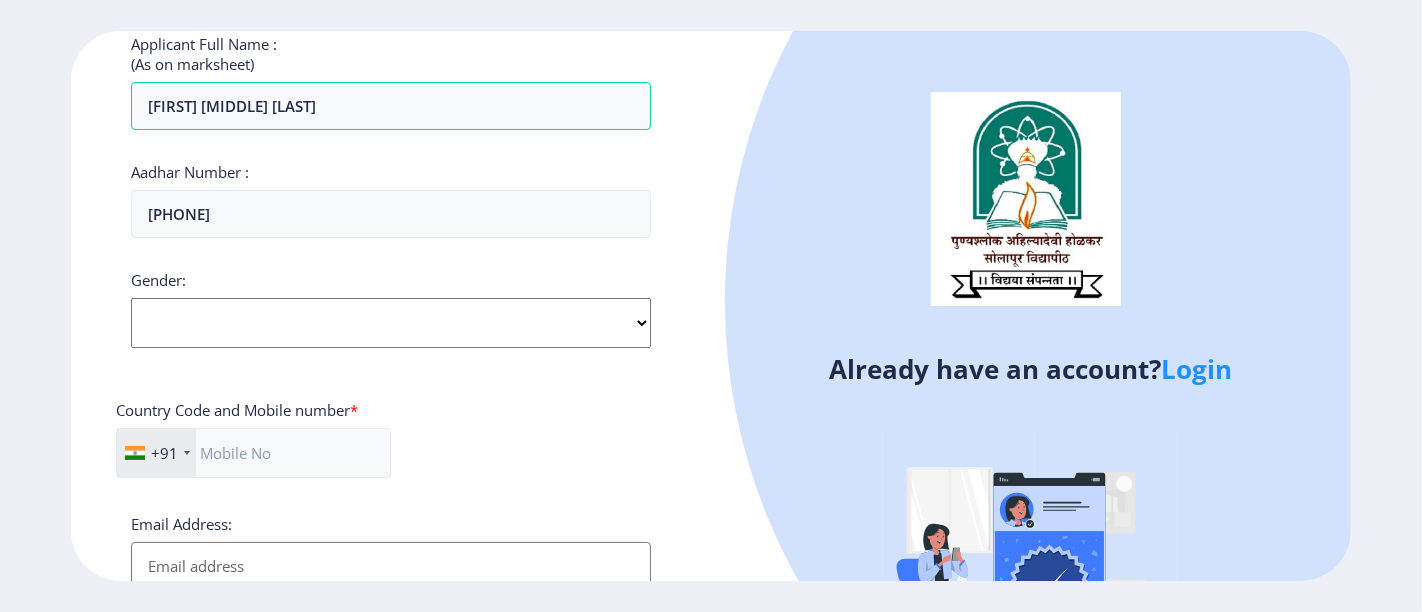 click on "Select Gender Male Female Other" 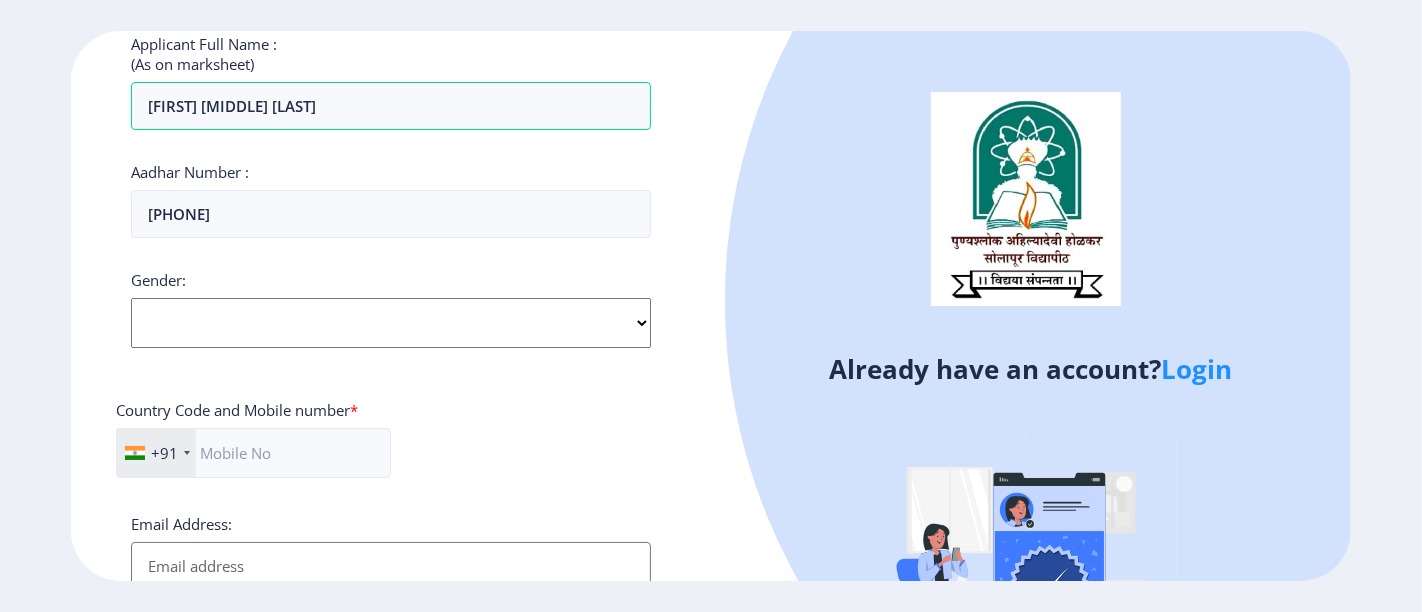 select on "Female" 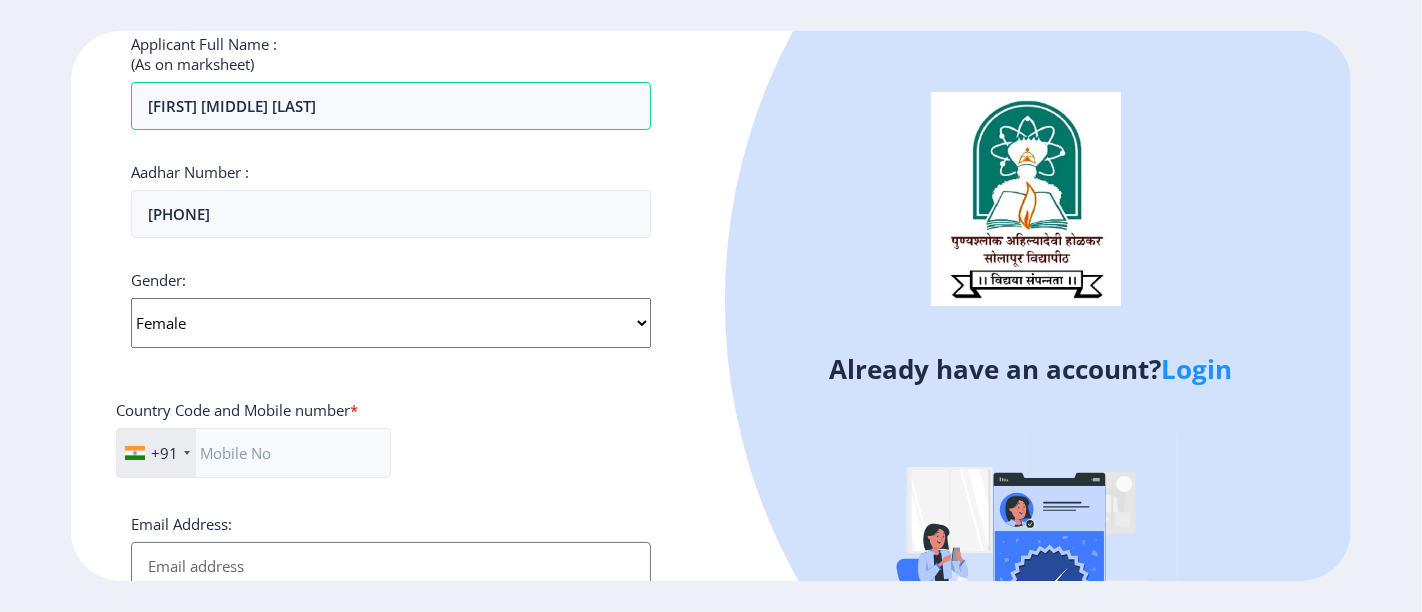 click on "Select Gender Male Female Other" 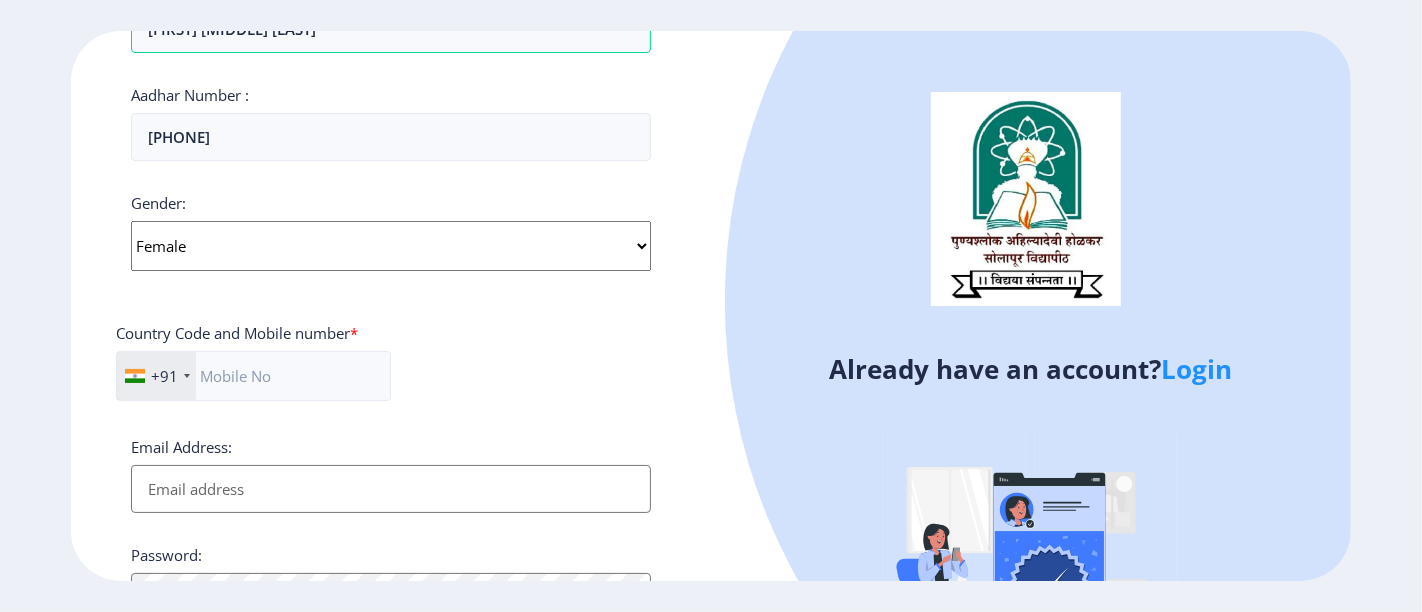 scroll, scrollTop: 666, scrollLeft: 0, axis: vertical 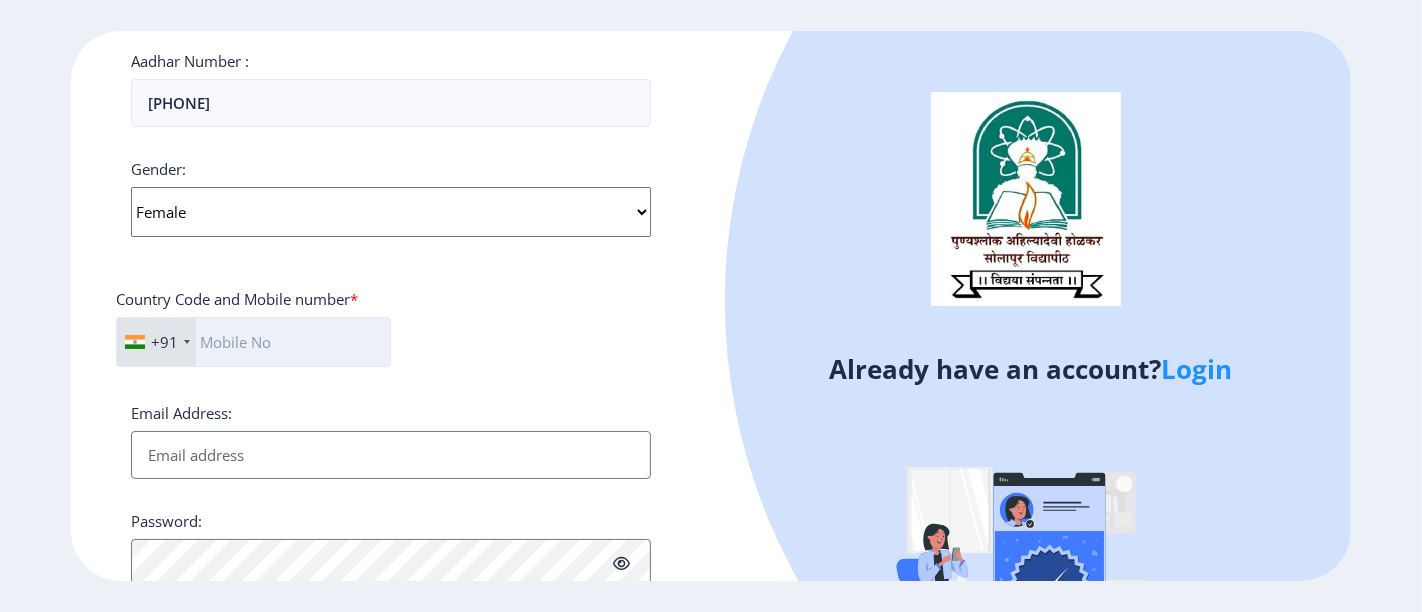 click 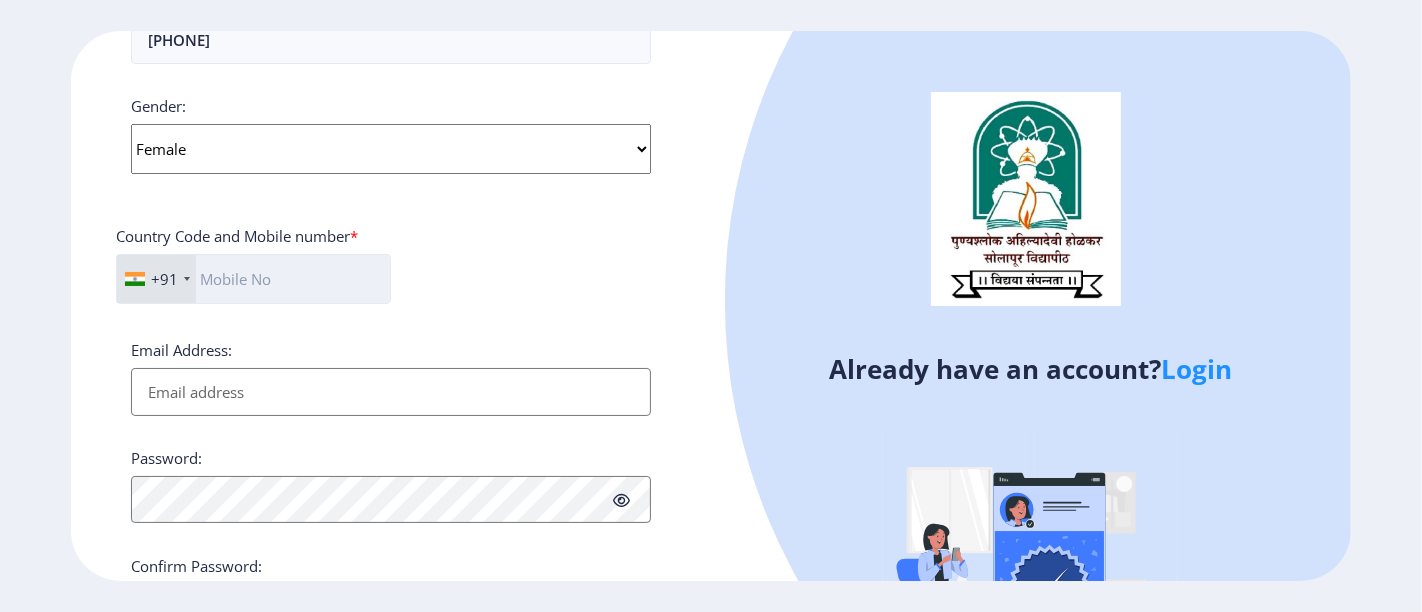 scroll, scrollTop: 777, scrollLeft: 0, axis: vertical 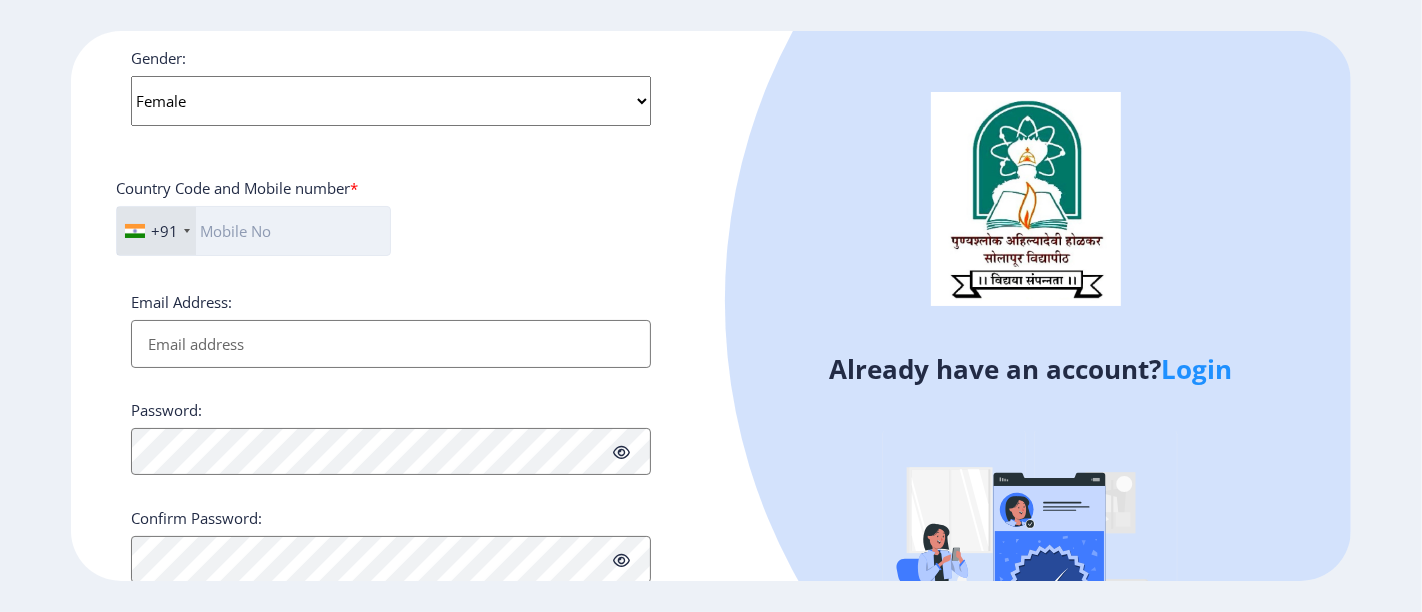 click 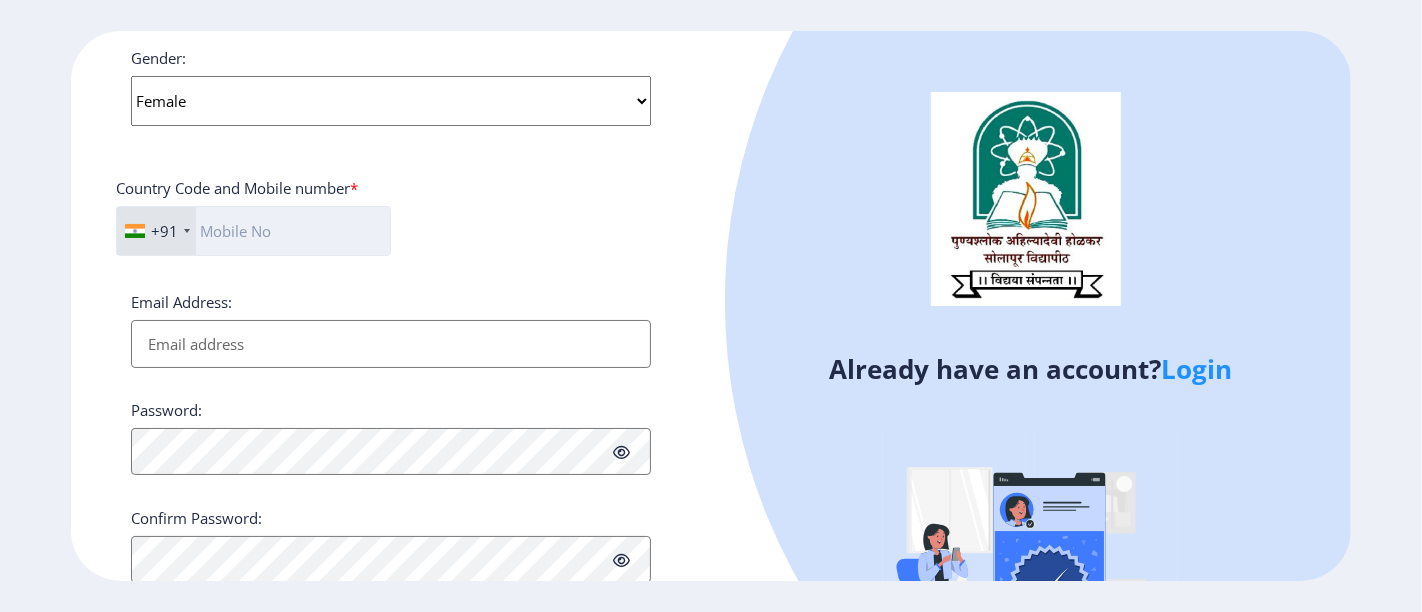 type on "7" 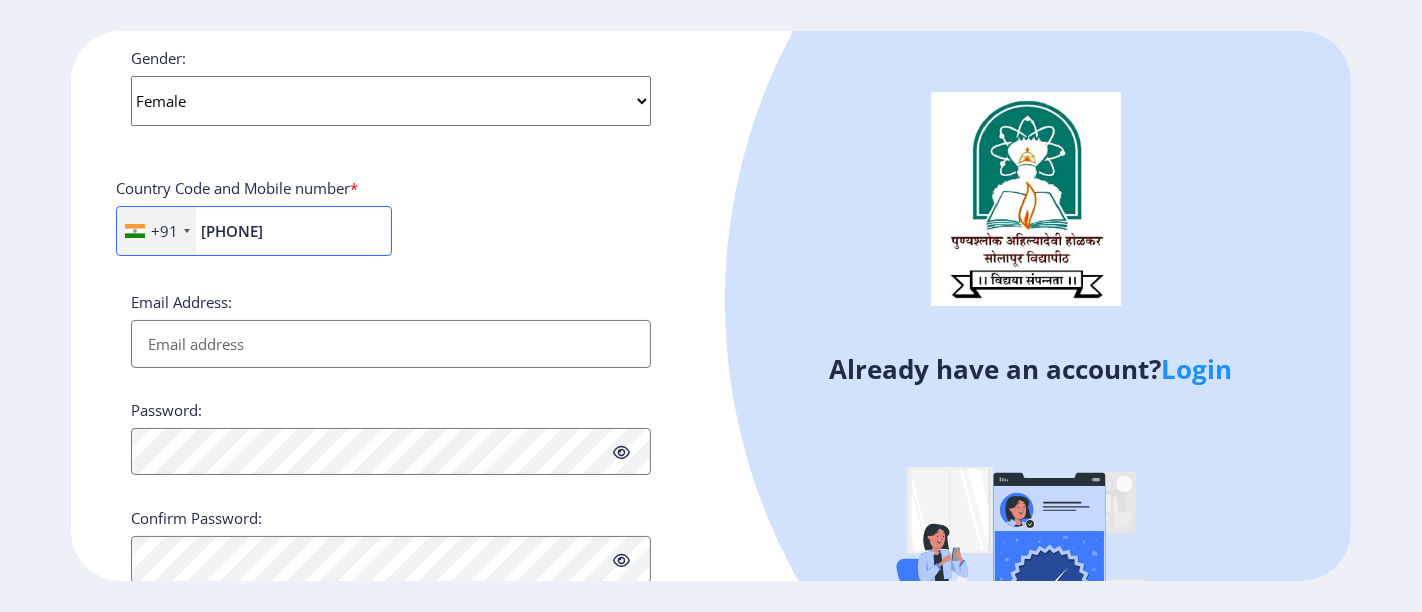 type on "[PHONE]" 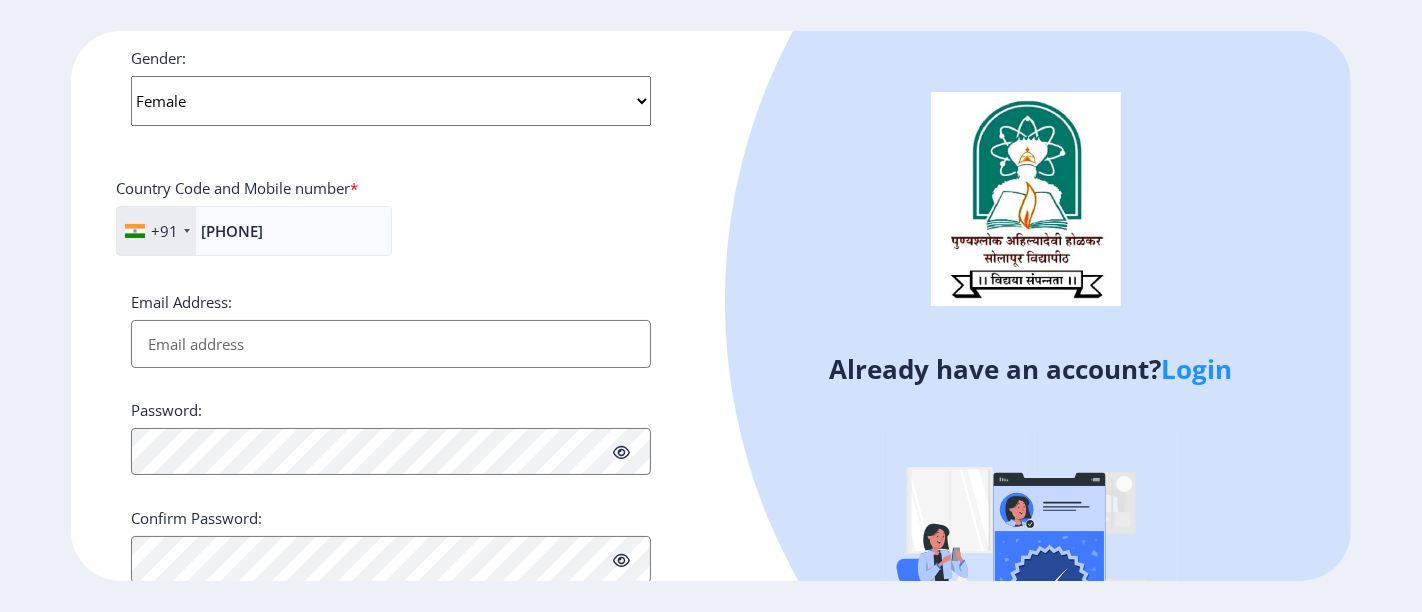 click on "Email Address:" at bounding box center [391, 344] 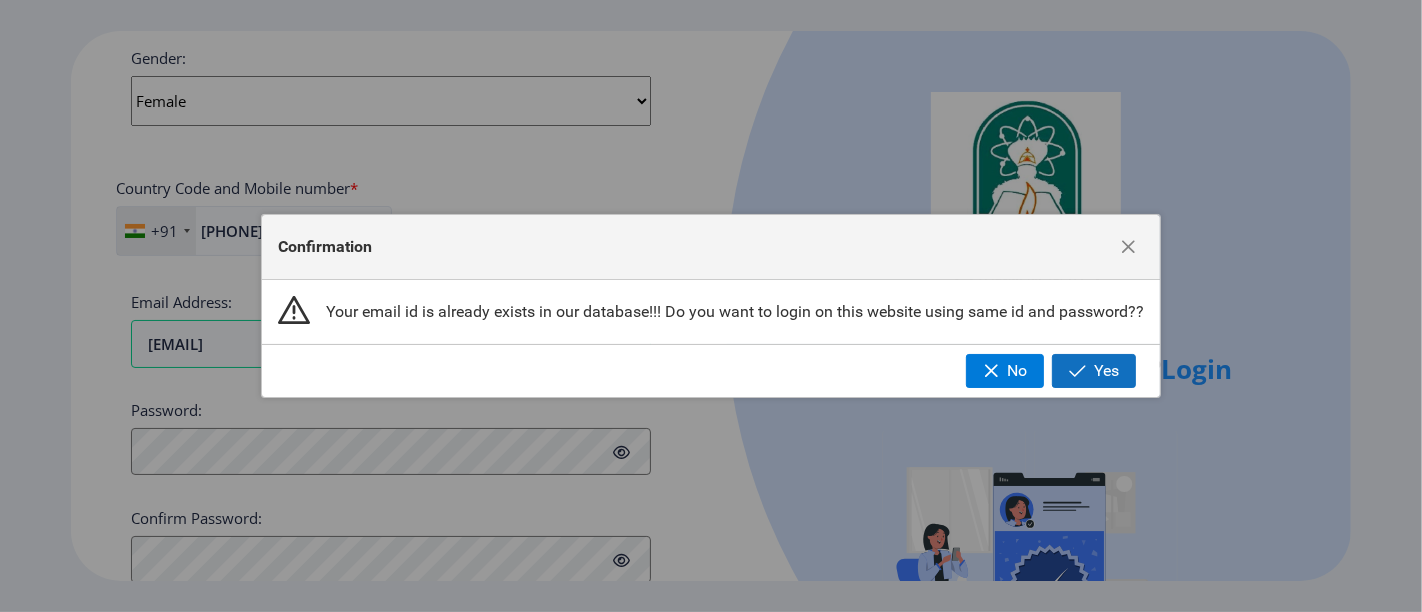 click on "Yes" 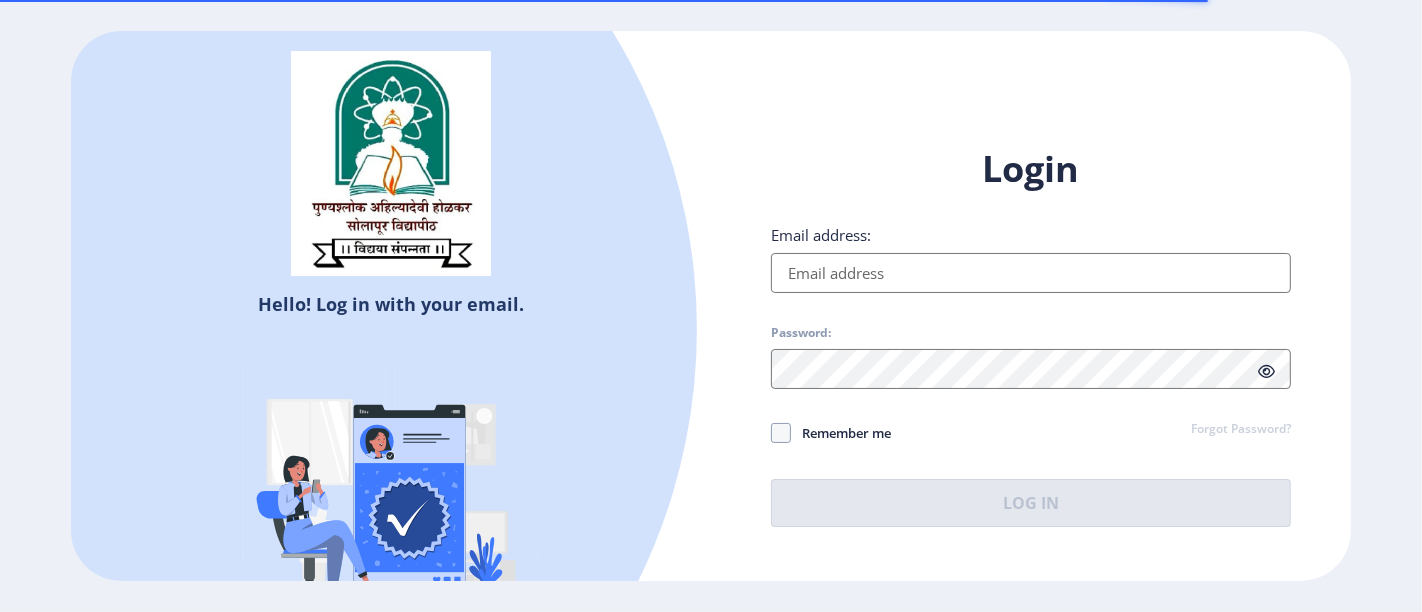 click on "Email address:" at bounding box center (1031, 273) 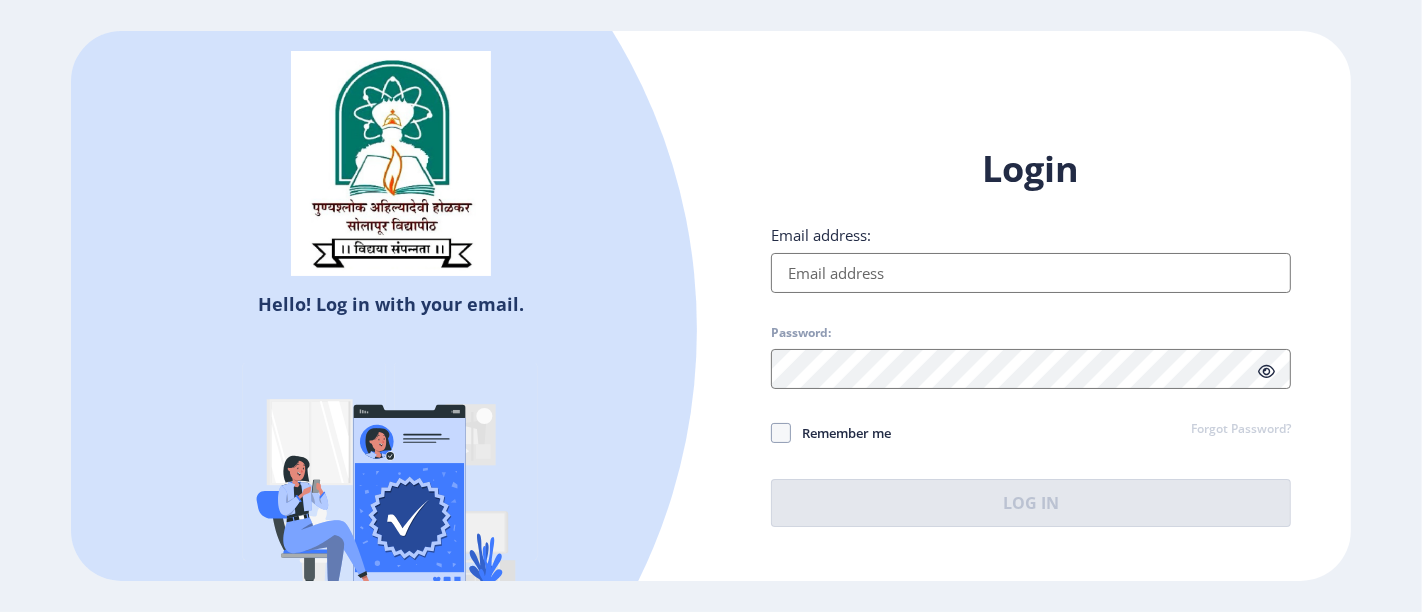 type on "vaishali.sulsonnawar@gmail.com" 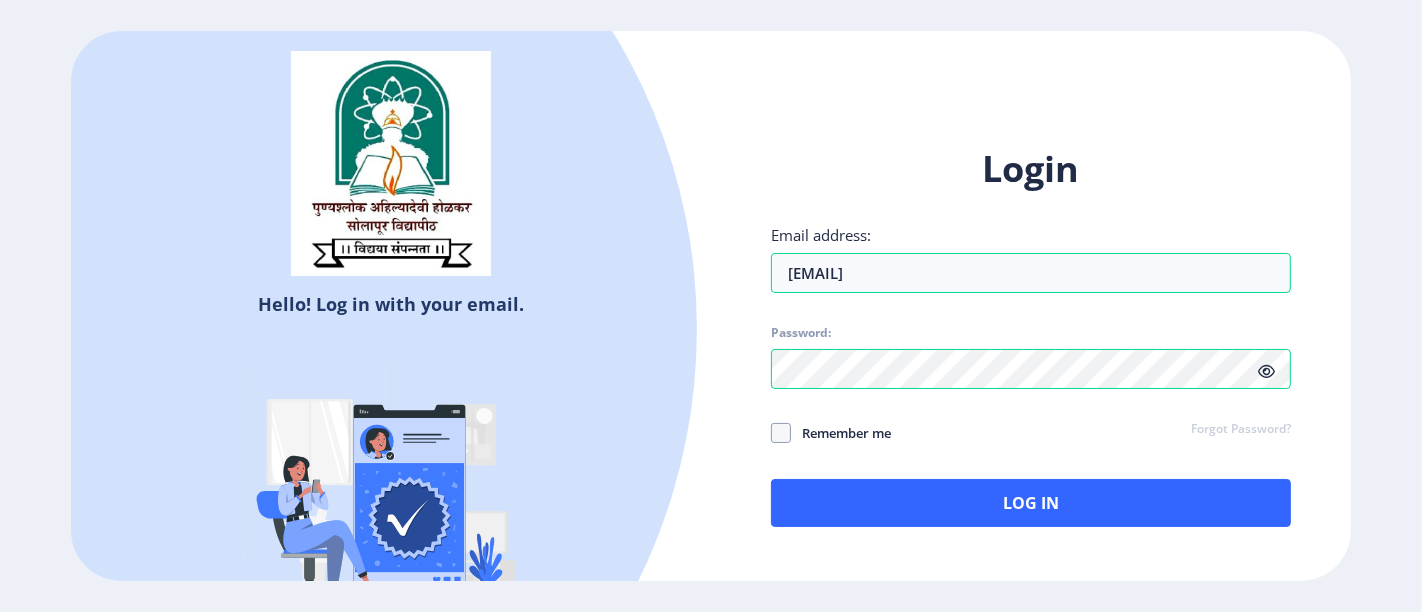 drag, startPoint x: 774, startPoint y: 422, endPoint x: 831, endPoint y: 444, distance: 61.09828 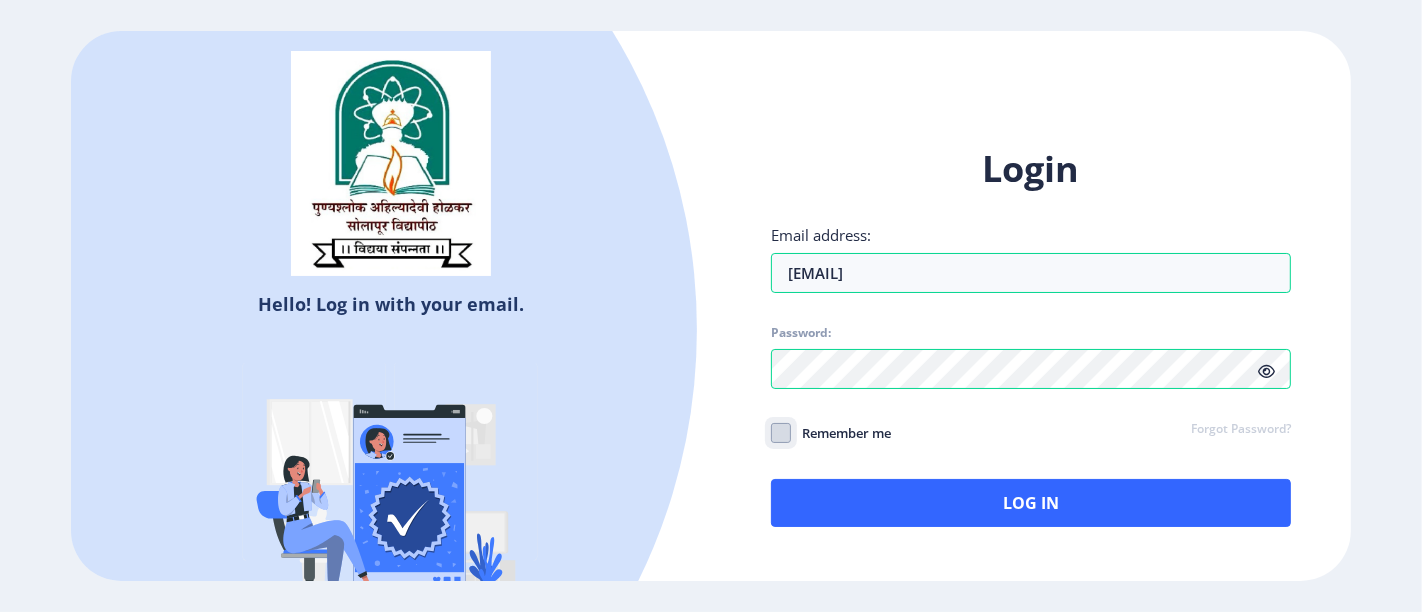 checkbox on "true" 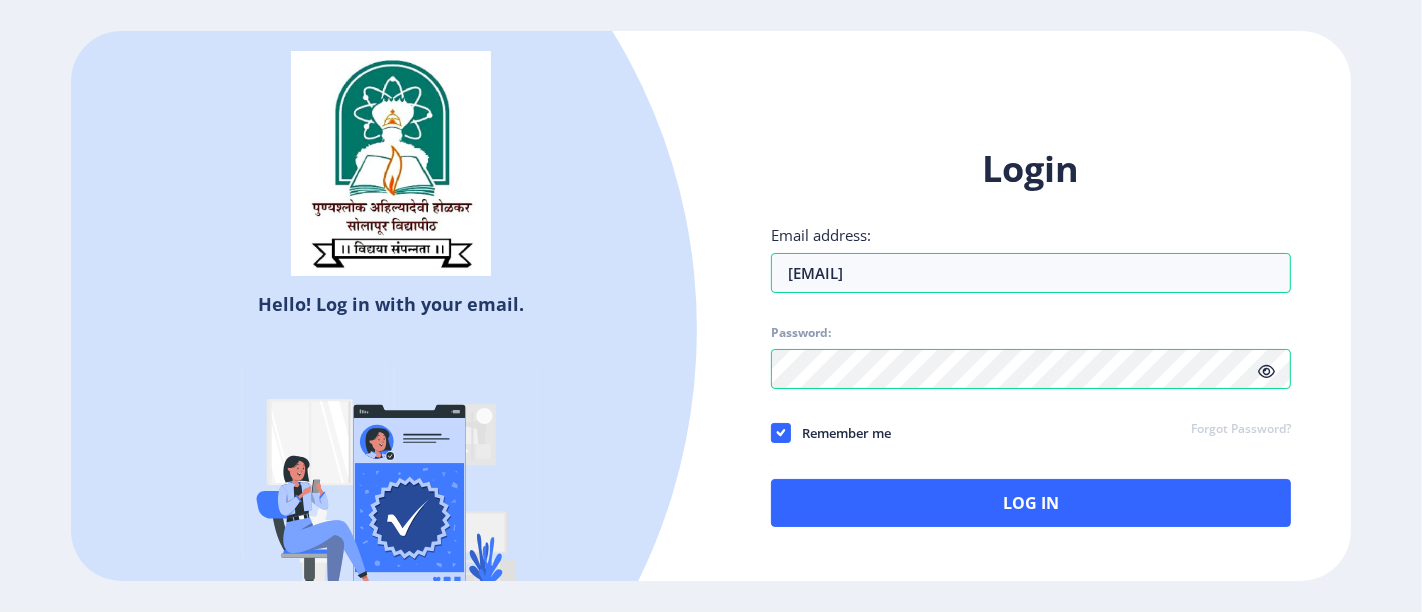 click 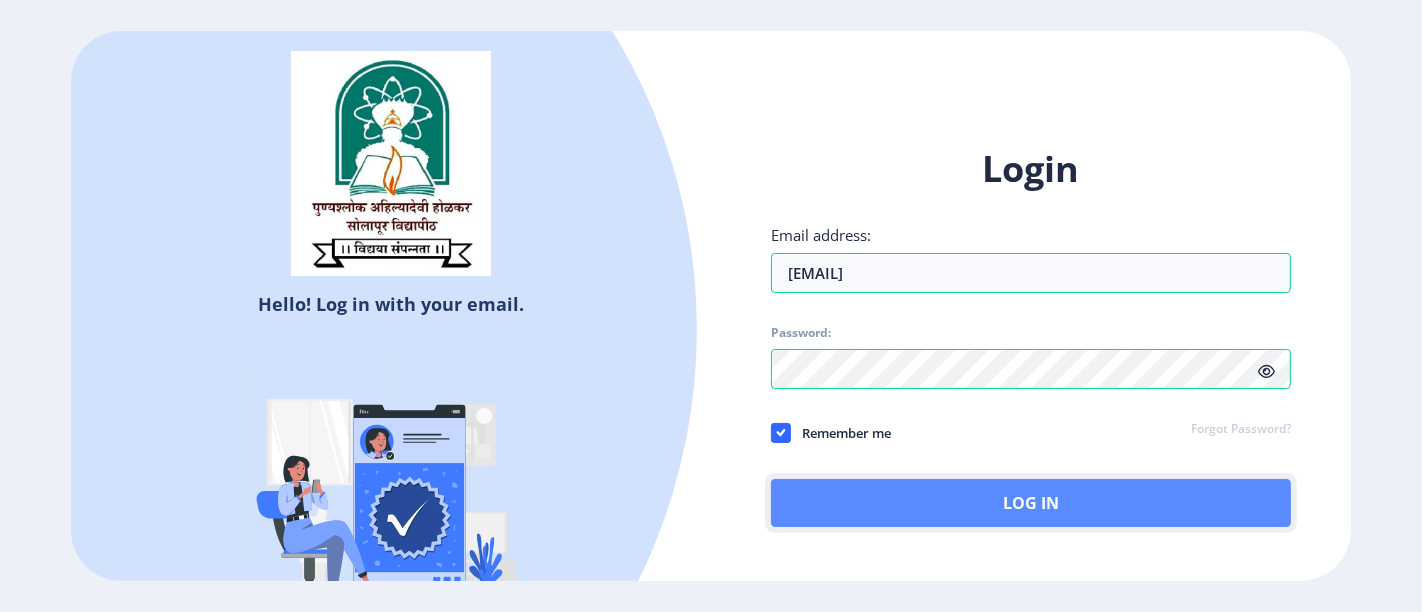 click on "Log In" 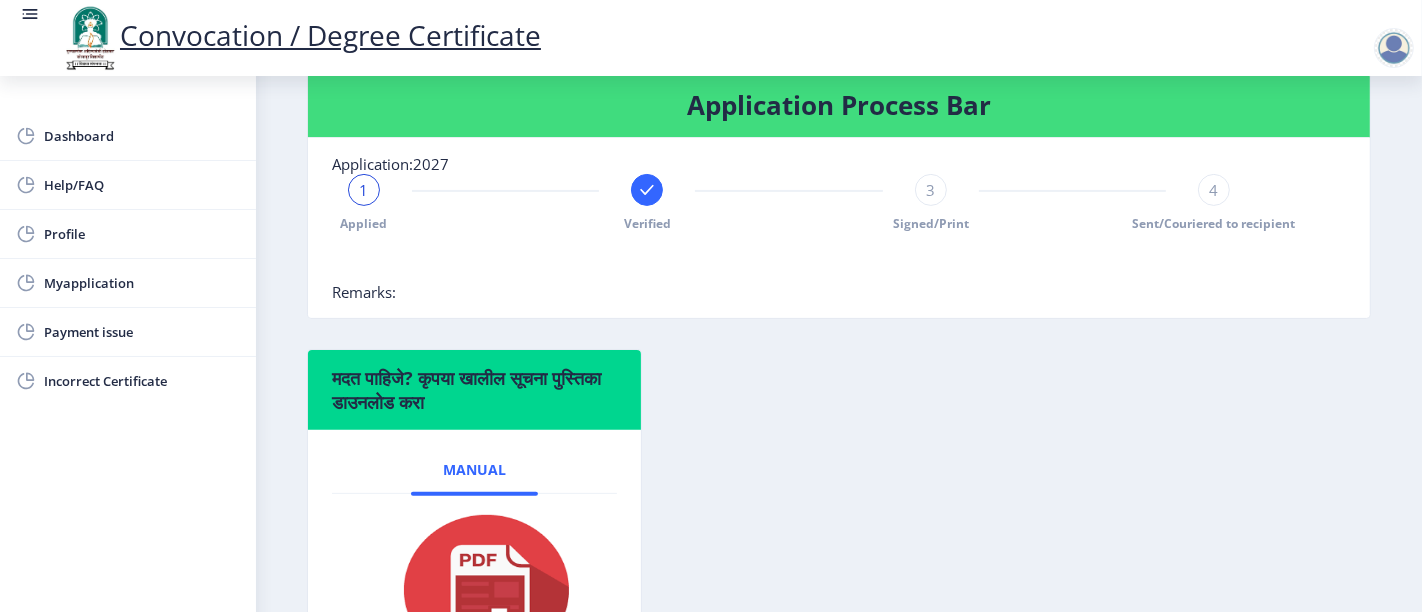 scroll, scrollTop: 444, scrollLeft: 0, axis: vertical 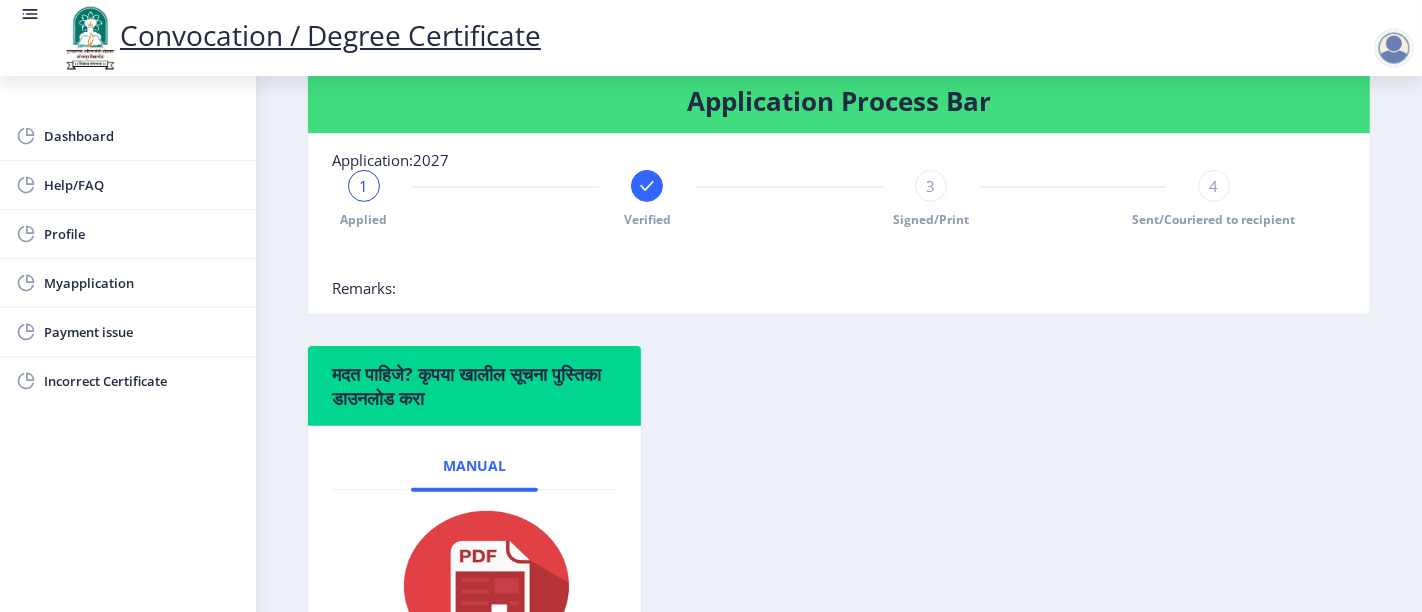 click on "3" 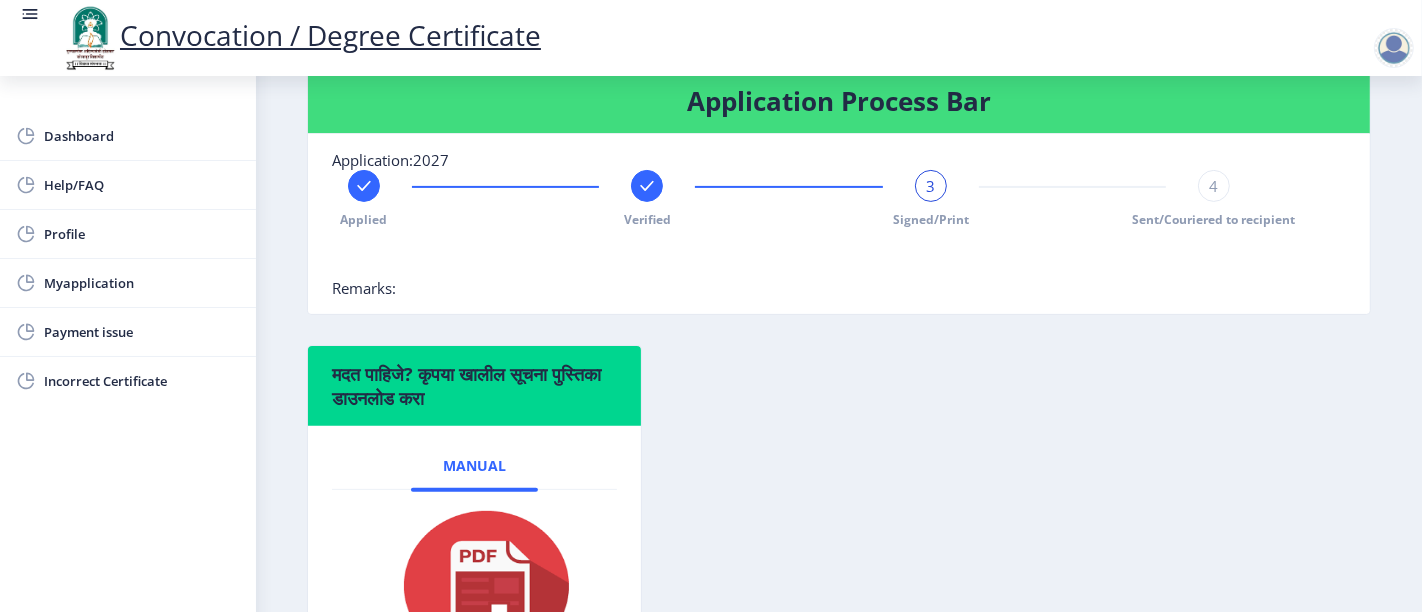 click on "3" 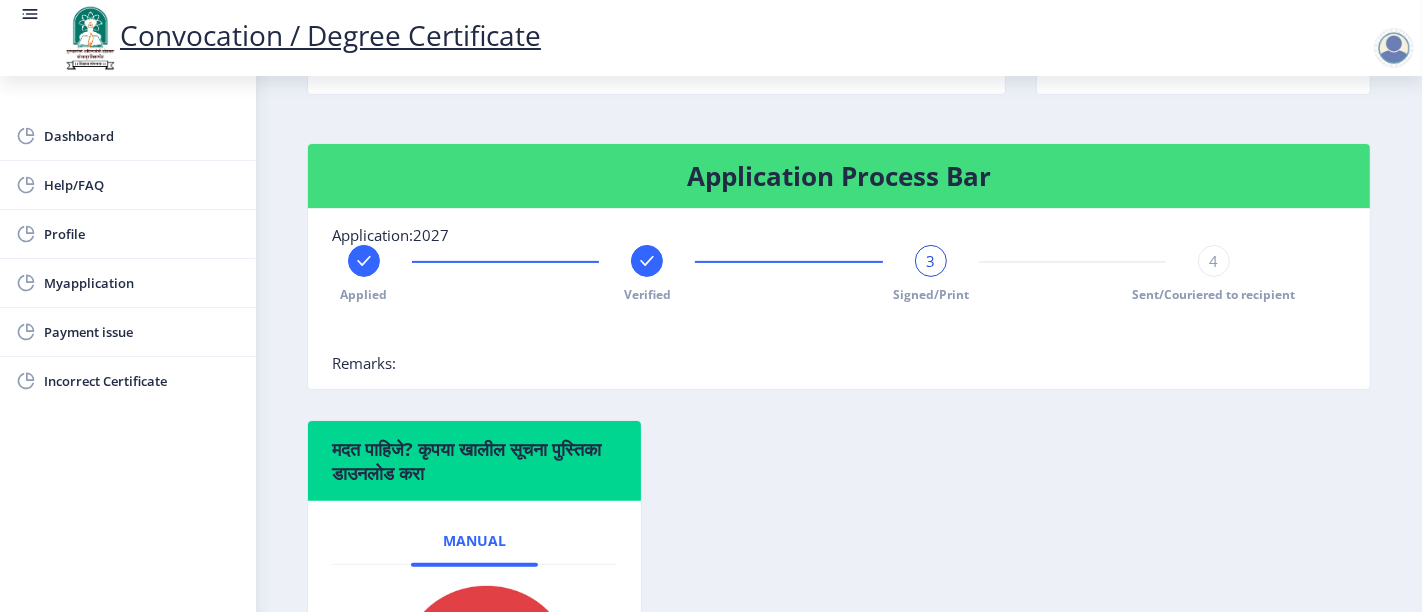 scroll, scrollTop: 75, scrollLeft: 0, axis: vertical 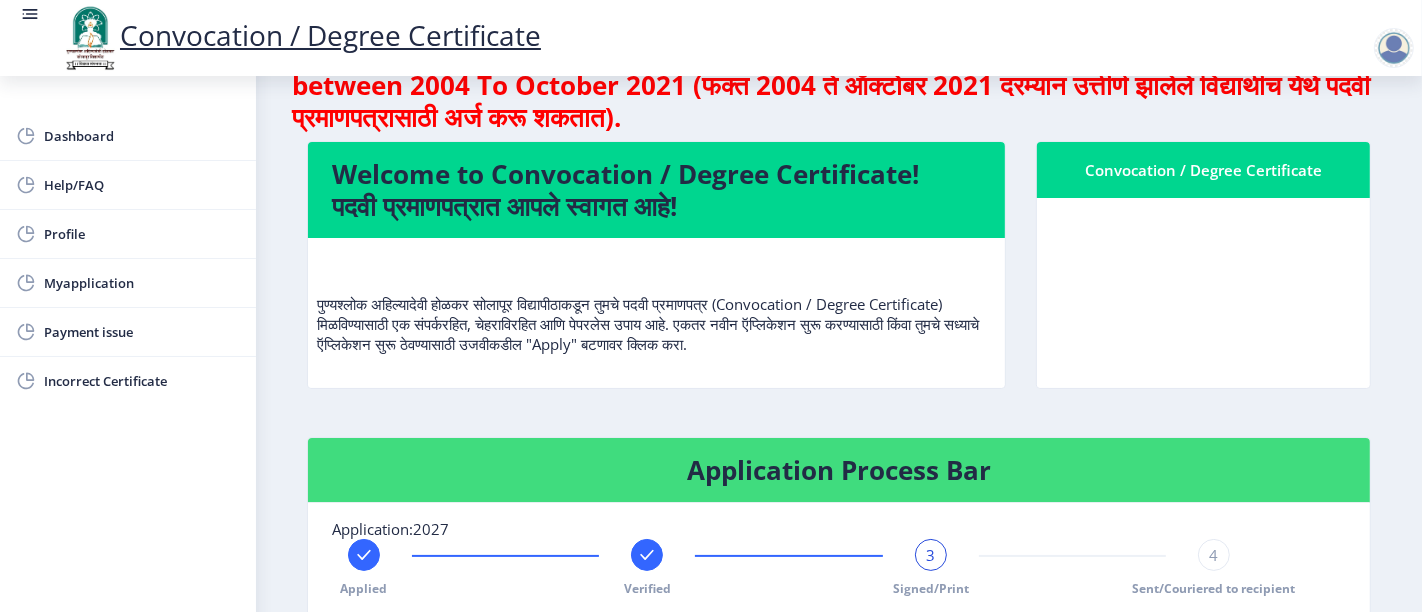 click on "Convocation / Degree Certificate" 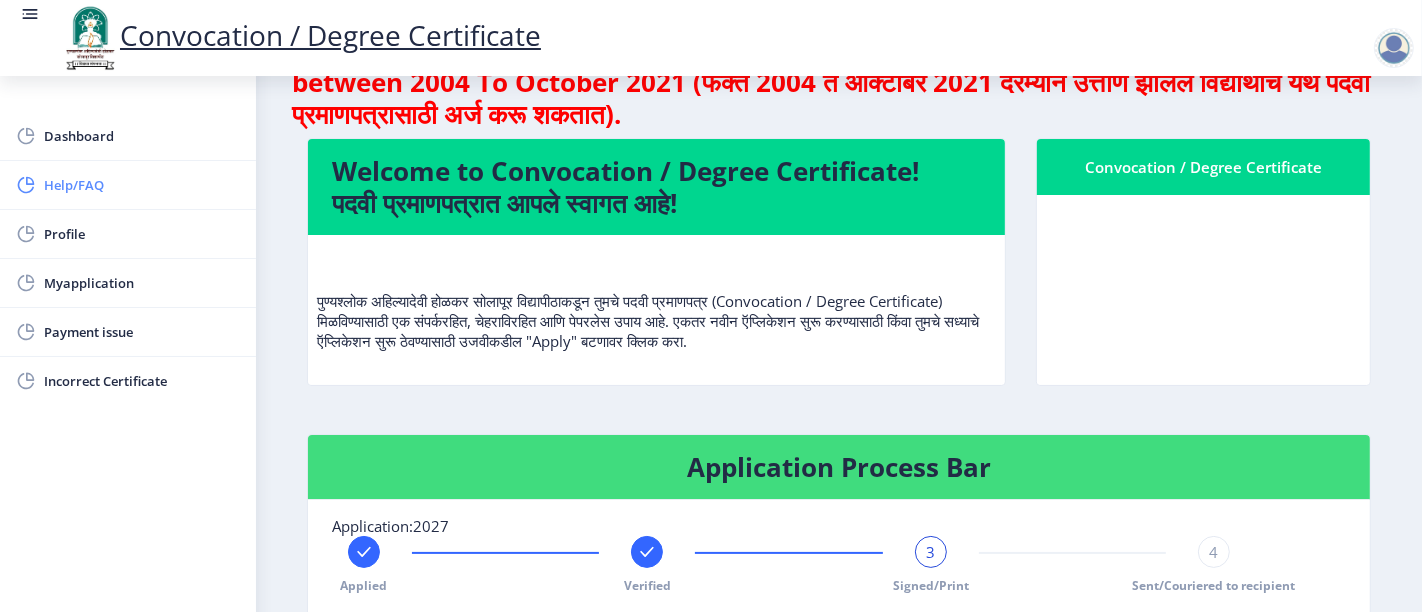 scroll, scrollTop: 0, scrollLeft: 0, axis: both 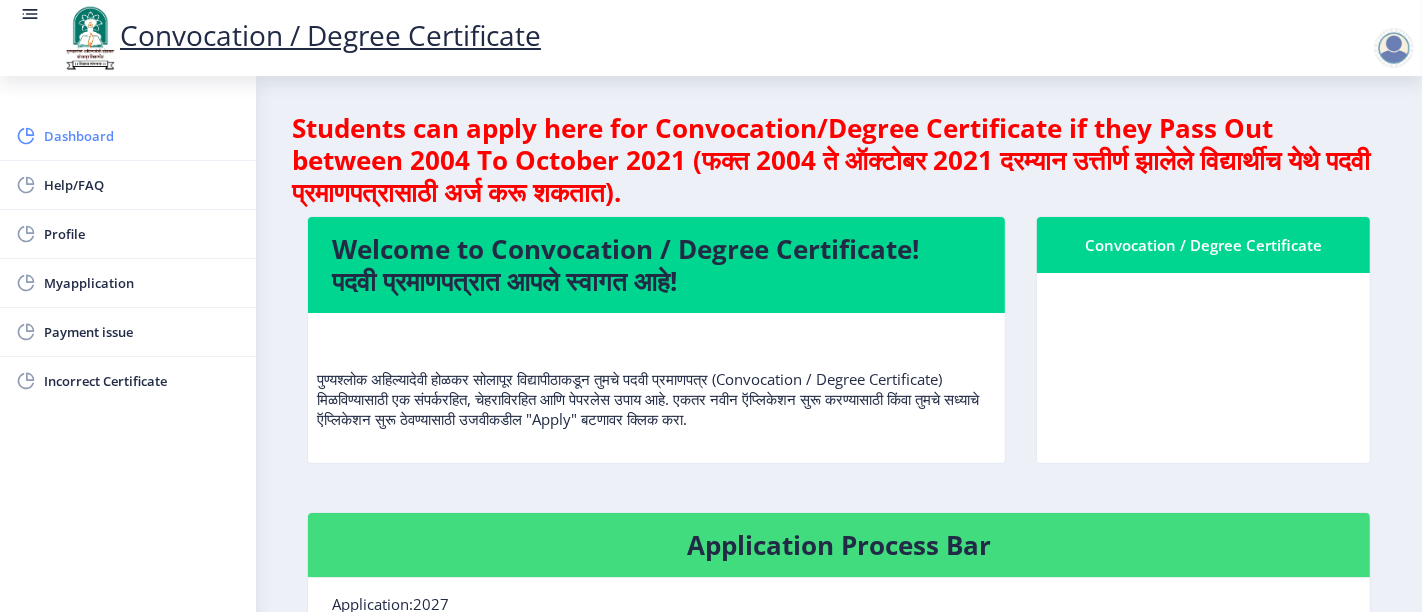 click on "Dashboard" 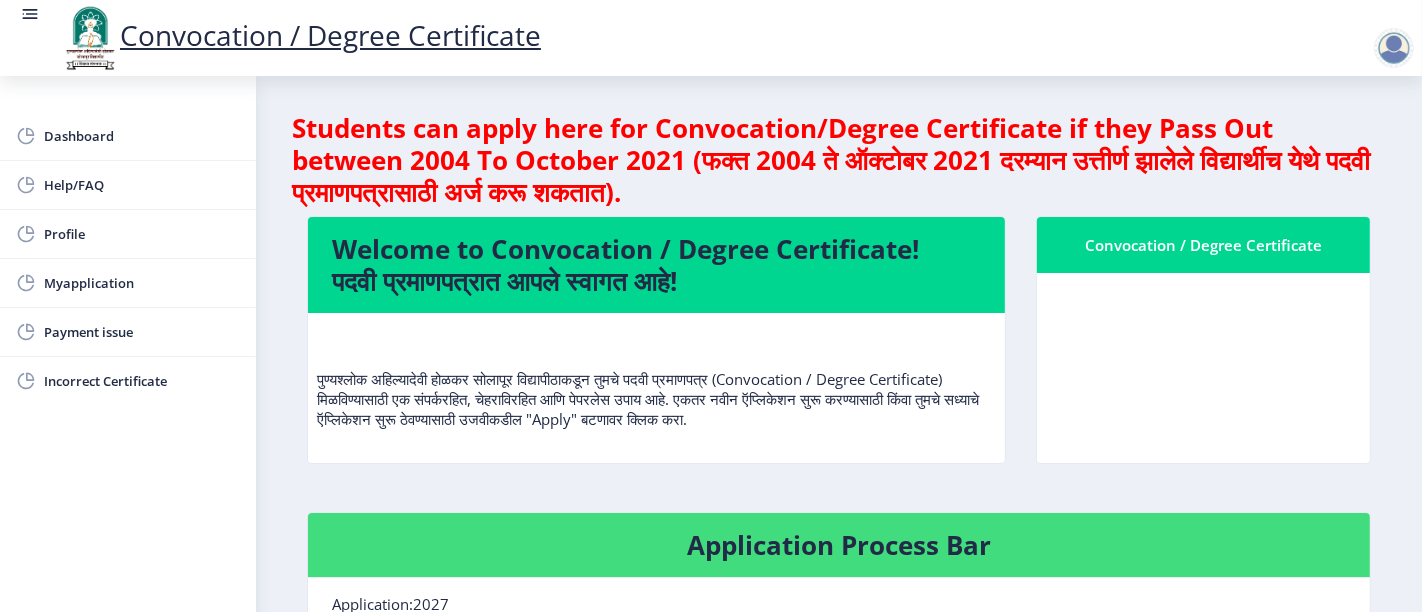 click on "Welcome to Convocation / Degree Certificate!  पदवी प्रमाणपत्रात आपले स्वागत आहे!" 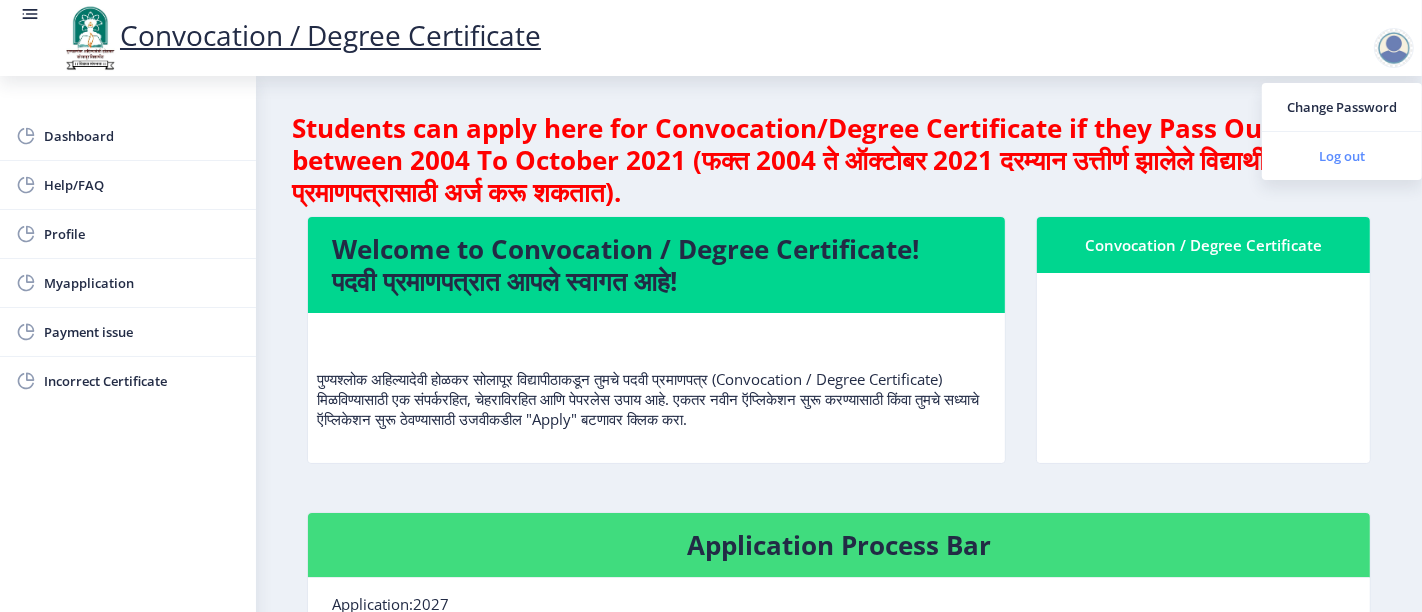 click on "Log out" at bounding box center [1342, 156] 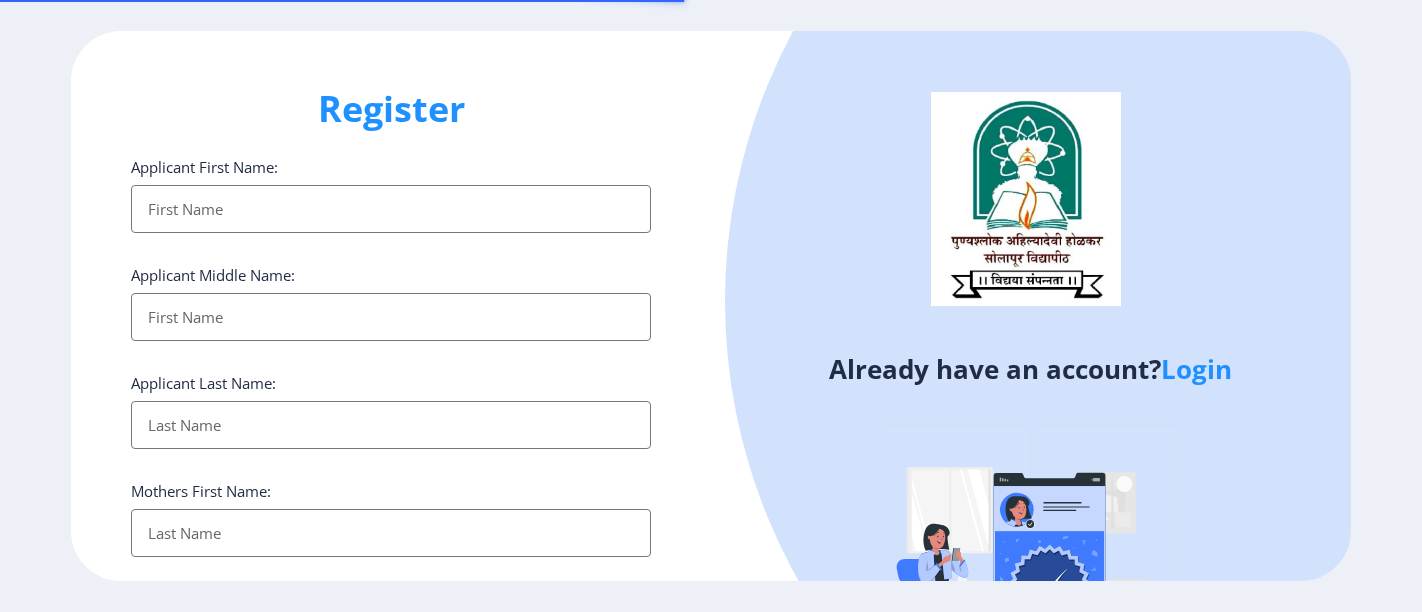 select 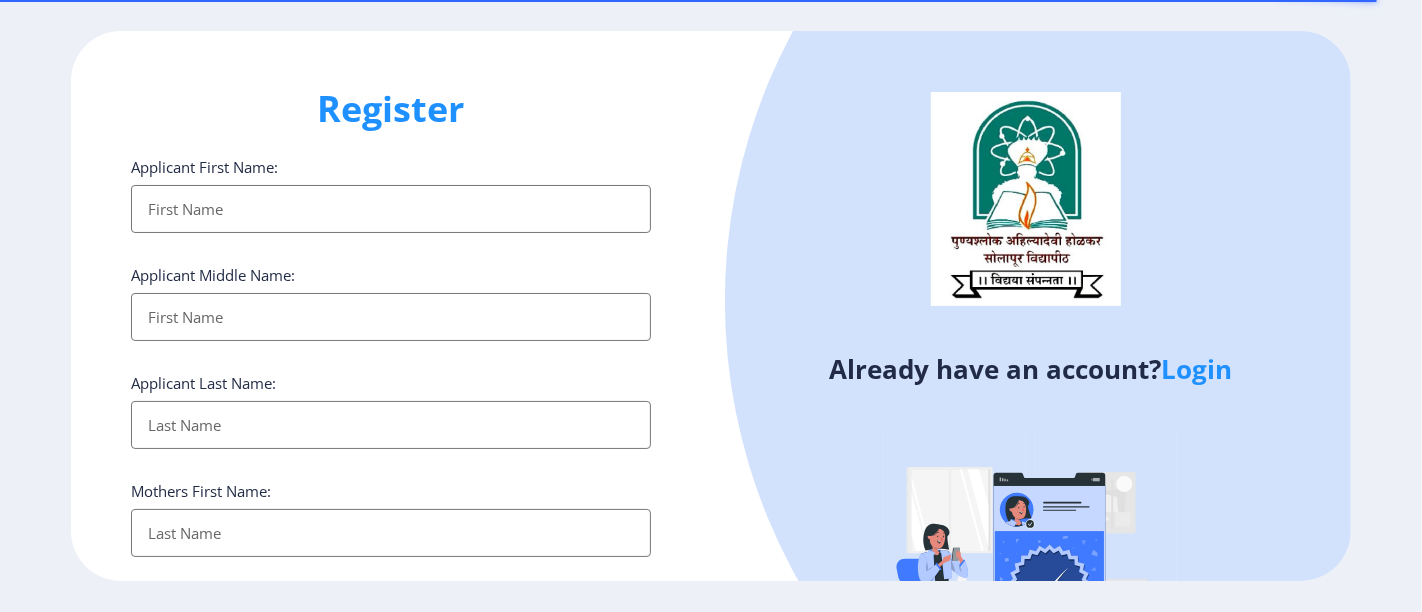 click on "Applicant First Name:" at bounding box center (391, 209) 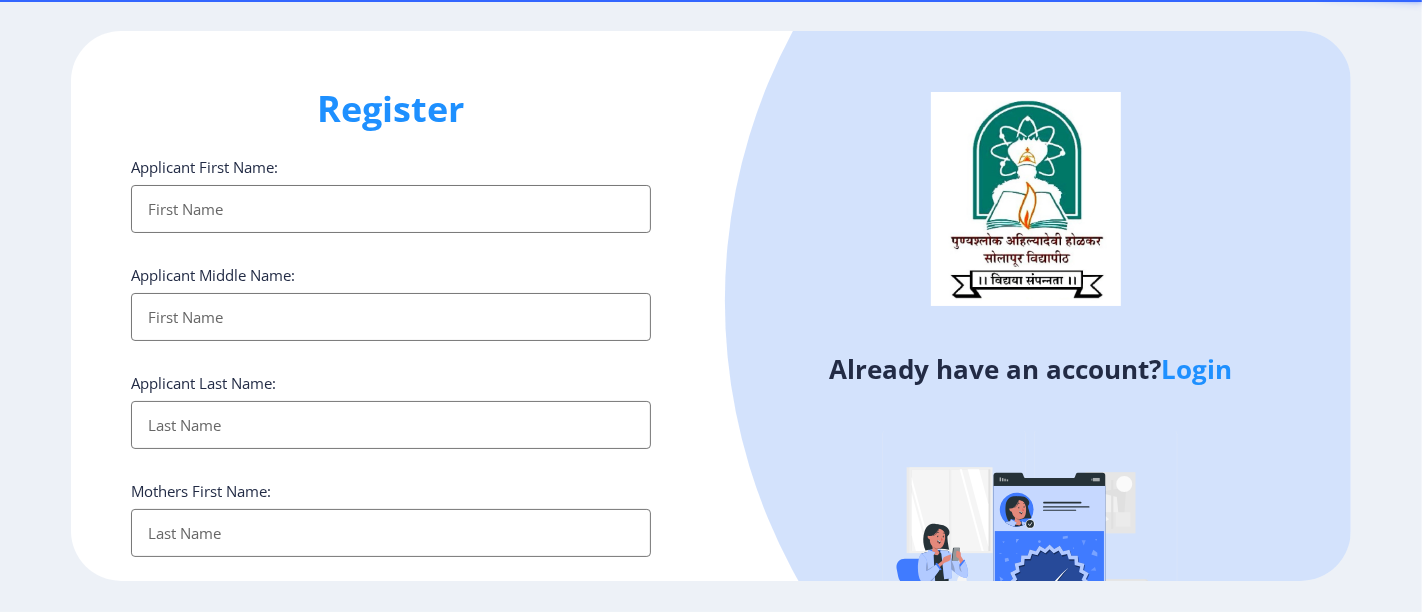 type on "Dhanashree" 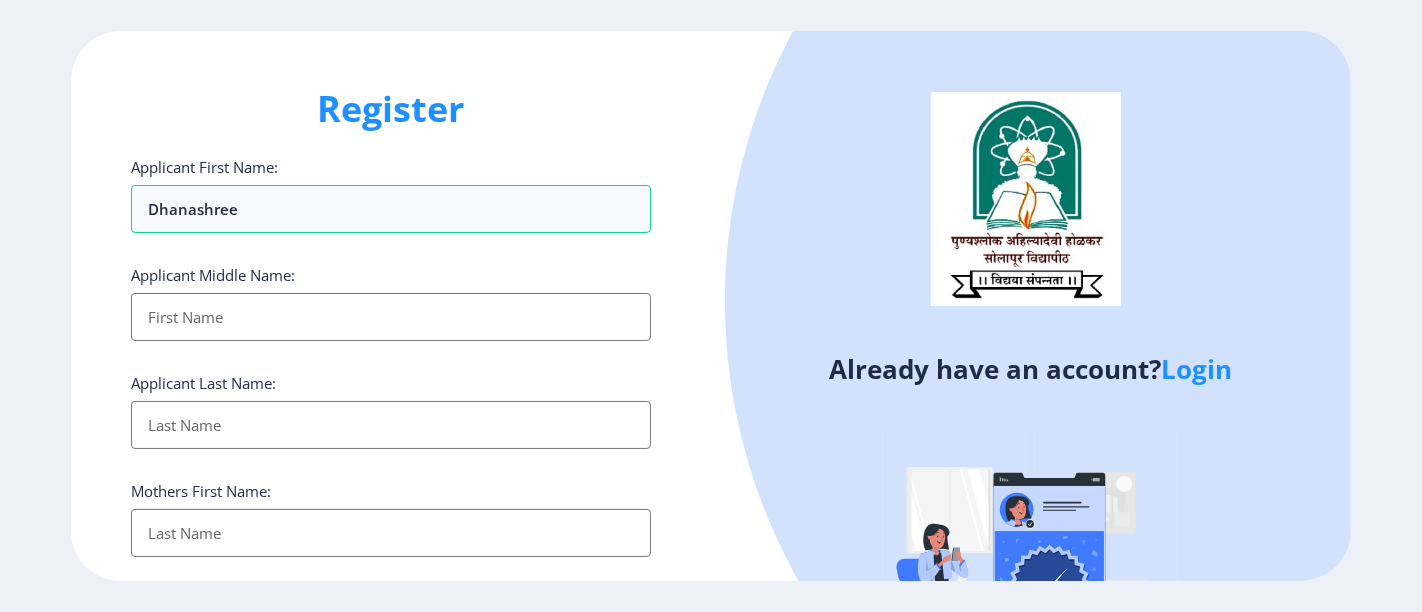 click on "Applicant First Name:" at bounding box center [391, 317] 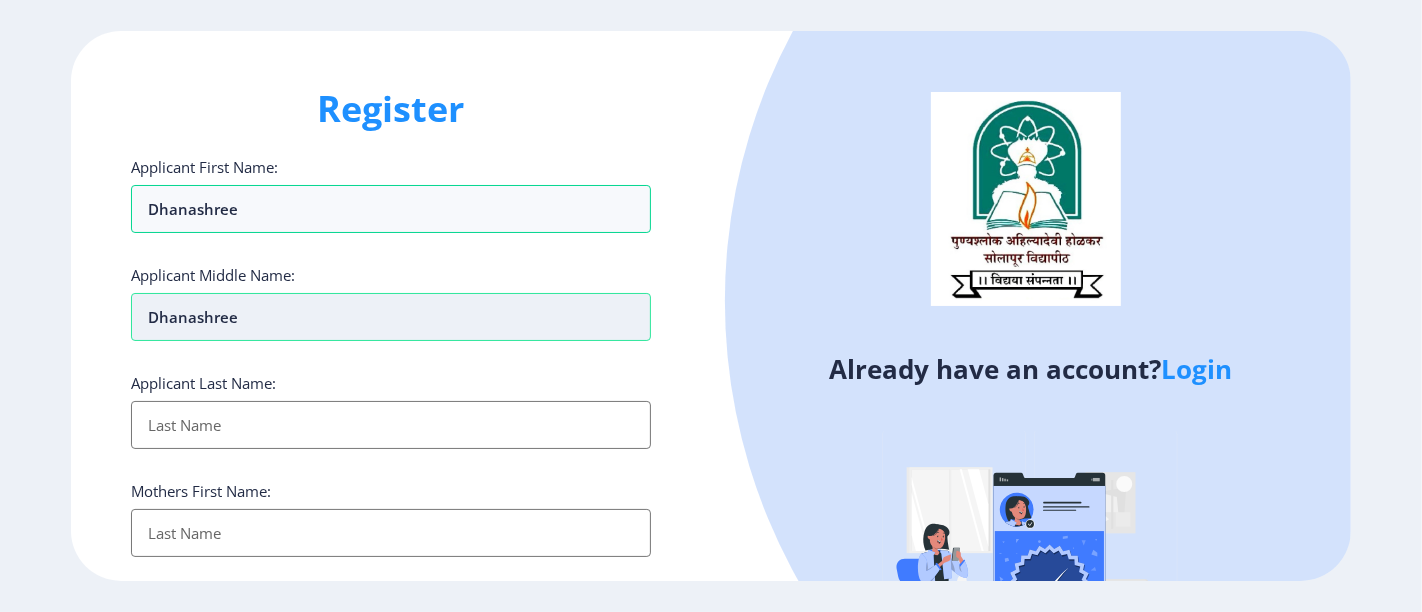 click on "Dhanashree" at bounding box center [391, 317] 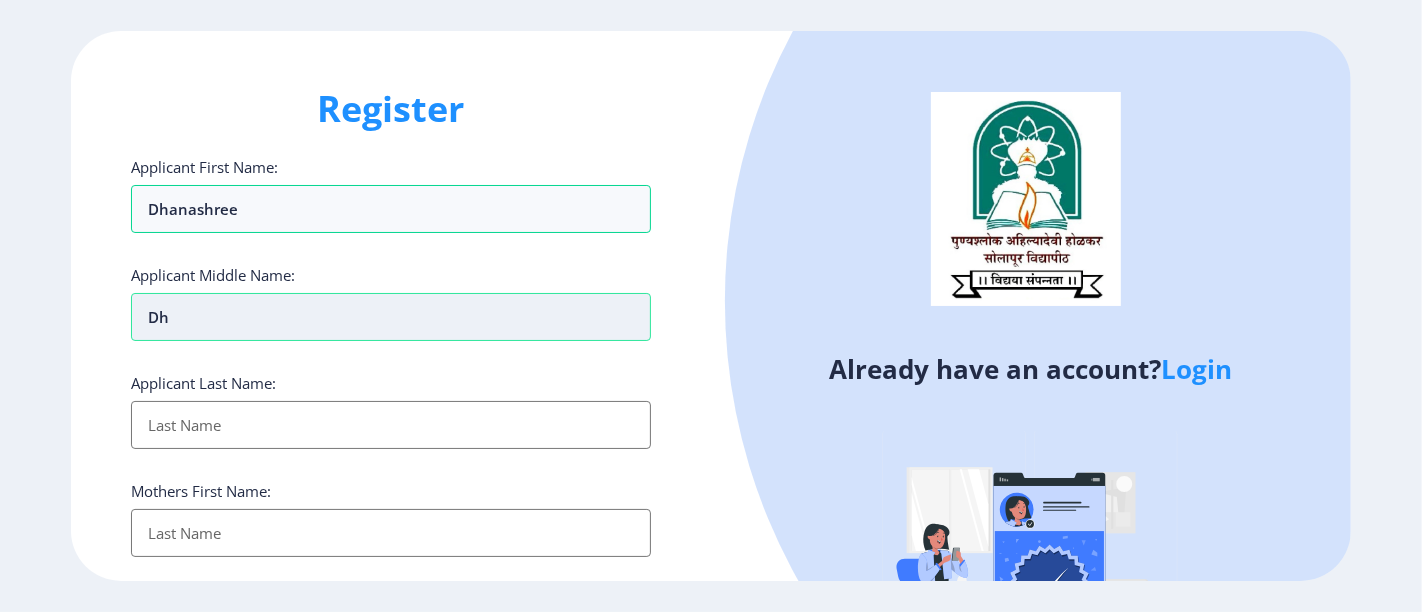 type on "D" 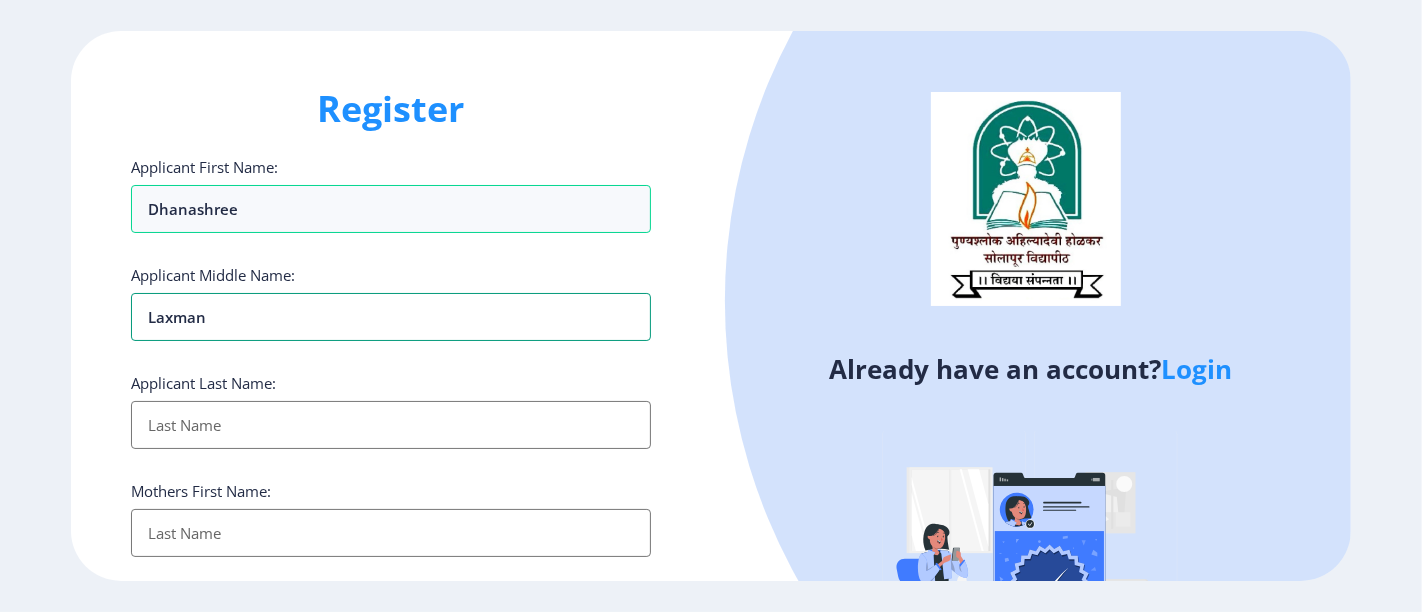 type on "Laxman" 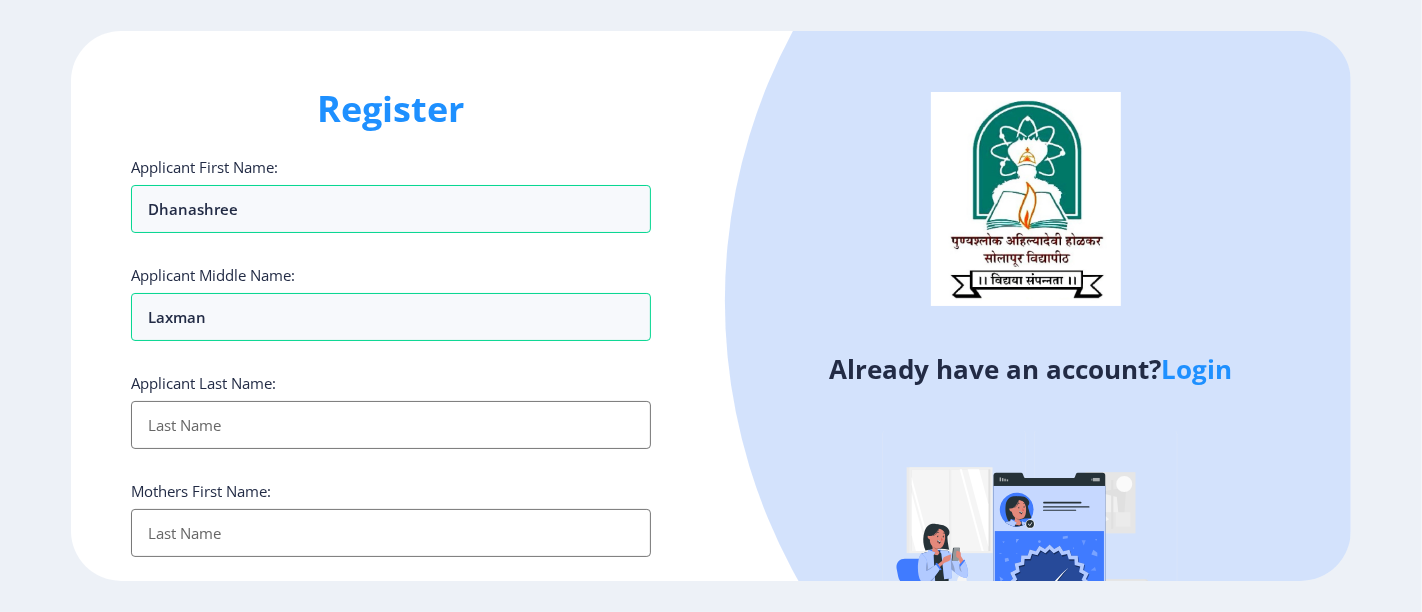 click on "Applicant First Name:" at bounding box center (391, 425) 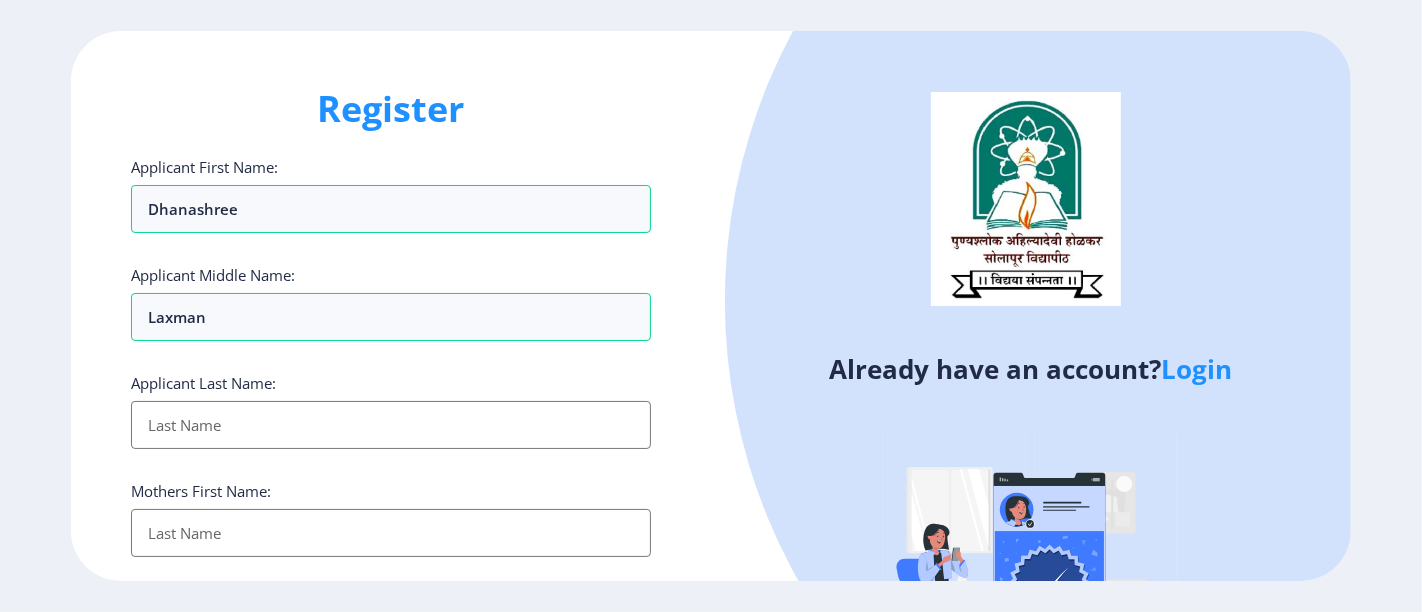 click on "Applicant First Name:" at bounding box center [391, 425] 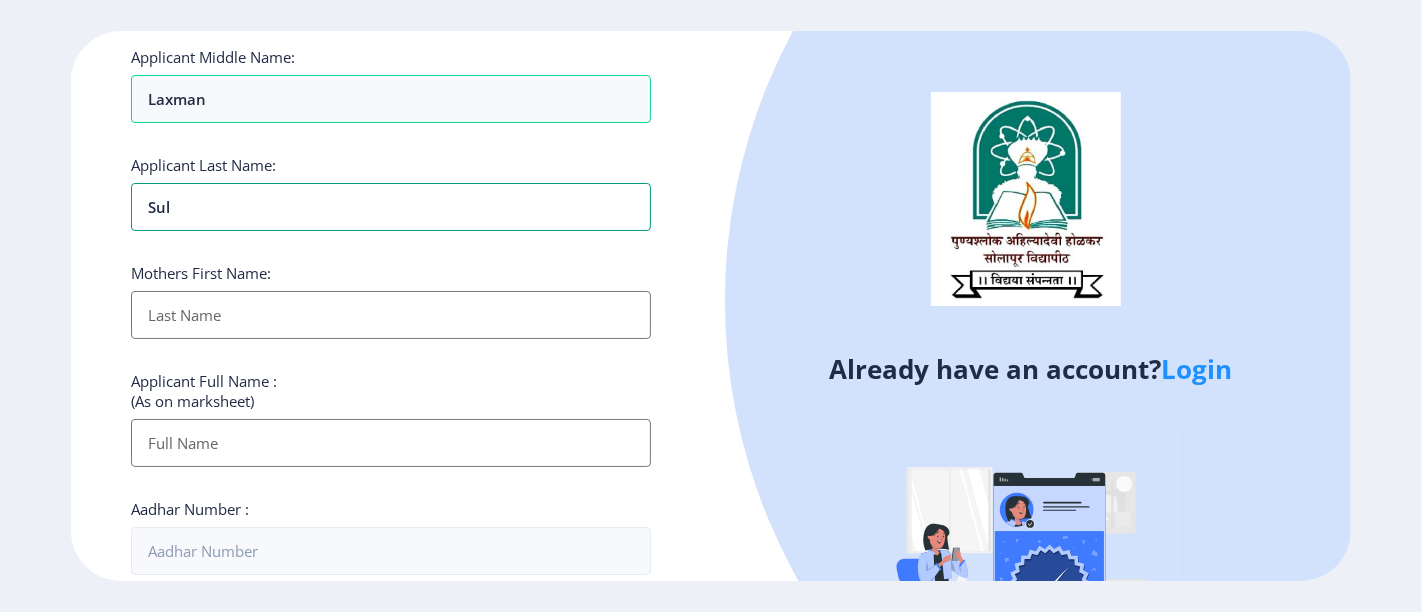 scroll, scrollTop: 222, scrollLeft: 0, axis: vertical 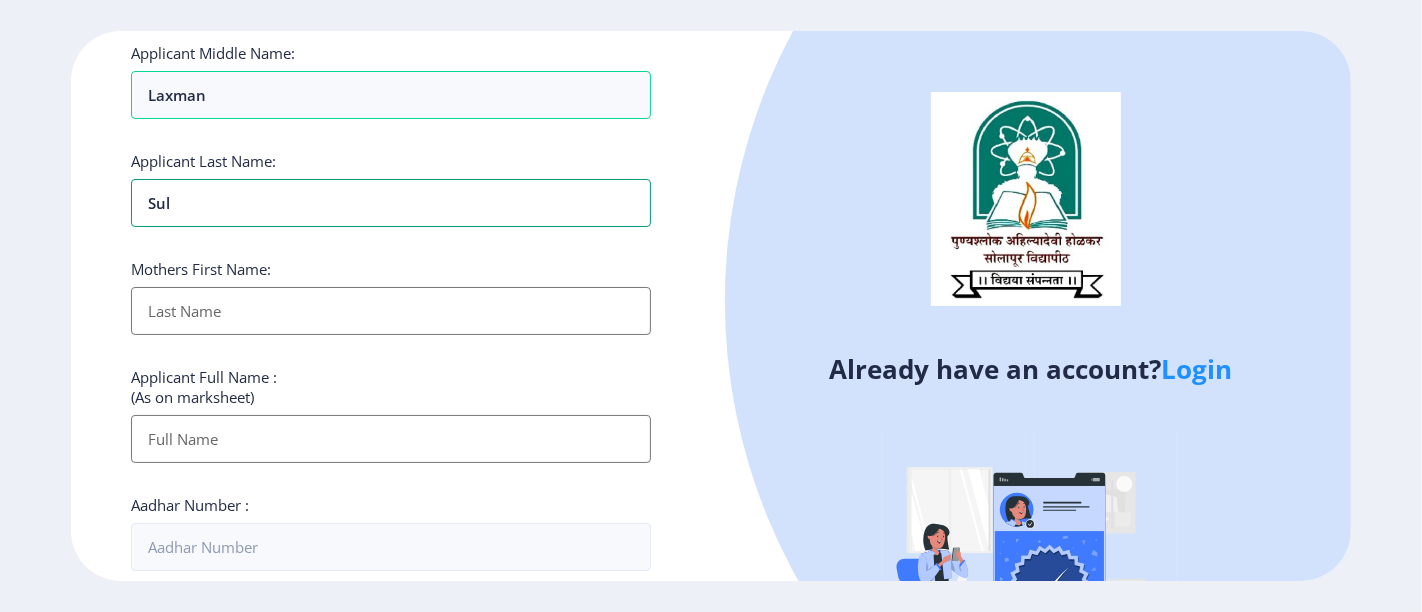 type on "Sul" 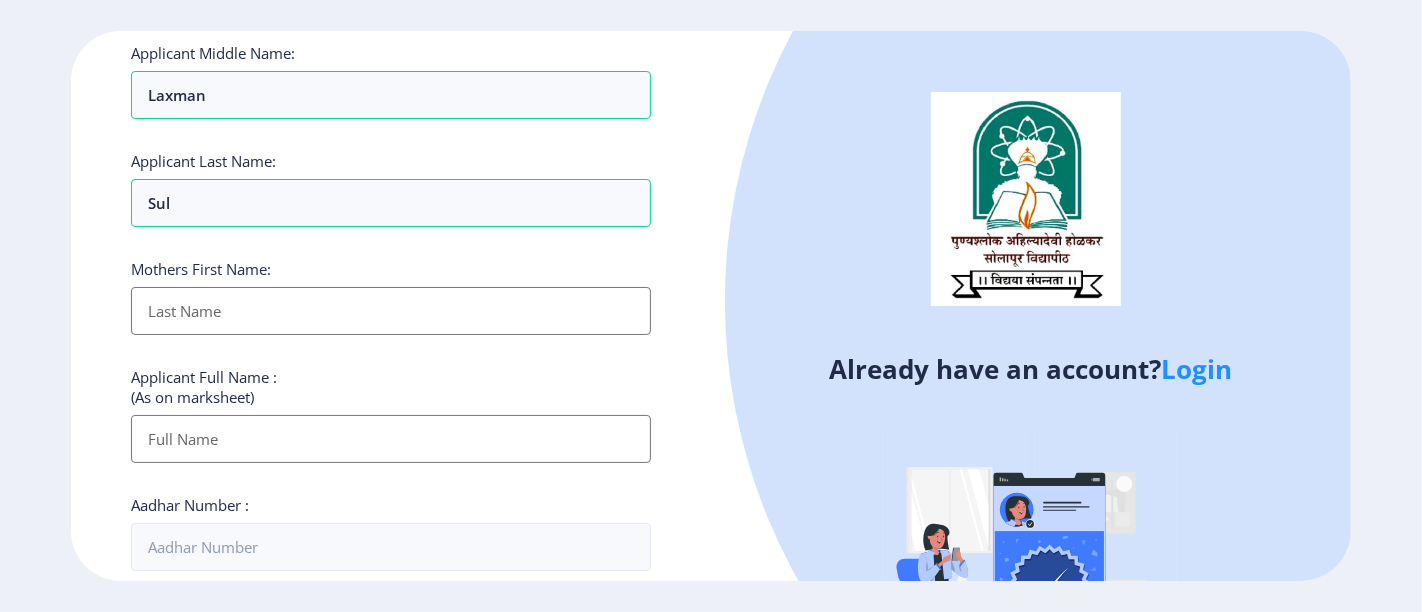 click on "Applicant First Name:" at bounding box center (391, 311) 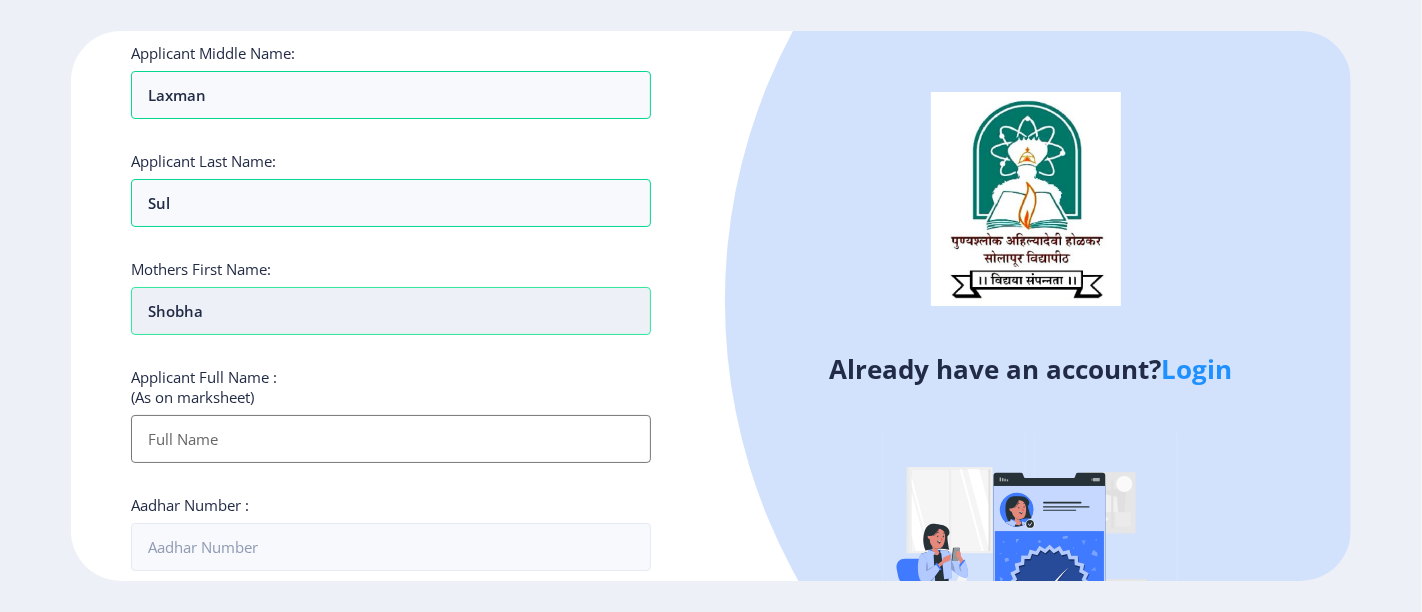 scroll, scrollTop: 333, scrollLeft: 0, axis: vertical 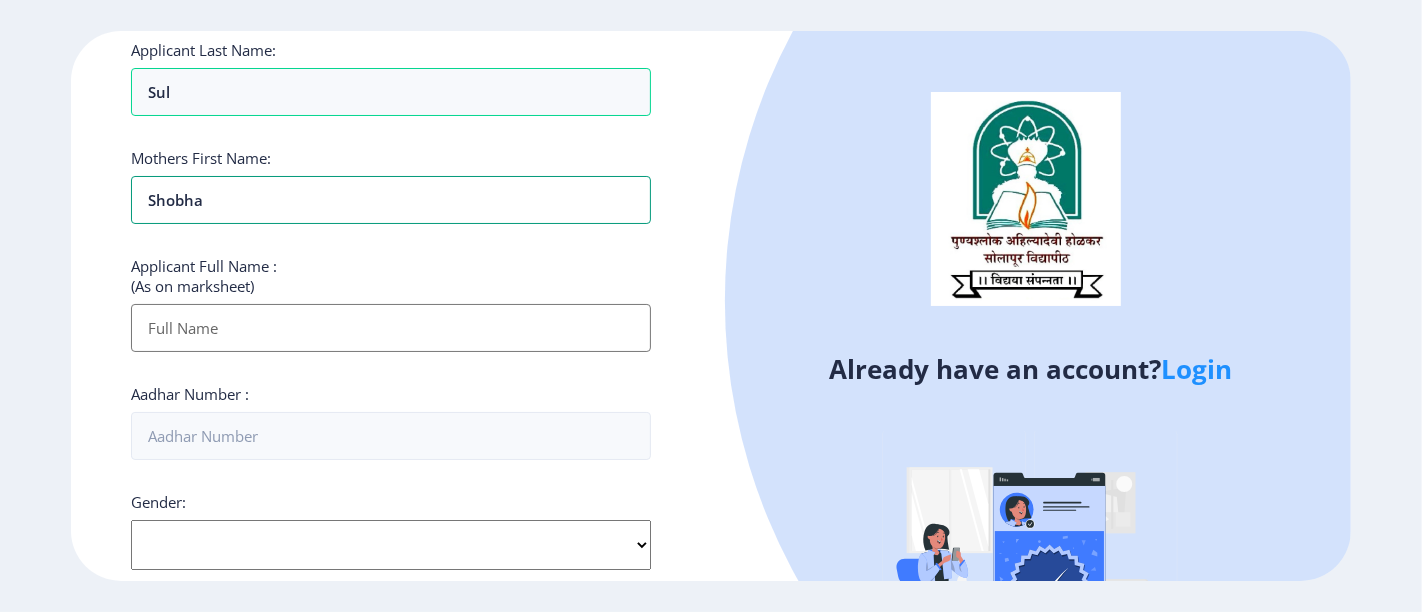 type on "Shobha" 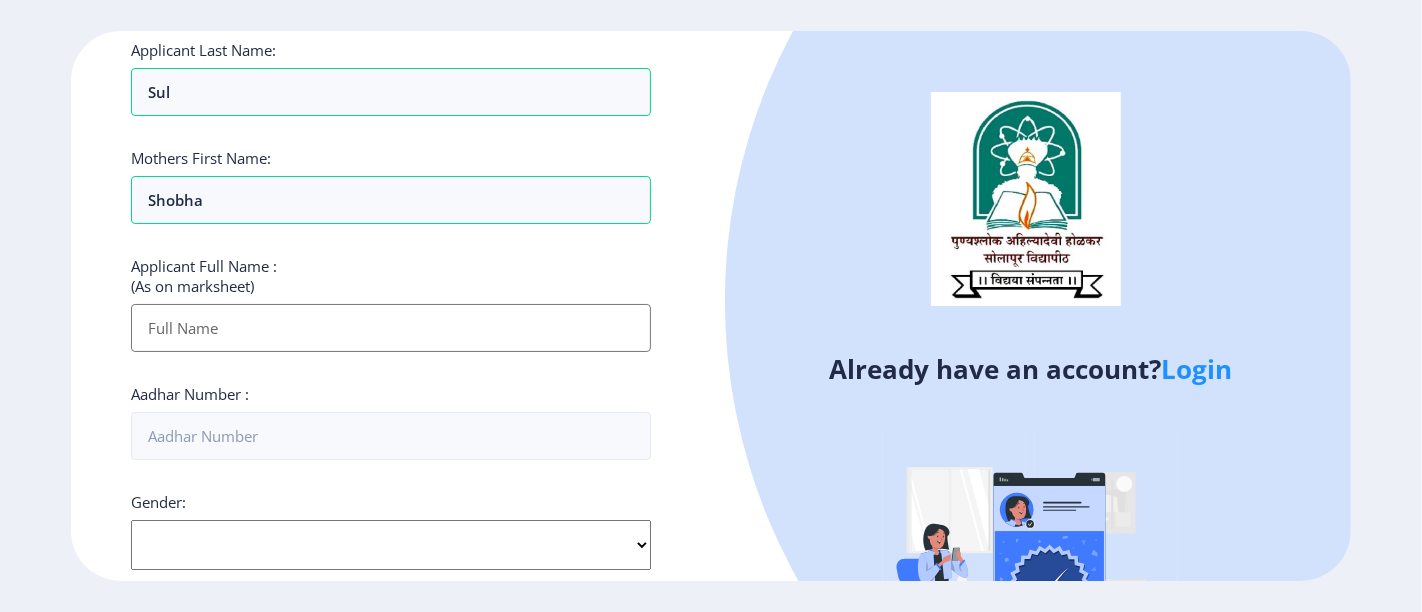click on "Applicant First Name:" at bounding box center (391, 328) 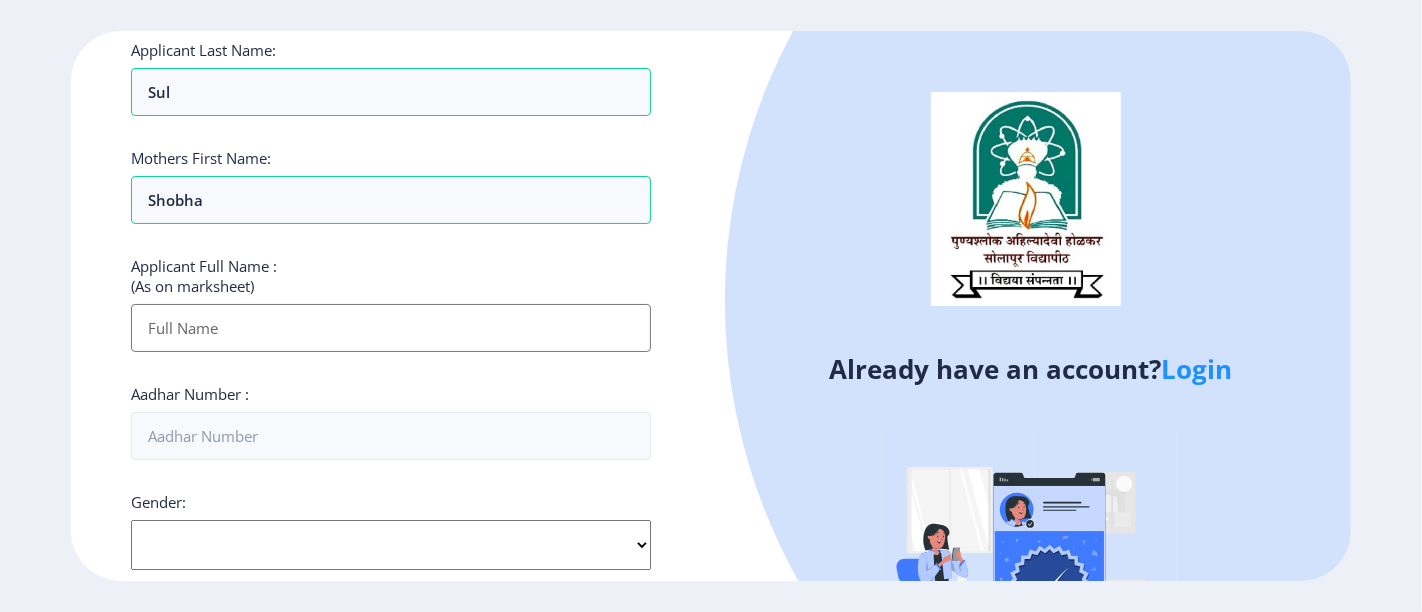 type on "Dhanashree" 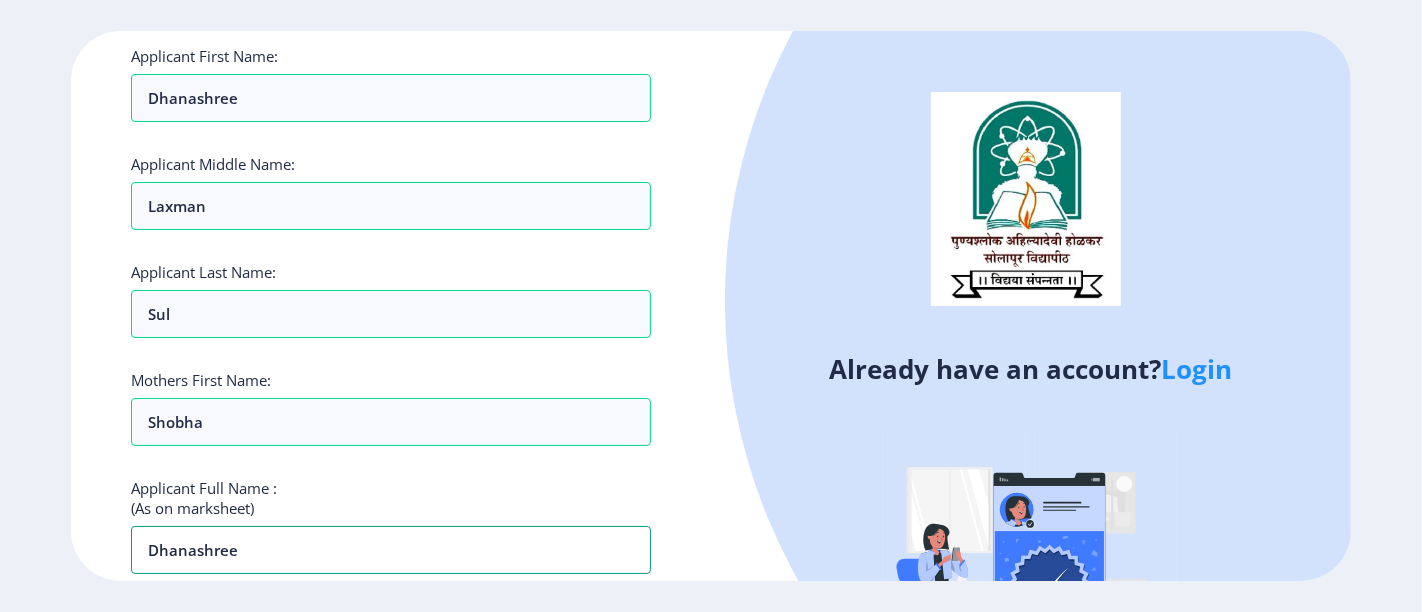 scroll, scrollTop: 0, scrollLeft: 0, axis: both 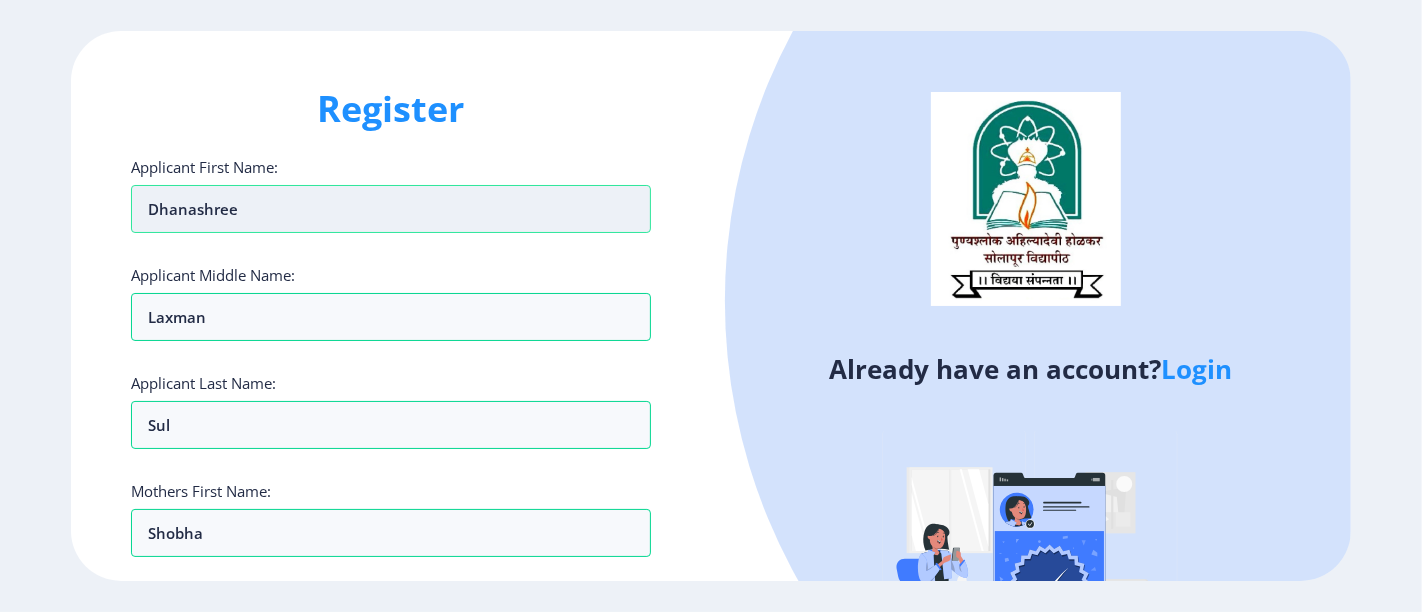 click on "Dhanashree" at bounding box center (391, 209) 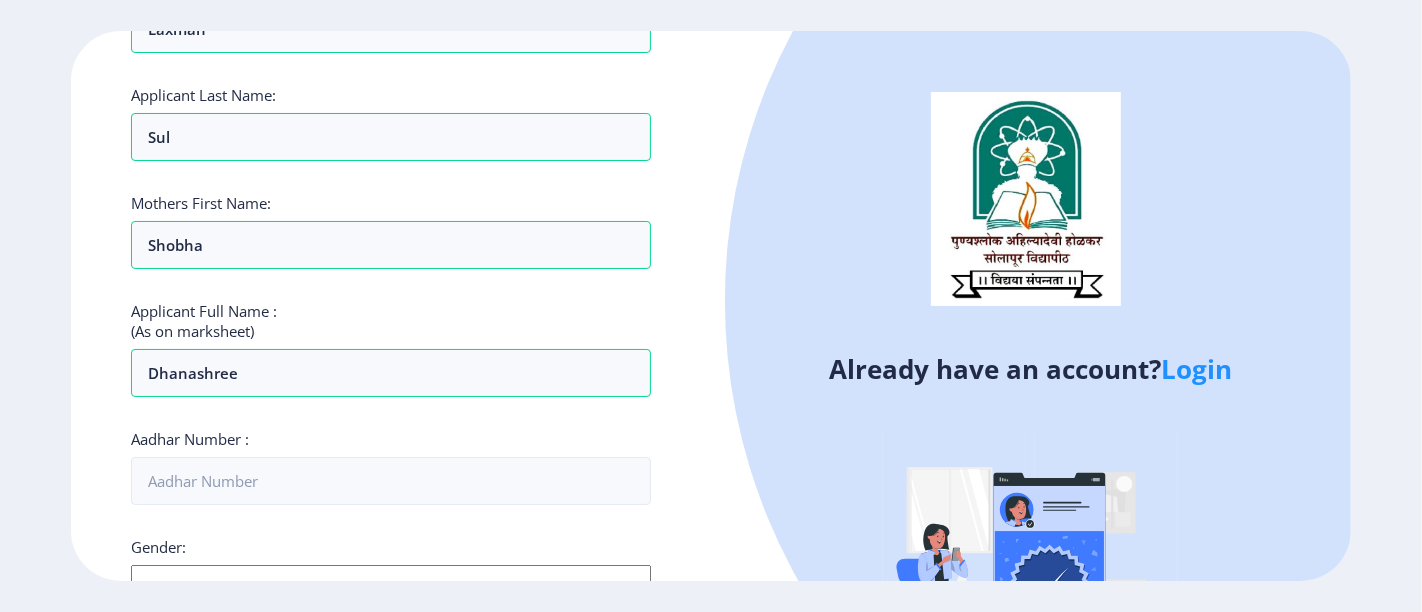 scroll, scrollTop: 333, scrollLeft: 0, axis: vertical 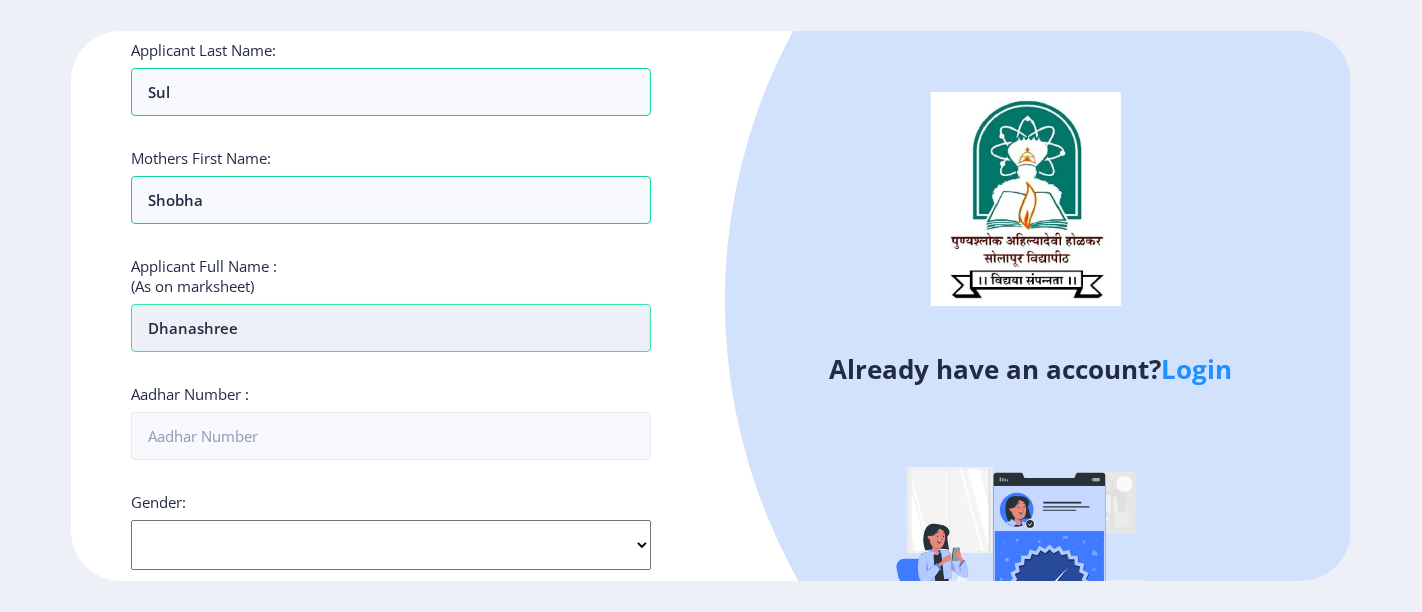 type on "Dhanashri" 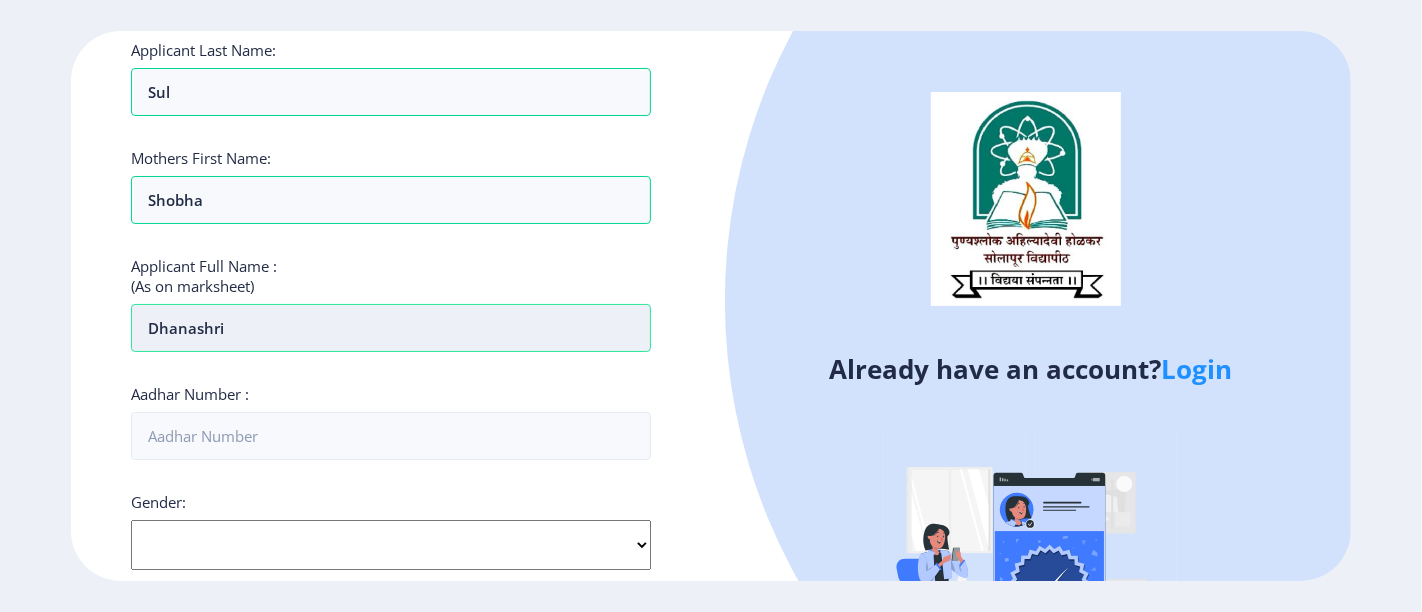 click on "Dhanashri" at bounding box center [391, 328] 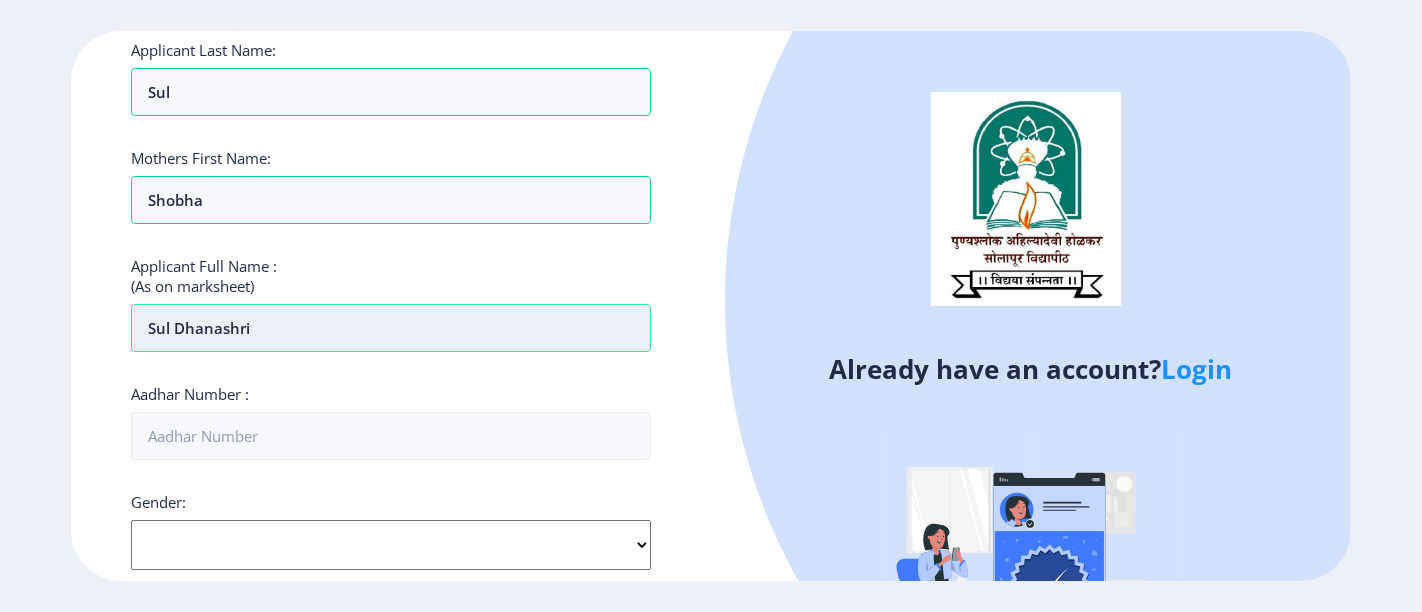 click on "Sul Dhanashri" at bounding box center [391, 328] 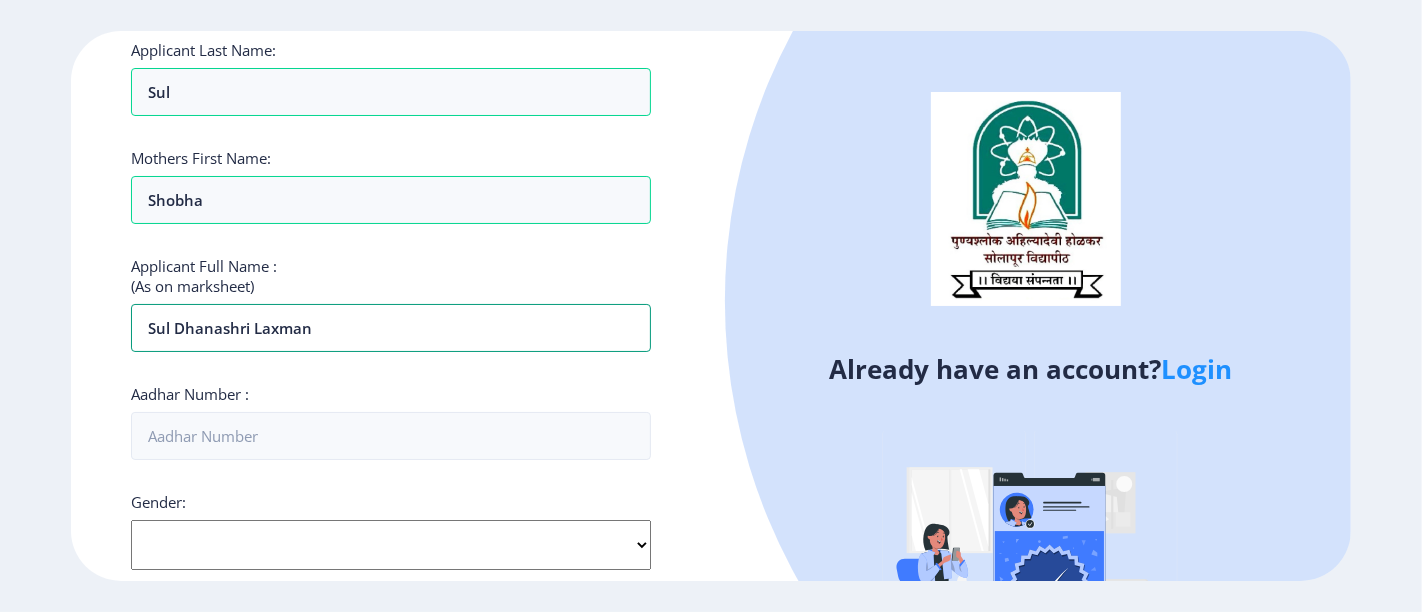 type on "Sul Dhanashri Laxman" 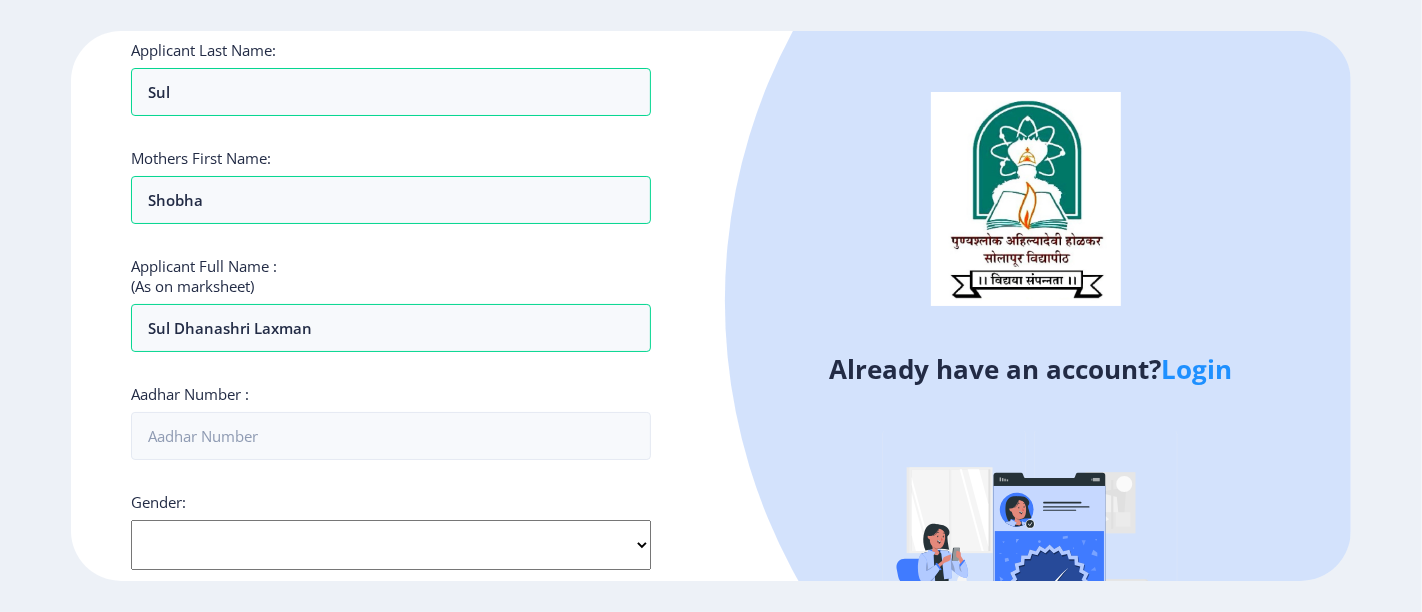 click on "Applicant First Name: Dhanashri Applicant Middle Name: Laxman Applicant Last Name: Sul Mothers First Name: Shobha Applicant Full Name : (As on marksheet) Sul Dhanashri Laxman Aadhar Number :  Gender: Select Gender Male Female Other  Country Code and Mobile number  *  +91 India (भारत) +91 Afghanistan (‫افغانستان‬‎) +93 Albania (Shqipëri) +355 Algeria (‫الجزائر‬‎) +213 American Samoa +1 Andorra +376 Angola +244 Anguilla +1 Antigua and Barbuda +1 Argentina +54 Armenia (Հայաստան) +374 Aruba +297 Australia +61 Austria (Österreich) +43 Azerbaijan (Azərbaycan) +994 Bahamas +1 Bahrain (‫البحرين‬‎) +973 Bangladesh (বাংলাদেশ) +880 Barbados +1 Belarus (Беларусь) +375 Belgium (België) +32 Belize +501 Benin (Bénin) +229 Bermuda +1 Bhutan (འབྲུག) +975 Bolivia +591 Bosnia and Herzegovina (Босна и Херцеговина) +387 Botswana +267 Brazil (Brasil) +55 British Indian Ocean Territory +246 British Virgin Islands +1 +673" 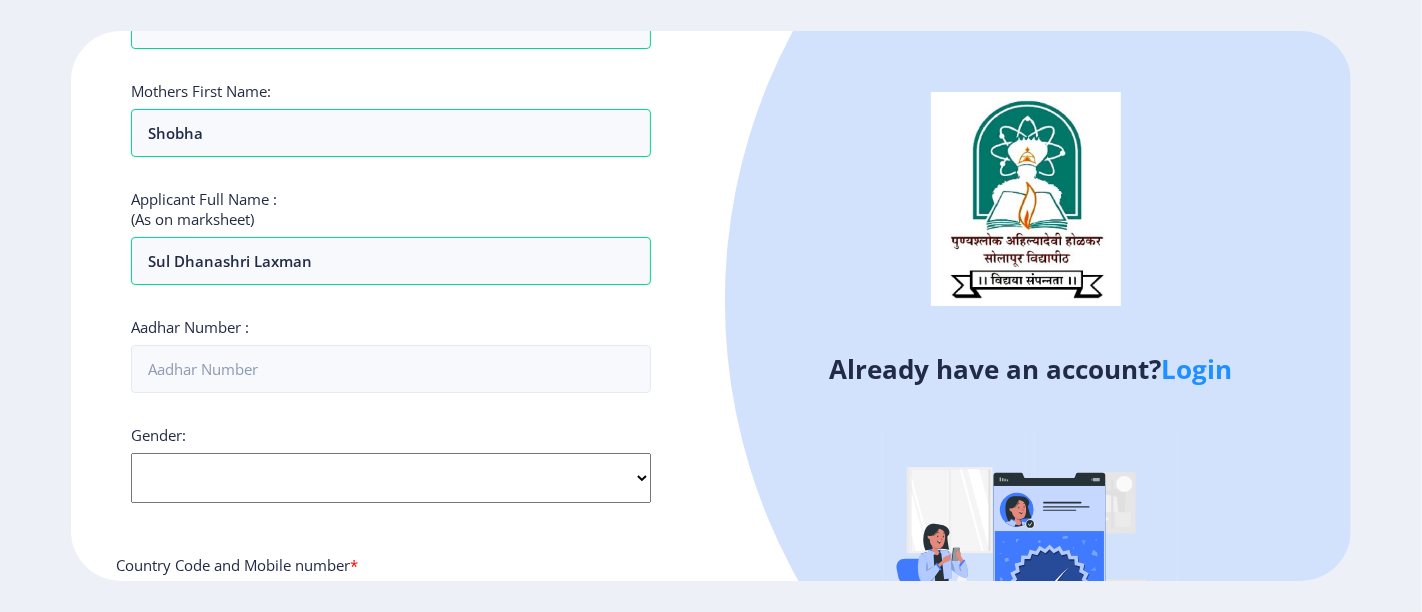 scroll, scrollTop: 444, scrollLeft: 0, axis: vertical 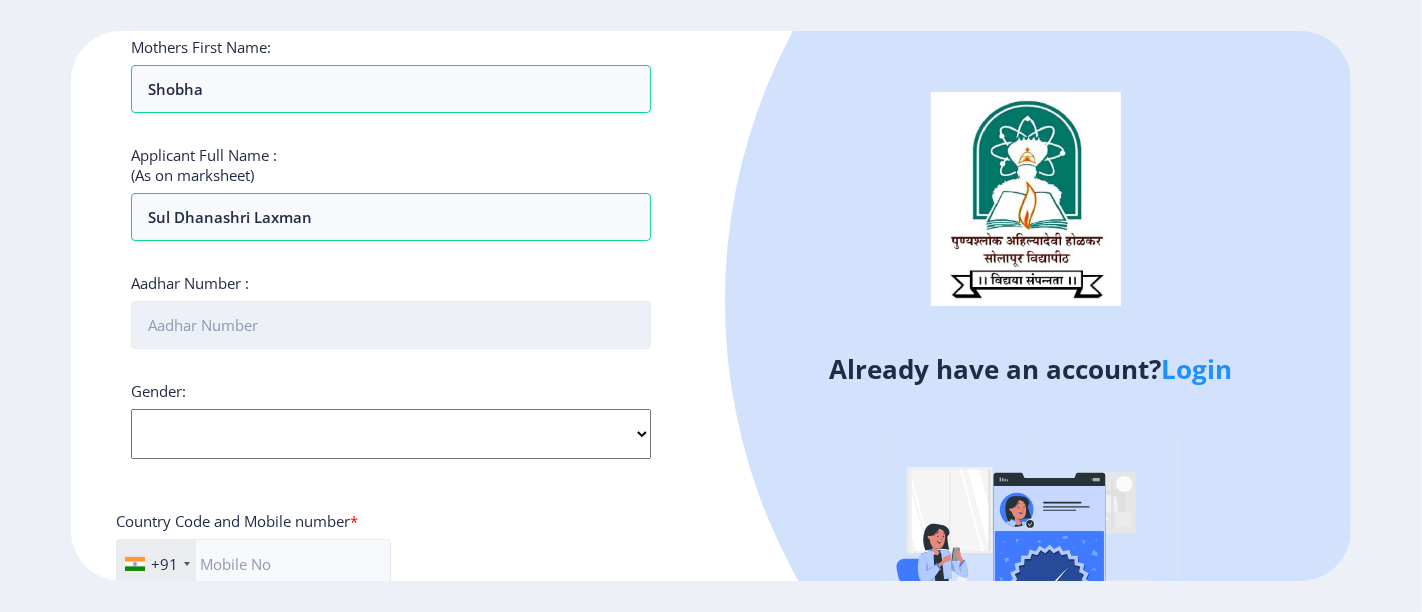 click on "Aadhar Number :" at bounding box center [391, 325] 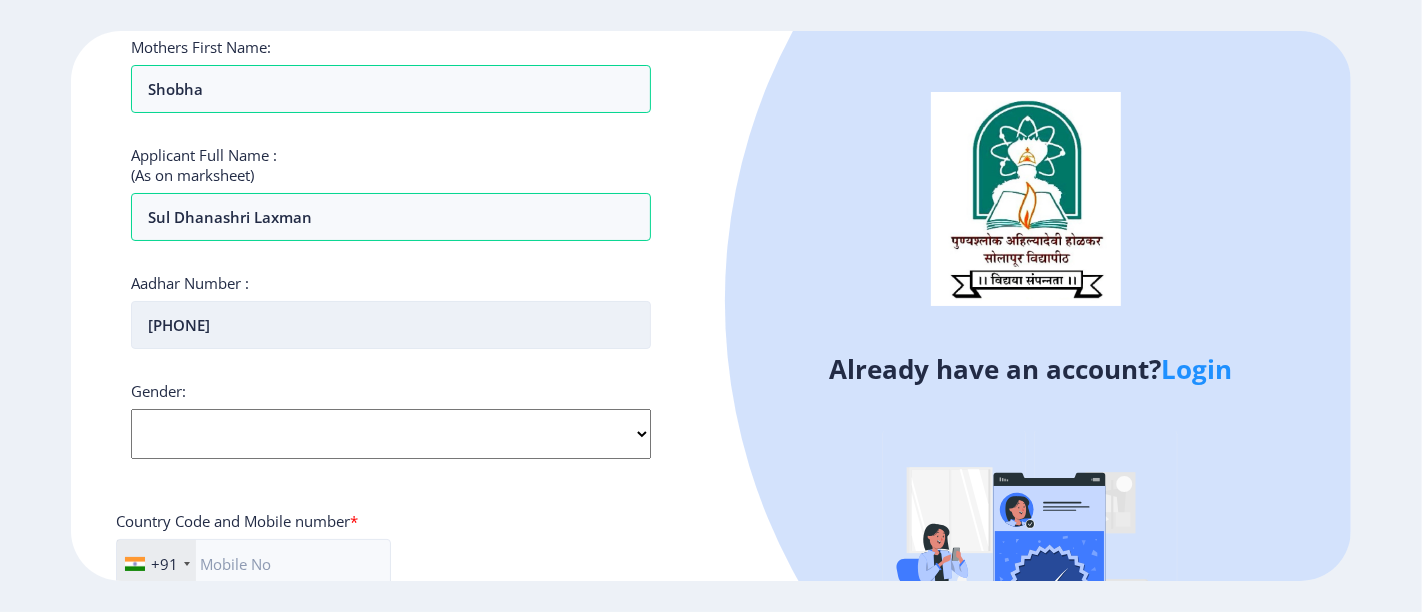 click on "[PHONE]" at bounding box center [391, 325] 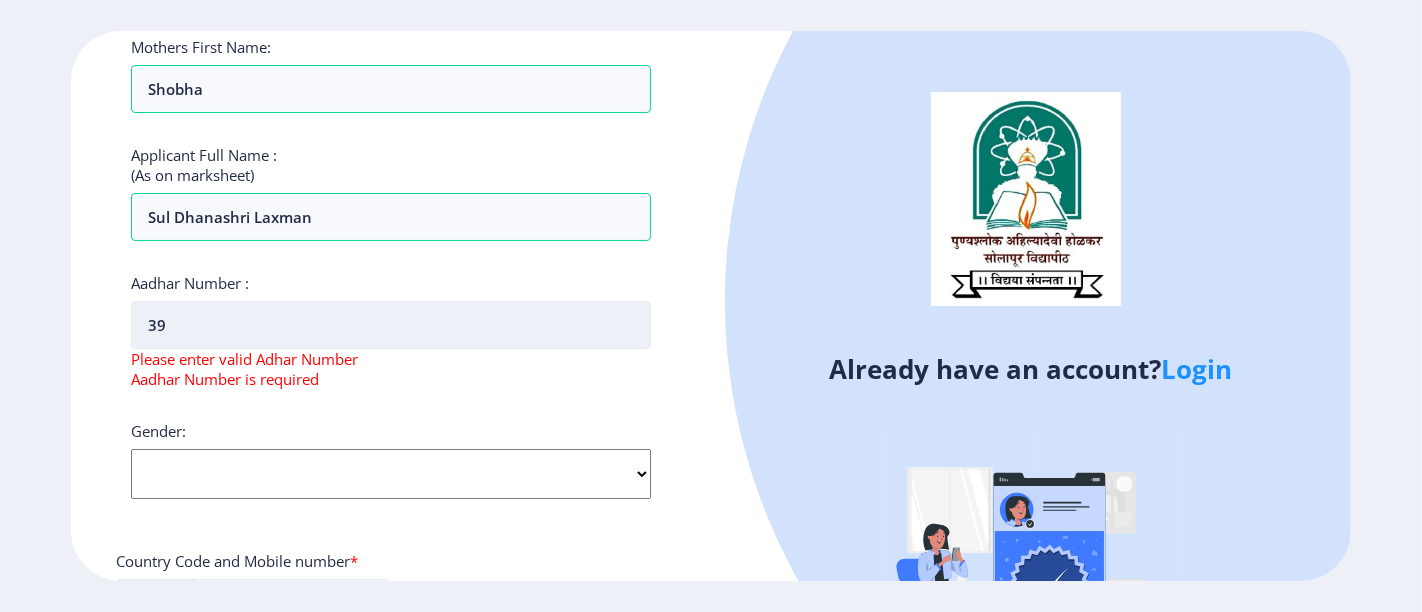 type on "3" 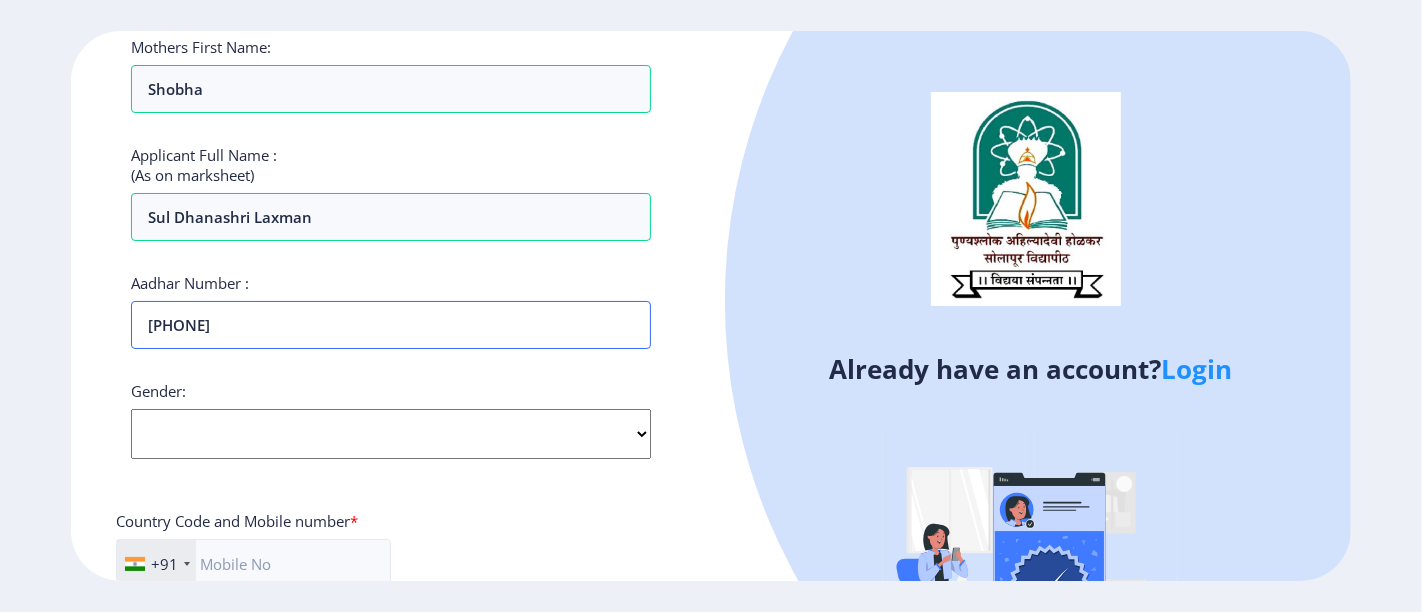 type on "[PHONE]" 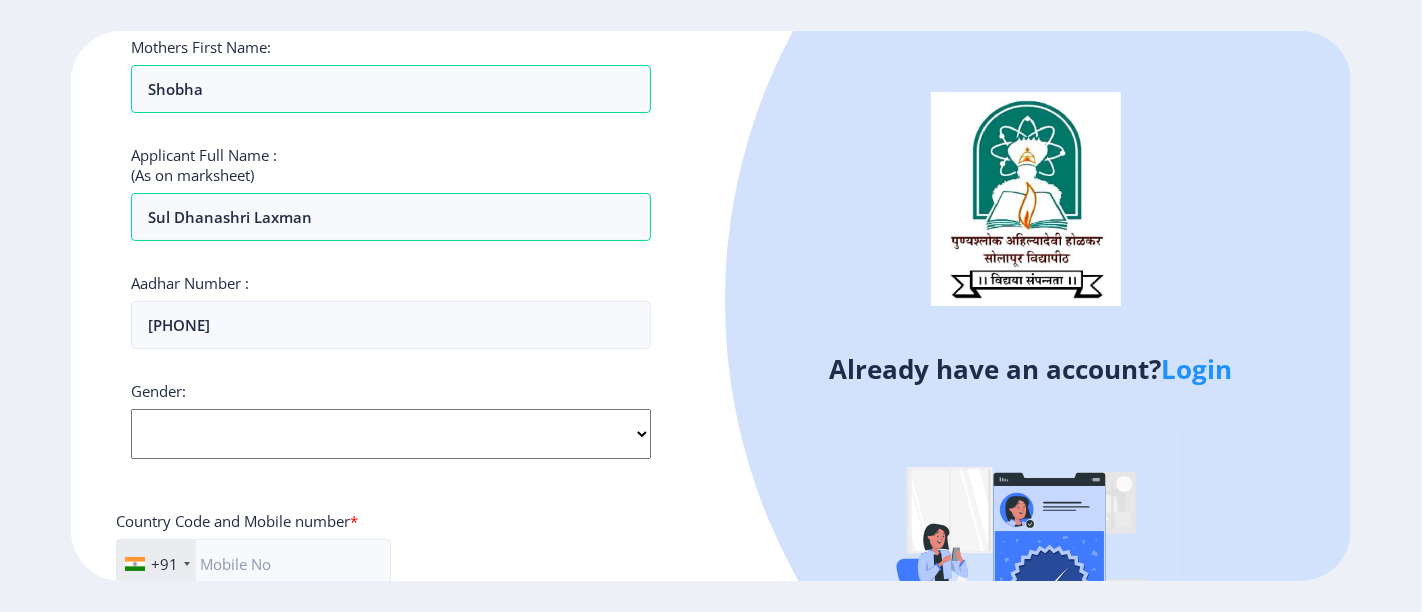 click on "Select Gender Male Female Other" 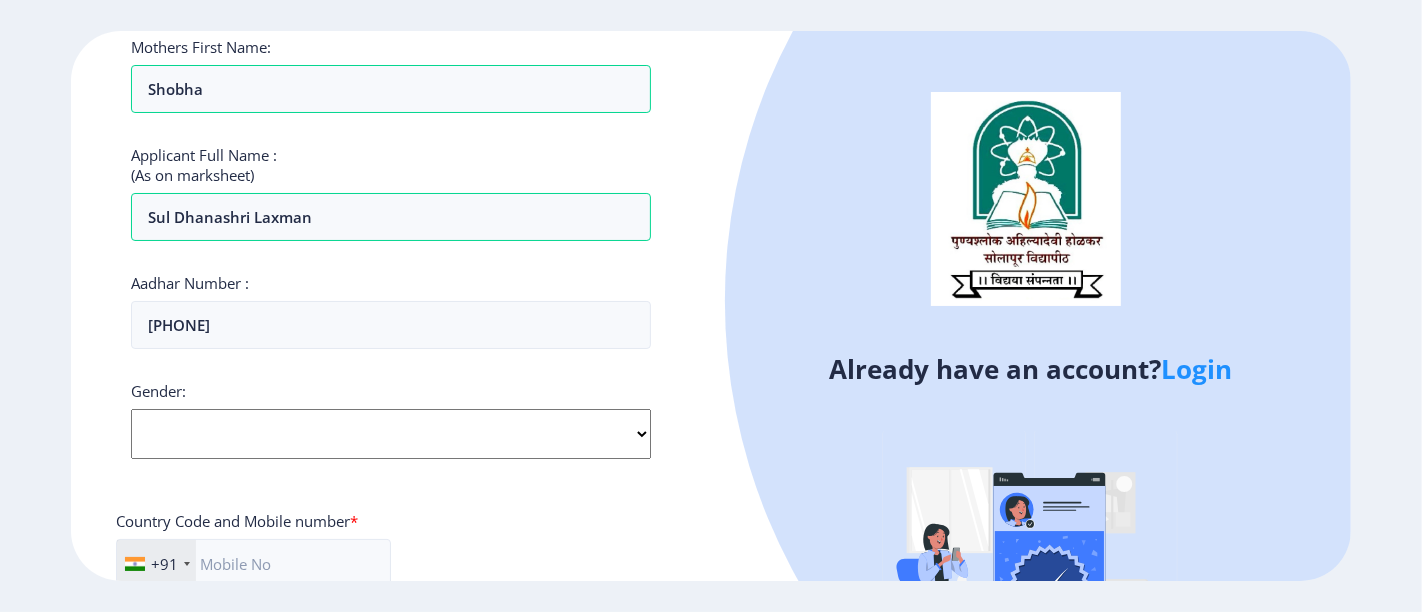 select on "Female" 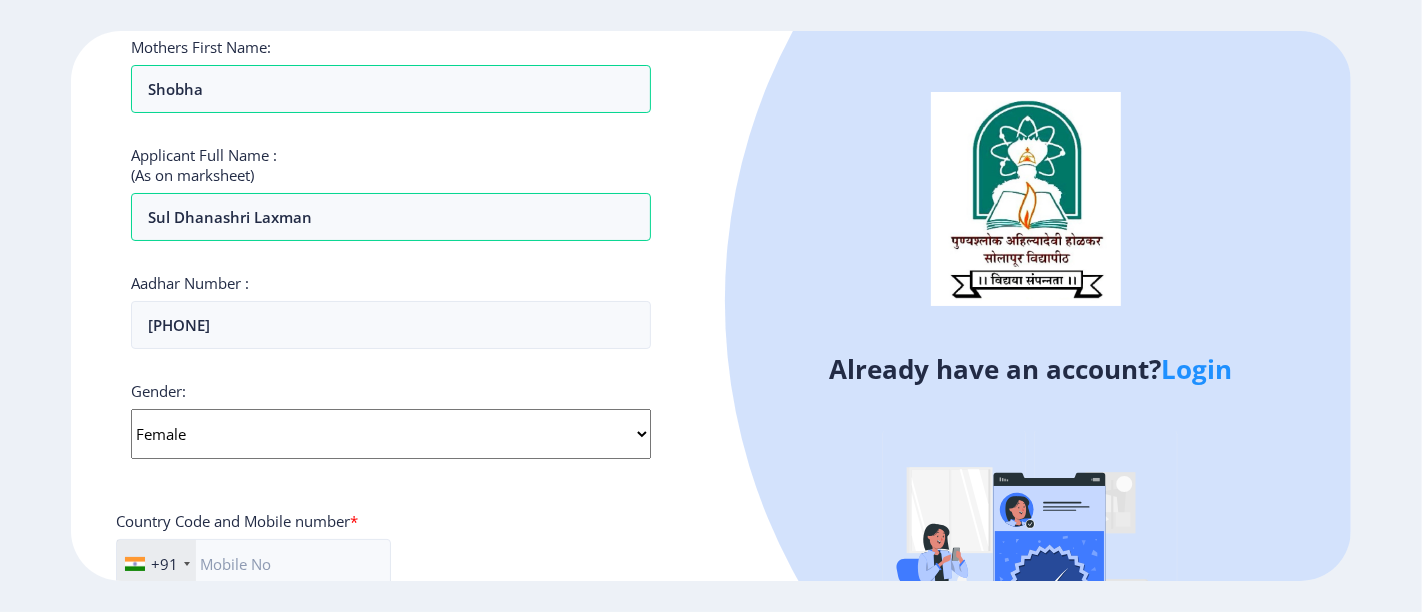 click on "Select Gender Male Female Other" 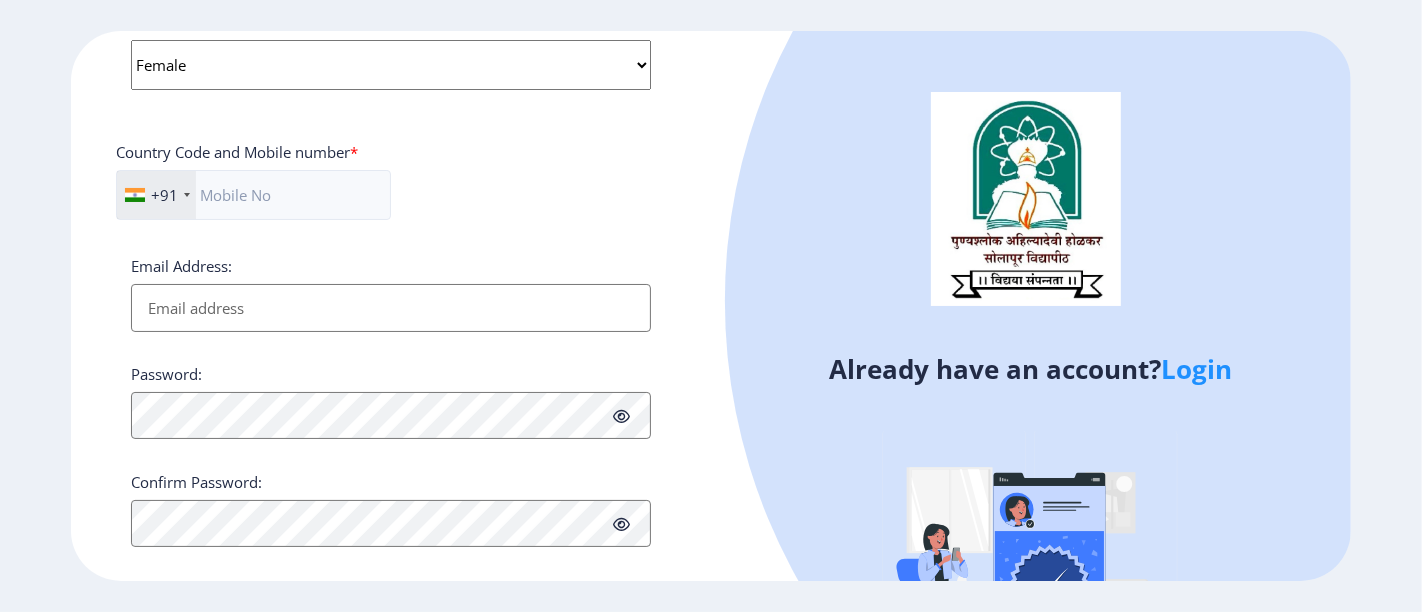 scroll, scrollTop: 837, scrollLeft: 0, axis: vertical 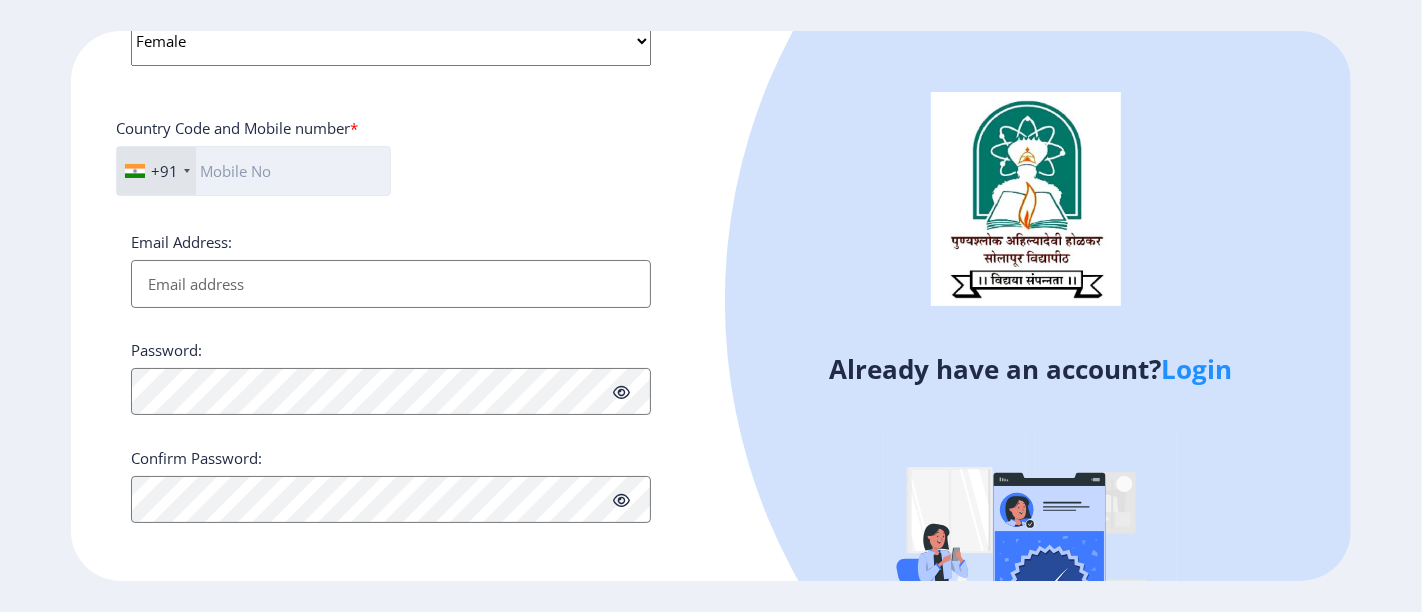 click 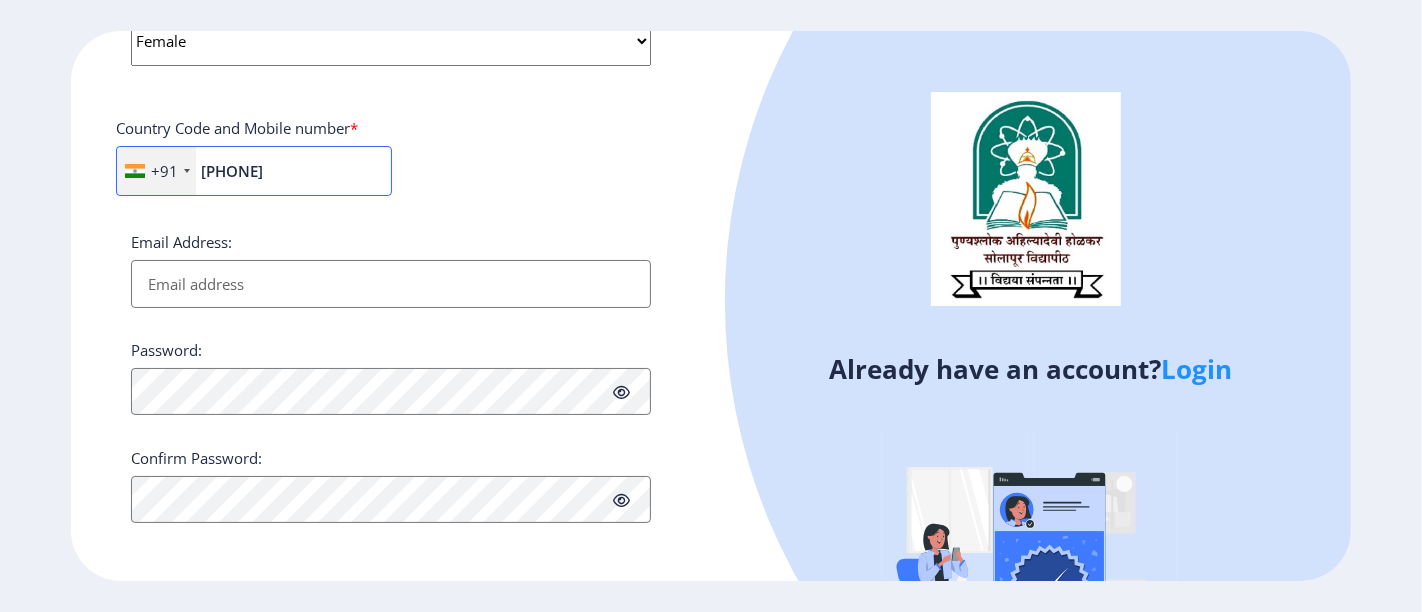 type on "[PHONE]" 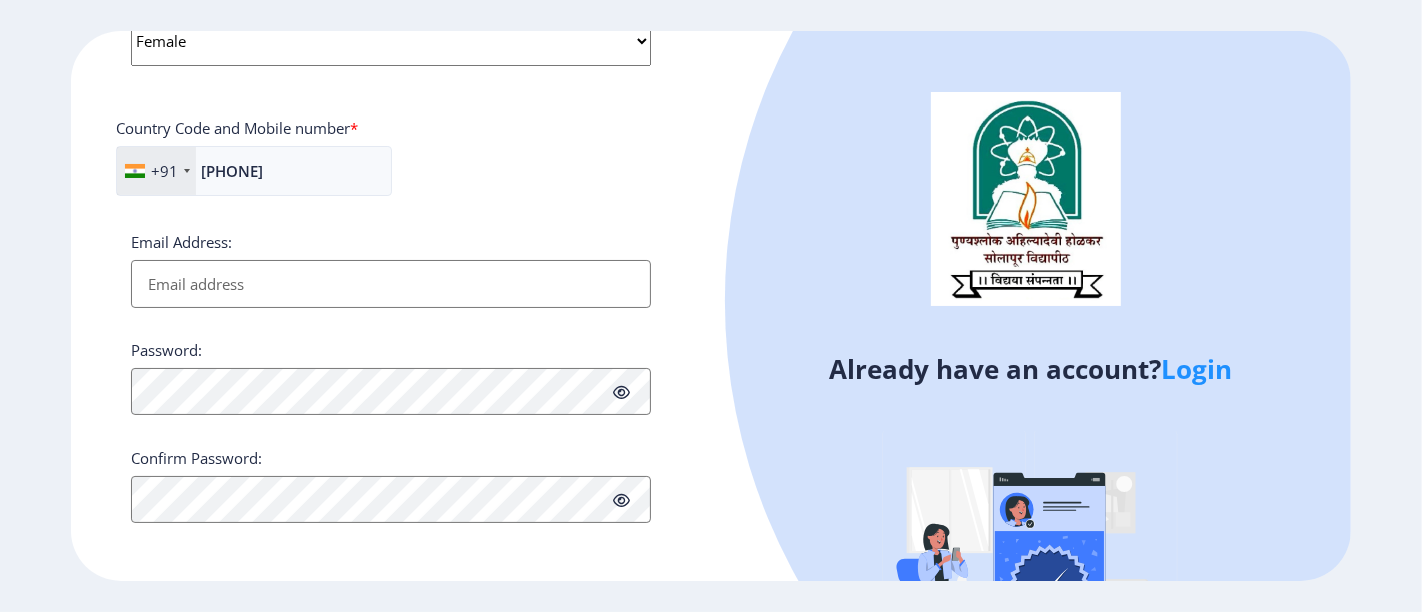 click on "Email Address:" at bounding box center (391, 284) 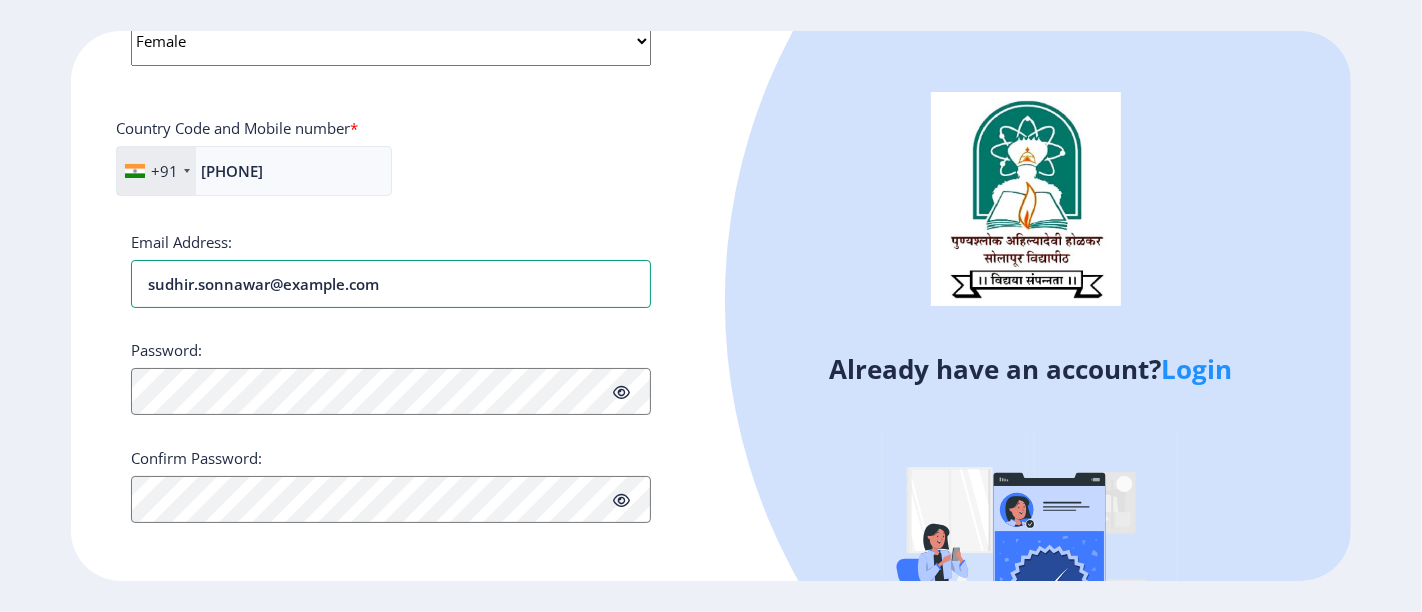 type on "sudhir.sonnawar@example.com" 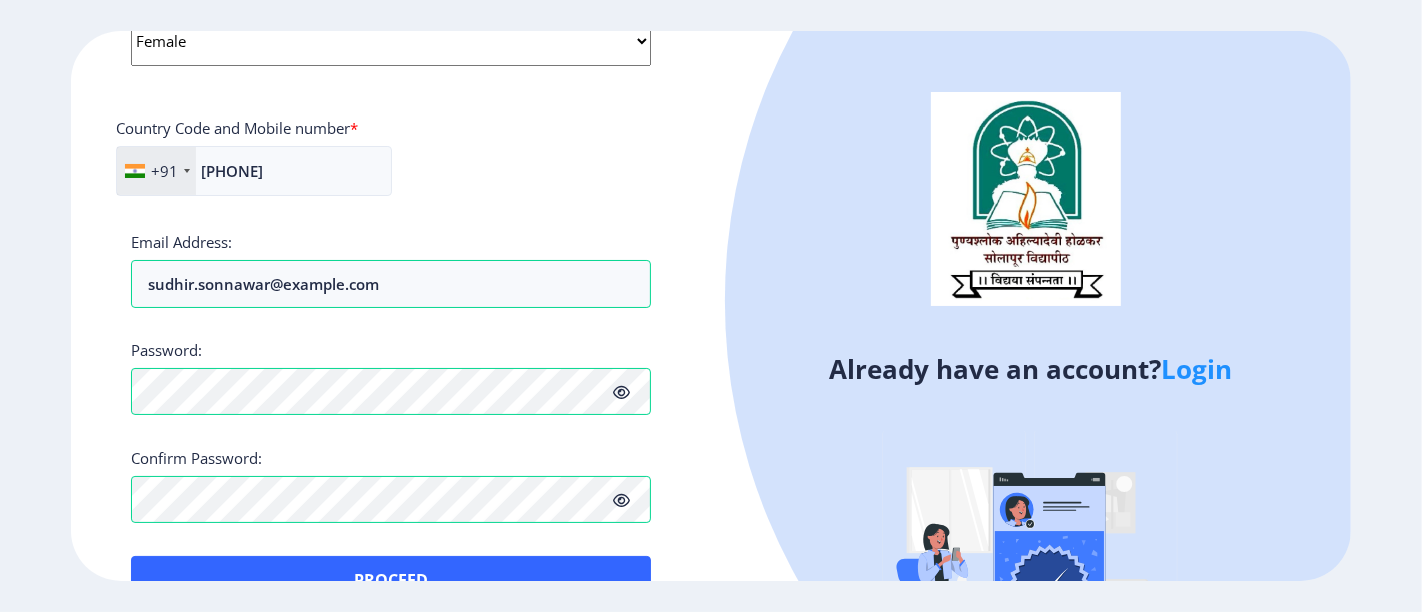 click on "Applicant First Name: Dhanashri Applicant Middle Name: Laxman Applicant Last Name: Sul Mothers First Name: Shobha Applicant Full Name : (As on marksheet) Sul Dhanashri Laxman Aadhar Number :  [PHONE] Gender: Select Gender Male Female Other  Country Code and Mobile number  *  +91 India (भारत) +91 Afghanistan (‫افغانستان‬‎) +93 Albania (Shqipëri) +355 Algeria (‫الجزائر‬‎) +213 American Samoa +1 Andorra +376 Angola +244 Anguilla +1 Antigua and Barbuda +1 Argentina +54 Armenia (Հայաստան) +374 Aruba +297 Australia +61 Austria (Österreich) +43 Azerbaijan (Azərbaycan) +994 Bahamas +1 Bahrain (‫البحرين‬‎) +973 Bangladesh (বাংলাদেশ) +880 Barbados +1 Belarus (Беларусь) +375 Belgium (België) +32 Belize +501 Benin (Bénin) +229 Bermuda +1 Bhutan (འབྲུག) +975 Bolivia +591 Bosnia and Herzegovina (Босна и Херцеговина) +387 Botswana +267 Brazil (Brasil) +55 British Indian Ocean Territory +246 +1 Brunei +673 +1" 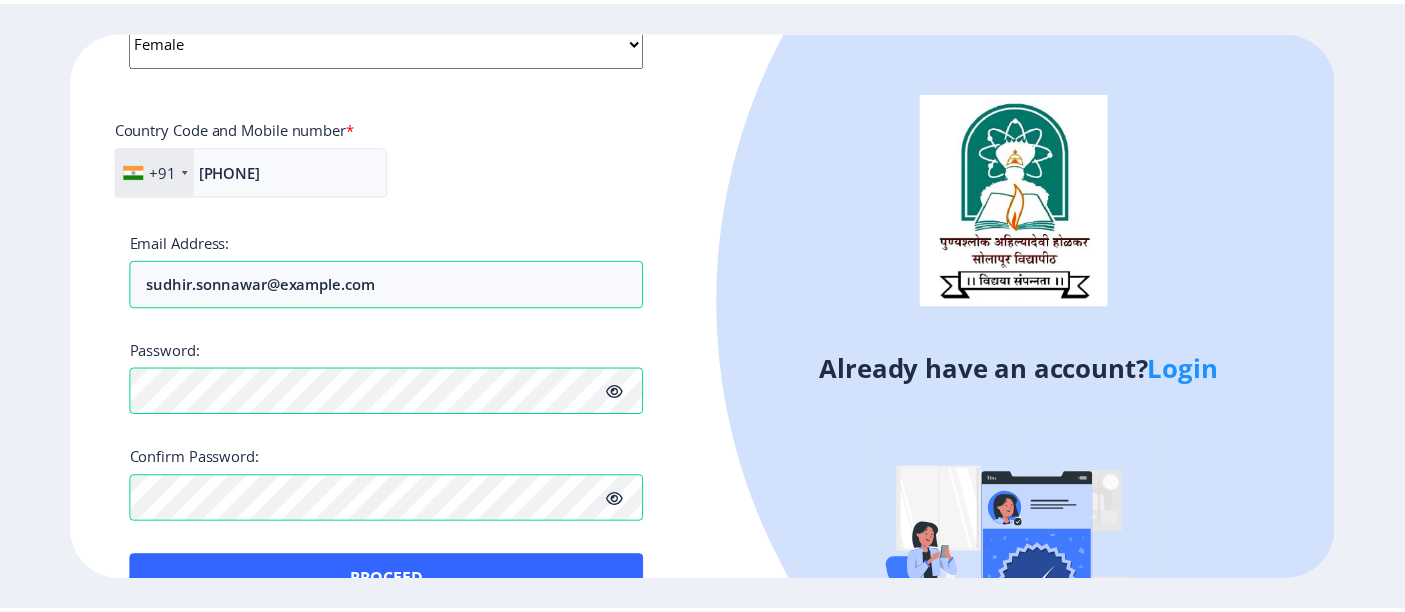scroll, scrollTop: 884, scrollLeft: 0, axis: vertical 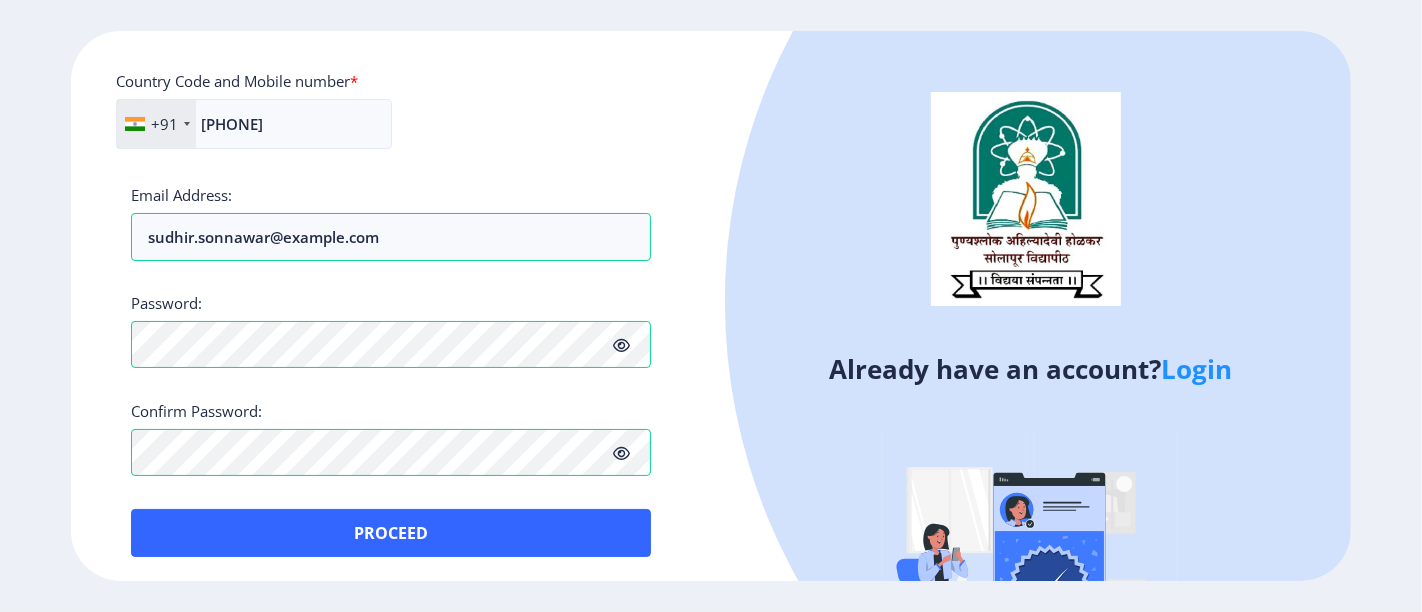 click 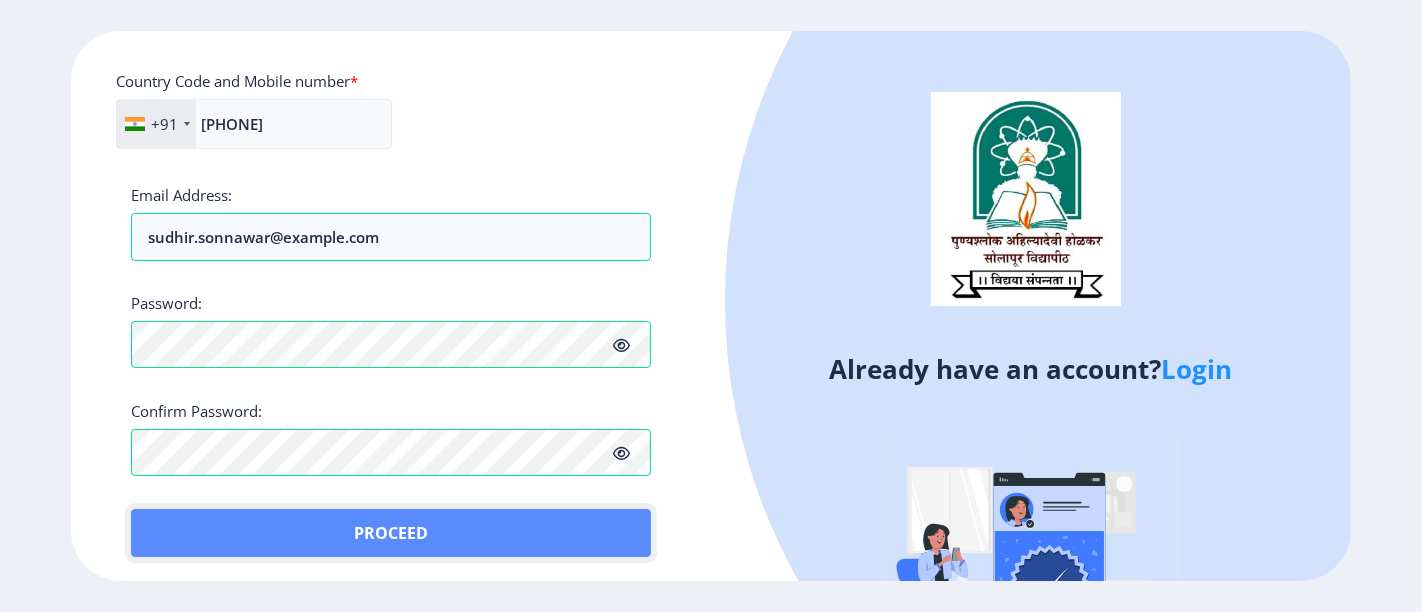 click on "Proceed" 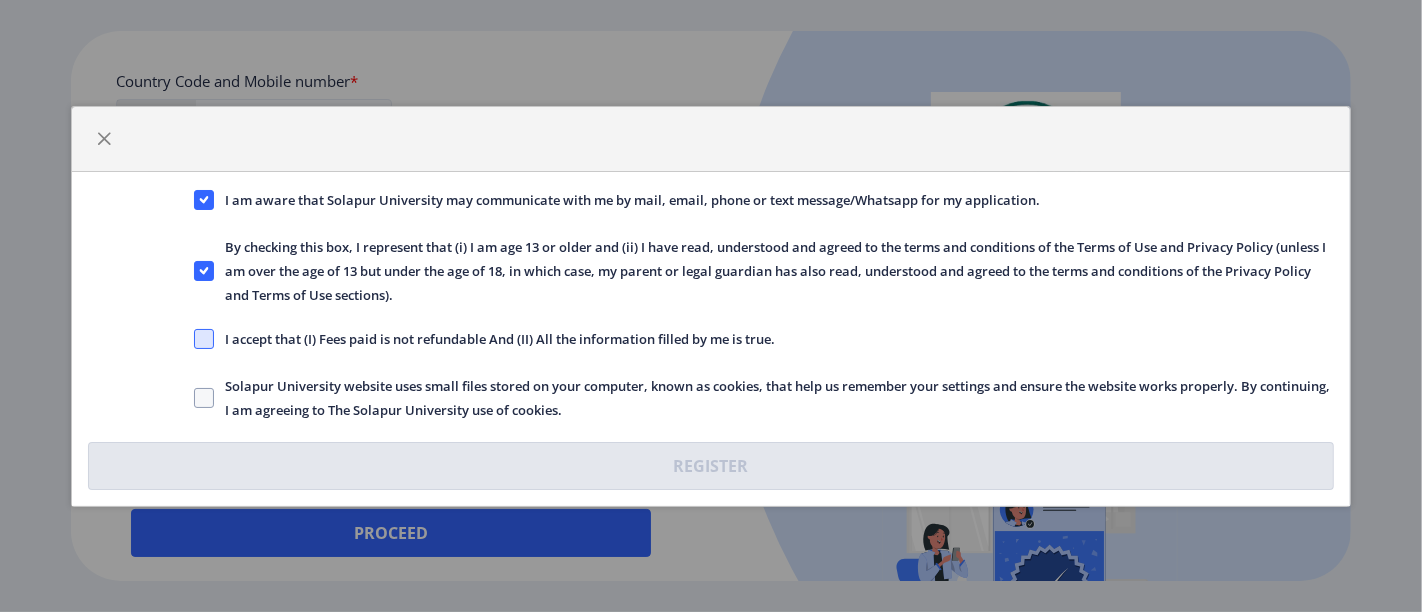 click 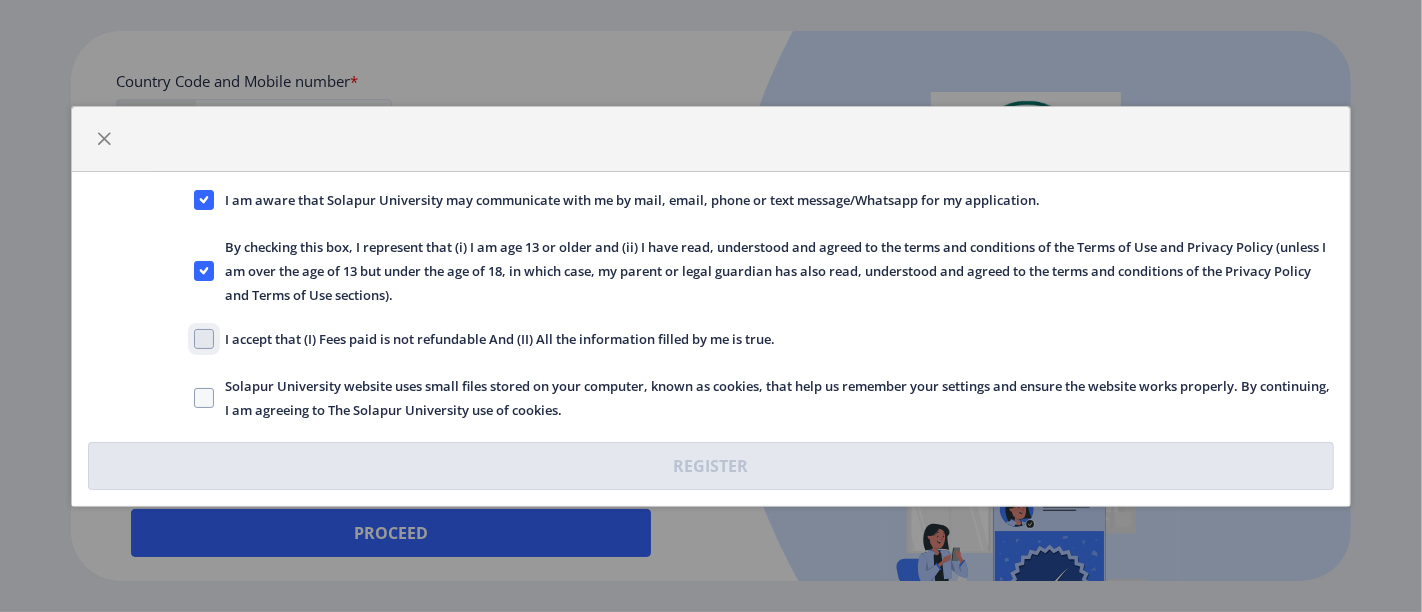 click on "I accept that (I) Fees paid is not refundable And (II) All the information filled by me is true." 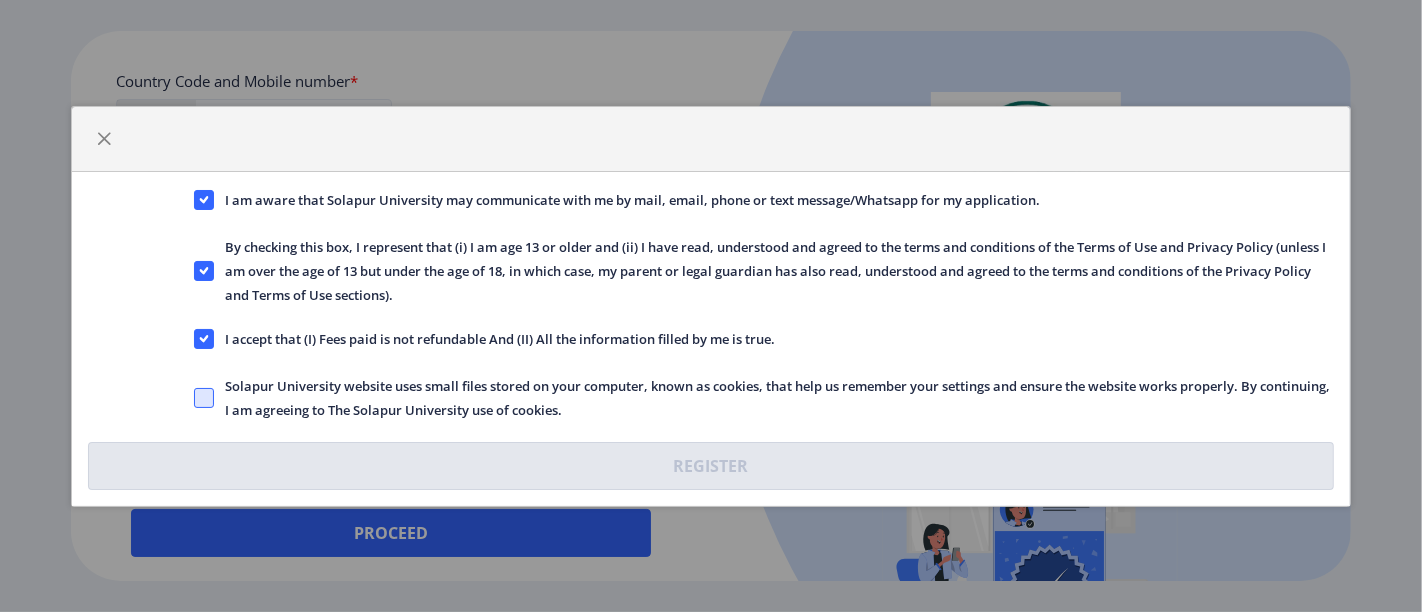 click 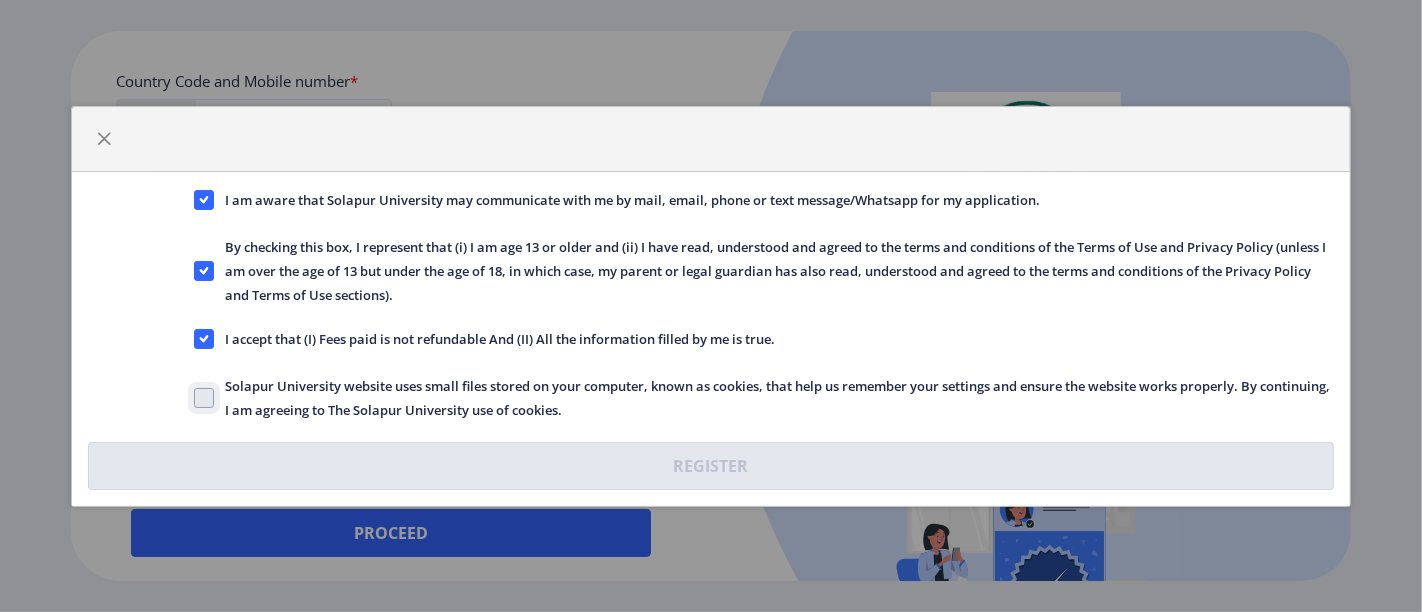 click on "Solapur University website uses small files stored on your computer, known as cookies, that help us remember your settings and ensure the website works properly. By continuing, I am agreeing to The Solapur University use of cookies." 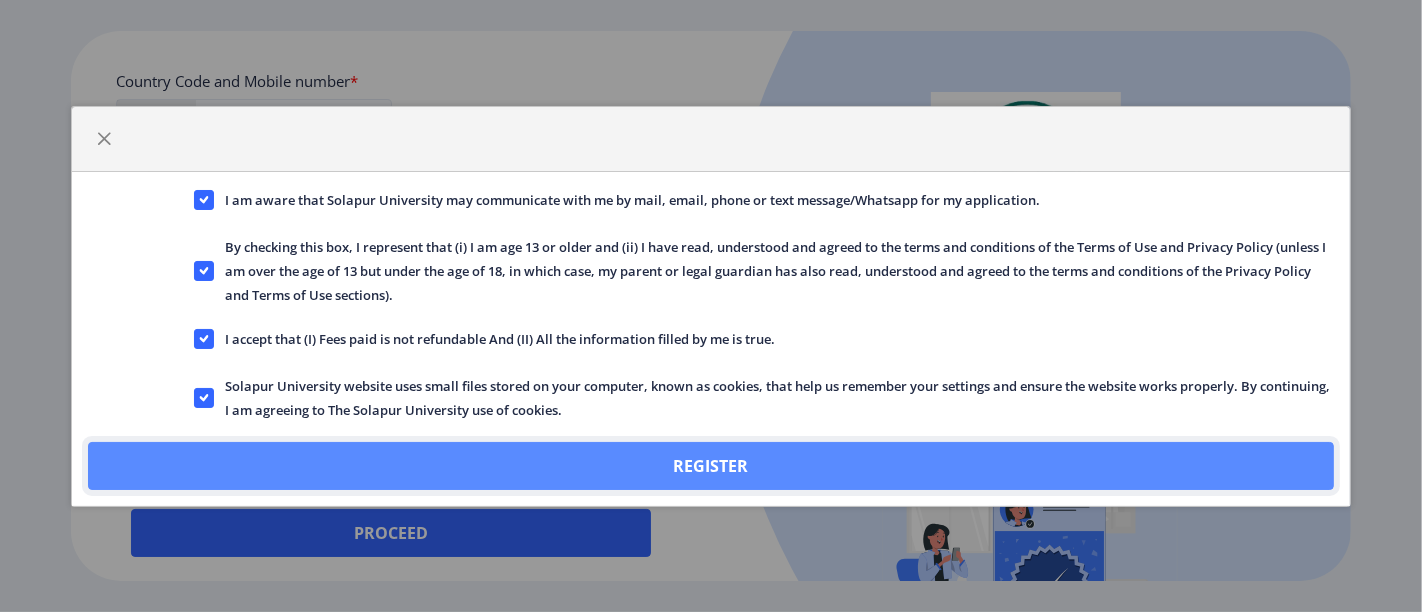 click on "Register" 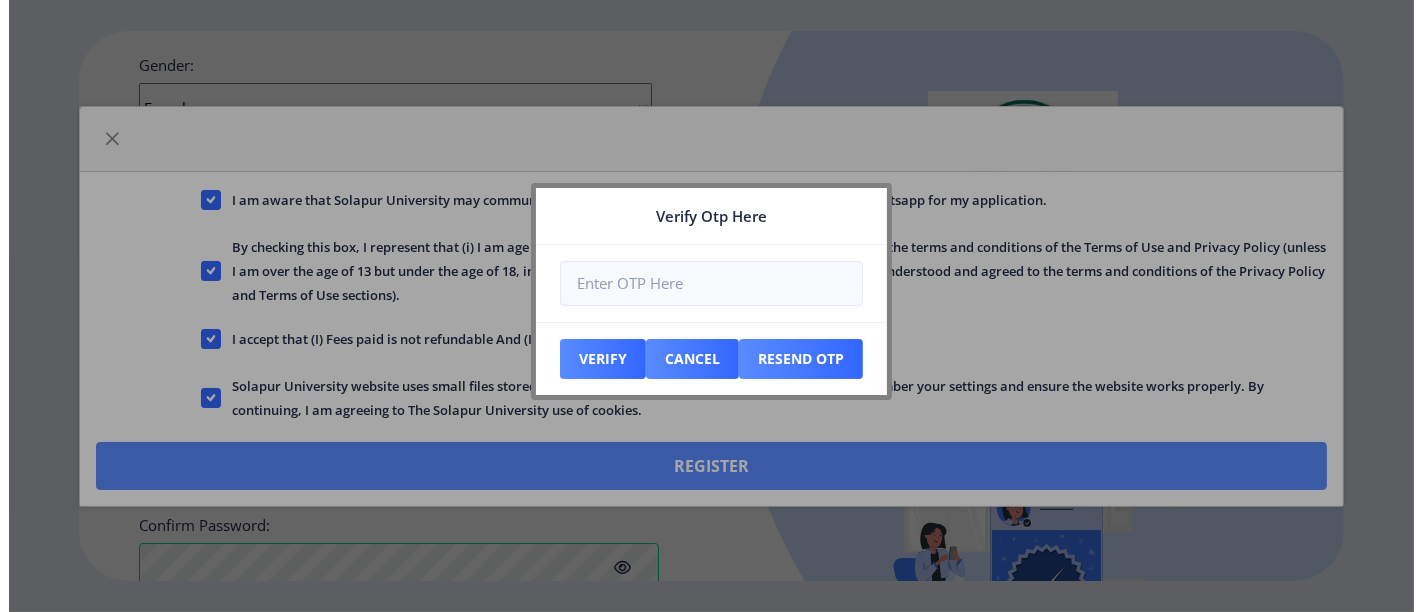 scroll, scrollTop: 997, scrollLeft: 0, axis: vertical 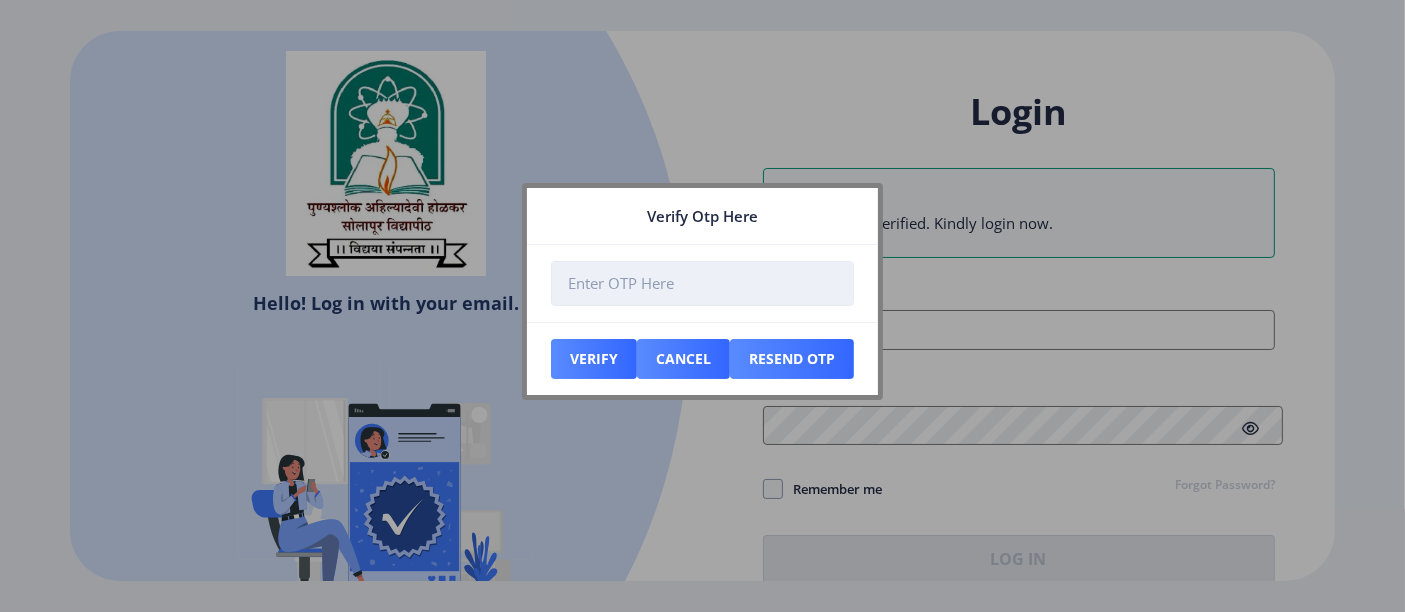 click at bounding box center [702, 283] 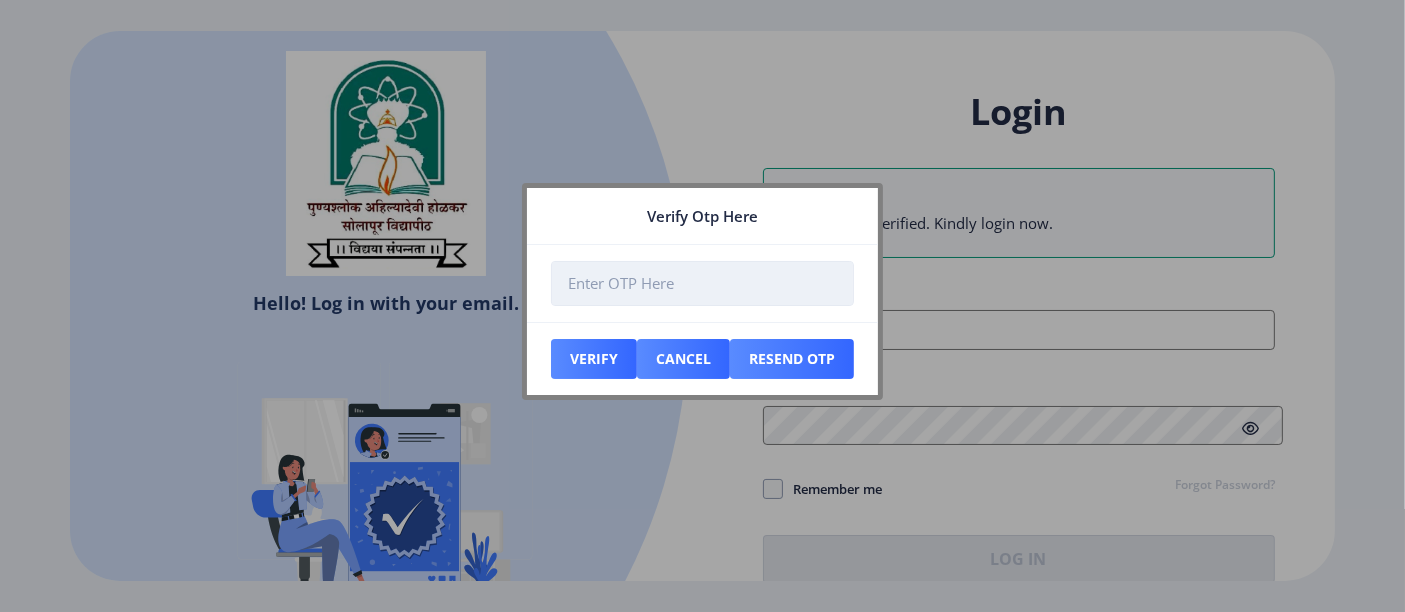 click at bounding box center [702, 283] 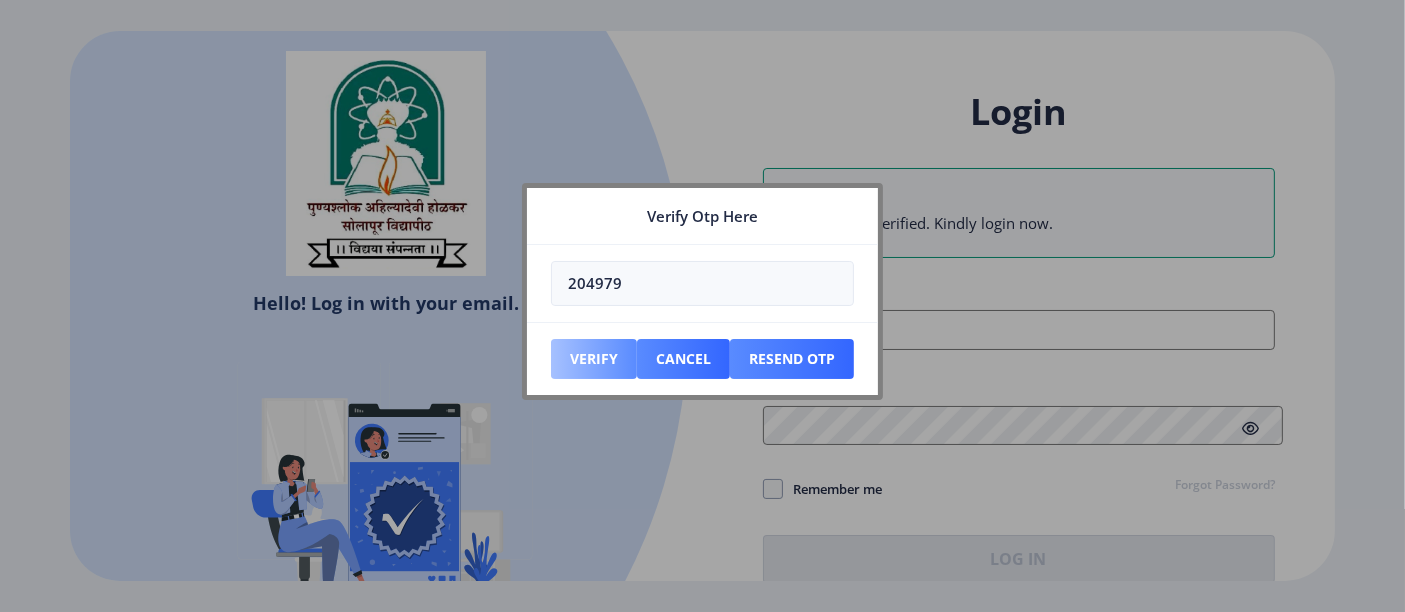 type on "204979" 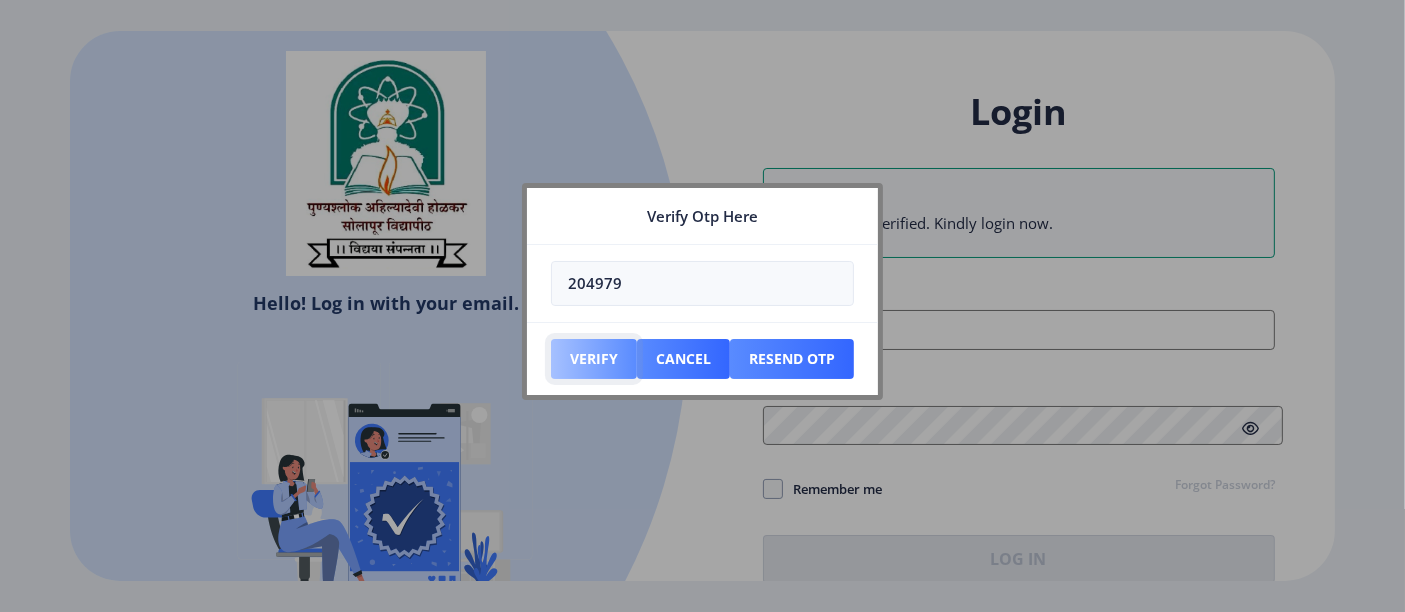 click on "Verify" at bounding box center [594, 359] 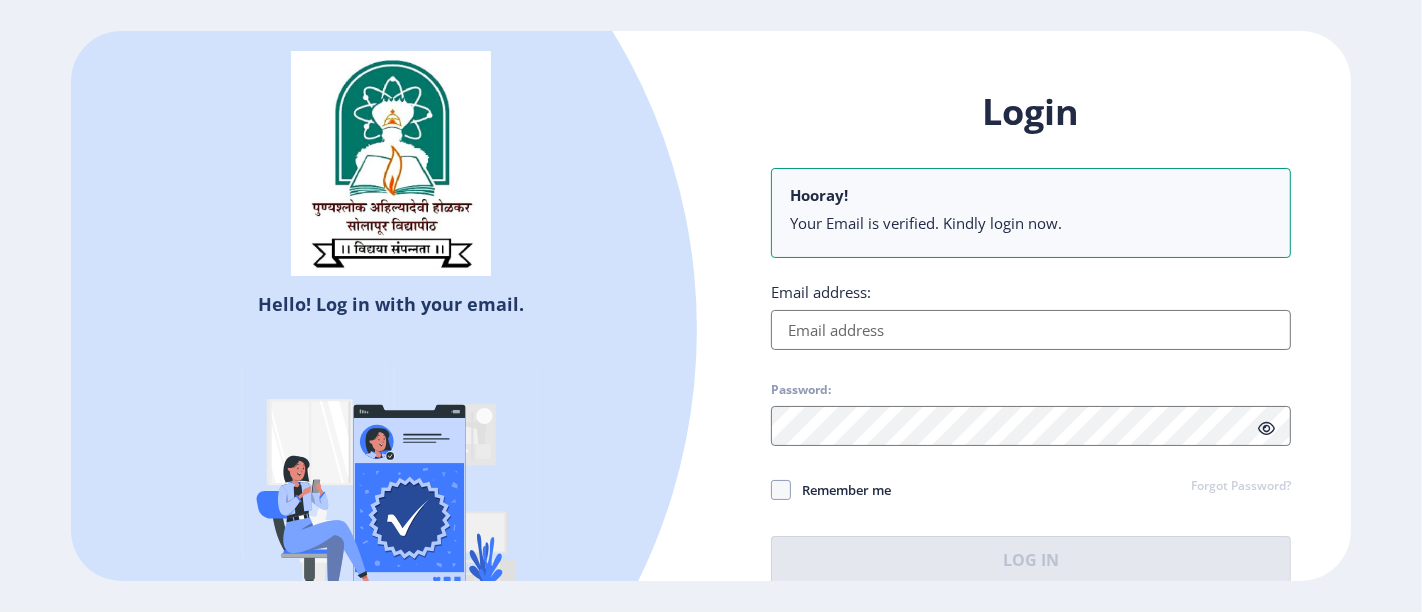 click on "Email address:" at bounding box center [1031, 330] 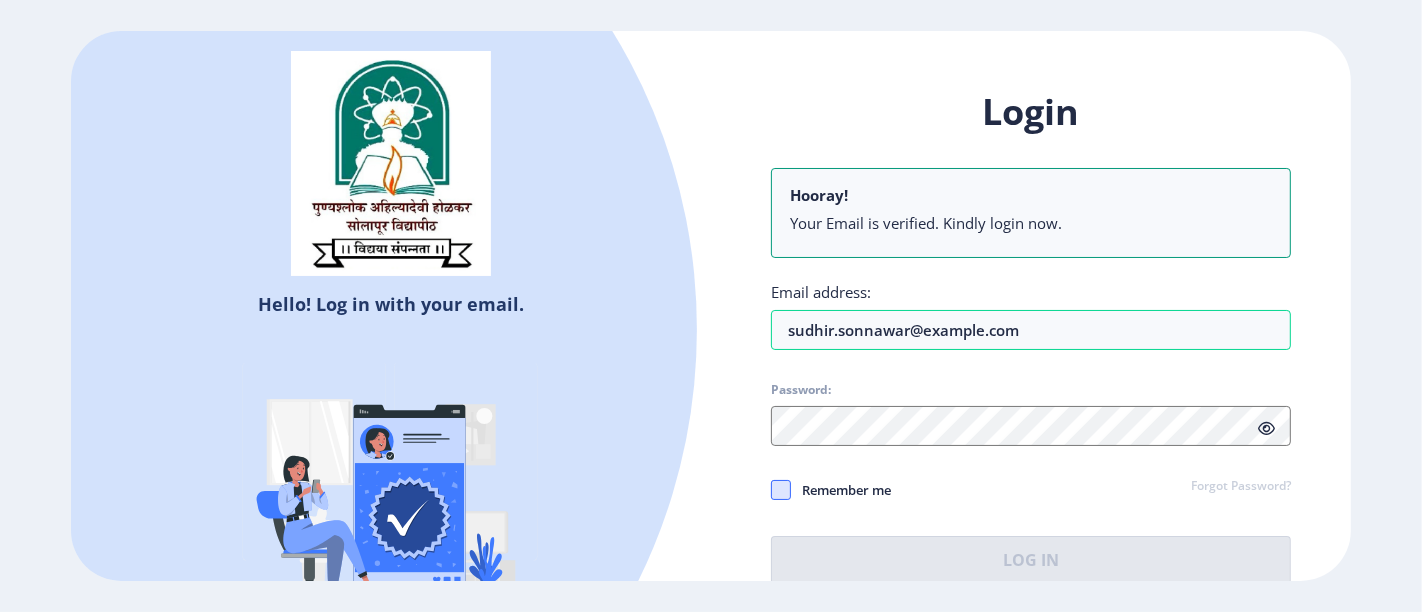click on "Login Hooray! Your Email is verified. Kindly login now. Email address: sudhir.sonnawar@example.com Password: Remember me Forgot Password?  Log In" 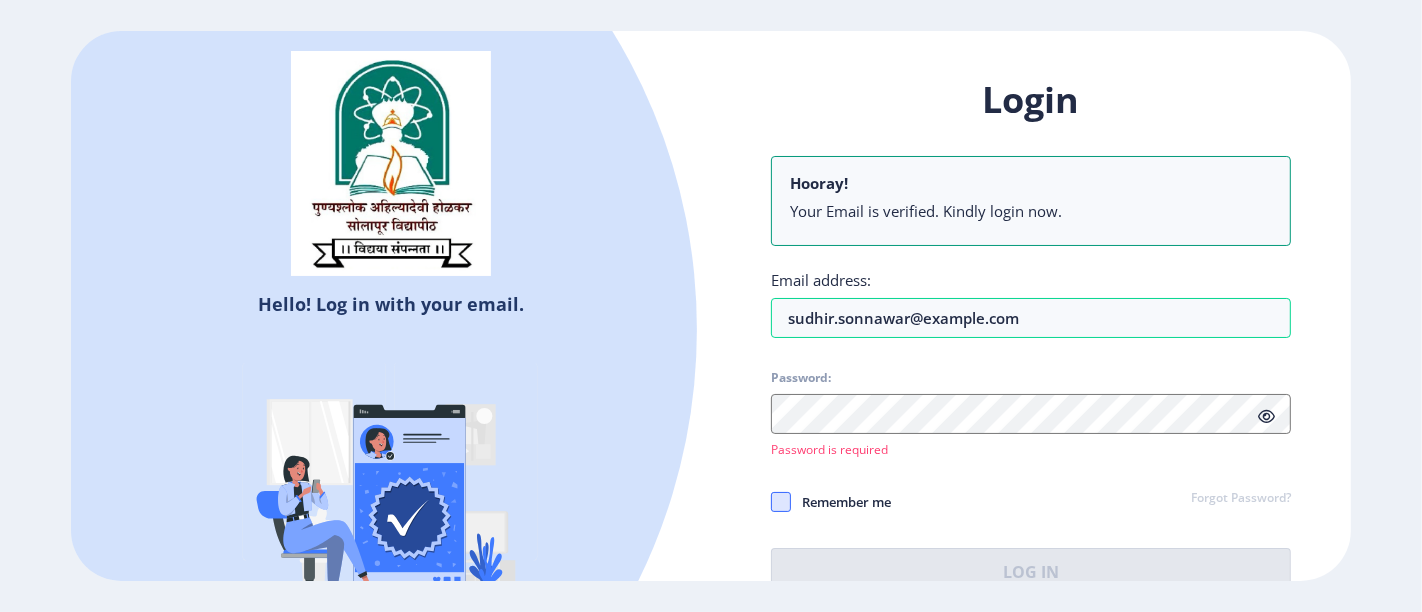 click 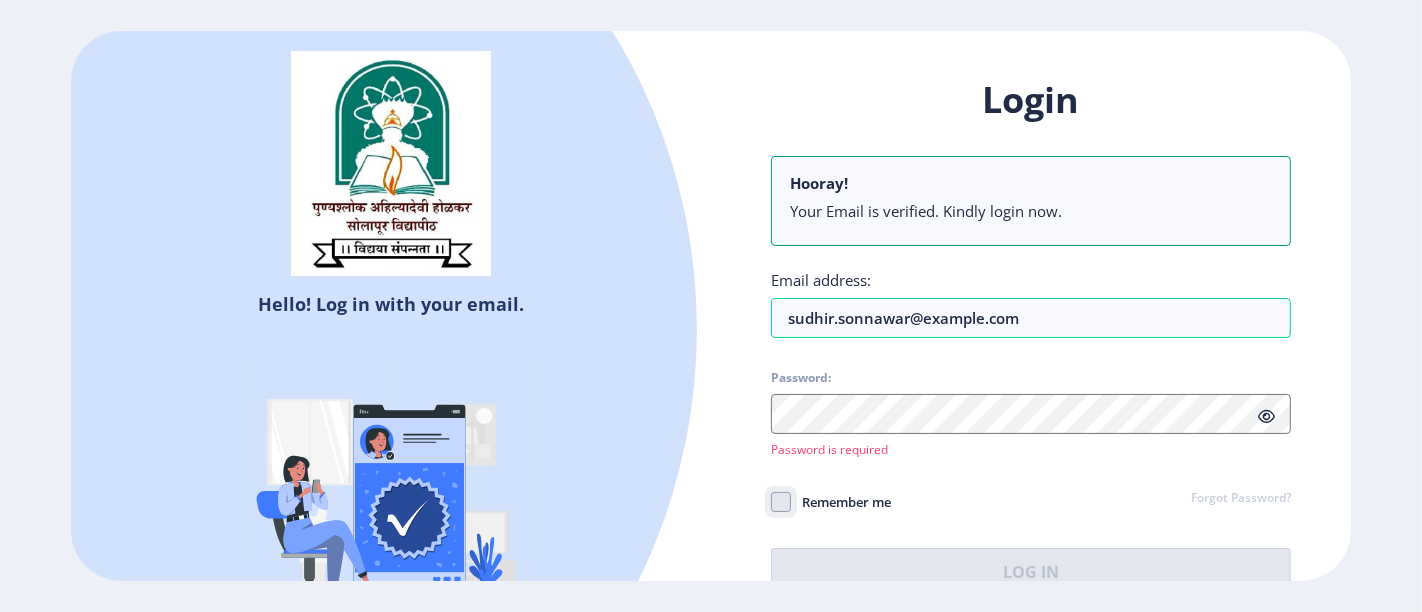 click on "Remember me" 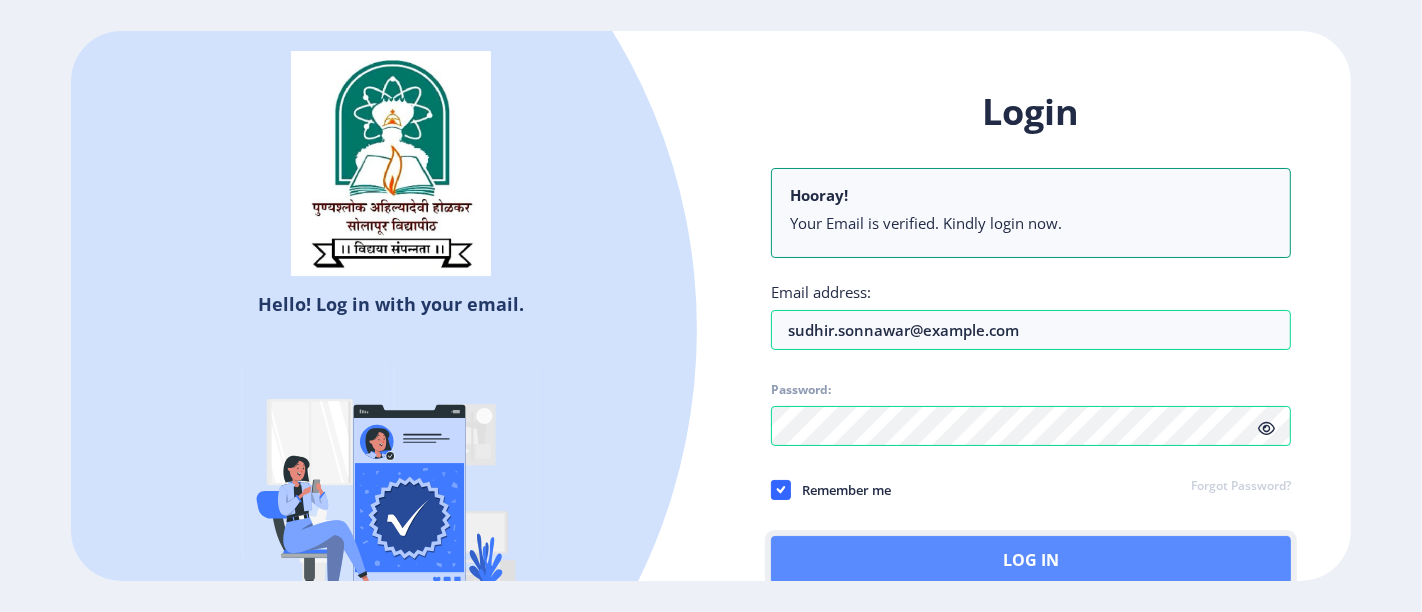 click on "Log In" 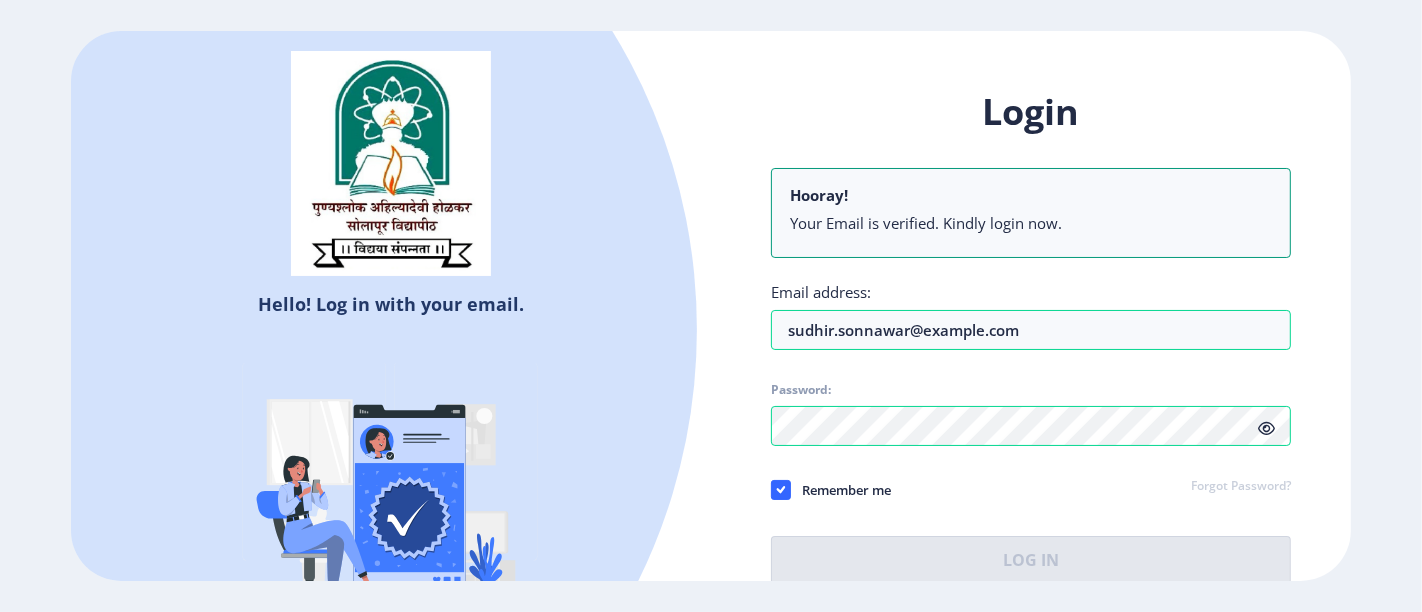 click 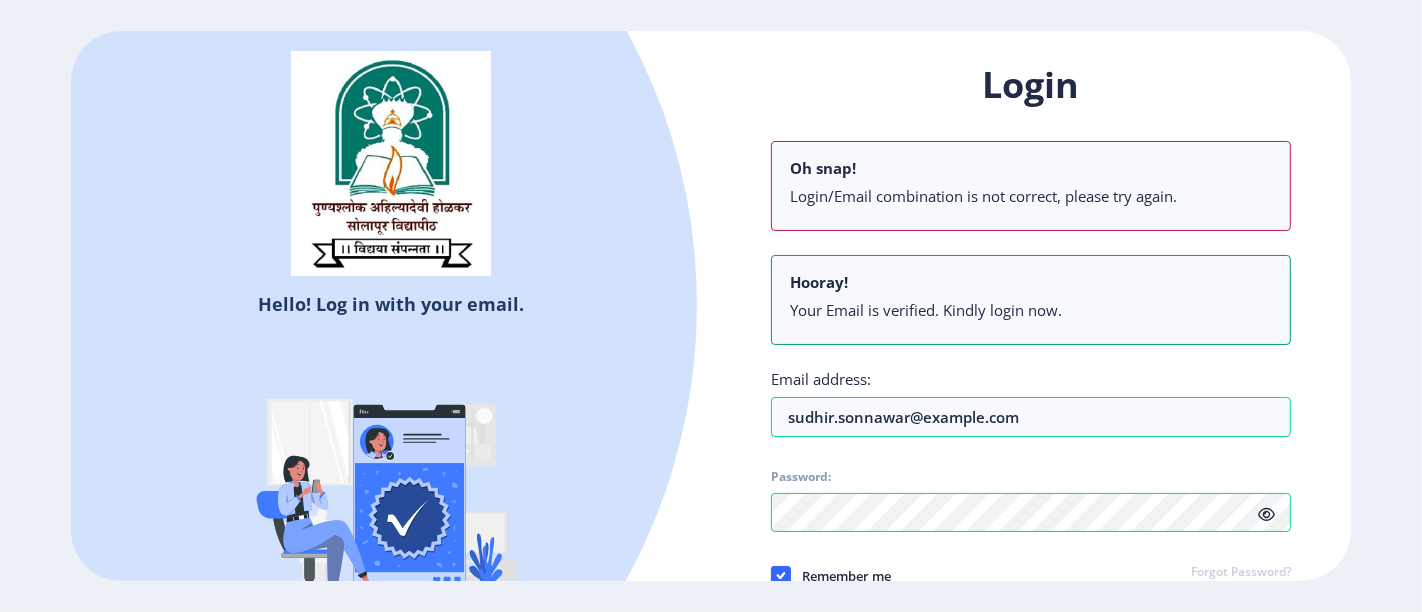 click on "Remember me Forgot Password?" 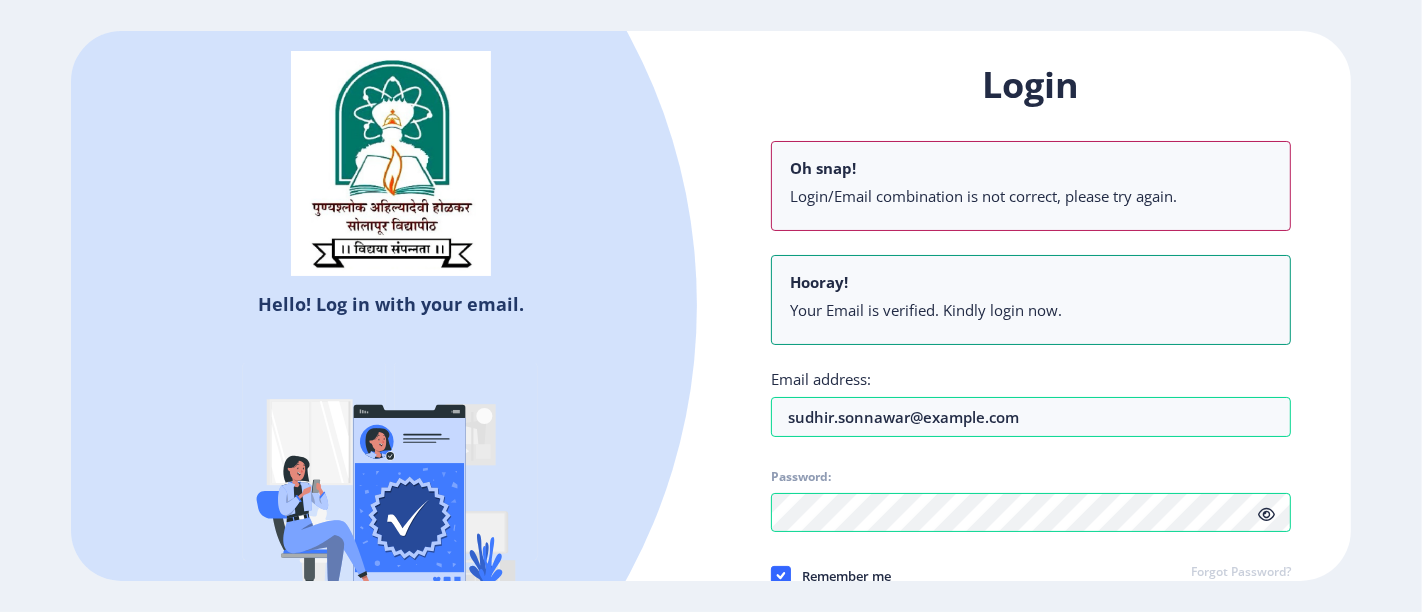 click on "Login Oh snap! Login/Email combination is not correct, please try again. Hooray! Your Email is verified. Kindly login now. Email address: sudhir.sonnawar@example.com Password: Remember me Forgot Password?  Log In   Don't have an account?  Register" 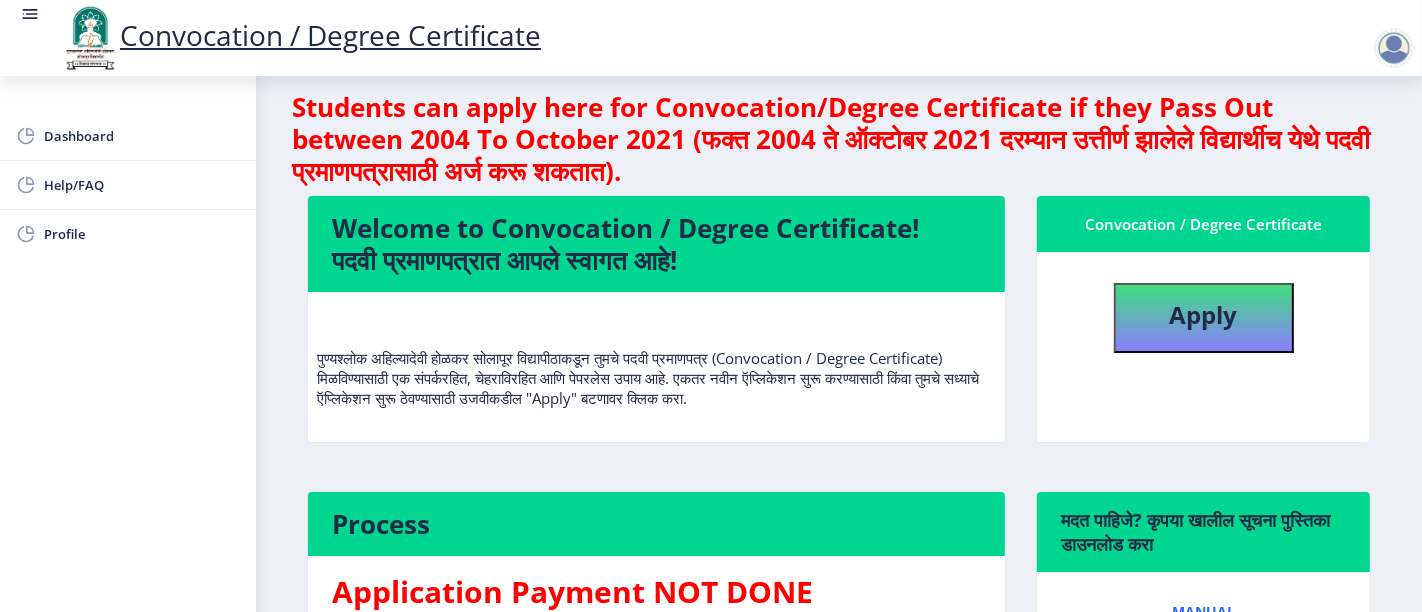 scroll, scrollTop: 0, scrollLeft: 0, axis: both 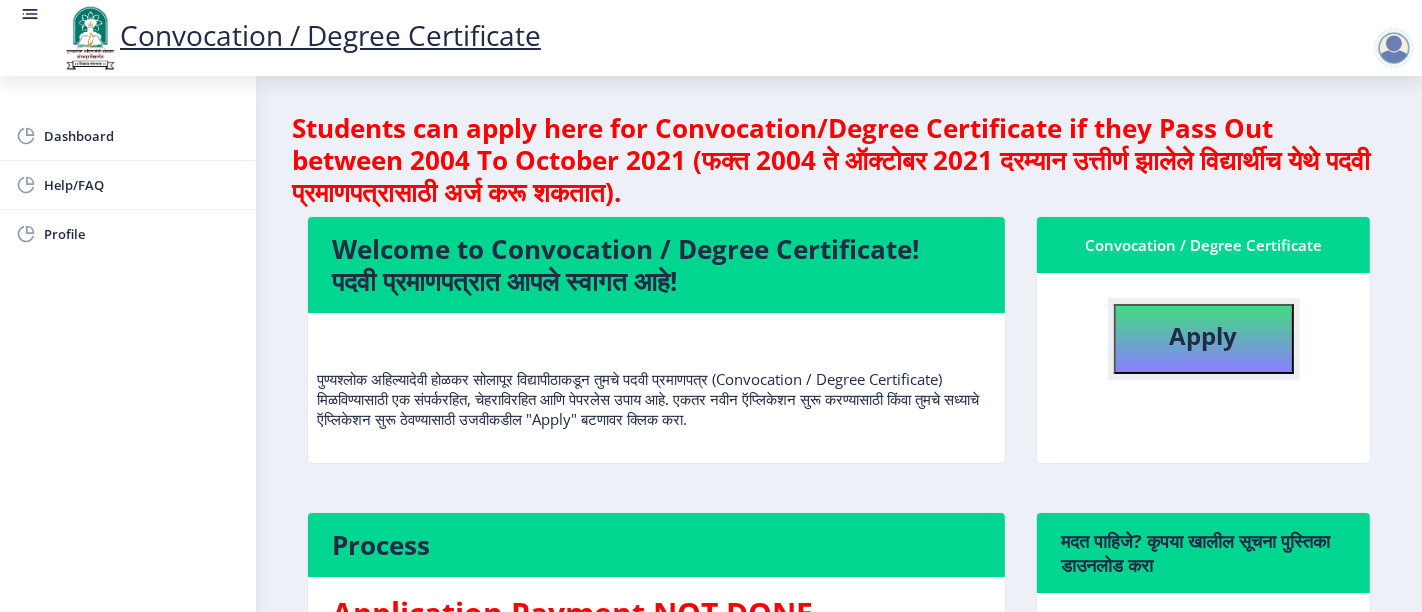 click on "Apply" 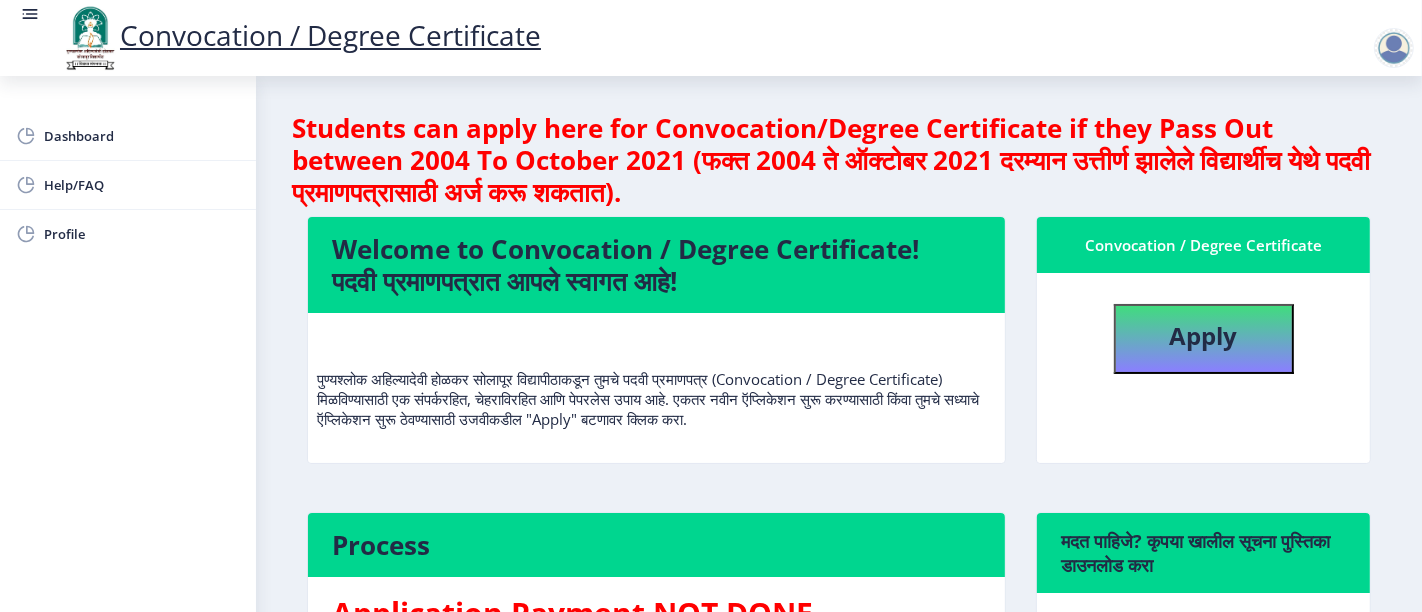 select 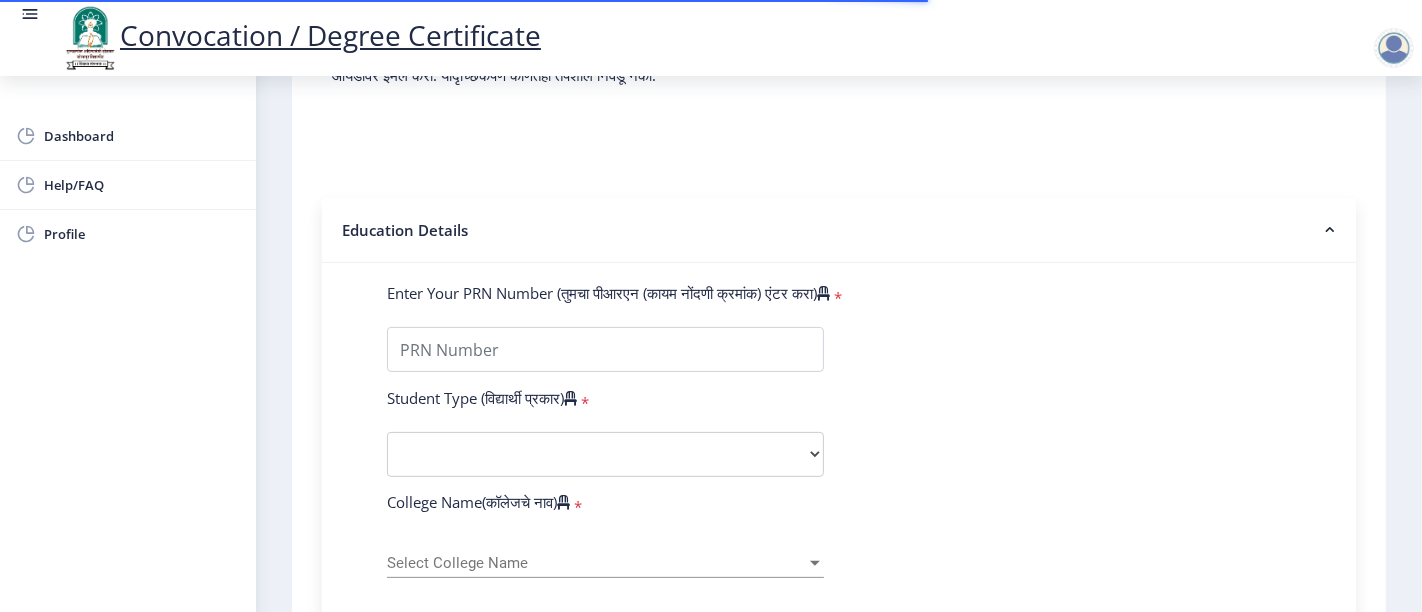 scroll, scrollTop: 444, scrollLeft: 0, axis: vertical 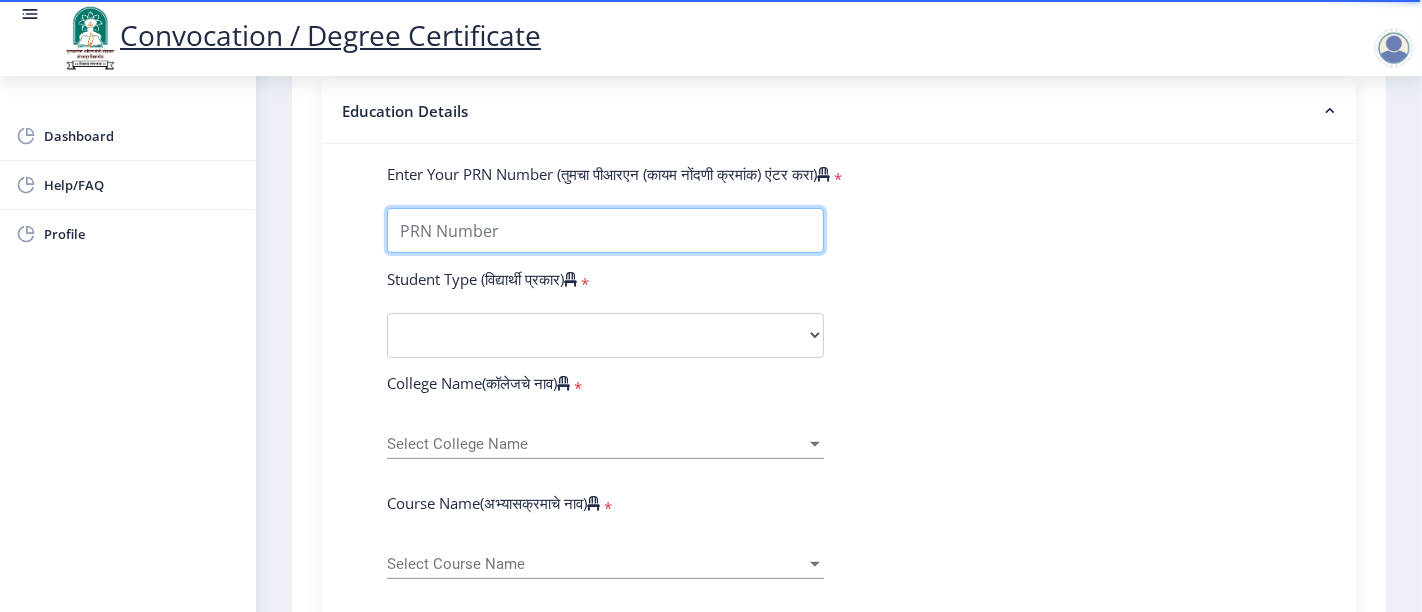 click on "Enter Your PRN Number (तुमचा पीआरएन (कायम नोंदणी क्रमांक) एंटर करा)" at bounding box center [605, 230] 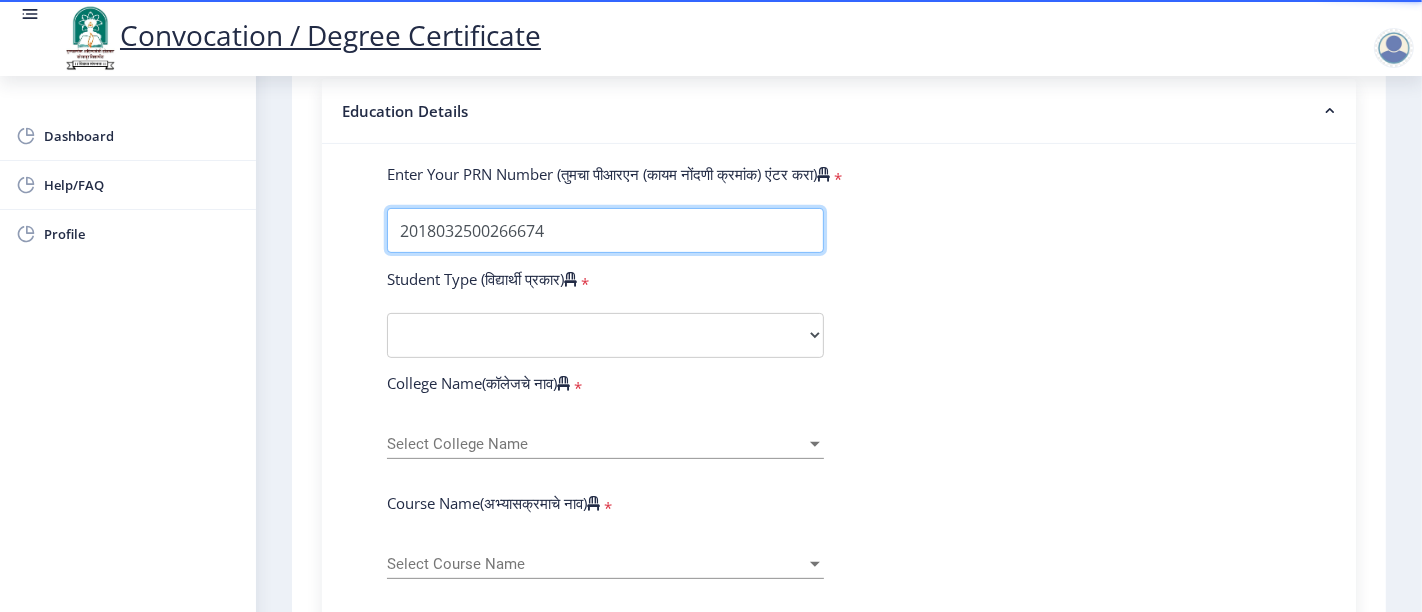 click on "Enter Your PRN Number (तुमचा पीआरएन (कायम नोंदणी क्रमांक) एंटर करा)" at bounding box center (605, 230) 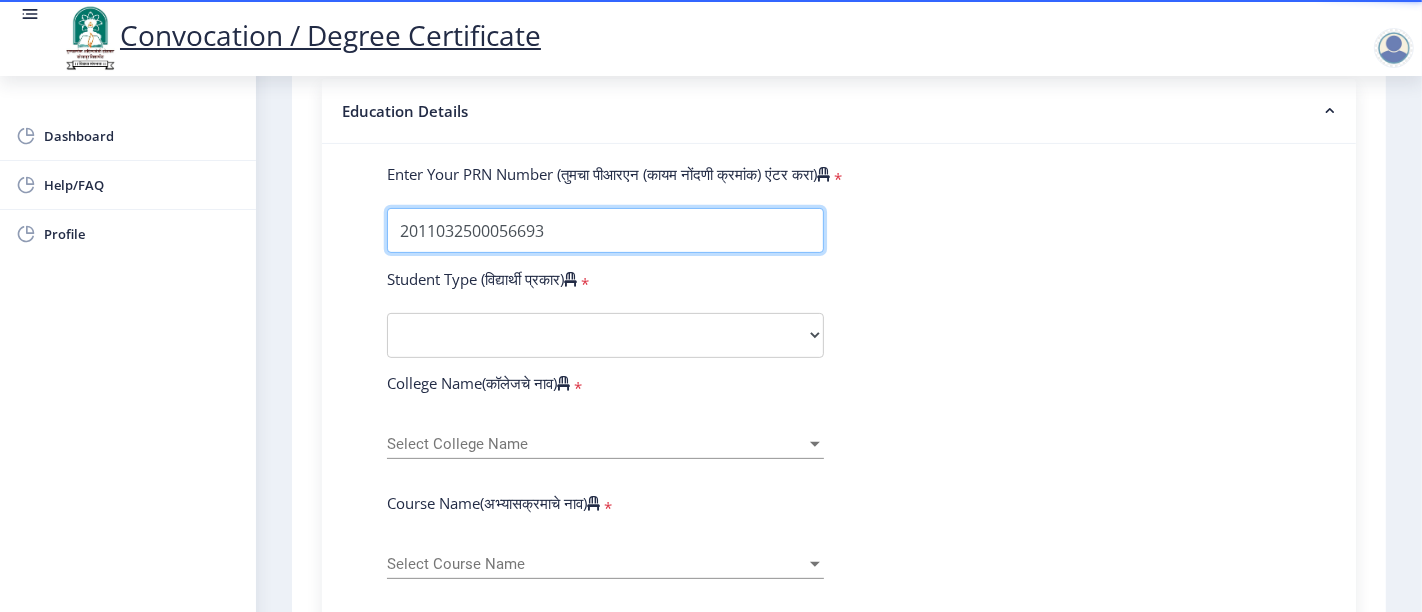 type on "2011032500056693" 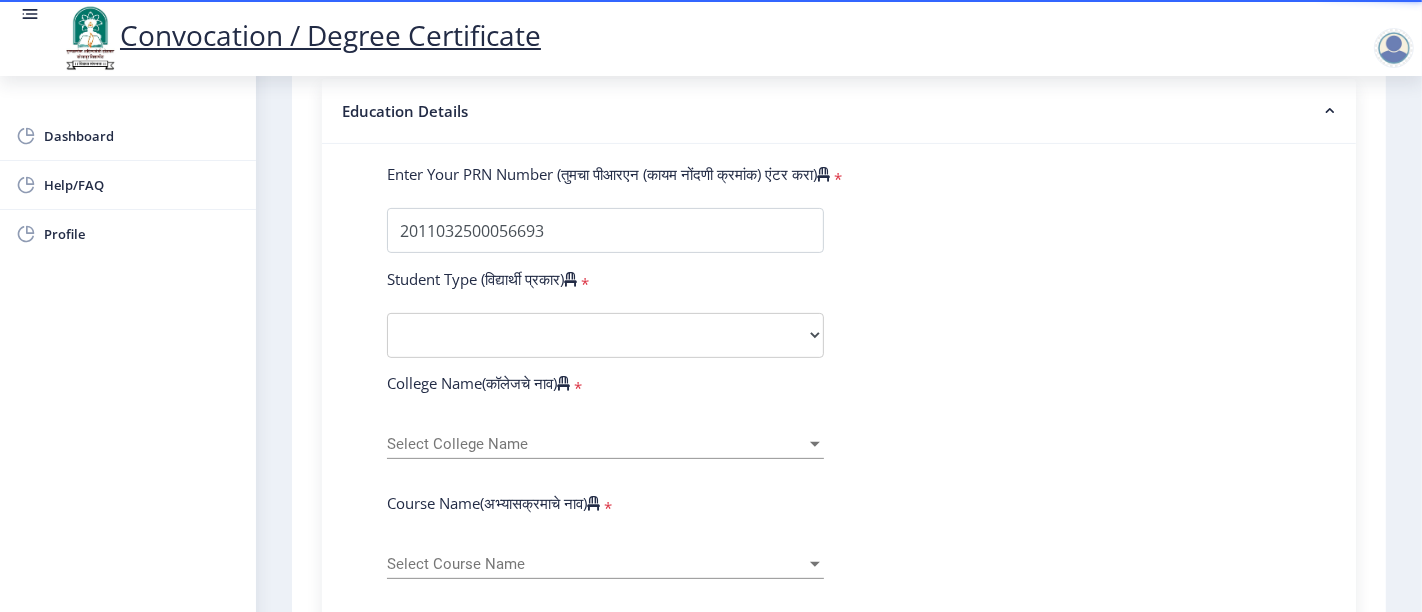 drag, startPoint x: 1220, startPoint y: 318, endPoint x: 1136, endPoint y: 327, distance: 84.48077 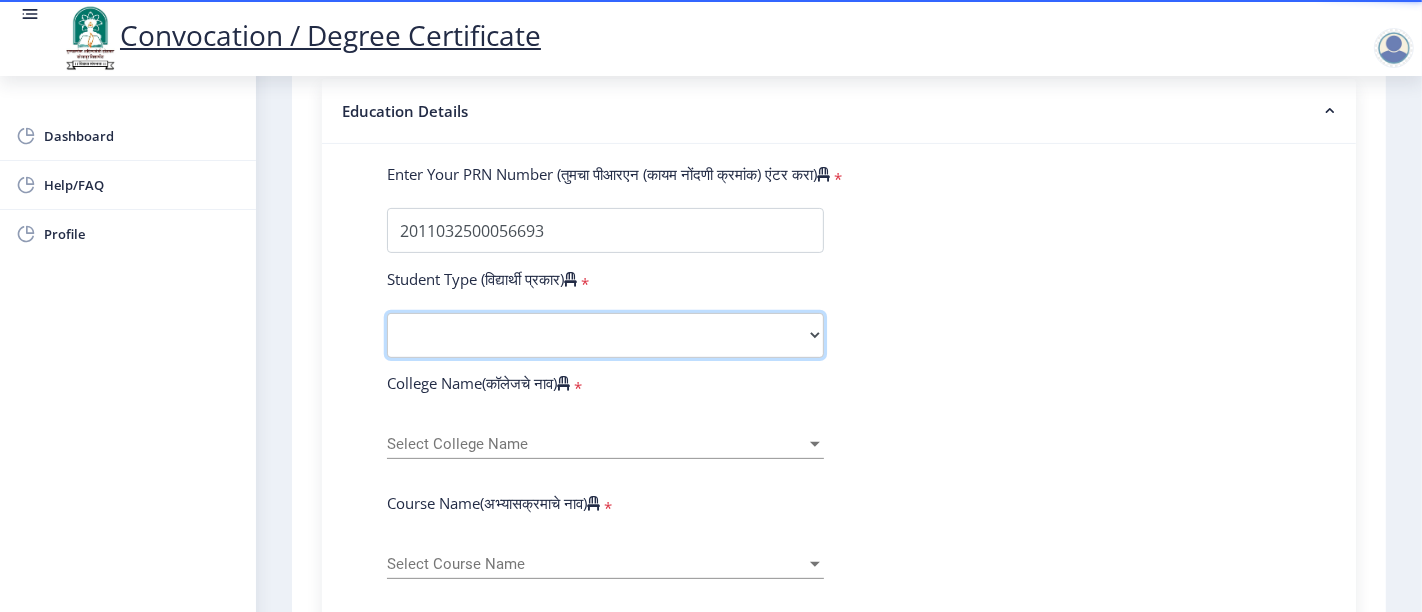 click on "Select Student Type Regular External" at bounding box center [605, 335] 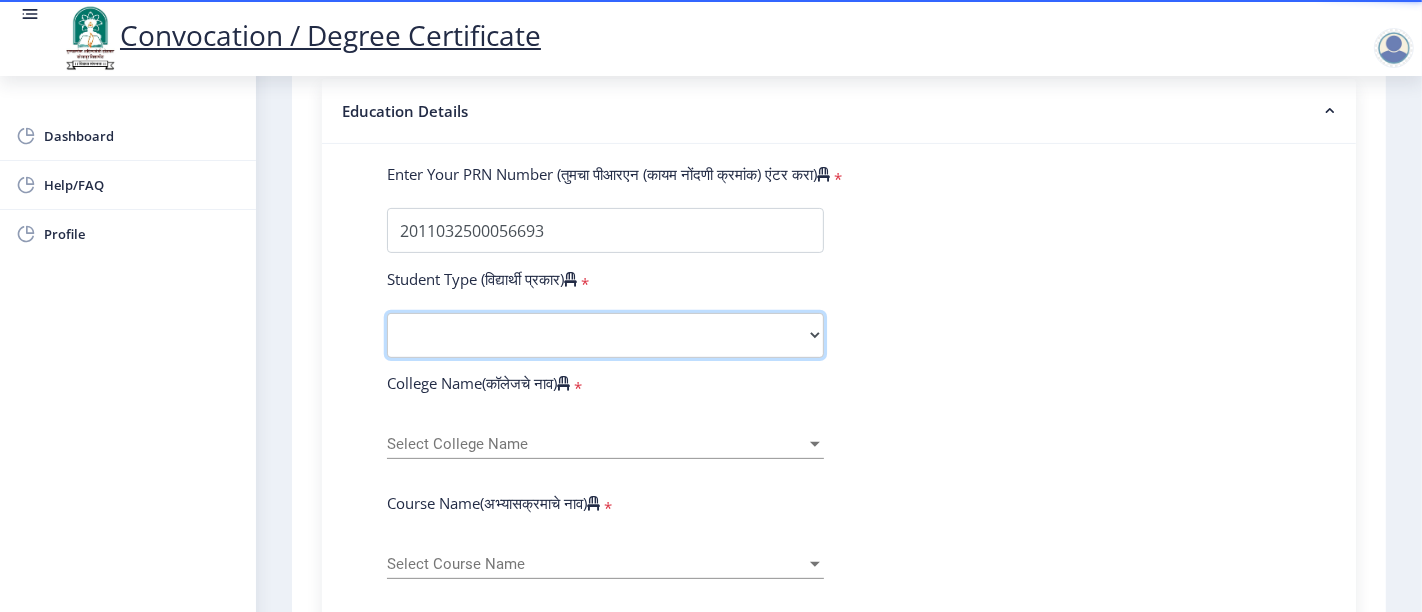 select on "Regular" 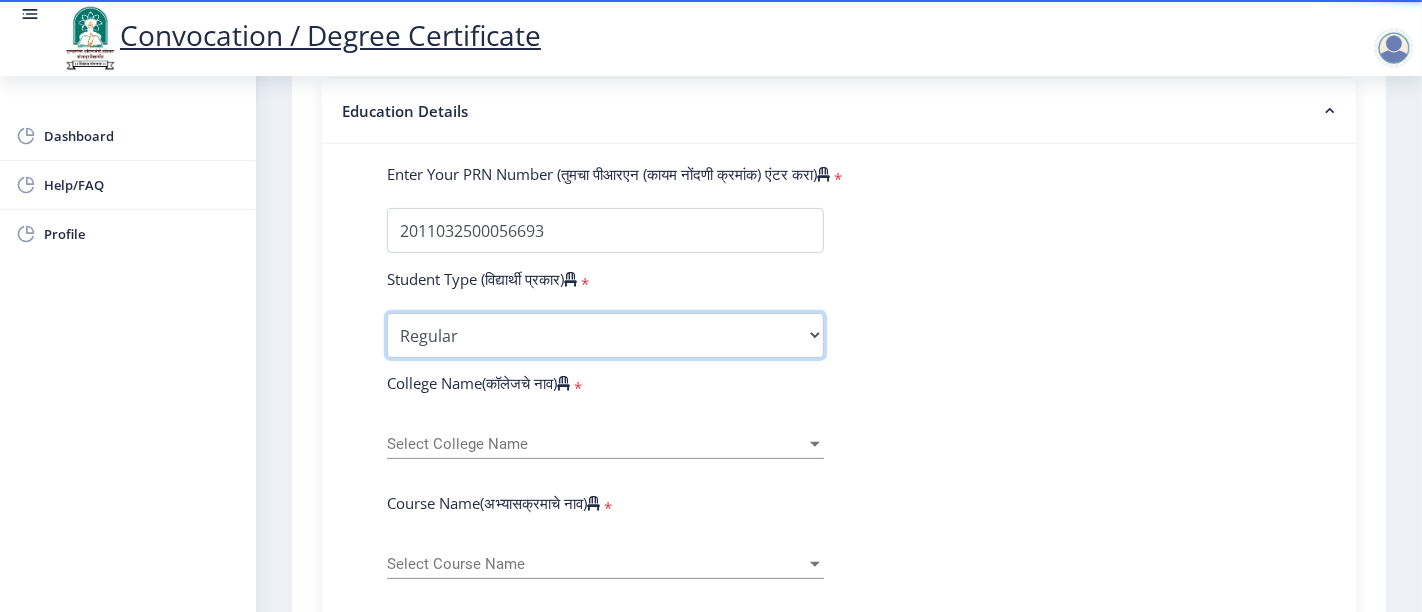 click on "Select Student Type Regular External" at bounding box center [605, 335] 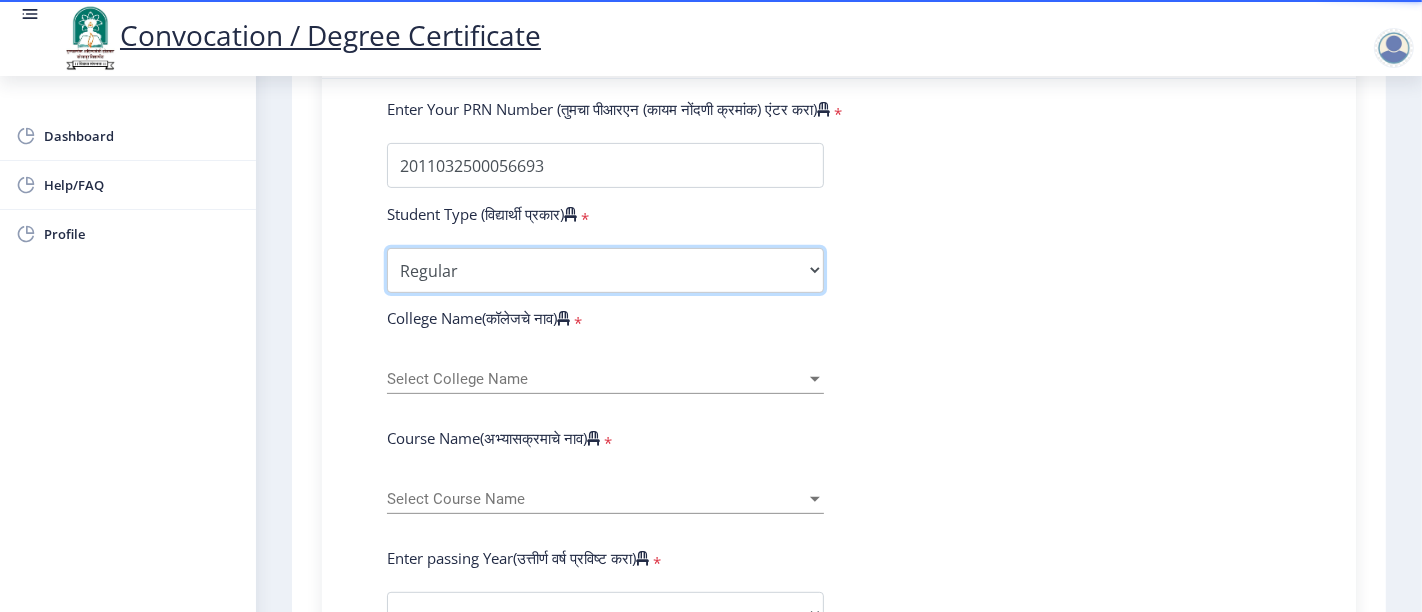 scroll, scrollTop: 555, scrollLeft: 0, axis: vertical 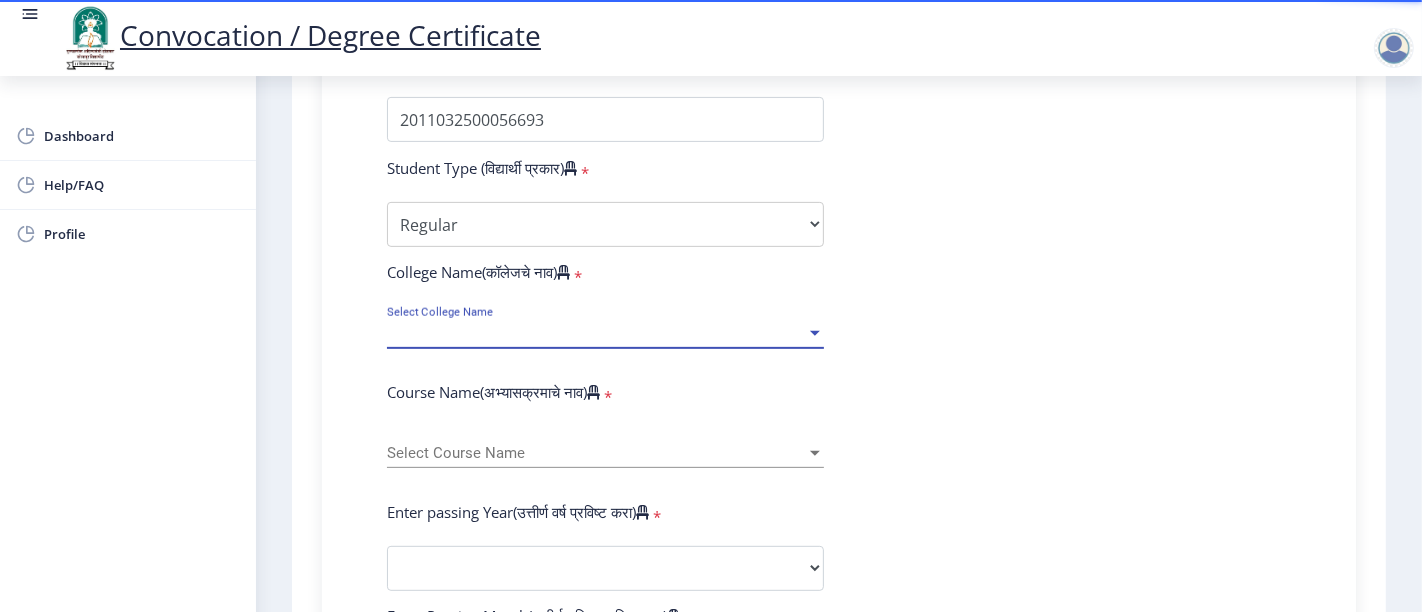click on "Select College Name" at bounding box center (596, 333) 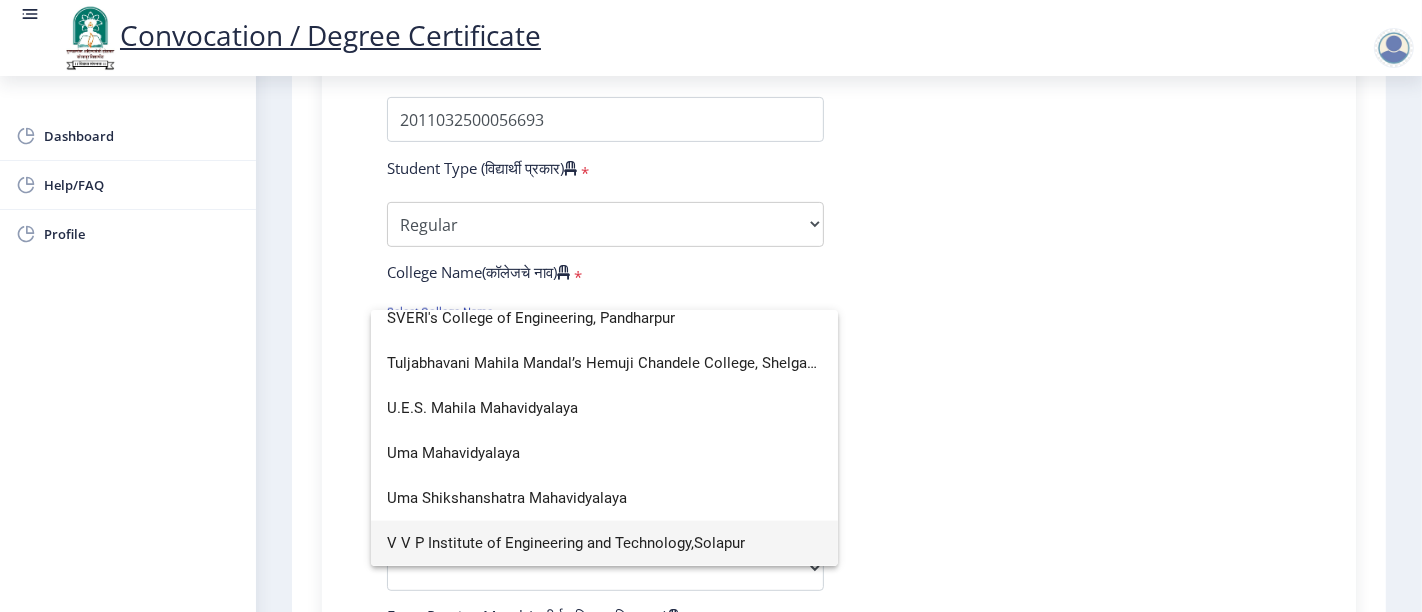scroll, scrollTop: 0, scrollLeft: 0, axis: both 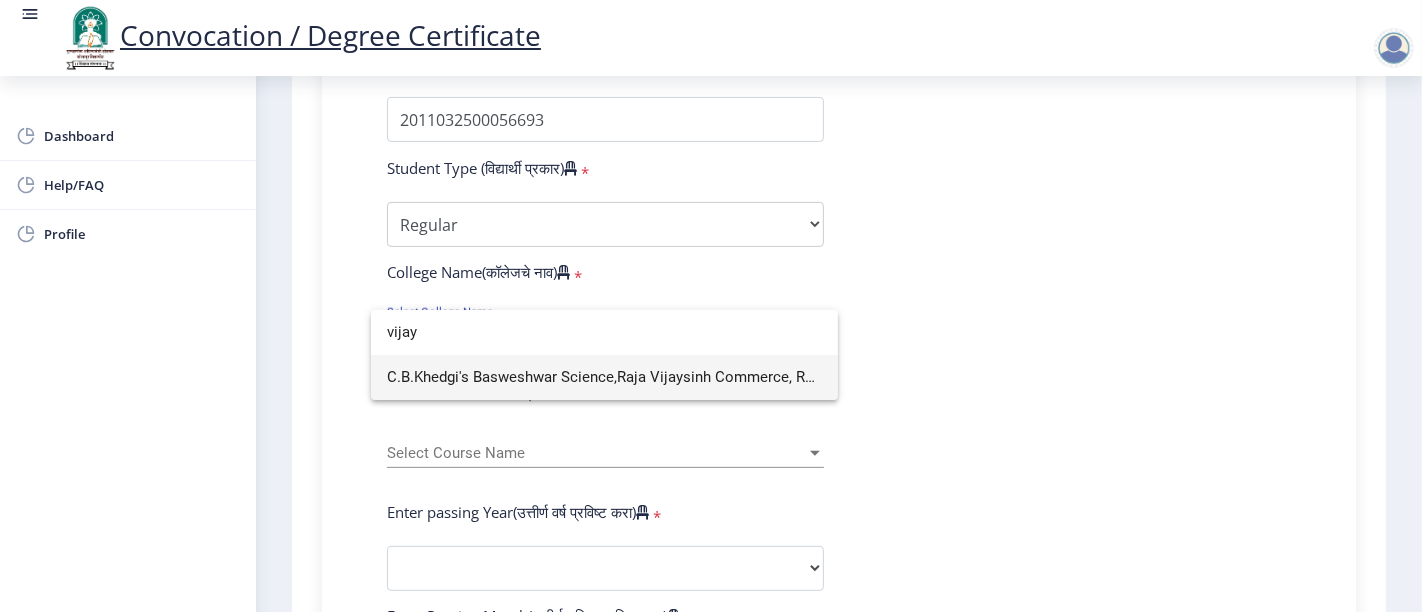 type on "vijay" 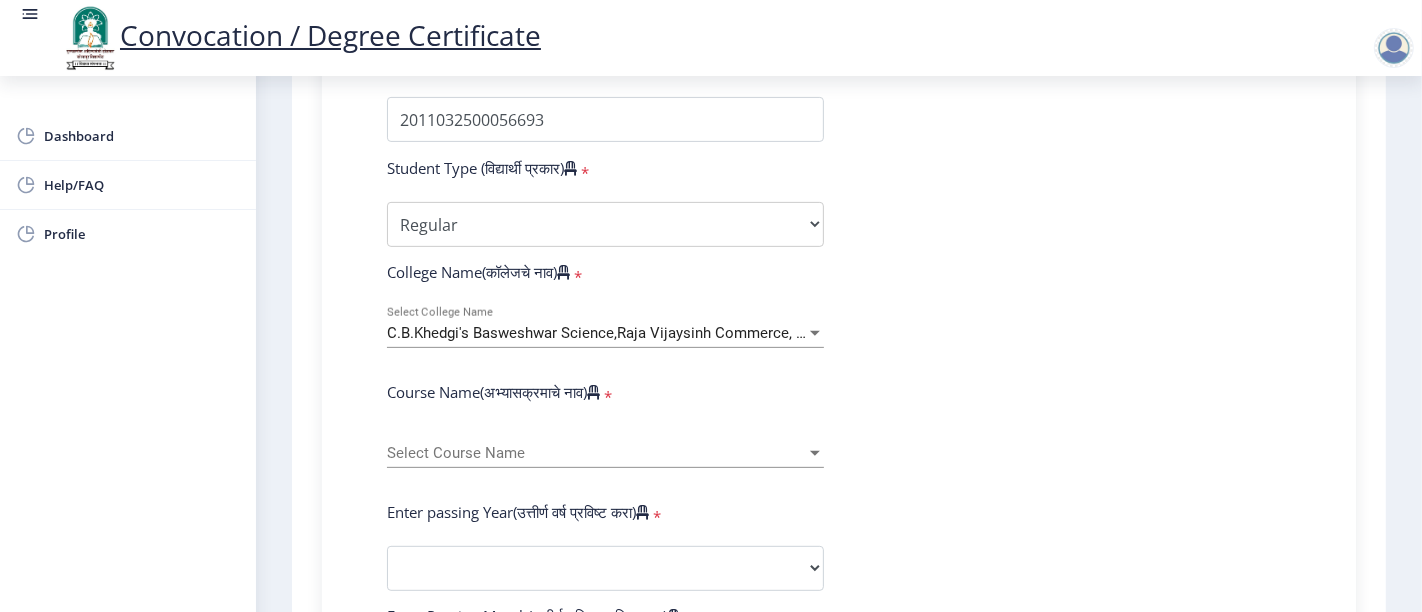 click on "Course Name(अभ्यासक्रमाचे नाव)   *" 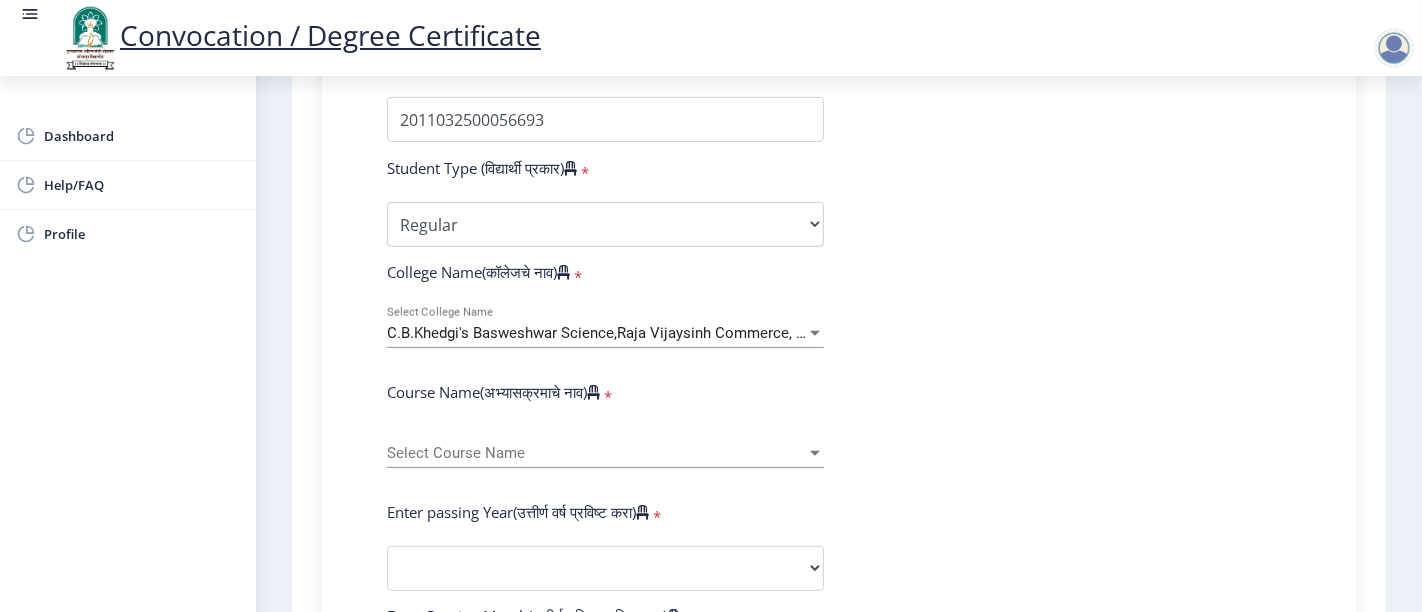 click at bounding box center (815, 333) 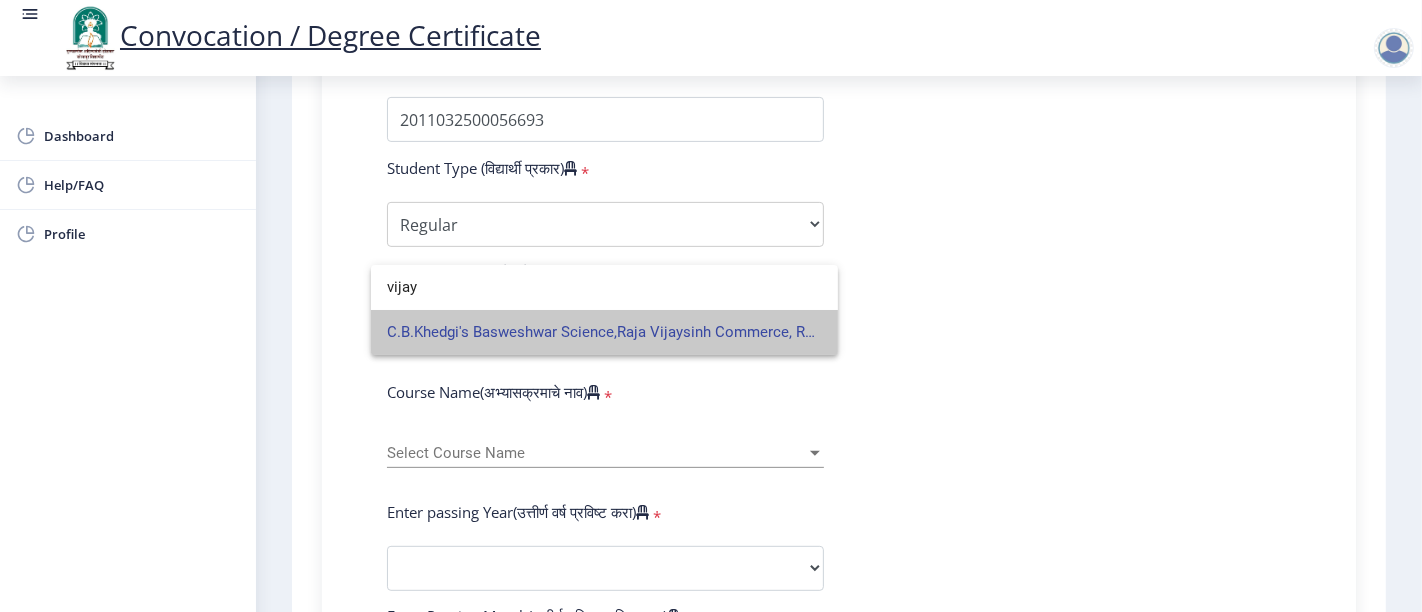 click on "C.B.Khedgi's Basweshwar Science,Raja Vijaysinh Commerce, Raja Jaysinh Arts College" at bounding box center [604, 332] 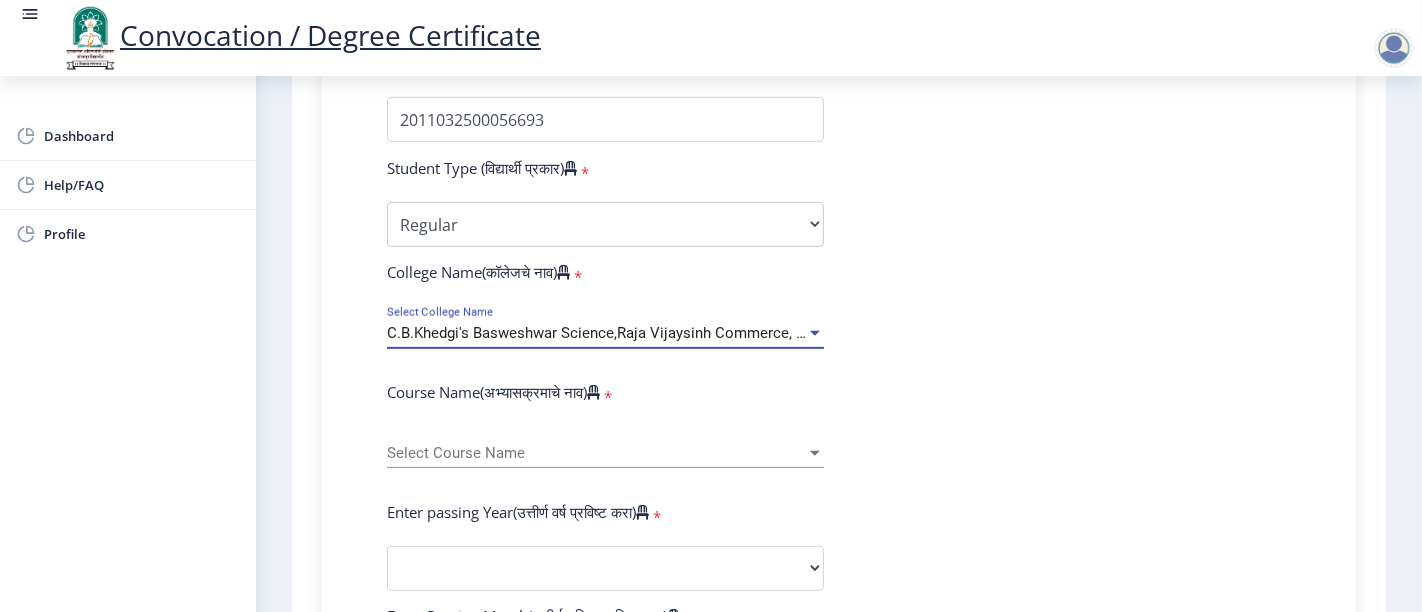 click on "C.B.Khedgi's Basweshwar Science,Raja Vijaysinh Commerce, Raja Jaysinh Arts College" at bounding box center (677, 333) 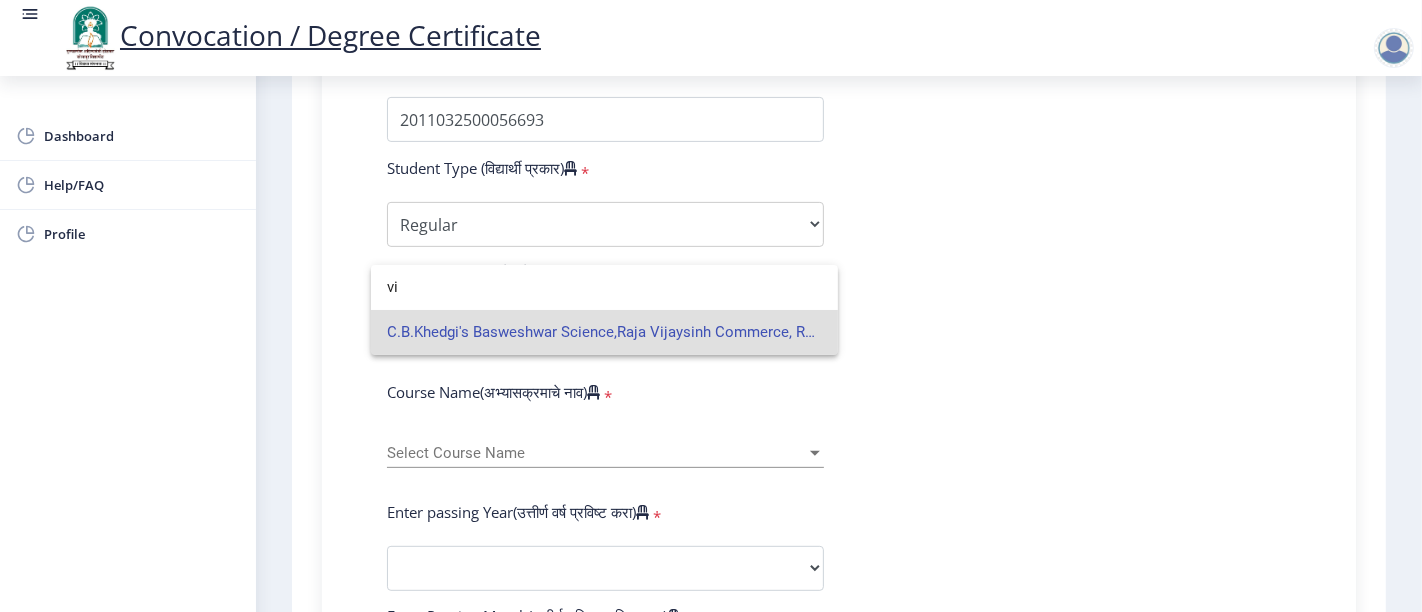 type on "v" 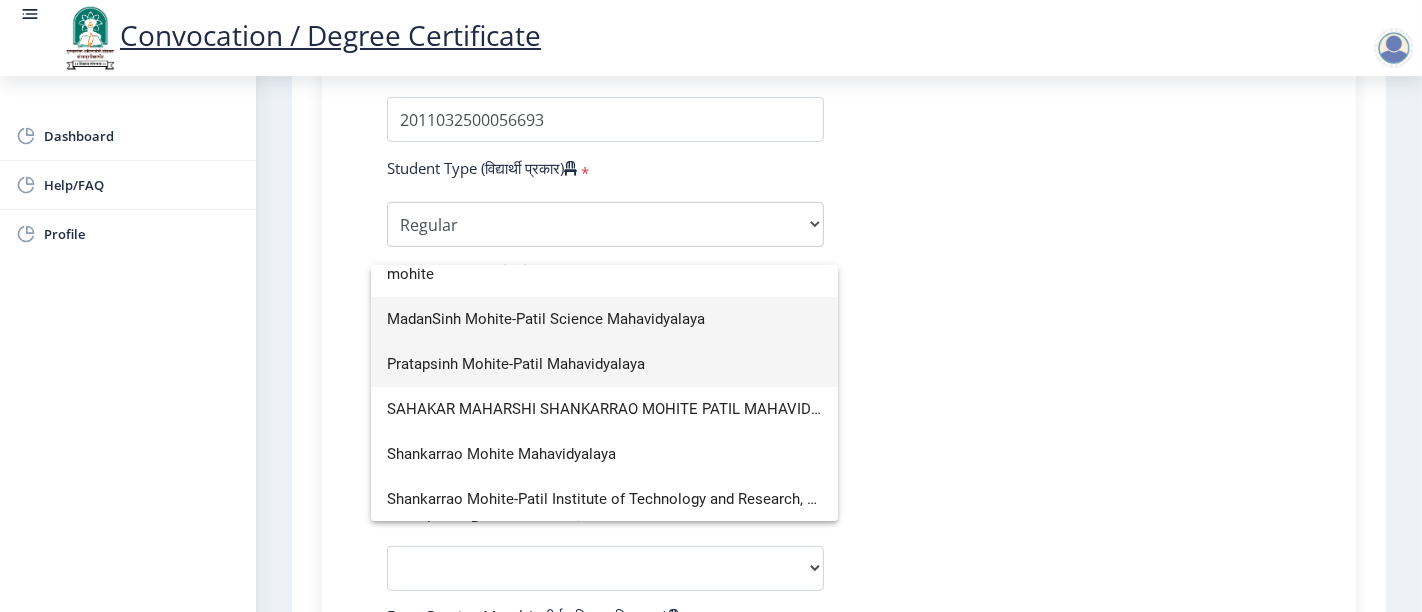 scroll, scrollTop: 0, scrollLeft: 0, axis: both 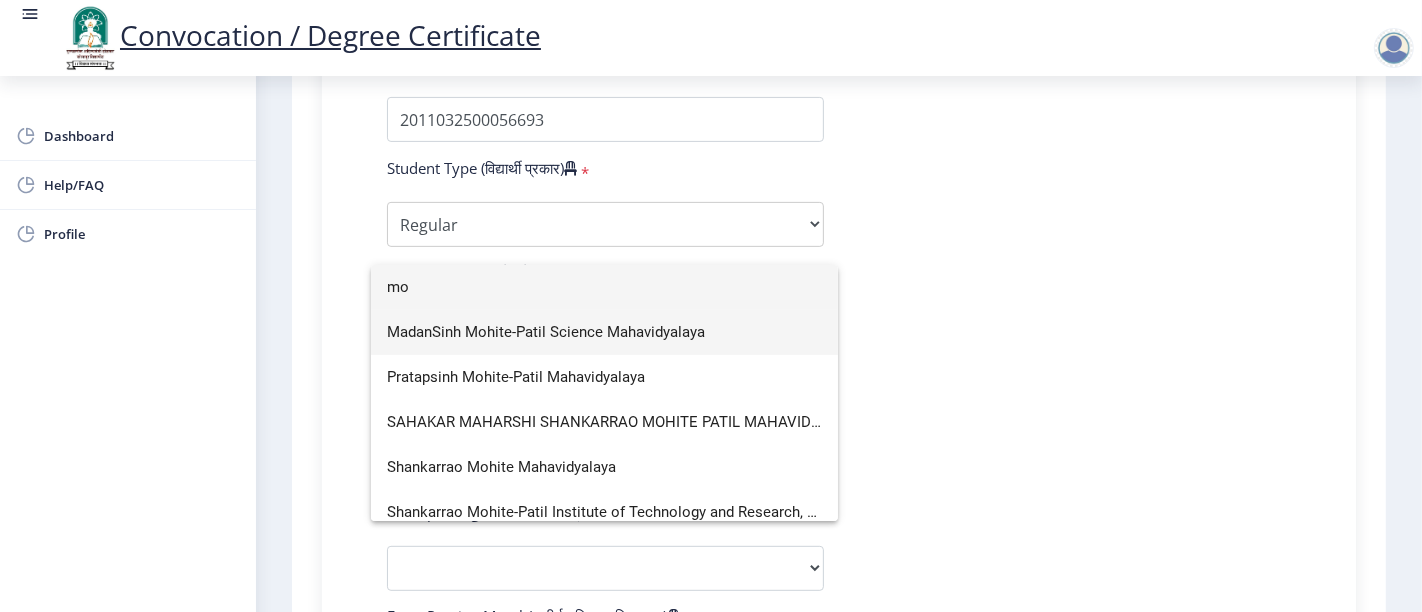 type on "m" 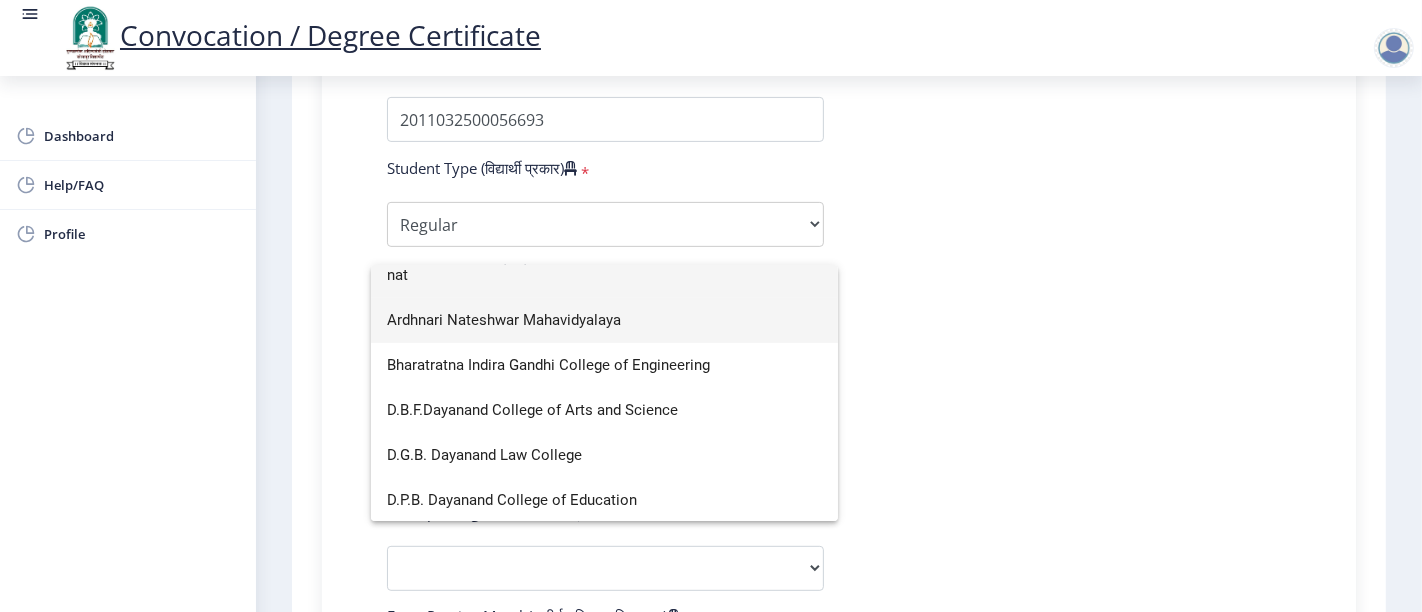 scroll, scrollTop: 0, scrollLeft: 0, axis: both 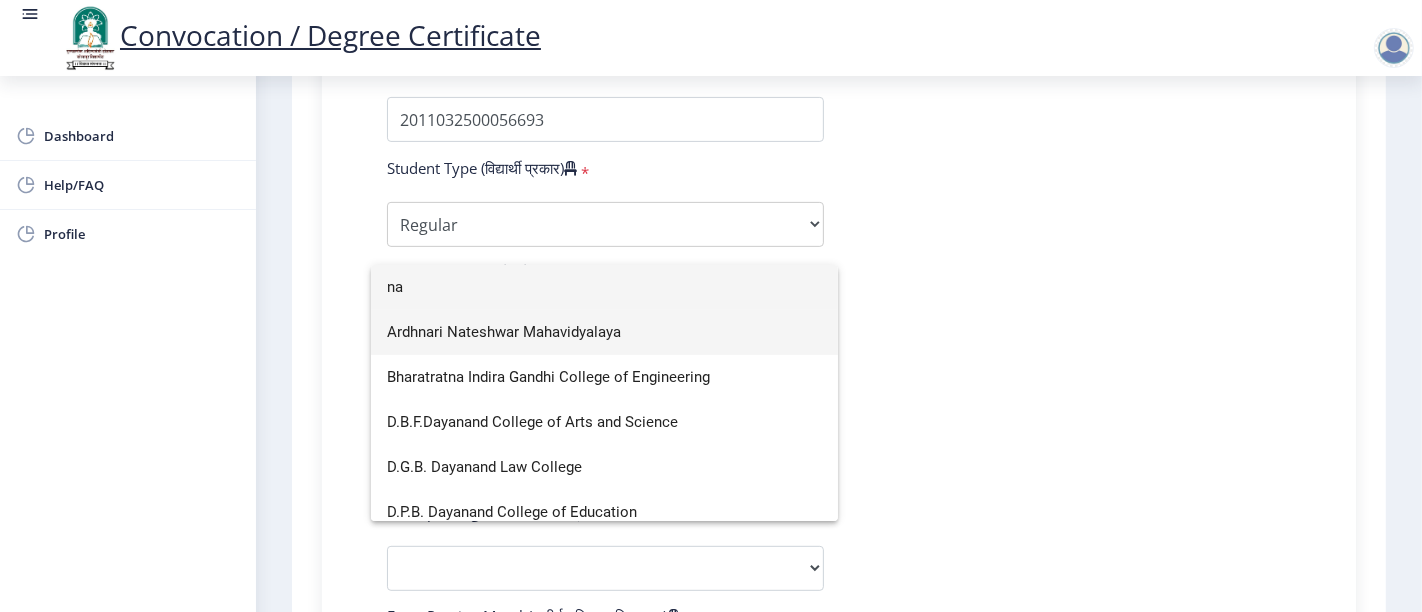 type on "n" 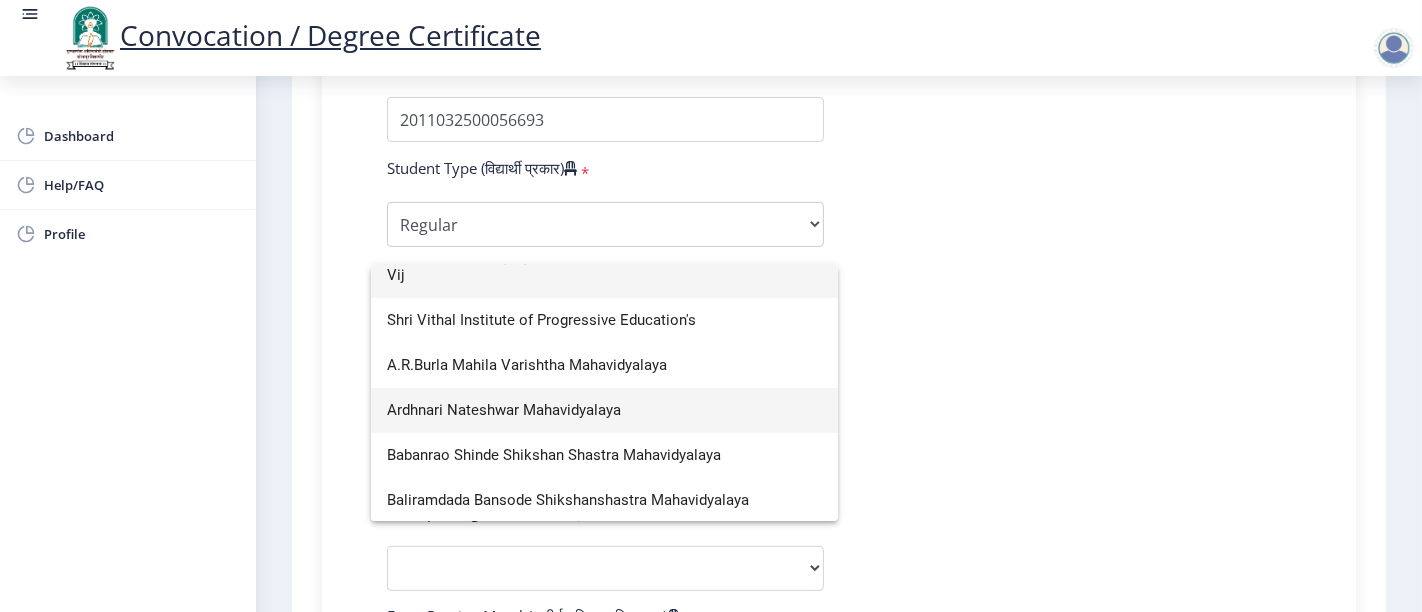 scroll, scrollTop: 0, scrollLeft: 0, axis: both 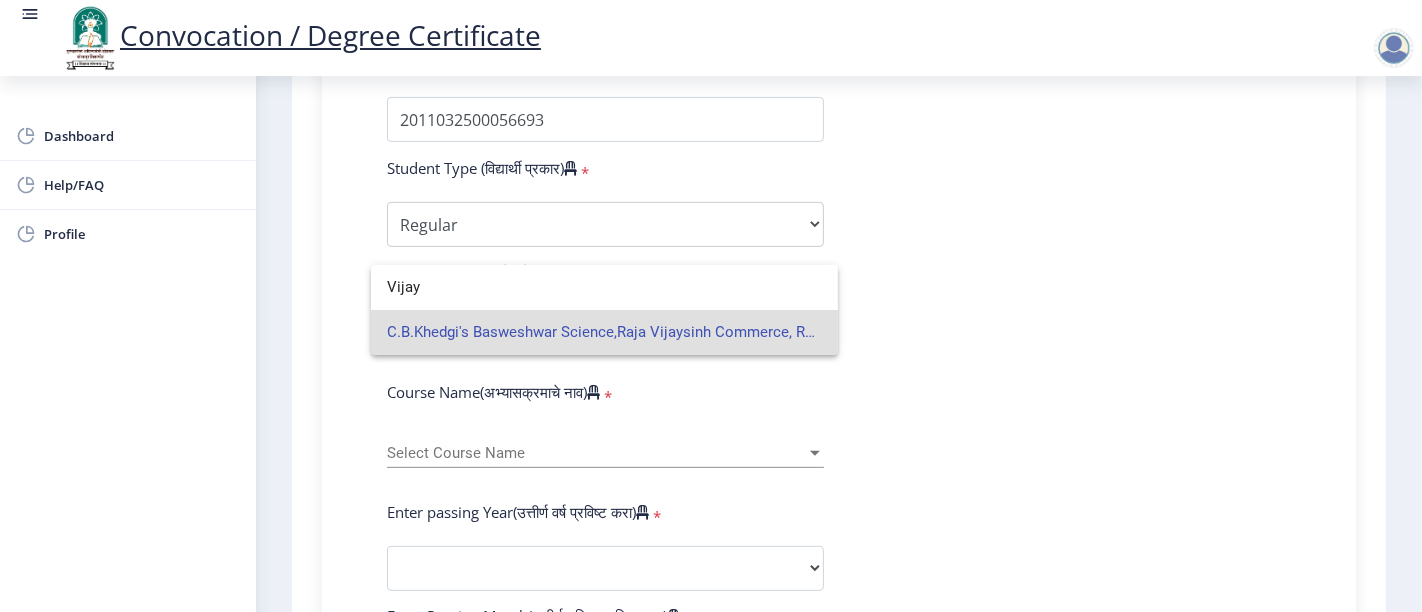 type on "Vijay" 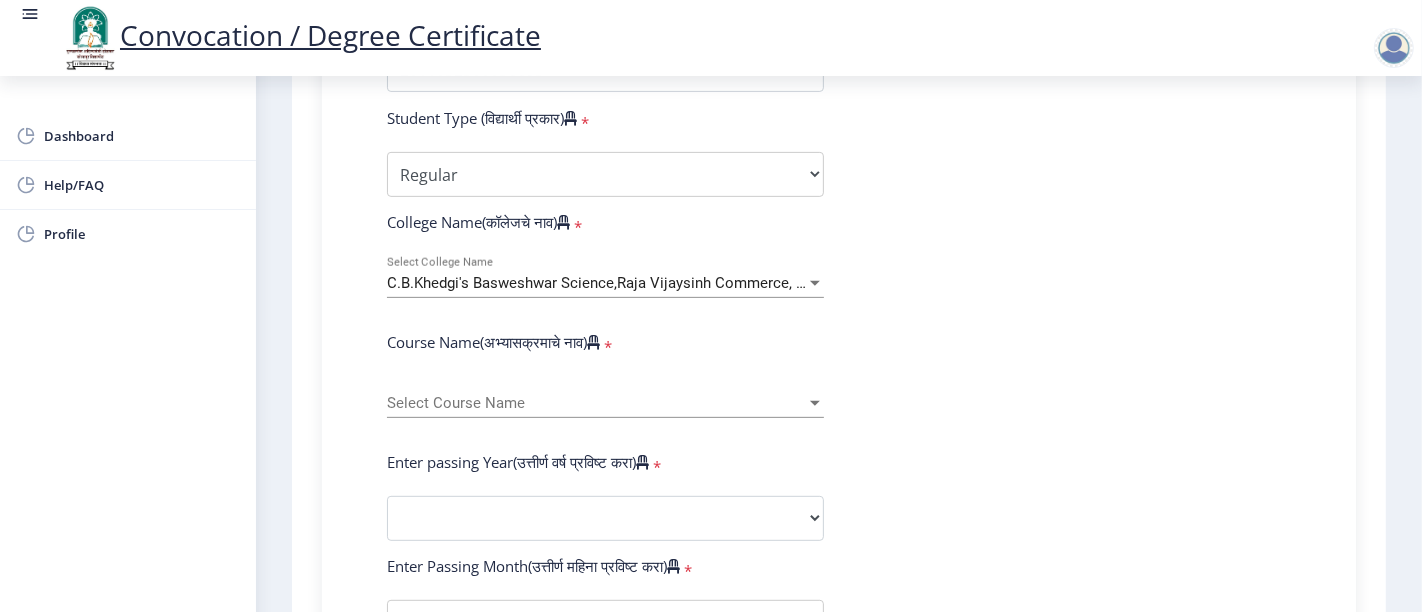 scroll, scrollTop: 555, scrollLeft: 0, axis: vertical 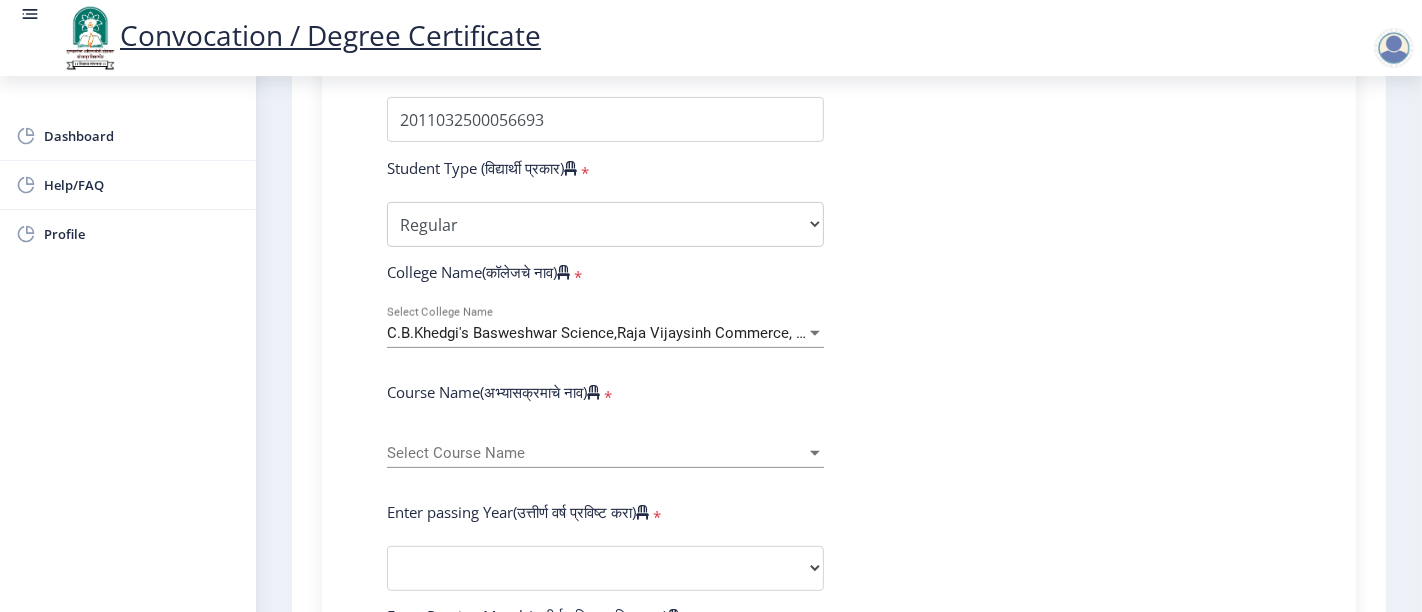 click at bounding box center [815, 333] 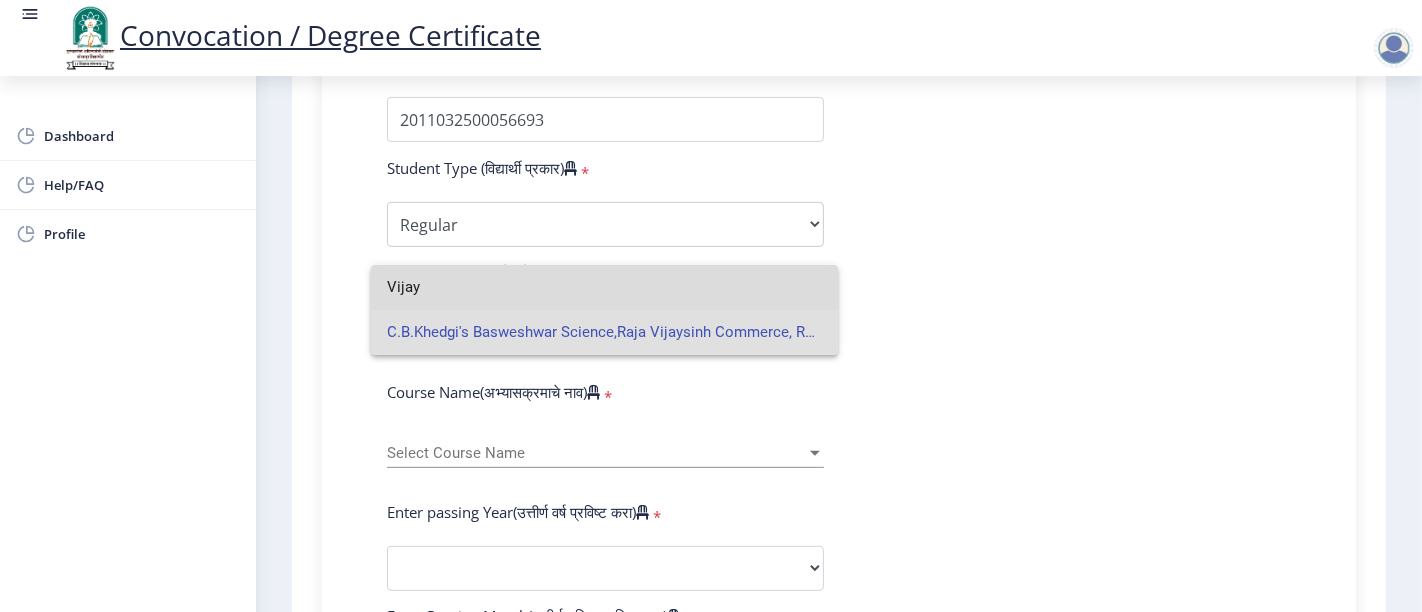 click on "Vijay" at bounding box center [604, 287] 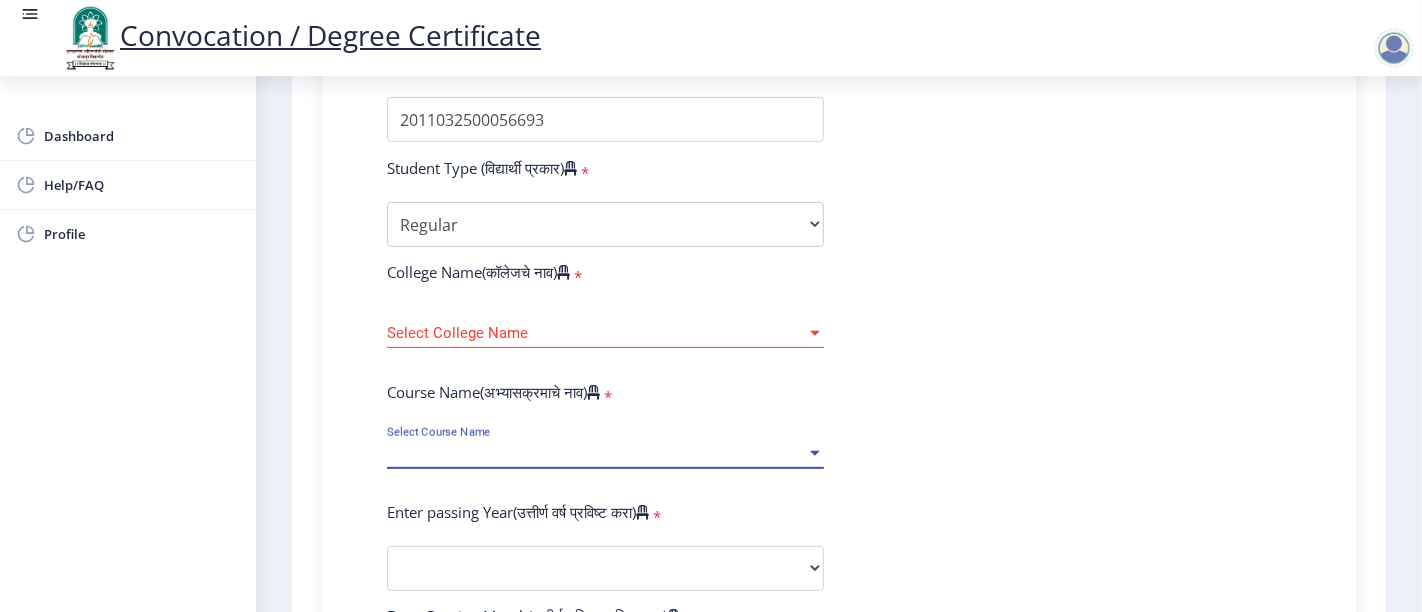 click on "Select Course Name" at bounding box center [596, 453] 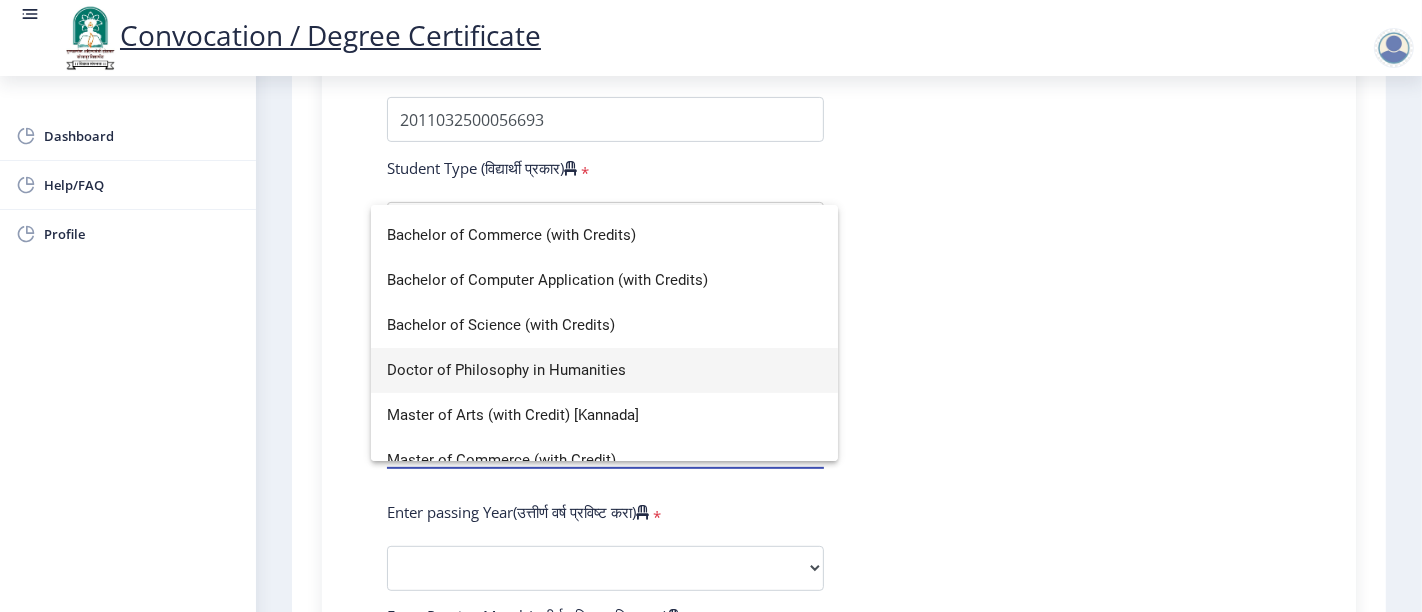 scroll, scrollTop: 0, scrollLeft: 0, axis: both 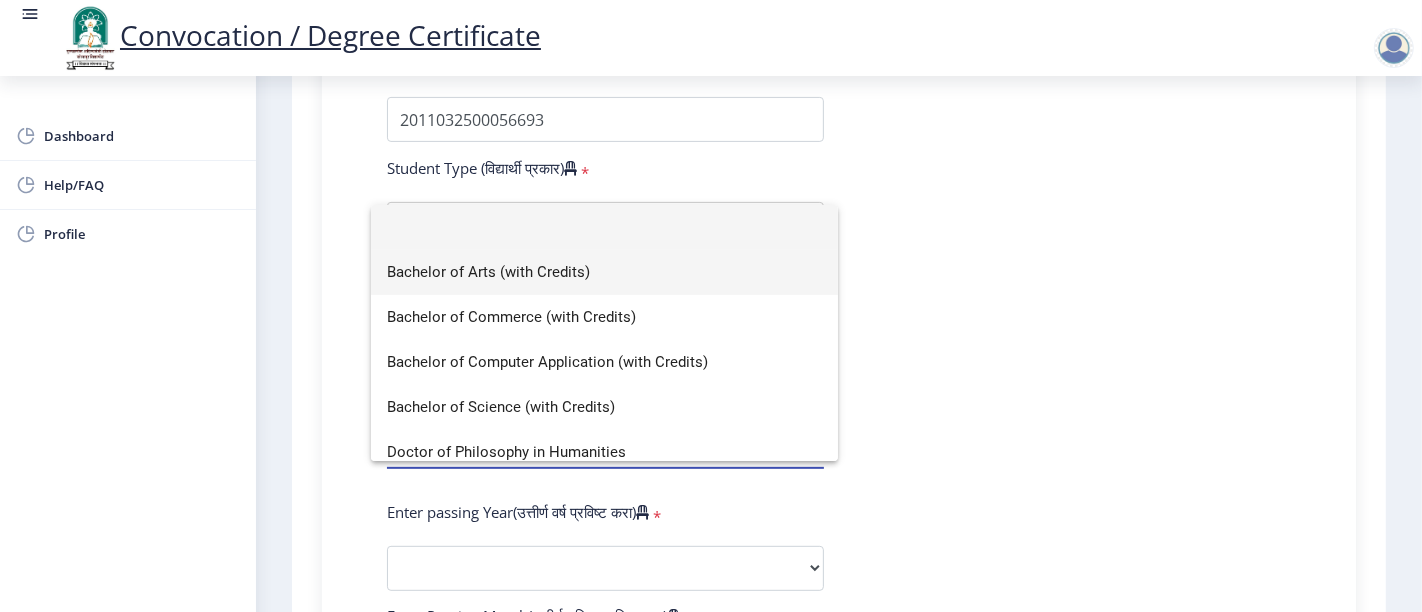 click on "Bachelor of Arts (with Credits)" at bounding box center (604, 272) 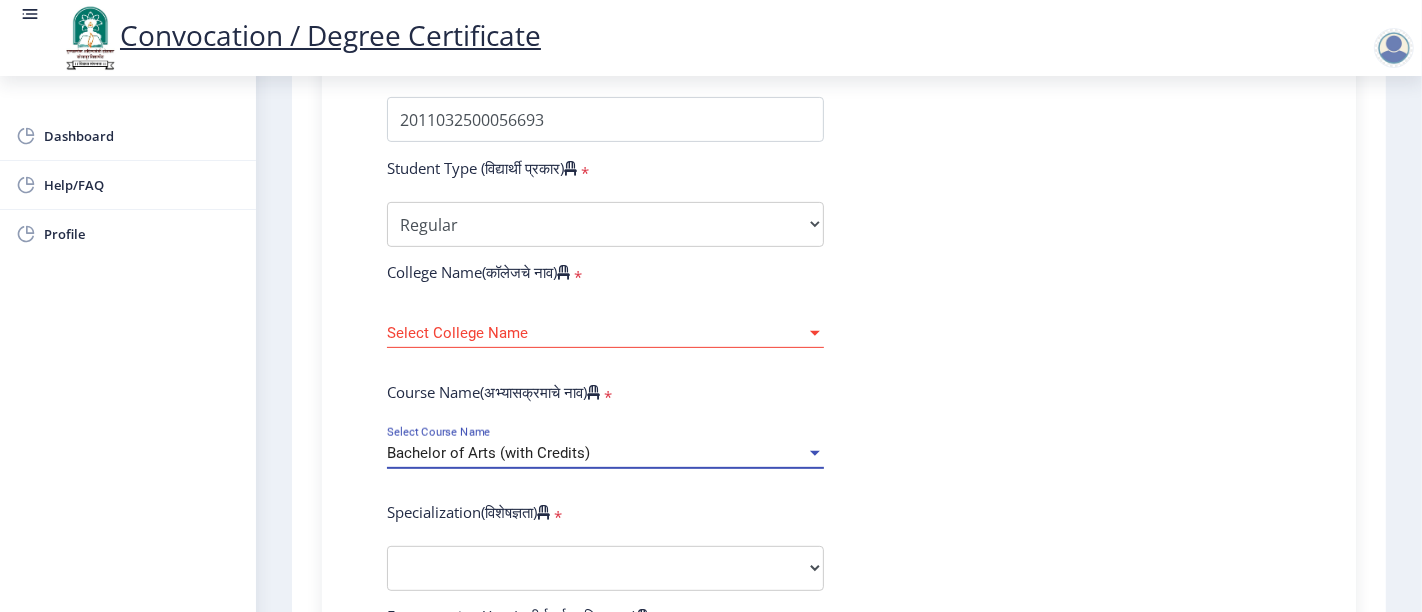 click on "Enter Your PRN Number (तुमचा पीआरएन (कायम नोंदणी क्रमांक) एंटर करा)   * Student Type (विद्यार्थी प्रकार)    * Select Student Type Regular External College Name(कॉलेजचे नाव)   * Bachelor of Arts (with Credits) Select Course Name  Specialization(विशेषज्ञता)   * Specialization English Geography Hindi Marathi Music Sanskrit Urdu Ancient Indian History Culture & Archaeology Economics History Physical Education Political Science Psychology Sociology Kannada Philosophy Other Enter passing Year(उत्तीर्ण वर्ष प्रविष्ट करा)   *  2025   2024   2023   2022   2021   2020   2019   2018   2017   2016   2015   2014   2013   2012   2011   2010   2009   2008   2007   2006   2005   2004   2003   2002   2001   2000   1999  * *" 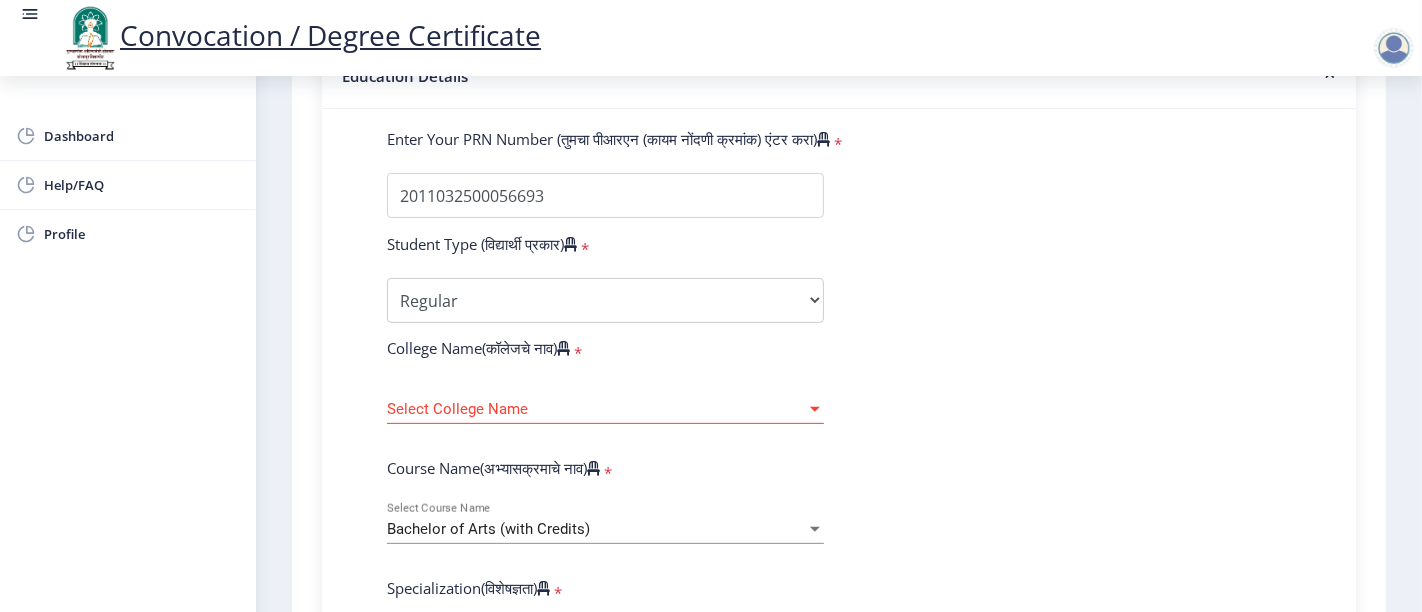 scroll, scrollTop: 444, scrollLeft: 0, axis: vertical 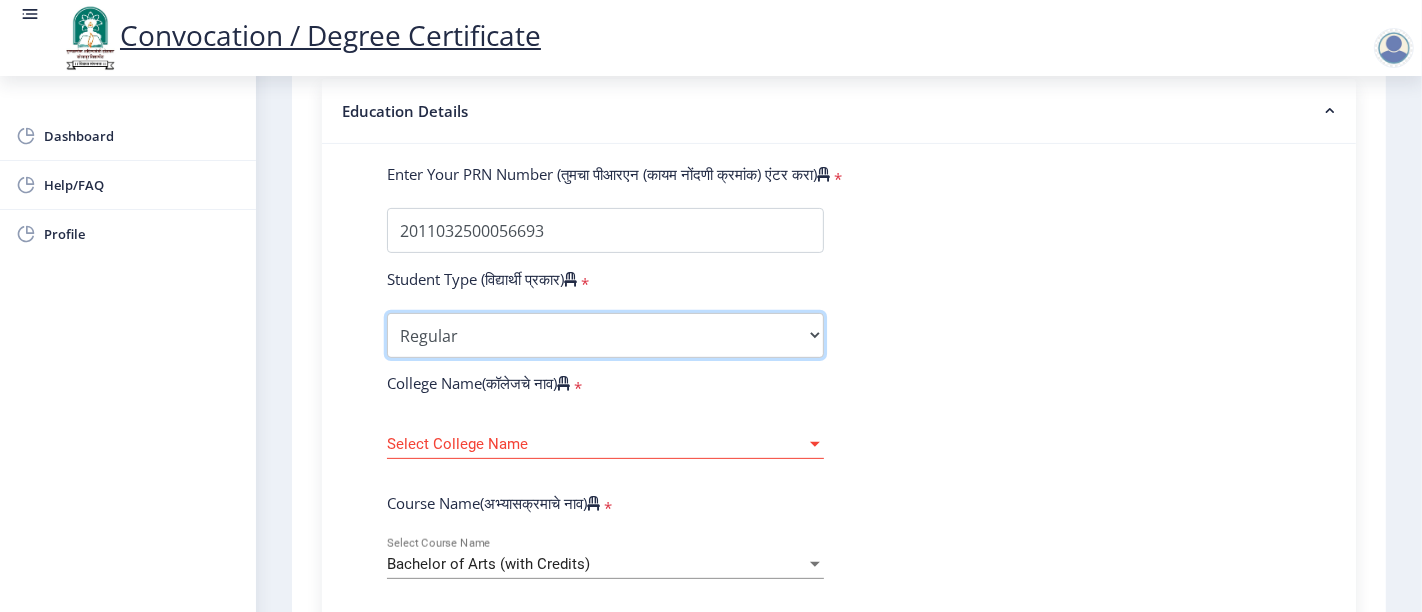 click on "Select Student Type Regular External" at bounding box center (605, 335) 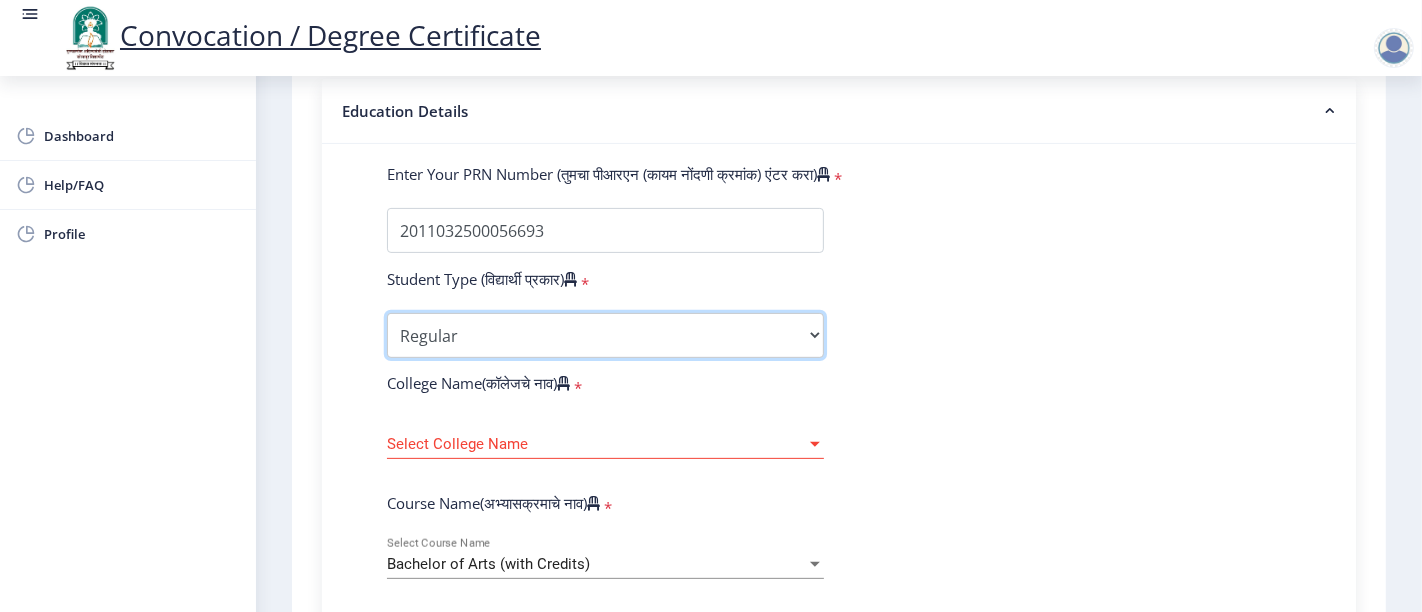 click on "Select Student Type Regular External" at bounding box center [605, 335] 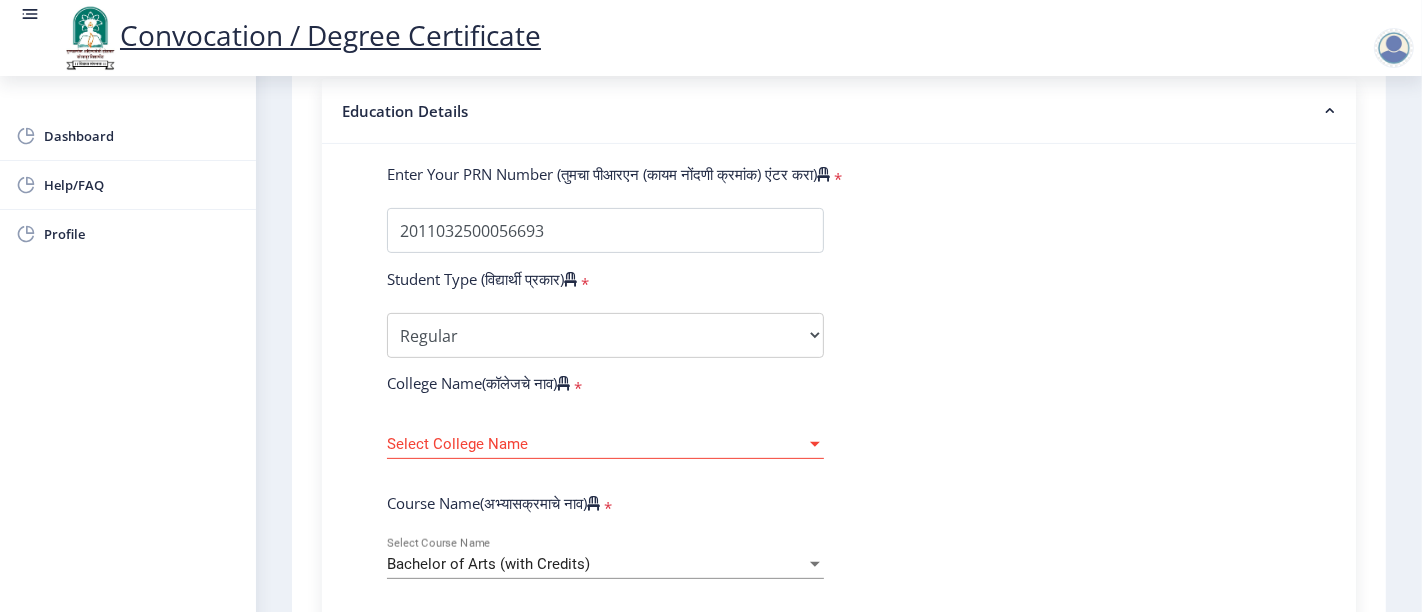 click on "Enter Your PRN Number (तुमचा पीआरएन (कायम नोंदणी क्रमांक) एंटर करा)   * Student Type (विद्यार्थी प्रकार)    * Select Student Type Regular External College Name(कॉलेजचे नाव)   * Bachelor of Arts (with Credits) Select Course Name  Specialization(विशेषज्ञता)   * Specialization English Geography Hindi Marathi Music Sanskrit Urdu Ancient Indian History Culture & Archaeology Economics History Physical Education Political Science Psychology Sociology Kannada Philosophy Other Enter passing Year(उत्तीर्ण वर्ष प्रविष्ट करा)   *  2025   2024   2023   2022   2021   2020   2019   2018   2017   2016   2015   2014   2013   2012   2011   2010   2009   2008   2007   2006   2005   2004   2003   2002   2001   2000   1999  * *" 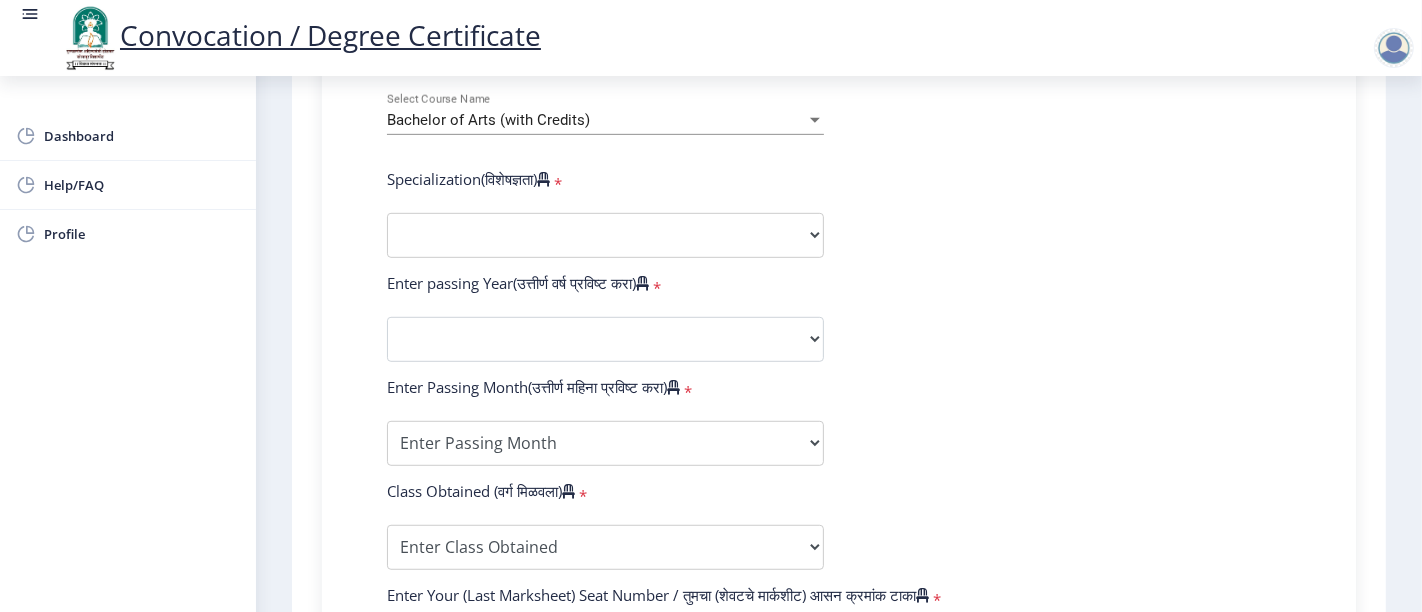 scroll, scrollTop: 777, scrollLeft: 0, axis: vertical 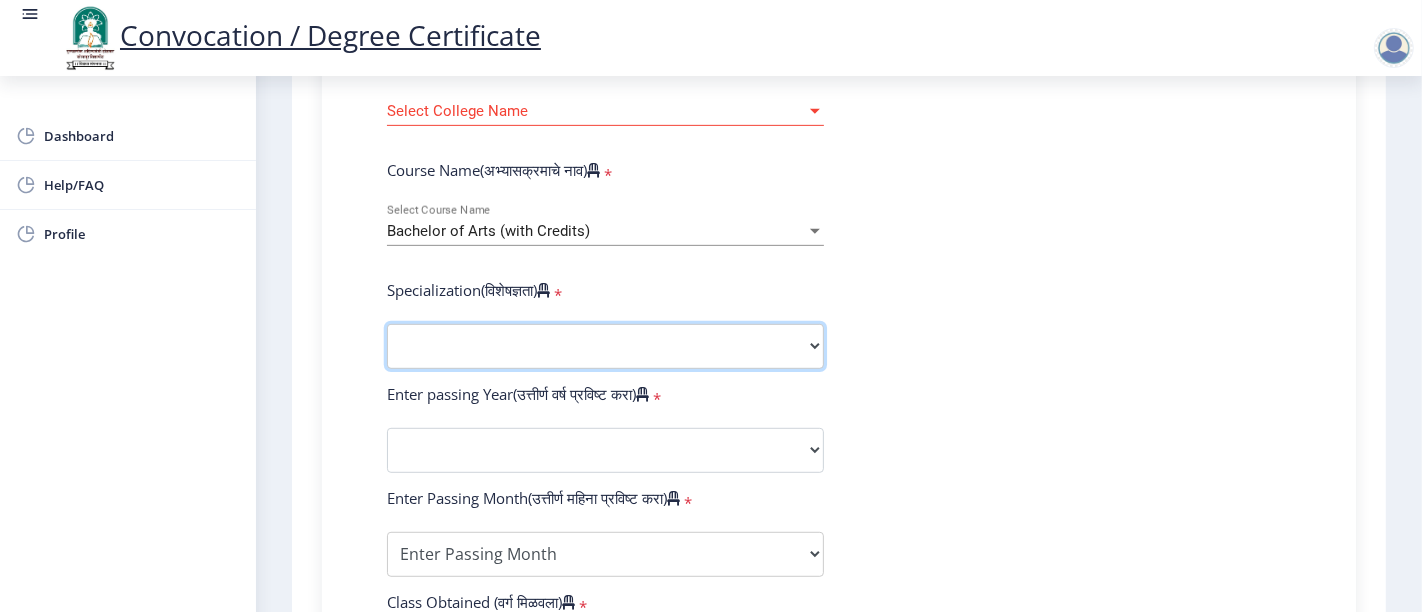 click on "Specialization English Geography Hindi Marathi Music Sanskrit Urdu Ancient Indian History Culture & Archaeology Economics History Physical Education Political Science Psychology Sociology Kannada Philosophy Other" at bounding box center [605, 346] 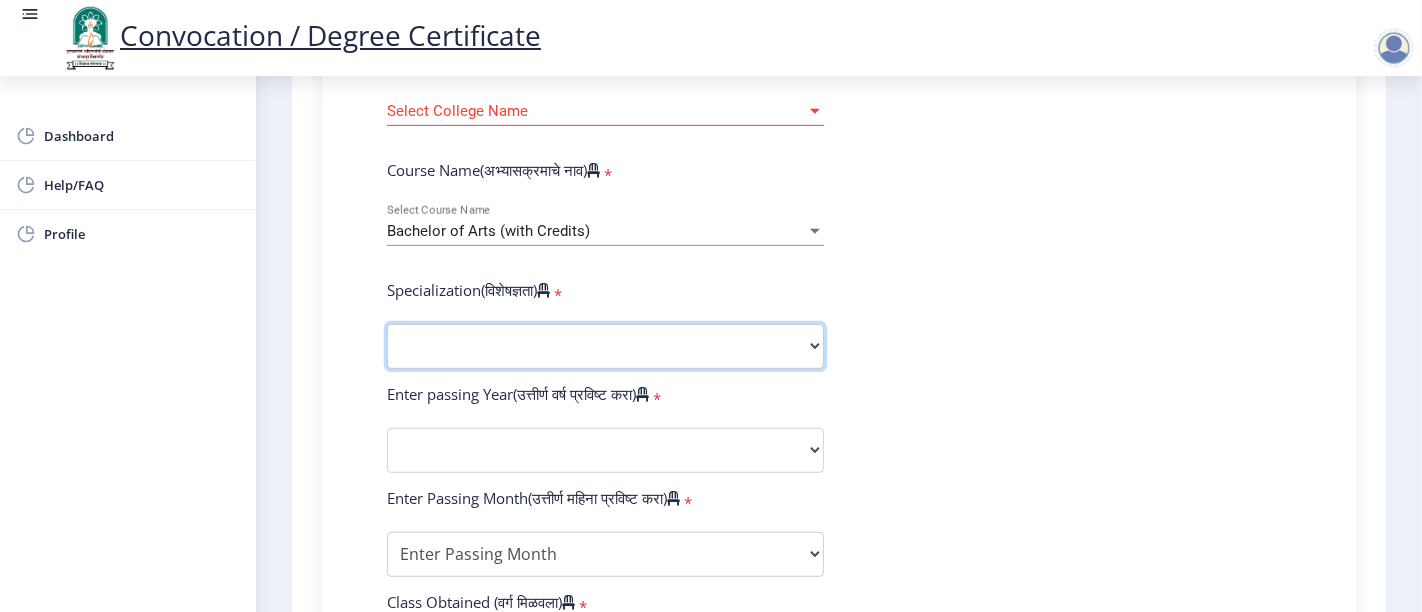 select on "Geography" 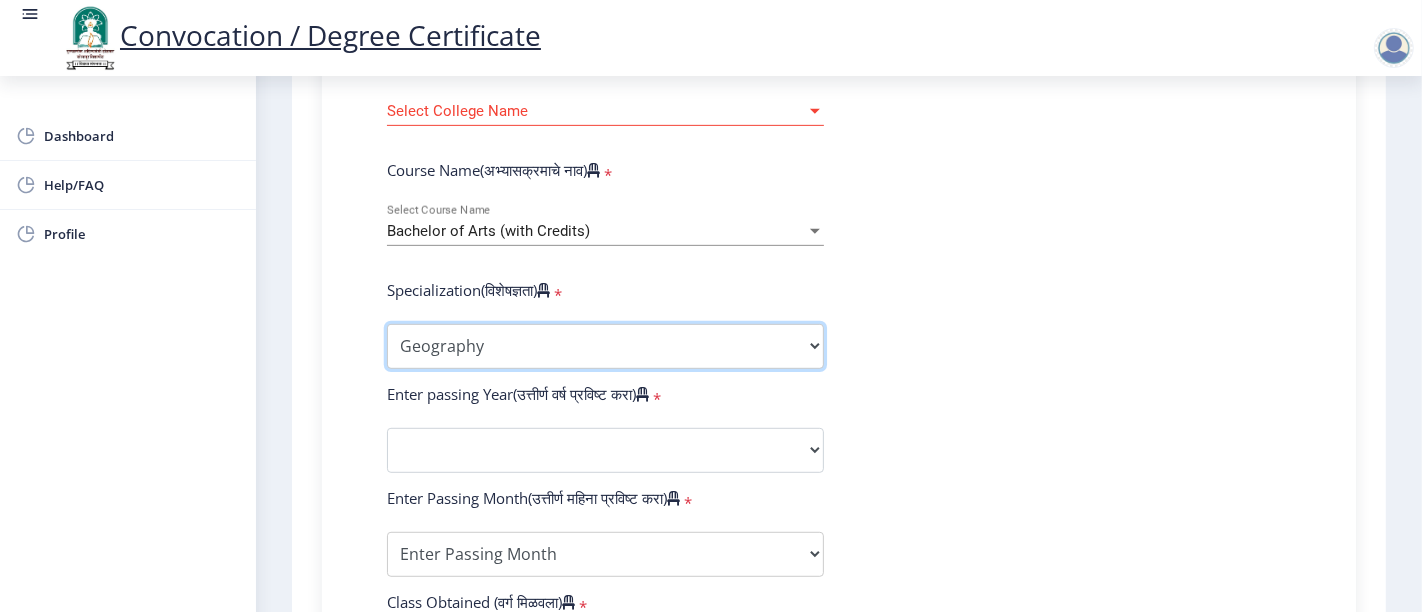click on "Specialization English Geography Hindi Marathi Music Sanskrit Urdu Ancient Indian History Culture & Archaeology Economics History Physical Education Political Science Psychology Sociology Kannada Philosophy Other" at bounding box center [605, 346] 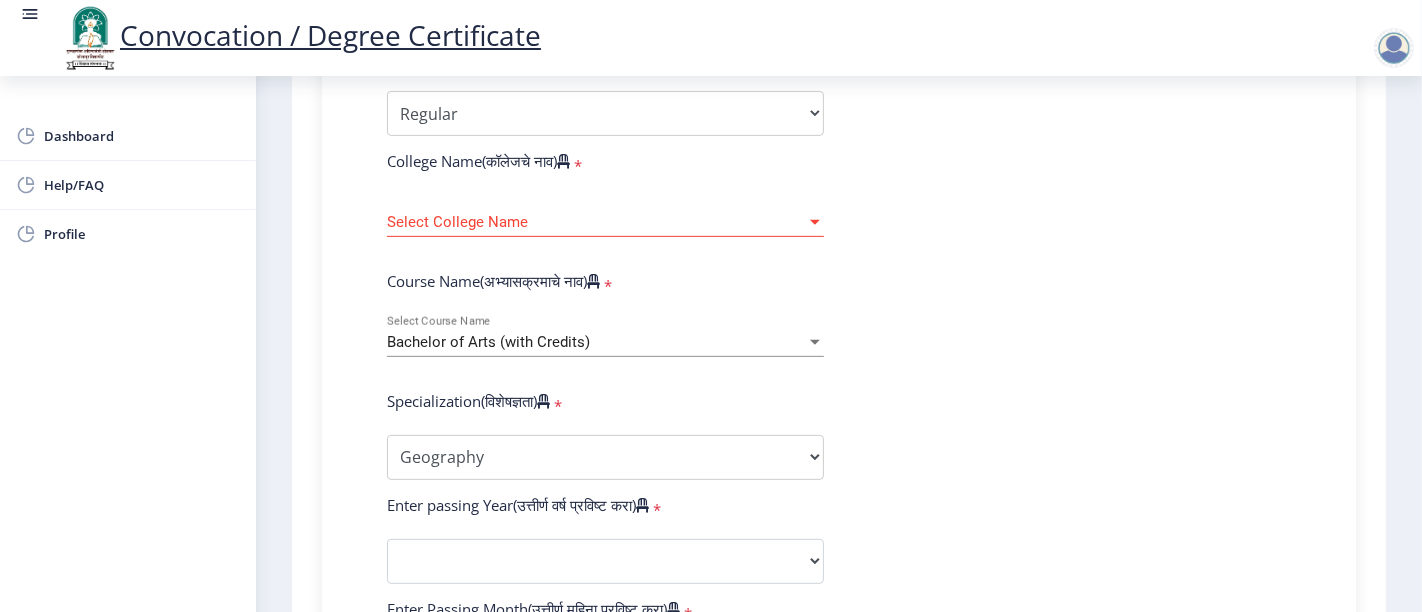 click on "Select College Name" at bounding box center (596, 222) 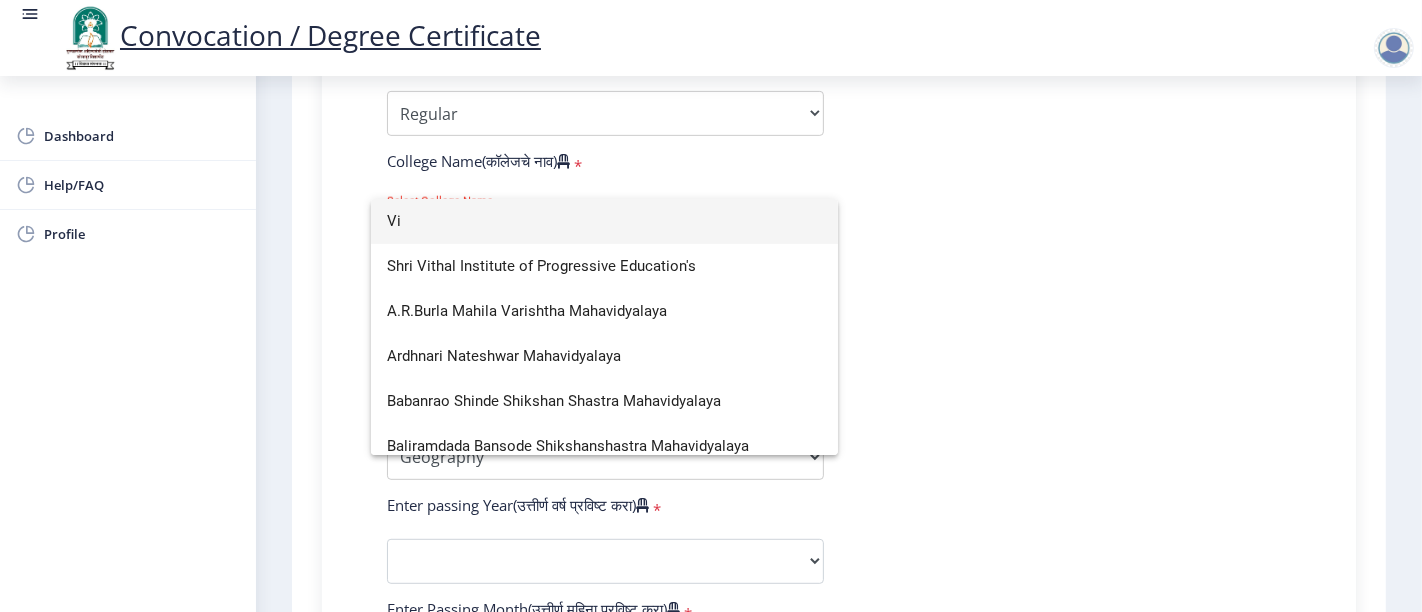 type on "V" 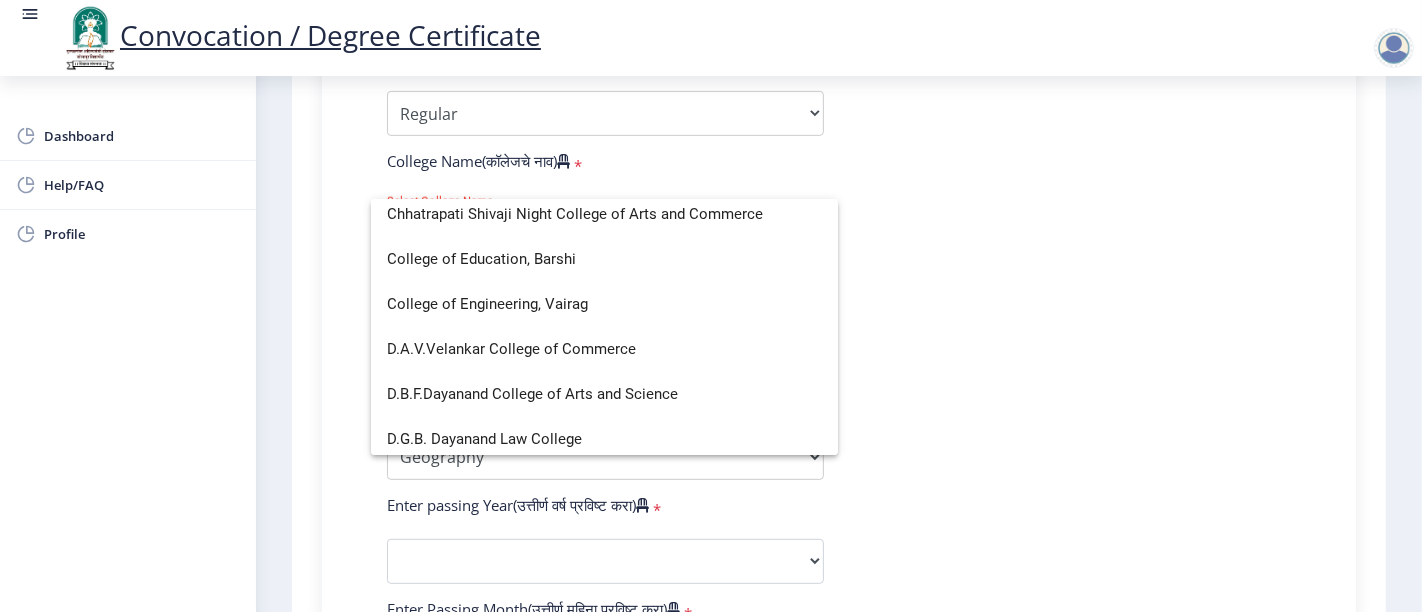 scroll, scrollTop: 518, scrollLeft: 0, axis: vertical 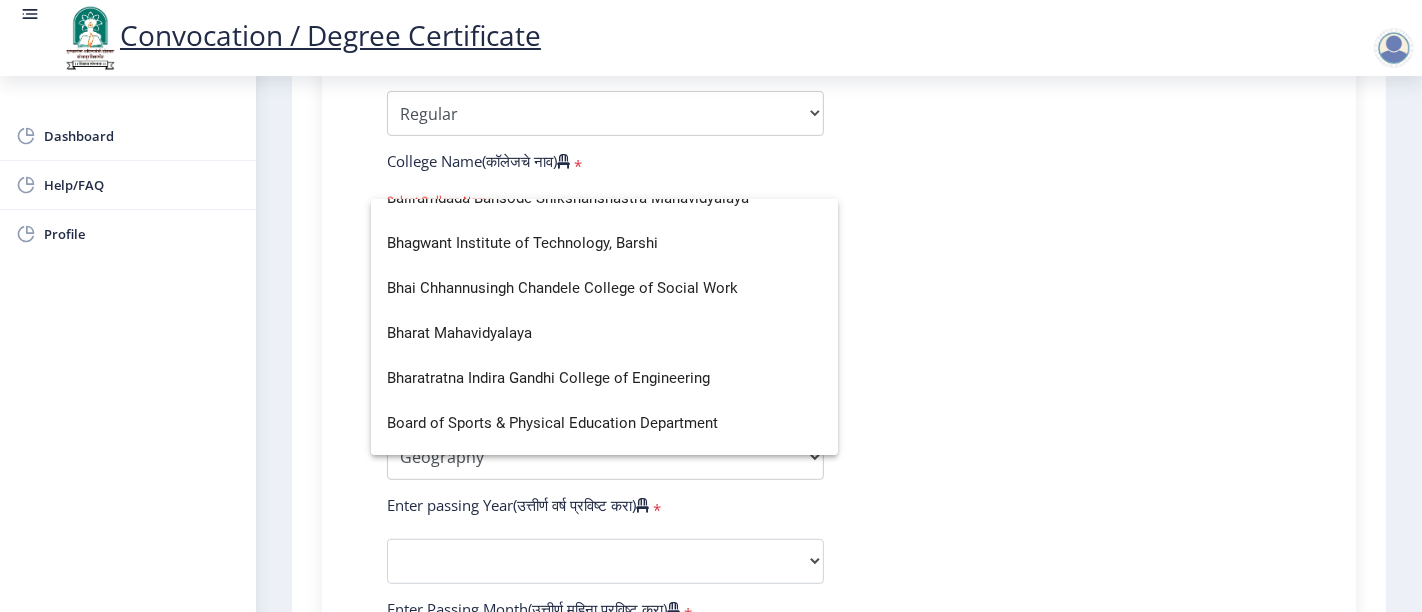 type 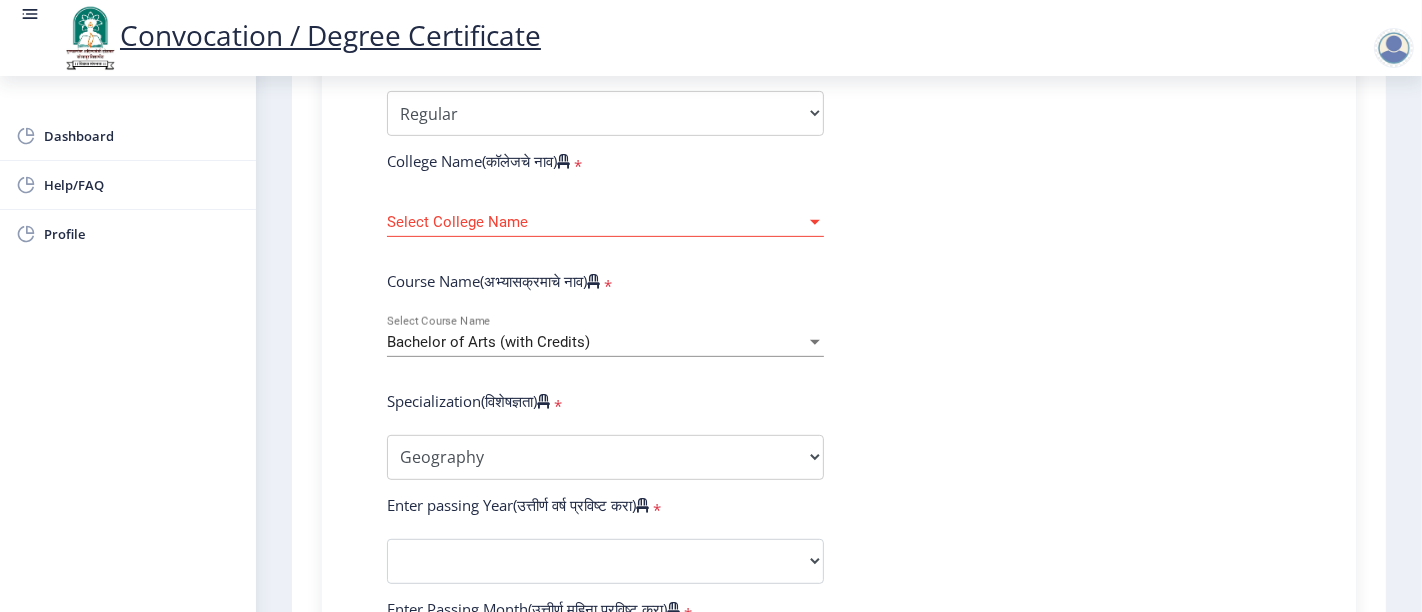 click on "Select College Name Select College Name" 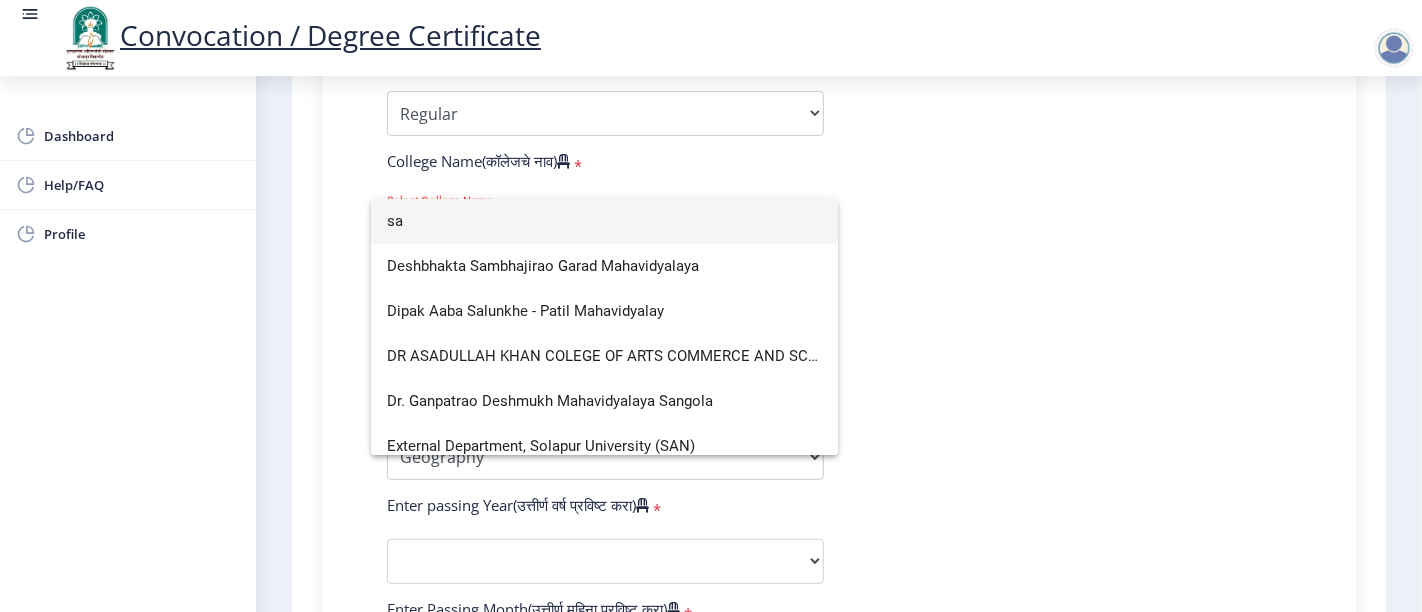 scroll, scrollTop: 328, scrollLeft: 0, axis: vertical 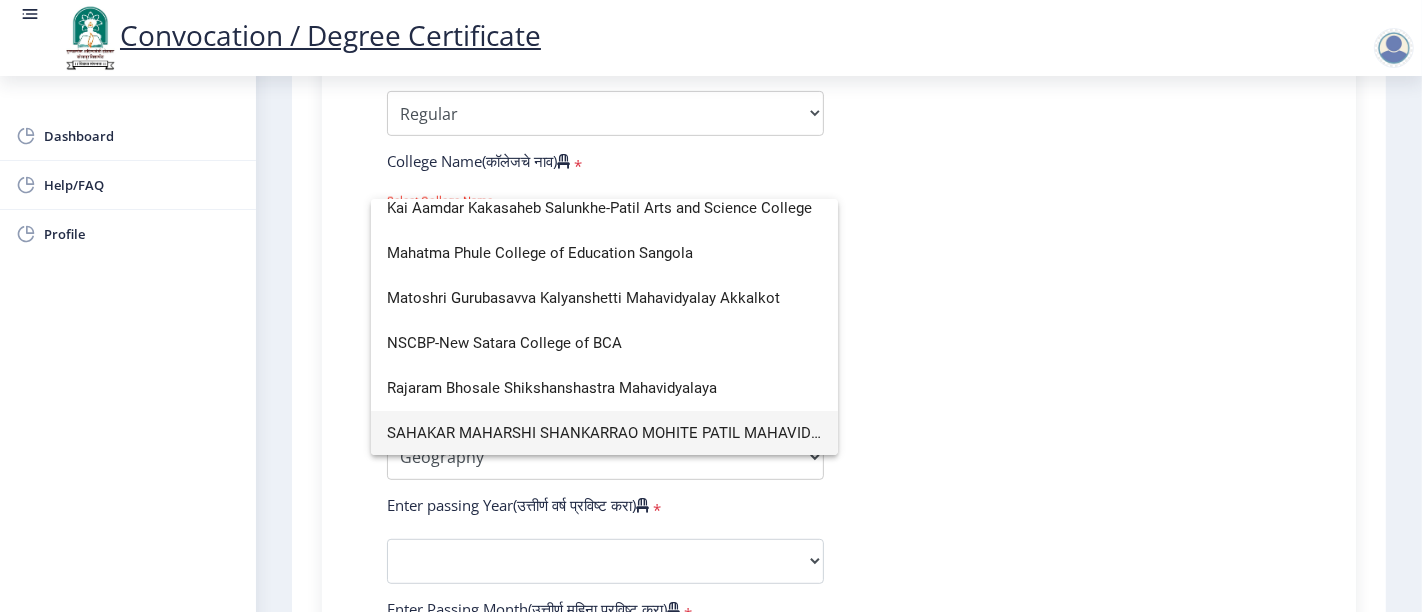 type on "sa" 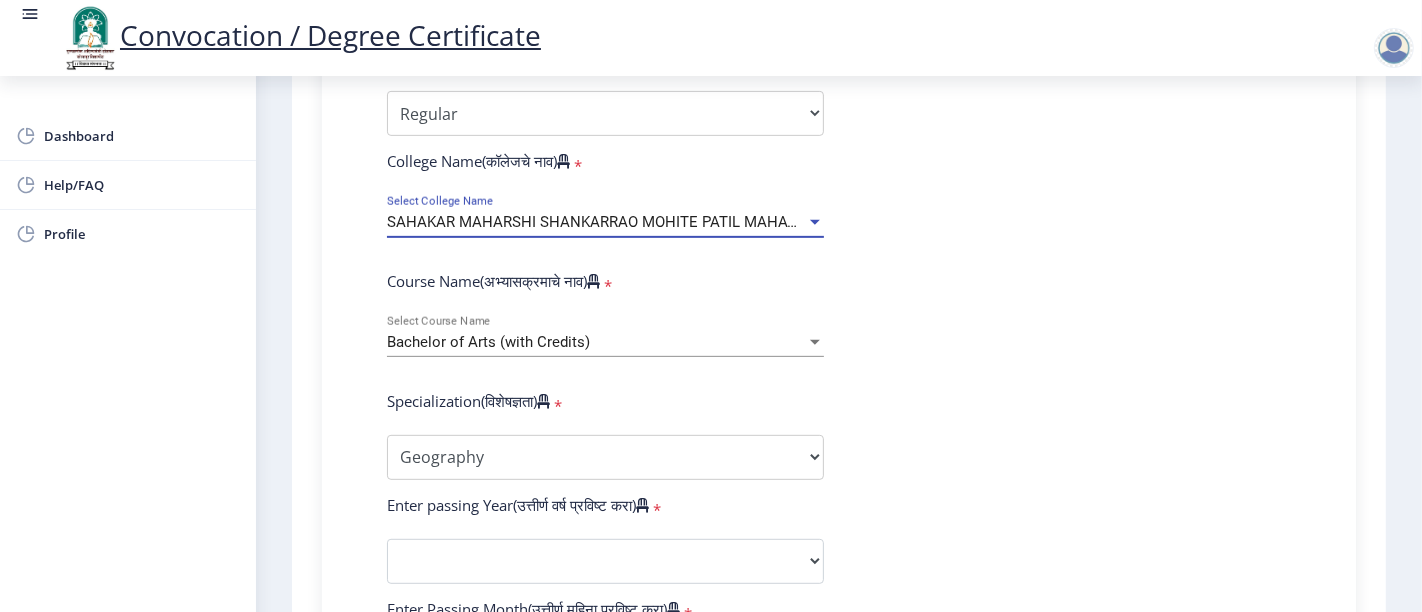 click on "Enter Your PRN Number (तुमचा पीआरएन (कायम नोंदणी क्रमांक) एंटर करा)   * Student Type (विद्यार्थी प्रकार)    * Select Student Type Regular External College Name(कॉलेजचे नाव)   * SAHAKAR MAHARSHI SHANKARRAO MOHITE PATIL MAHAVIDYALAYA Select College Name Course Name(अभ्यासक्रमाचे नाव)   * Bachelor of Arts (with Credits) Select Course Name  Specialization(विशेषज्ञता)   * Specialization English Geography Hindi Marathi Music Sanskrit Urdu Ancient Indian History Culture & Archaeology Economics History Physical Education Political Science Psychology Sociology Kannada Philosophy Other Enter passing Year(उत्तीर्ण वर्ष प्रविष्ट करा)   *  2025   2024   2023   2022   2021   2020   2019   2018   2017   2016   2015   2014   2013   2012   2011   2010   2009   2008   2007   2006   2005   2004  * *" 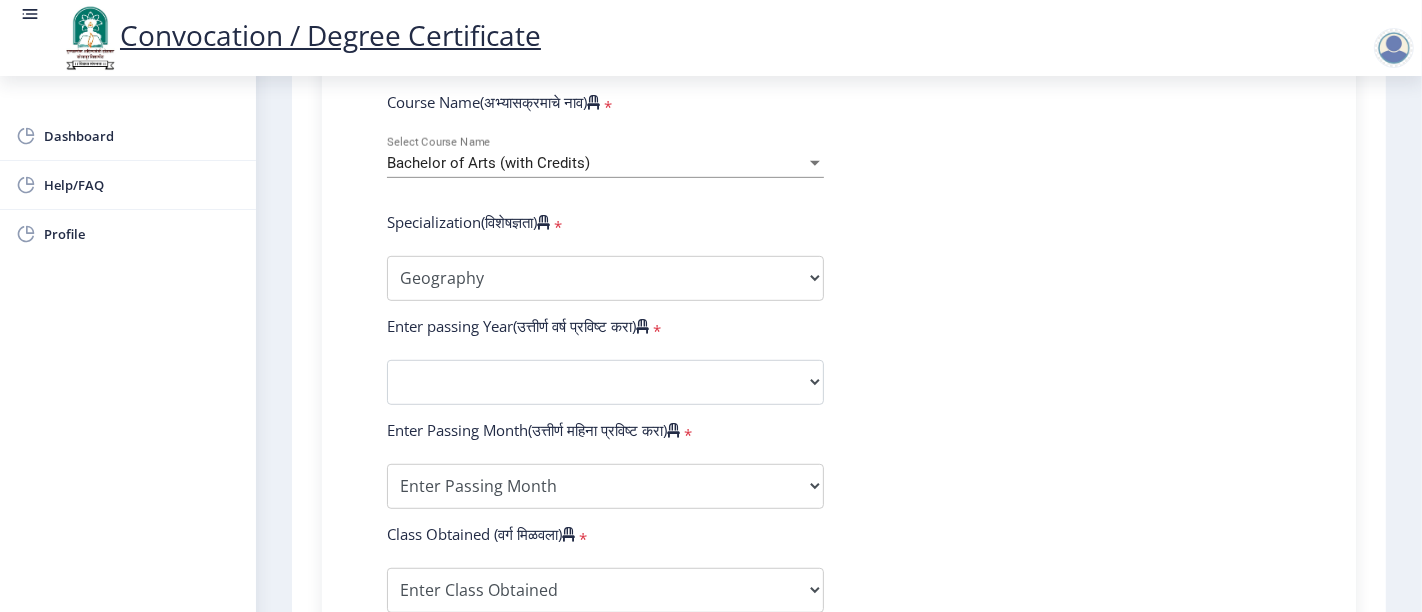 scroll, scrollTop: 888, scrollLeft: 0, axis: vertical 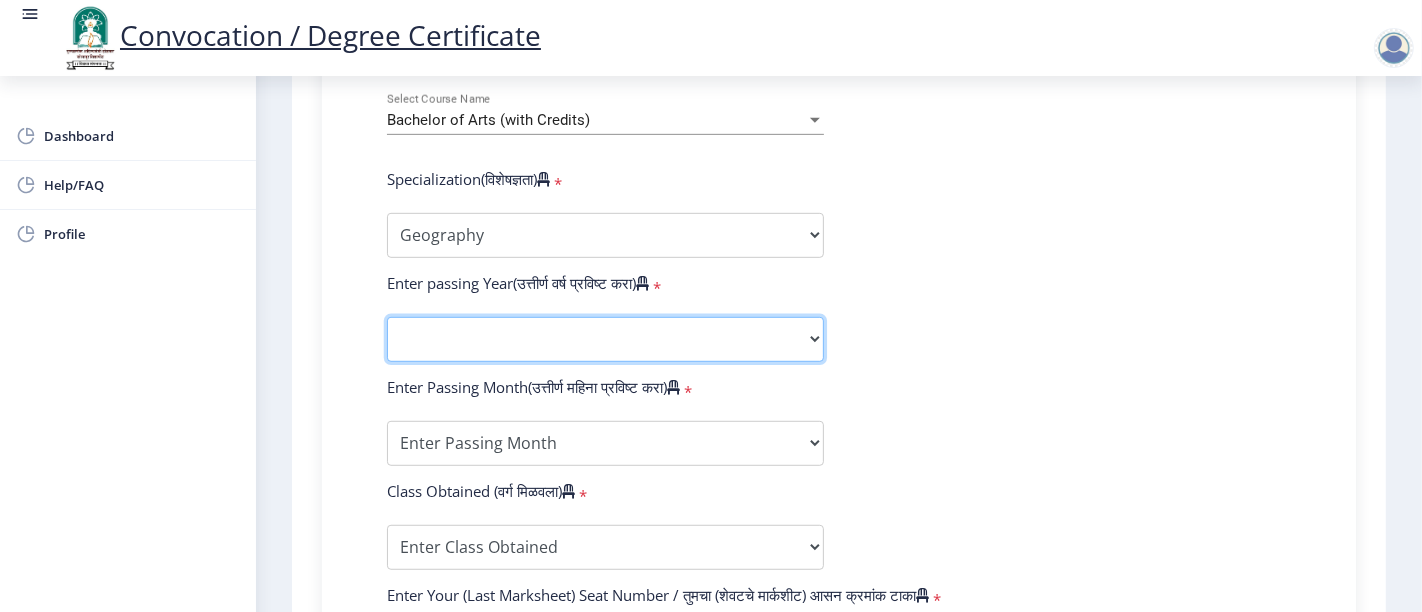 click on "2025   2024   2023   2022   2021   2020   2019   2018   2017   2016   2015   2014   2013   2012   2011   2010   2009   2008   2007   2006   2005   2004   2003   2002   2001   2000   1999   1998   1997   1996   1995   1994   1993   1992   1991   1990   1989   1988   1987   1986   1985   1984   1983   1982   1981   1980   1979   1978   1977   1976" 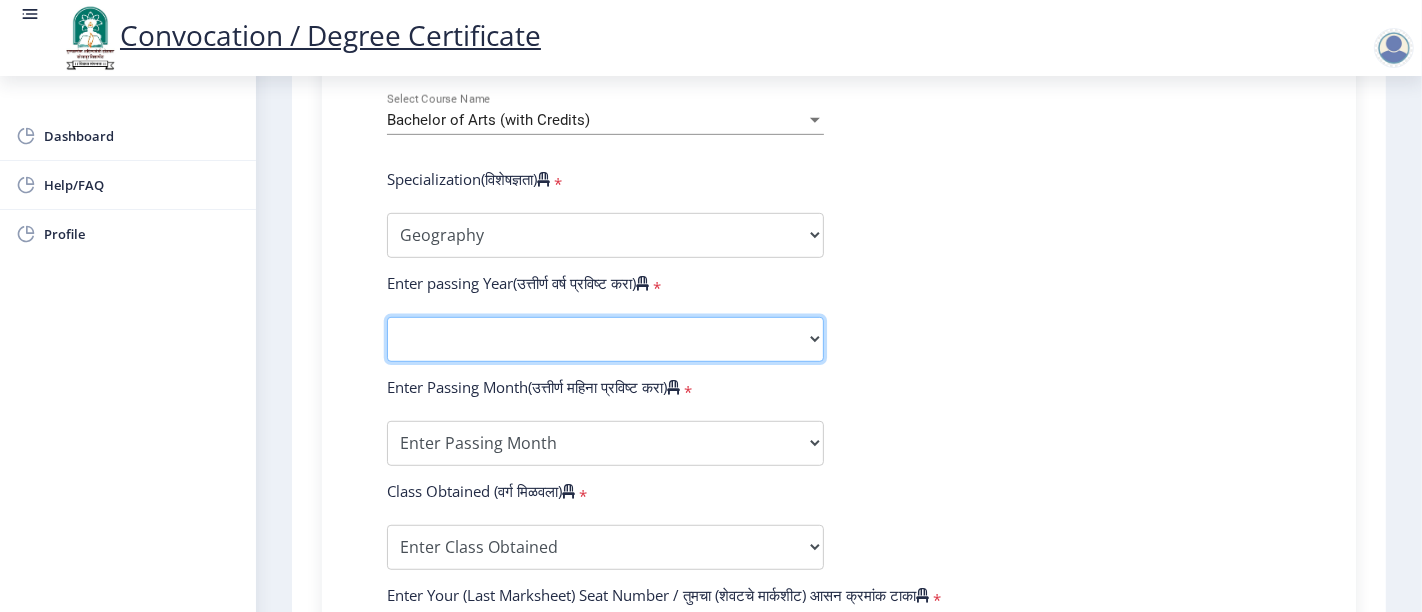 select on "2014" 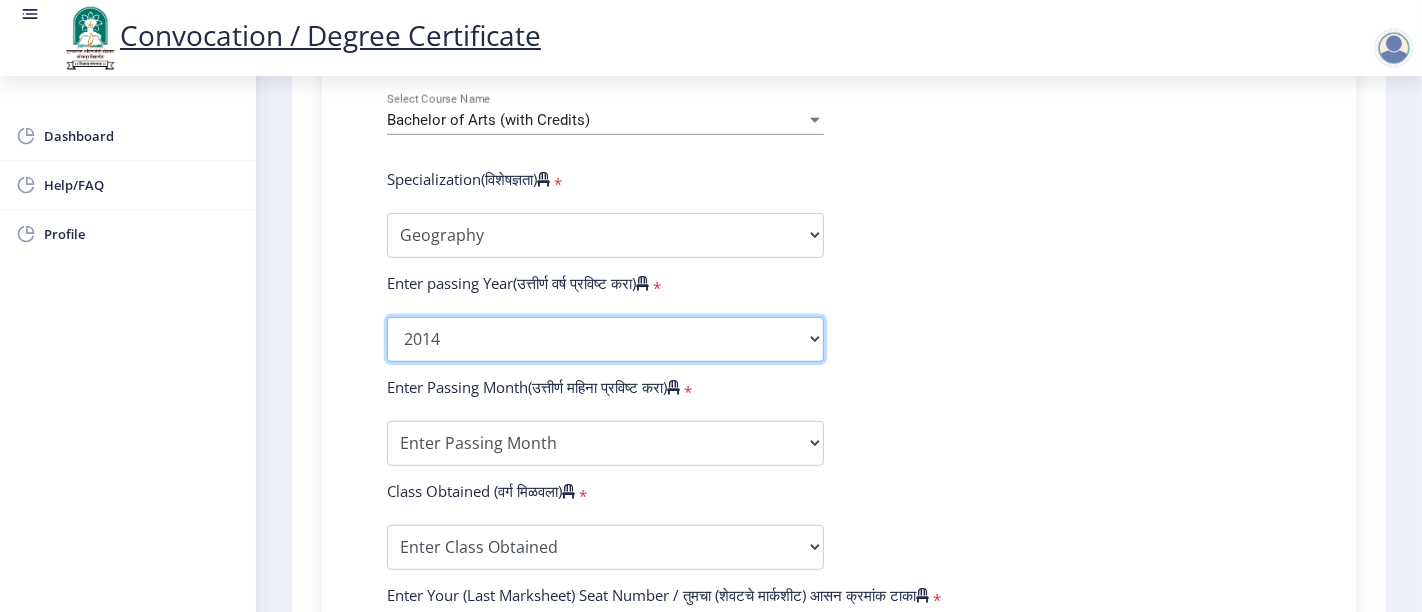 click on "2025   2024   2023   2022   2021   2020   2019   2018   2017   2016   2015   2014   2013   2012   2011   2010   2009   2008   2007   2006   2005   2004   2003   2002   2001   2000   1999   1998   1997   1996   1995   1994   1993   1992   1991   1990   1989   1988   1987   1986   1985   1984   1983   1982   1981   1980   1979   1978   1977   1976" 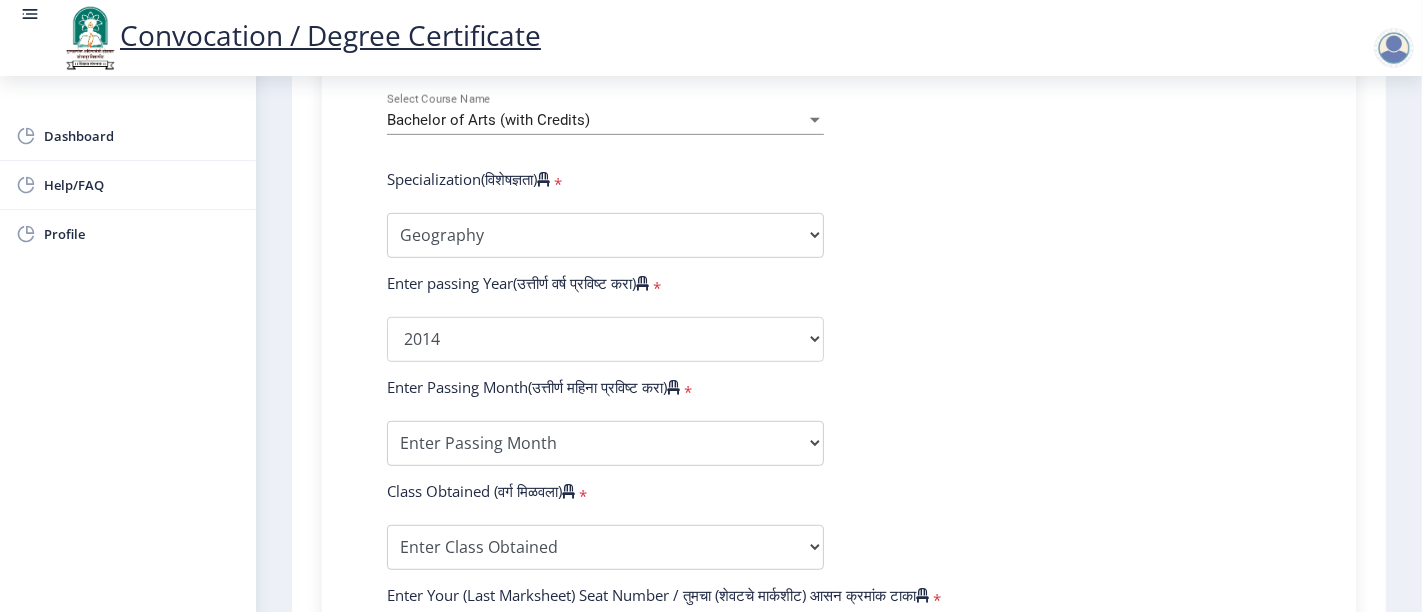 click on "Enter Your PRN Number (तुमचा पीआरएन (कायम नोंदणी क्रमांक) एंटर करा)   * Student Type (विद्यार्थी प्रकार)    * Select Student Type Regular External College Name(कॉलेजचे नाव)   * SAHAKAR MAHARSHI SHANKARRAO MOHITE PATIL MAHAVIDYALAYA Select College Name Course Name(अभ्यासक्रमाचे नाव)   * Bachelor of Arts (with Credits) Select Course Name  Specialization(विशेषज्ञता)   * Specialization English Geography Hindi Marathi Music Sanskrit Urdu Ancient Indian History Culture & Archaeology Economics History Physical Education Political Science Psychology Sociology Kannada Philosophy Other Enter passing Year(उत्तीर्ण वर्ष प्रविष्ट करा)   *  2025   2024   2023   2022   2021   2020   2019   2018   2017   2016   2015   2014   2013   2012   2011   2010   2009   2008   2007   2006   2005   2004  * *" 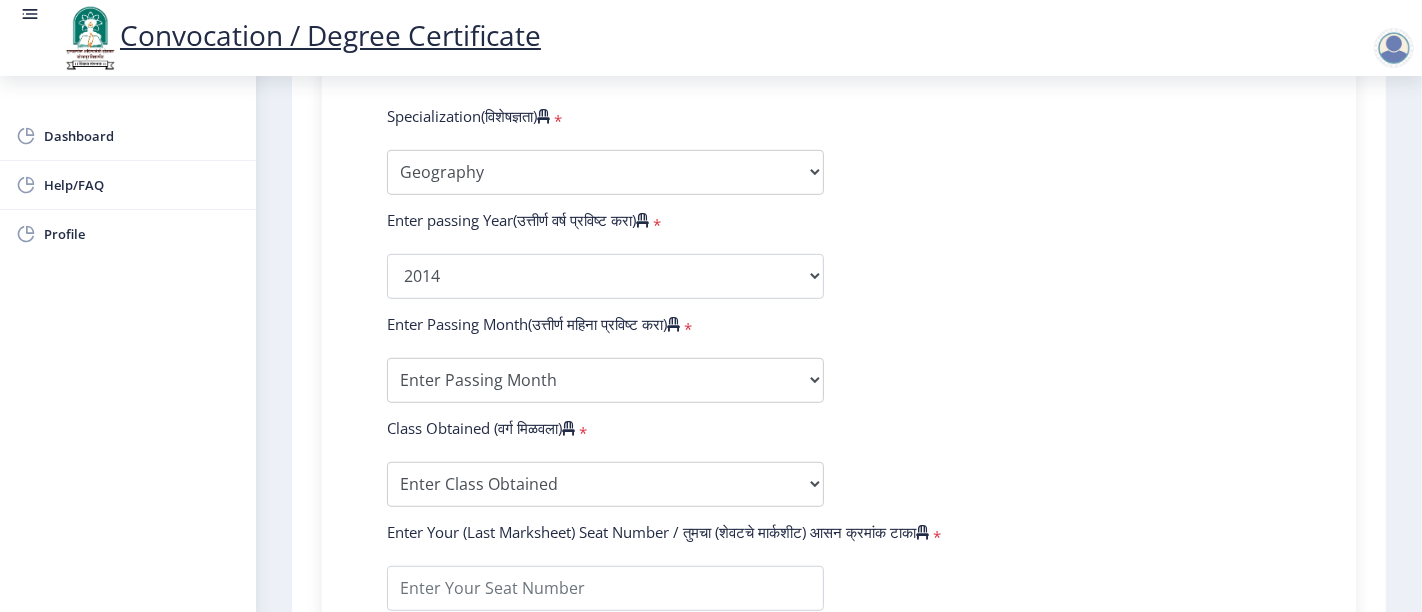 scroll, scrollTop: 1000, scrollLeft: 0, axis: vertical 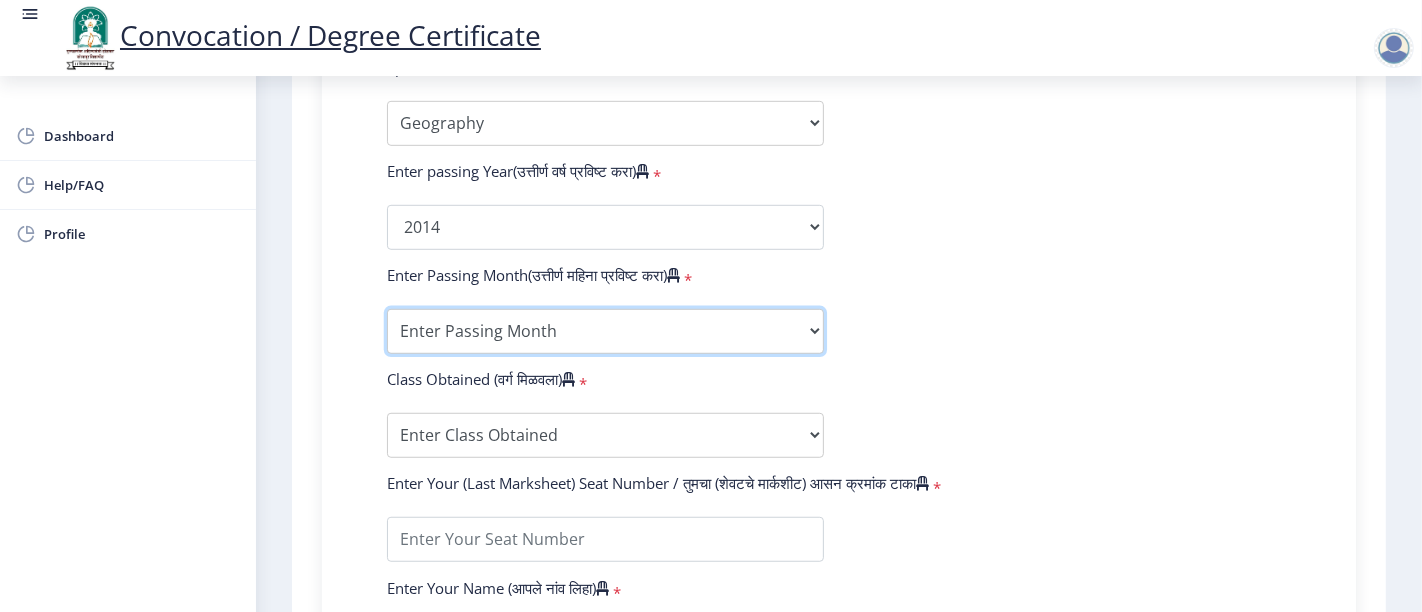 click on "Enter Passing Month March April May October November December" at bounding box center [605, 331] 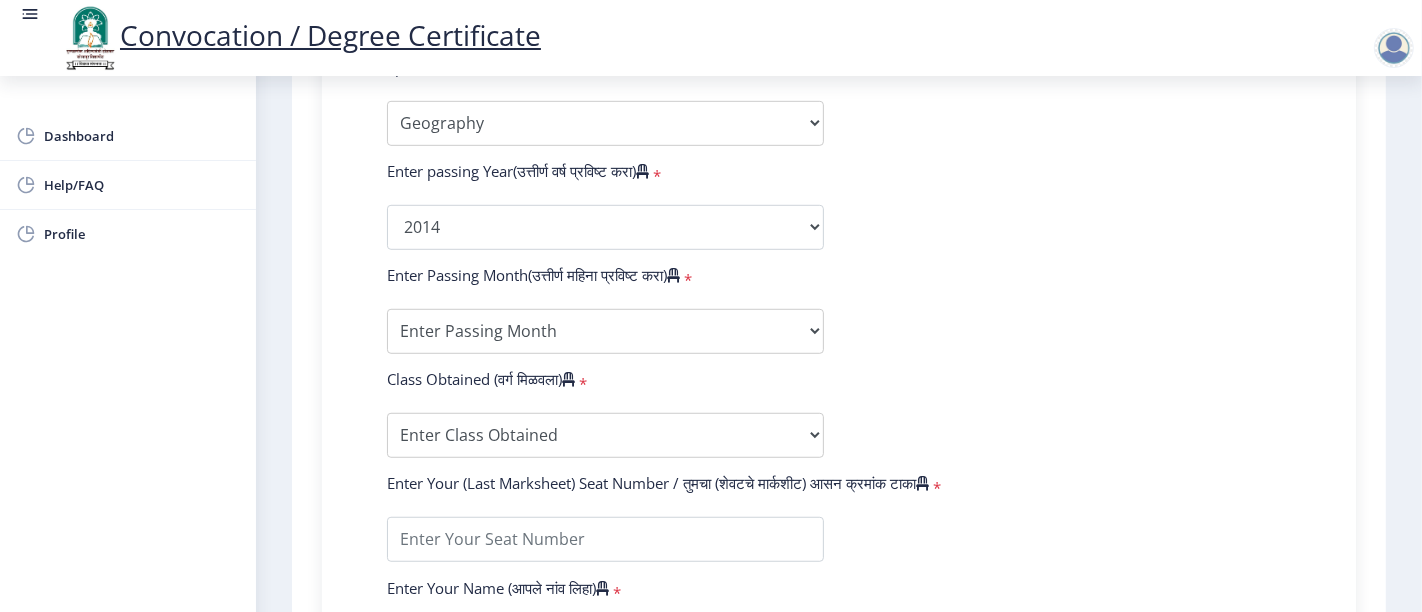 click on "Enter Your PRN Number (तुमचा पीआरएन (कायम नोंदणी क्रमांक) एंटर करा)   * Student Type (विद्यार्थी प्रकार)    * Select Student Type Regular External College Name(कॉलेजचे नाव)   * SAHAKAR MAHARSHI SHANKARRAO MOHITE PATIL MAHAVIDYALAYA Select College Name Course Name(अभ्यासक्रमाचे नाव)   * Bachelor of Arts (with Credits) Select Course Name  Specialization(विशेषज्ञता)   * Specialization English Geography Hindi Marathi Music Sanskrit Urdu Ancient Indian History Culture & Archaeology Economics History Physical Education Political Science Psychology Sociology Kannada Philosophy Other Enter passing Year(उत्तीर्ण वर्ष प्रविष्ट करा)   *  2025   2024   2023   2022   2021   2020   2019   2018   2017   2016   2015   2014   2013   2012   2011   2010   2009   2008   2007   2006   2005   2004  * *" 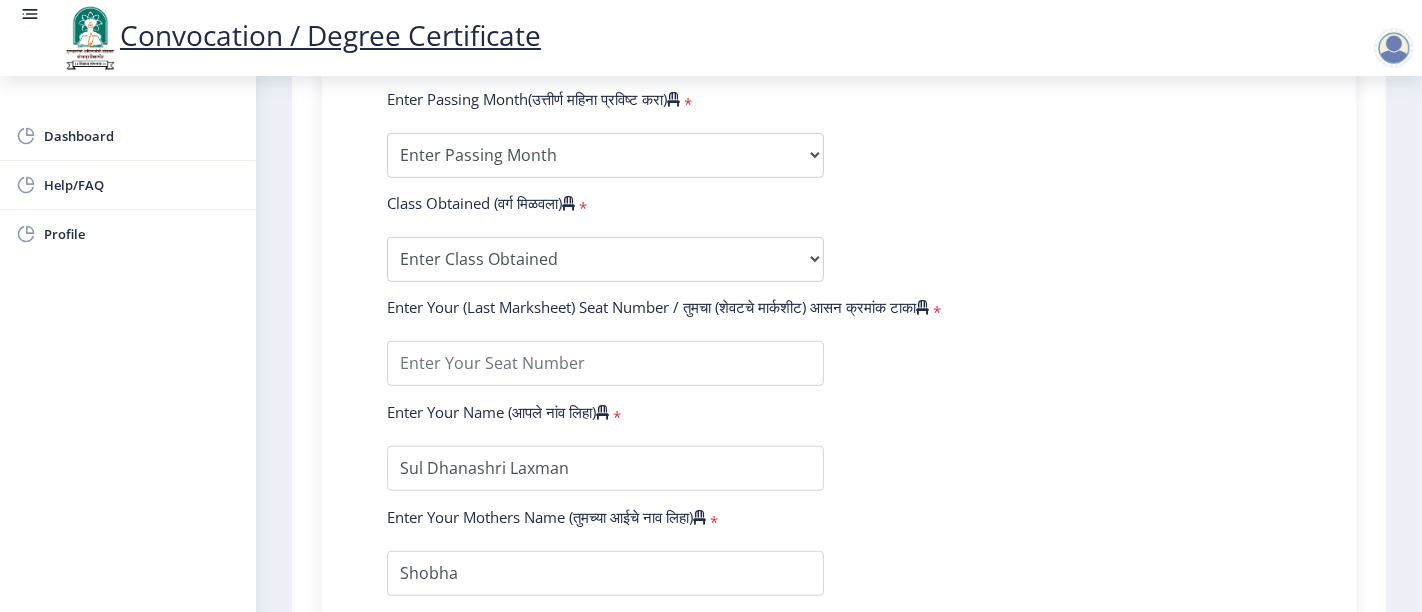 scroll, scrollTop: 1222, scrollLeft: 0, axis: vertical 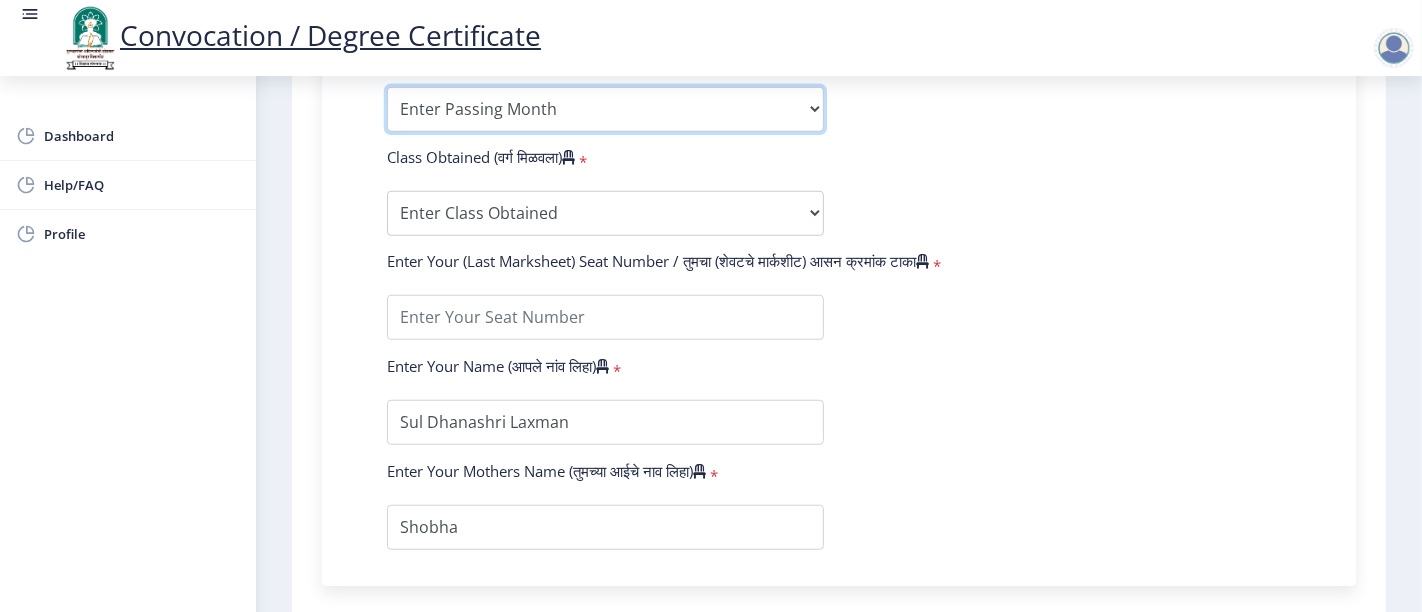 click on "Enter Passing Month March April May October November December" at bounding box center [605, 109] 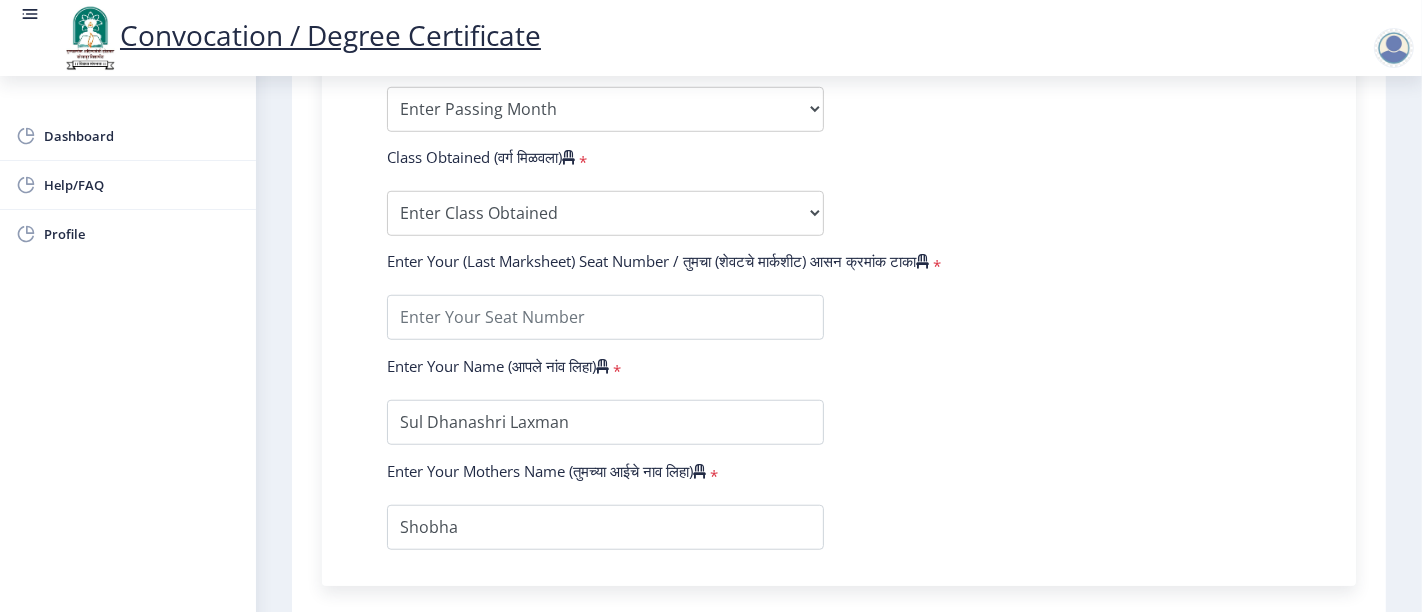 click on "Enter Your PRN Number (तुमचा पीआरएन (कायम नोंदणी क्रमांक) एंटर करा)   * Student Type (विद्यार्थी प्रकार)    * Select Student Type Regular External College Name(कॉलेजचे नाव)   * SAHAKAR MAHARSHI SHANKARRAO MOHITE PATIL MAHAVIDYALAYA Select College Name Course Name(अभ्यासक्रमाचे नाव)   * Bachelor of Arts (with Credits) Select Course Name  Specialization(विशेषज्ञता)   * Specialization English Geography Hindi Marathi Music Sanskrit Urdu Ancient Indian History Culture & Archaeology Economics History Physical Education Political Science Psychology Sociology Kannada Philosophy Other Enter passing Year(उत्तीर्ण वर्ष प्रविष्ट करा)   *  2025   2024   2023   2022   2021   2020   2019   2018   2017   2016   2015   2014   2013   2012   2011   2010   2009   2008   2007   2006   2005   2004  * *" 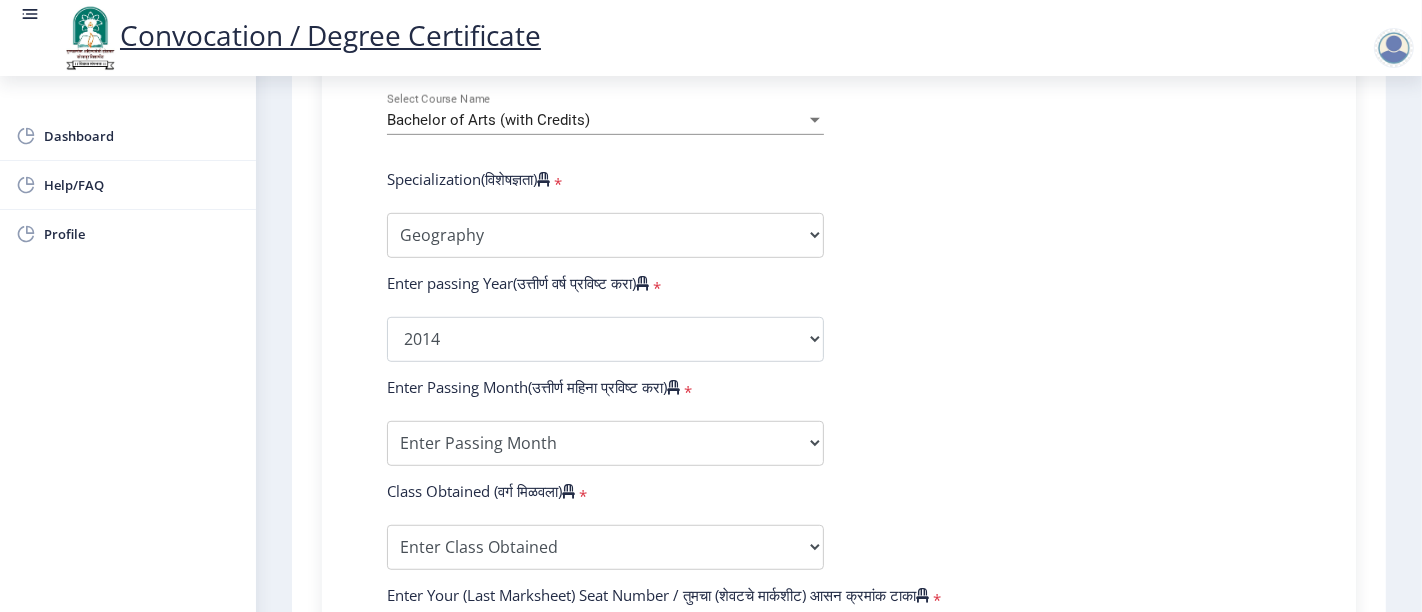 scroll, scrollTop: 1000, scrollLeft: 0, axis: vertical 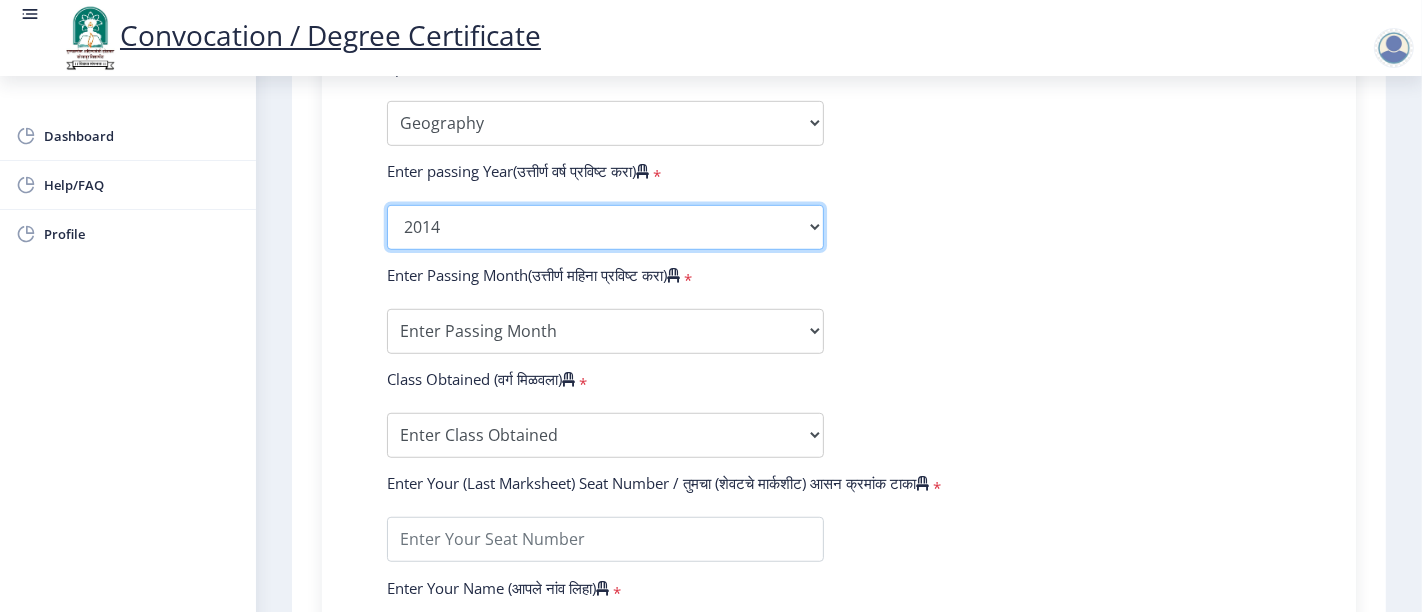 click on "2025   2024   2023   2022   2021   2020   2019   2018   2017   2016   2015   2014   2013   2012   2011   2010   2009   2008   2007   2006   2005   2004   2003   2002   2001   2000   1999   1998   1997   1996   1995   1994   1993   1992   1991   1990   1989   1988   1987   1986   1985   1984   1983   1982   1981   1980   1979   1978   1977   1976" 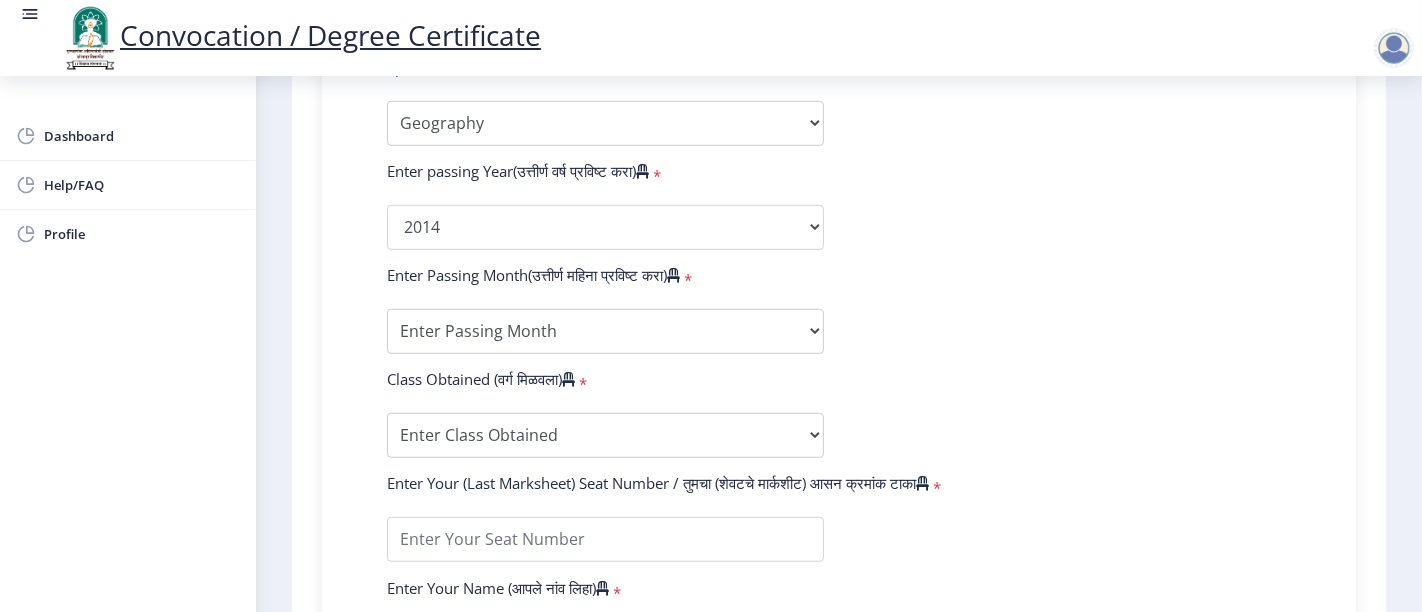 click on "Enter Your PRN Number (तुमचा पीआरएन (कायम नोंदणी क्रमांक) एंटर करा)   * Student Type (विद्यार्थी प्रकार)    * Select Student Type Regular External College Name(कॉलेजचे नाव)   * SAHAKAR MAHARSHI SHANKARRAO MOHITE PATIL MAHAVIDYALAYA Select College Name Course Name(अभ्यासक्रमाचे नाव)   * Bachelor of Arts (with Credits) Select Course Name  Specialization(विशेषज्ञता)   * Specialization English Geography Hindi Marathi Music Sanskrit Urdu Ancient Indian History Culture & Archaeology Economics History Physical Education Political Science Psychology Sociology Kannada Philosophy Other Enter passing Year(उत्तीर्ण वर्ष प्रविष्ट करा)   *  2025   2024   2023   2022   2021   2020   2019   2018   2017   2016   2015   2014   2013   2012   2011   2010   2009   2008   2007   2006   2005   2004  * *" 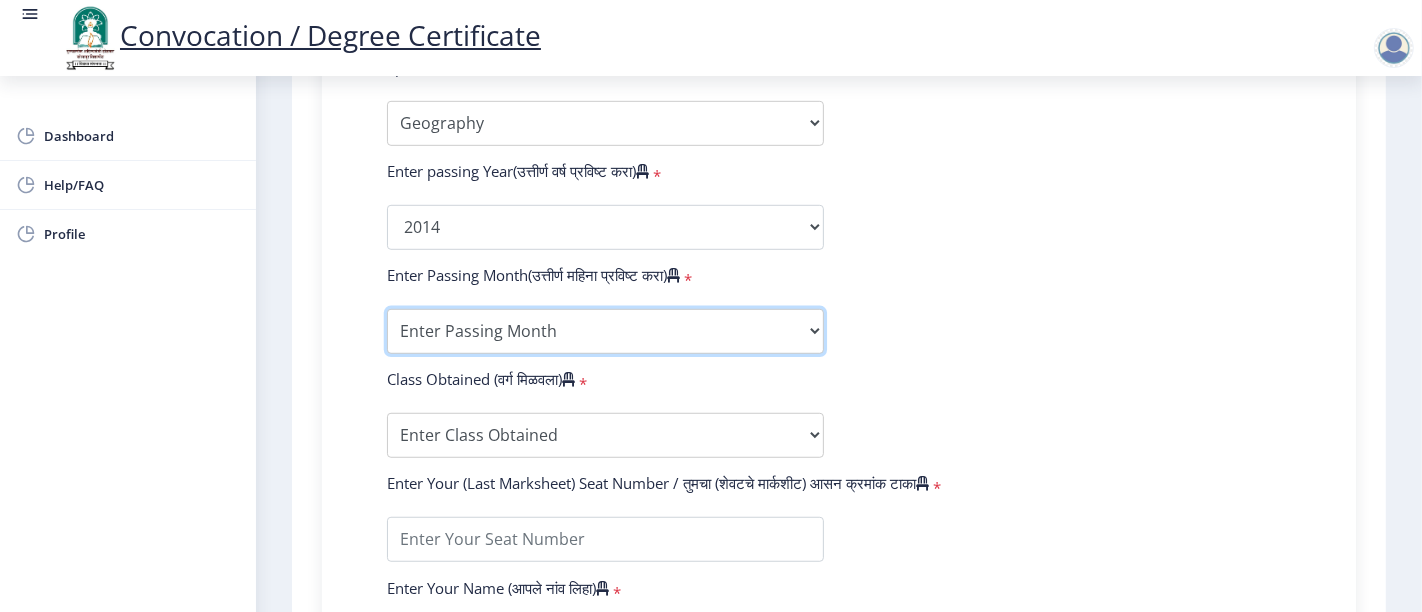 click on "Enter Passing Month March April May October November December" at bounding box center (605, 331) 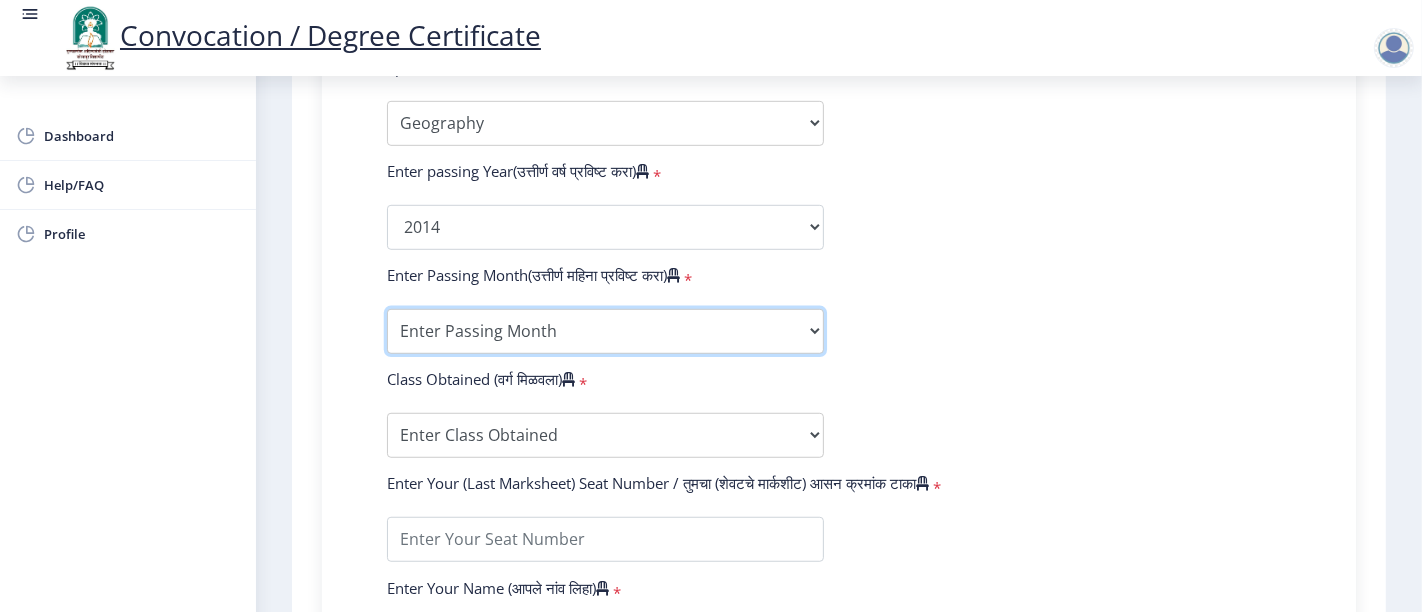 select on "March" 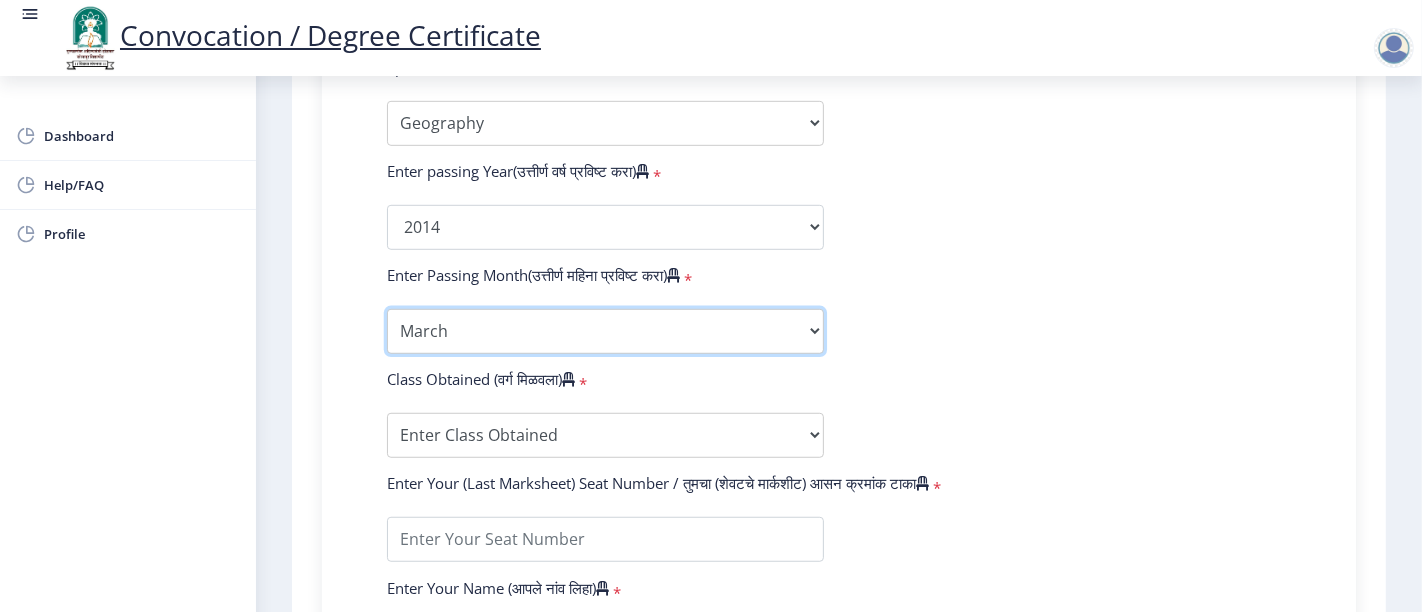 click on "Enter Passing Month March April May October November December" at bounding box center (605, 331) 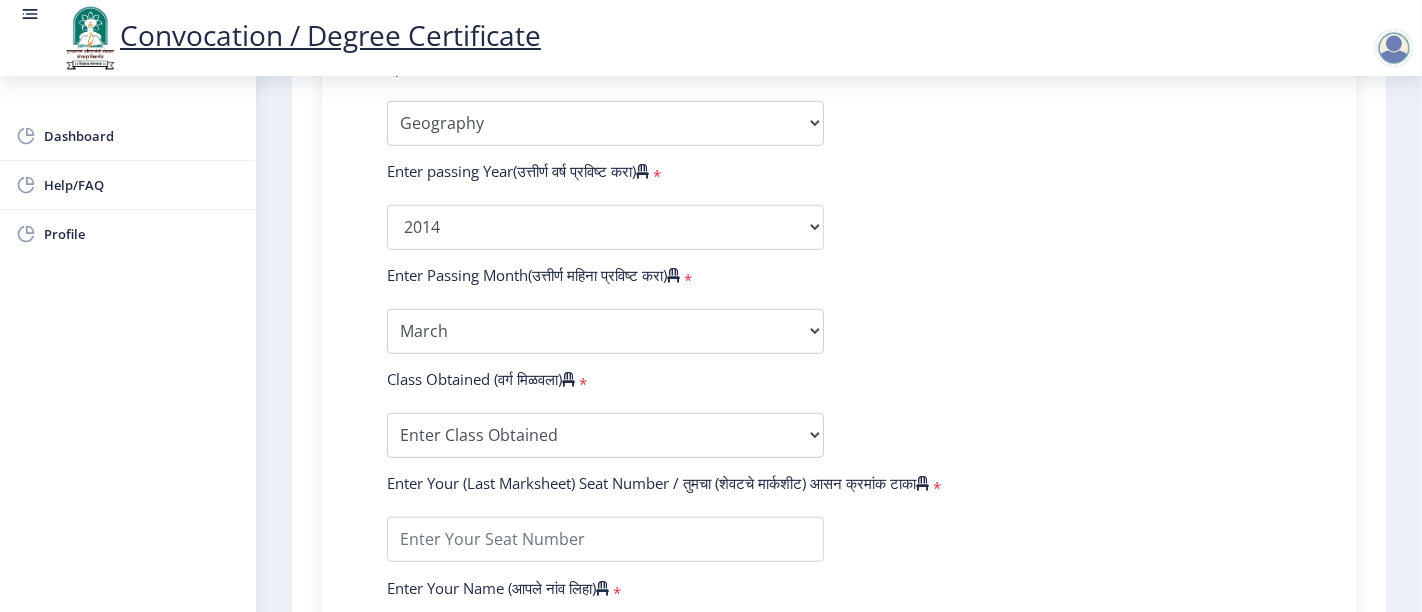 click on "Enter Your PRN Number (तुमचा पीआरएन (कायम नोंदणी क्रमांक) एंटर करा)   * Student Type (विद्यार्थी प्रकार)    * Select Student Type Regular External College Name(कॉलेजचे नाव)   * SAHAKAR MAHARSHI SHANKARRAO MOHITE PATIL MAHAVIDYALAYA Select College Name Course Name(अभ्यासक्रमाचे नाव)   * Bachelor of Arts (with Credits) Select Course Name  Specialization(विशेषज्ञता)   * Specialization English Geography Hindi Marathi Music Sanskrit Urdu Ancient Indian History Culture & Archaeology Economics History Physical Education Political Science Psychology Sociology Kannada Philosophy Other Enter passing Year(उत्तीर्ण वर्ष प्रविष्ट करा)   *  2025   2024   2023   2022   2021   2020   2019   2018   2017   2016   2015   2014   2013   2012   2011   2010   2009   2008   2007   2006   2005   2004  * *" 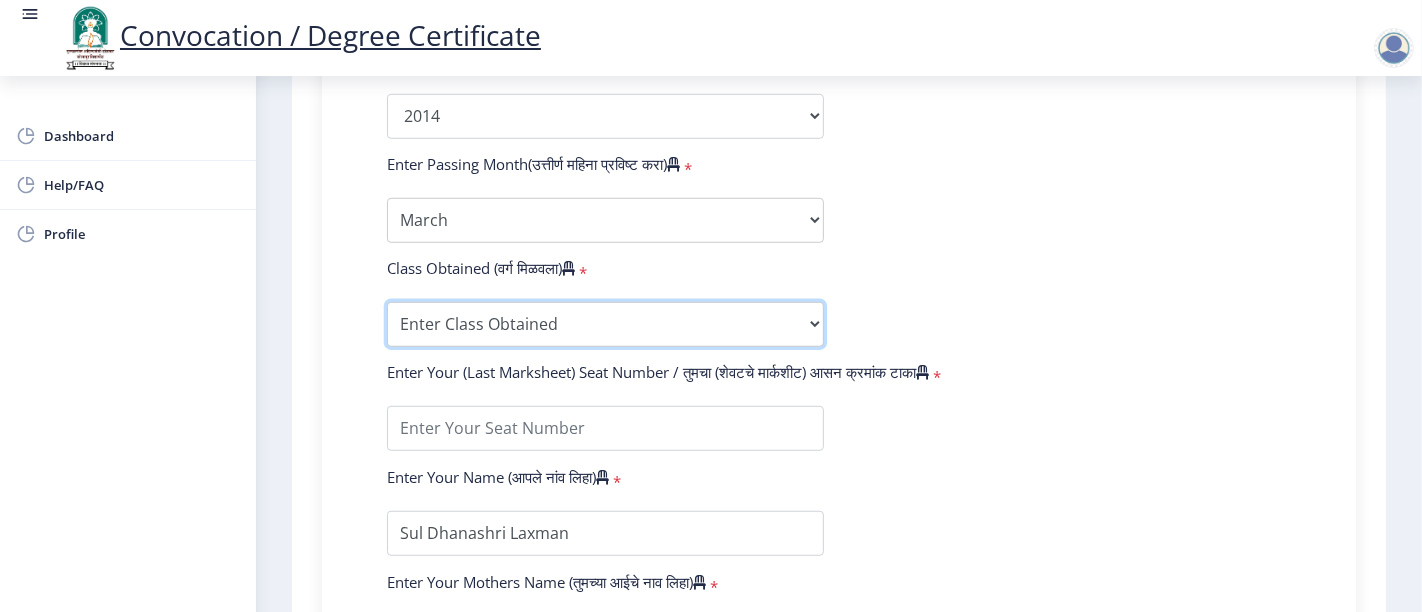 click on "Enter Class Obtained FIRST CLASS WITH DISTINCTION FIRST CLASS HIGHER SECOND CLASS SECOND CLASS PASS CLASS Grade O Grade A+ Grade A Grade B+ Grade B Grade C+ Grade C Grade D Grade E" at bounding box center (605, 324) 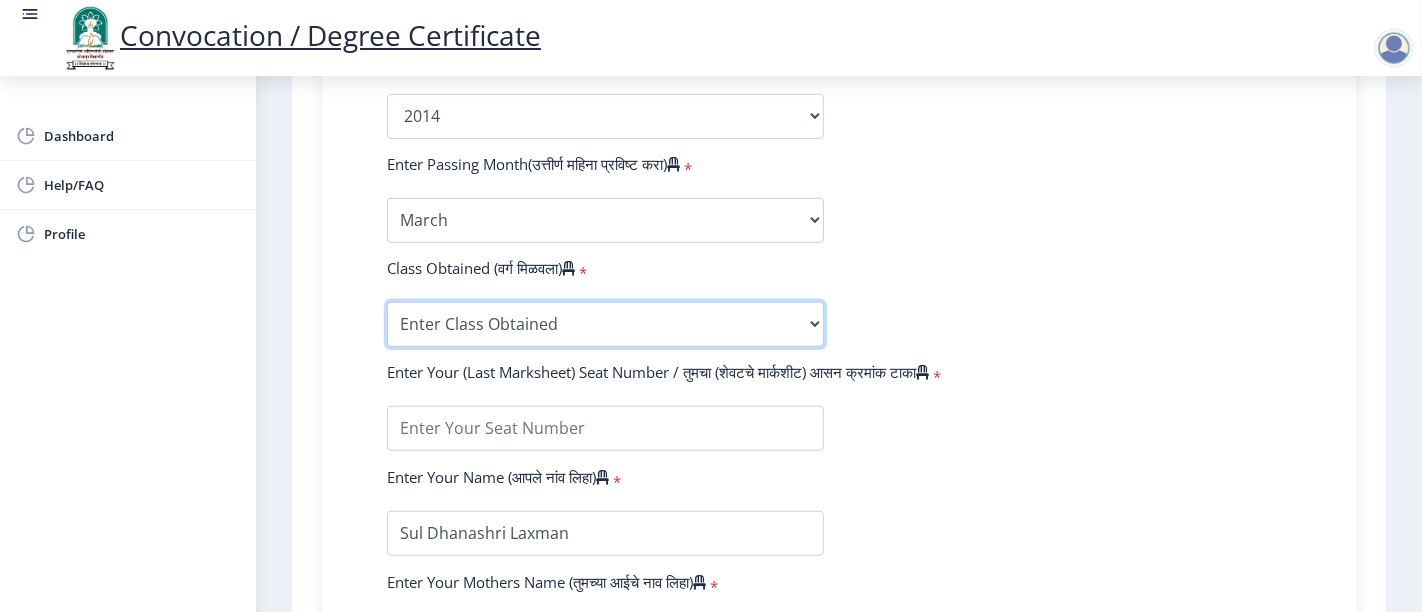 select on "SECOND CLASS" 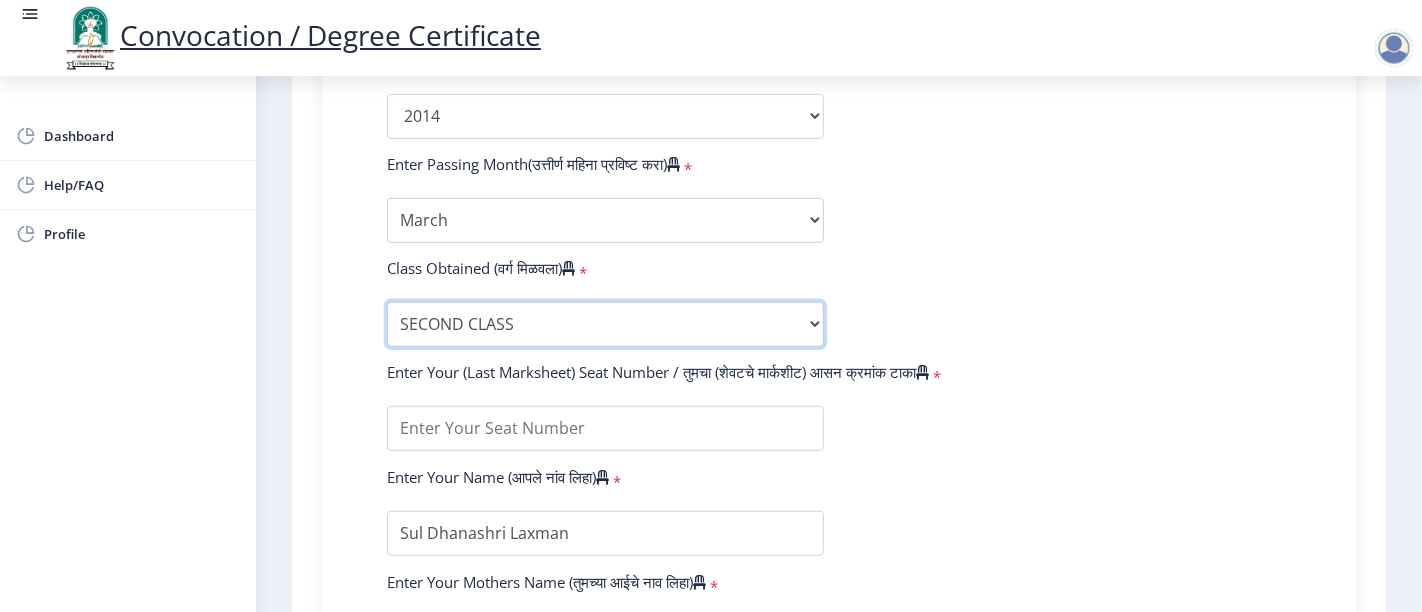 click on "Enter Class Obtained FIRST CLASS WITH DISTINCTION FIRST CLASS HIGHER SECOND CLASS SECOND CLASS PASS CLASS Grade O Grade A+ Grade A Grade B+ Grade B Grade C+ Grade C Grade D Grade E" at bounding box center (605, 324) 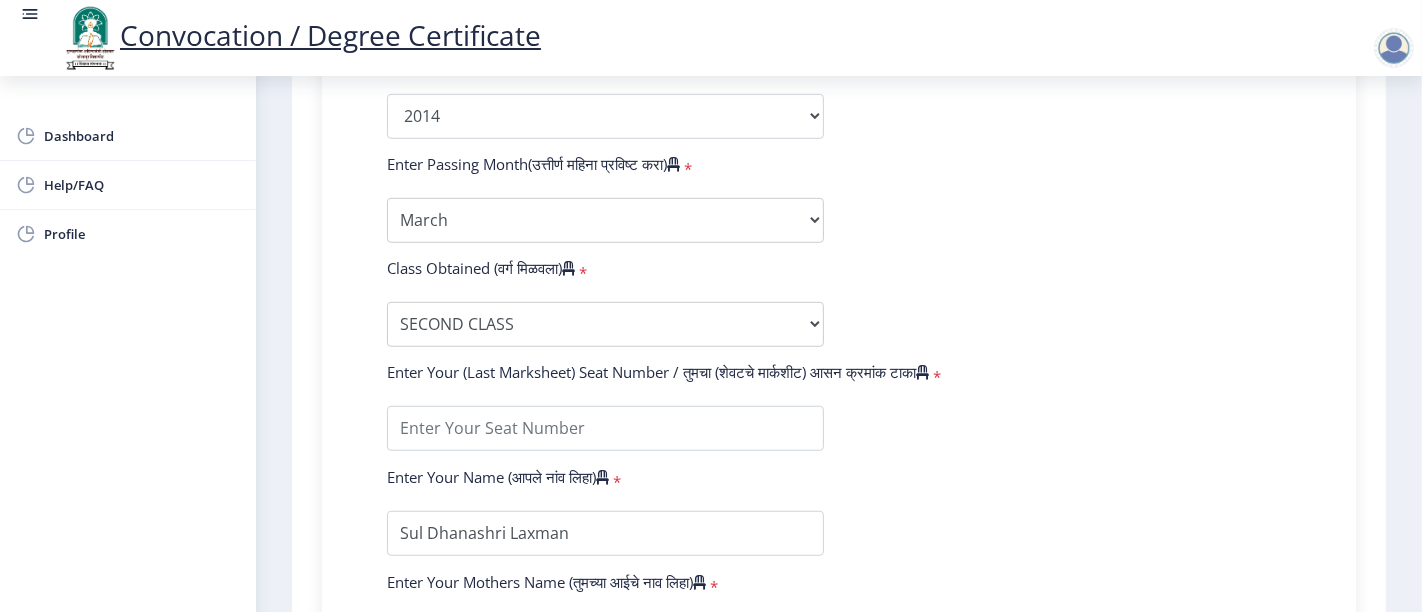 click on "Enter Your PRN Number (तुमचा पीआरएन (कायम नोंदणी क्रमांक) एंटर करा)   * Student Type (विद्यार्थी प्रकार)    * Select Student Type Regular External College Name(कॉलेजचे नाव)   * SAHAKAR MAHARSHI SHANKARRAO MOHITE PATIL MAHAVIDYALAYA Select College Name Course Name(अभ्यासक्रमाचे नाव)   * Bachelor of Arts (with Credits) Select Course Name  Specialization(विशेषज्ञता)   * Specialization English Geography Hindi Marathi Music Sanskrit Urdu Ancient Indian History Culture & Archaeology Economics History Physical Education Political Science Psychology Sociology Kannada Philosophy Other Enter passing Year(उत्तीर्ण वर्ष प्रविष्ट करा)   *  2025   2024   2023   2022   2021   2020   2019   2018   2017   2016   2015   2014   2013   2012   2011   2010   2009   2008   2007   2006   2005   2004  * *" 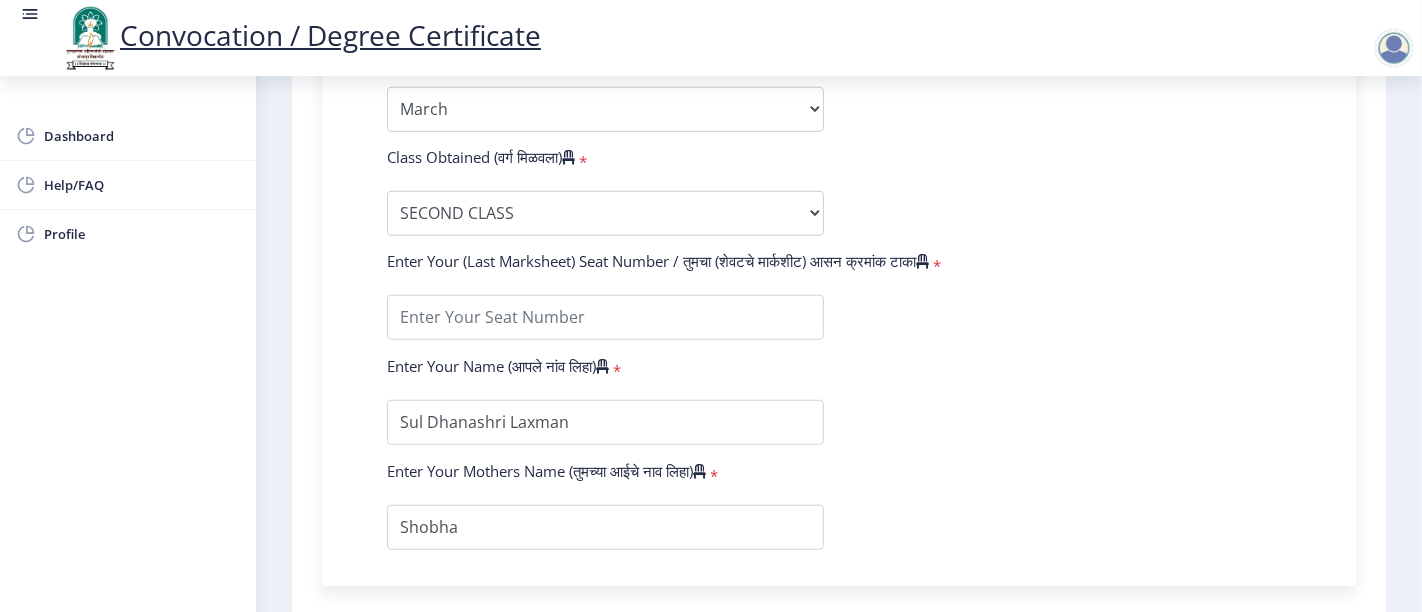 scroll, scrollTop: 1333, scrollLeft: 0, axis: vertical 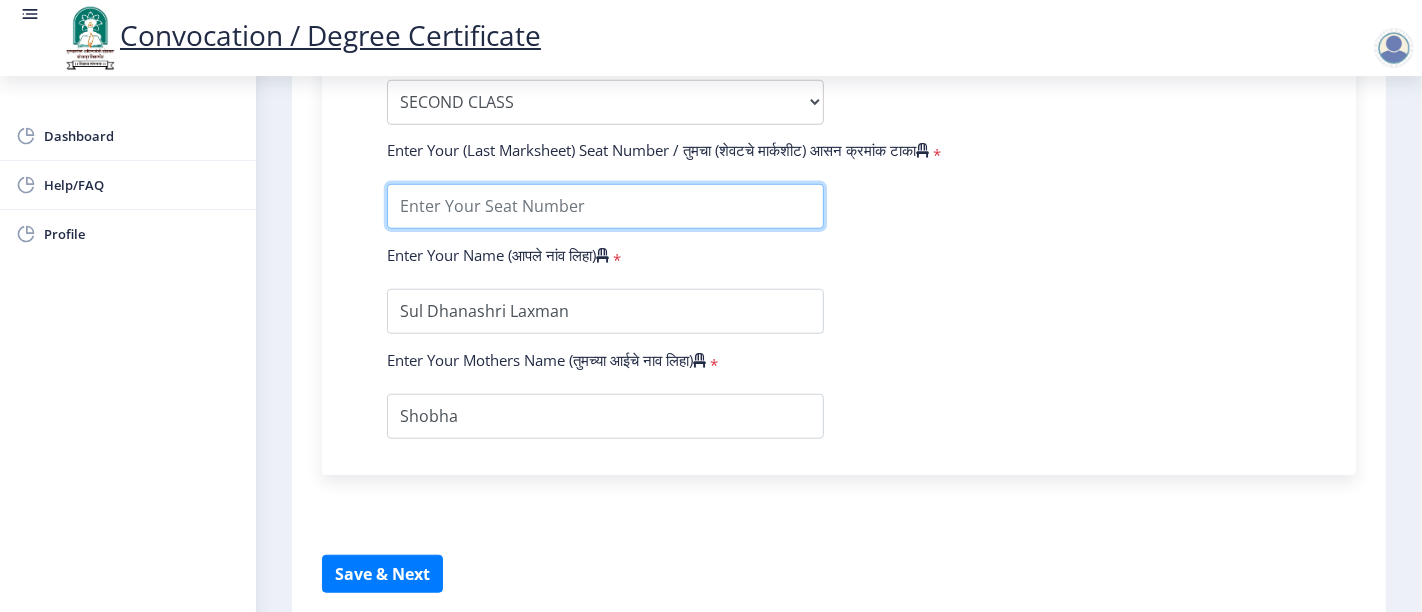 click at bounding box center (605, 206) 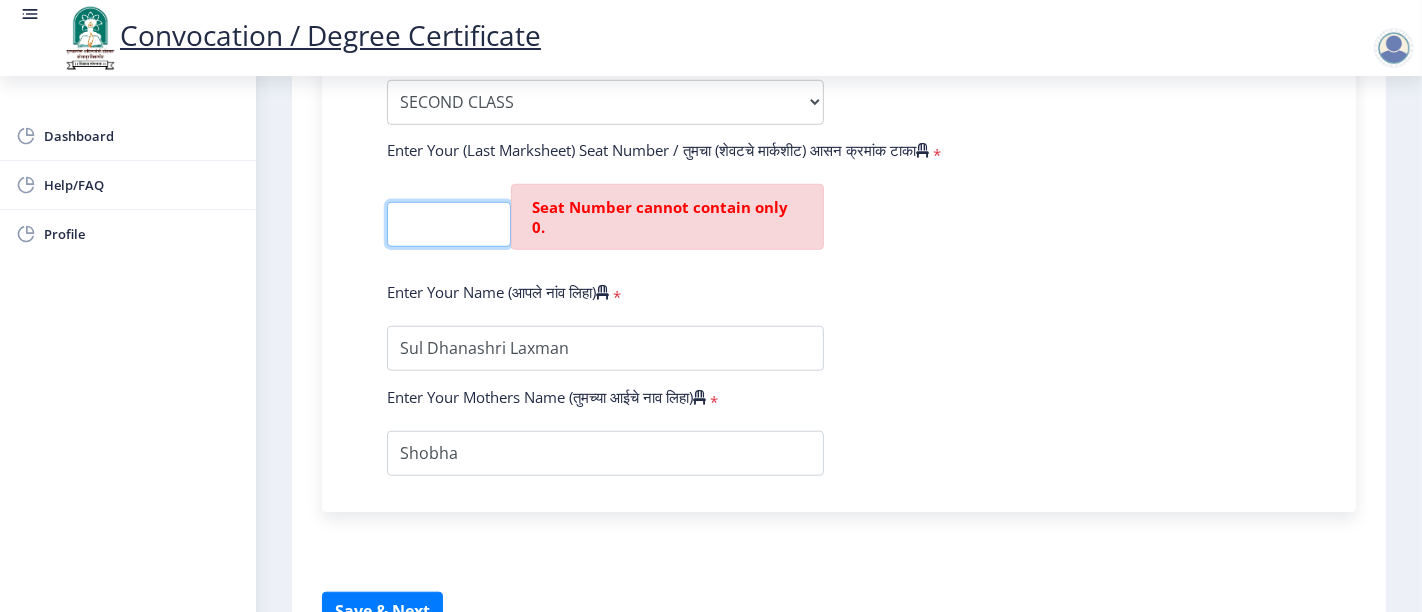 scroll, scrollTop: 0, scrollLeft: 0, axis: both 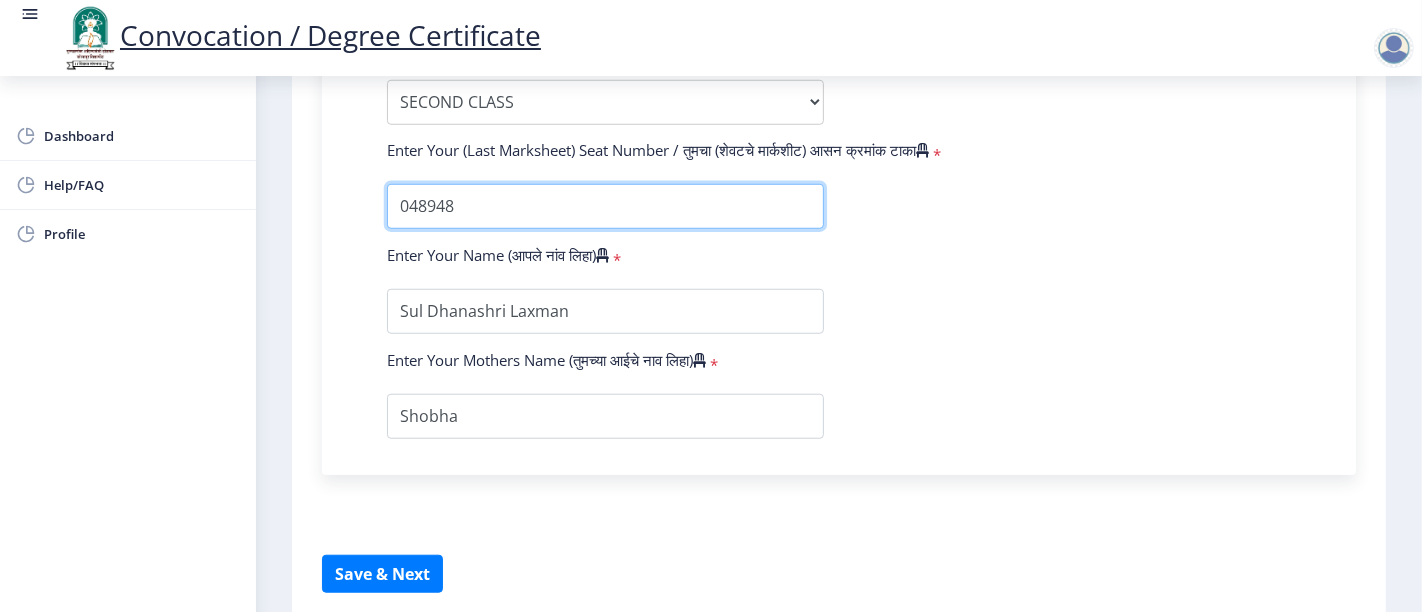 type on "048948" 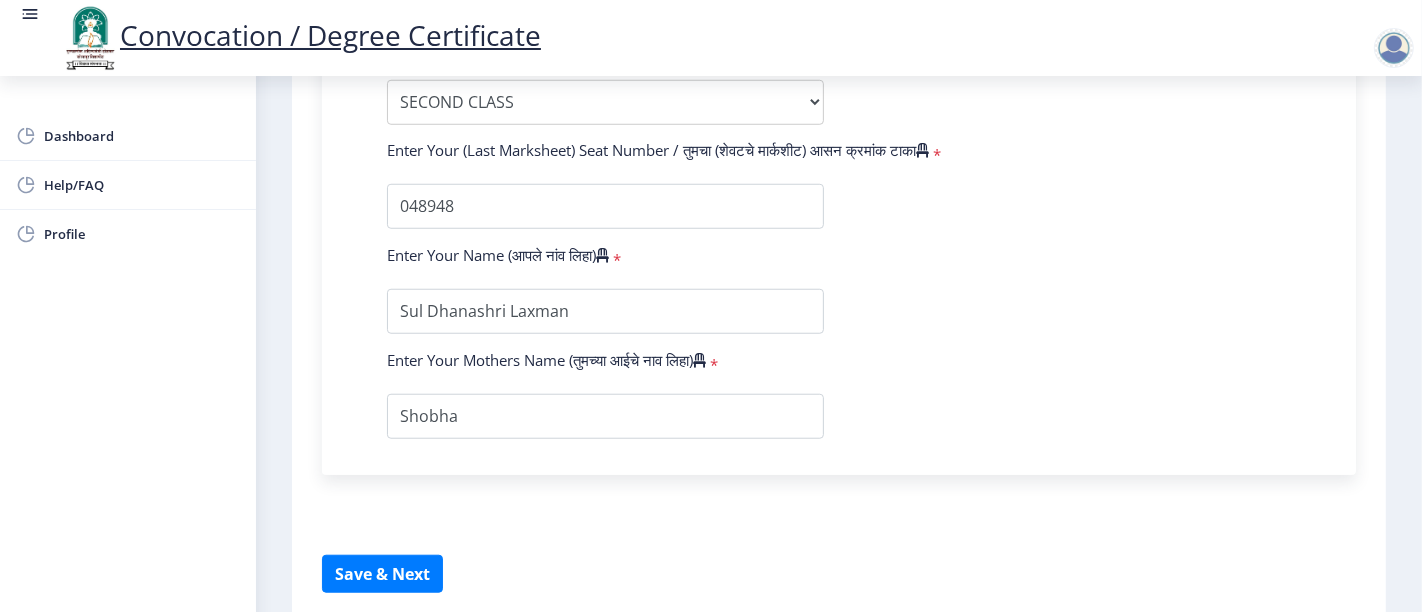 click on "Enter Your PRN Number (तुमचा पीआरएन (कायम नोंदणी क्रमांक) एंटर करा)   * Student Type (विद्यार्थी प्रकार)    * Select Student Type Regular External College Name(कॉलेजचे नाव)   * SAHAKAR MAHARSHI SHANKARRAO MOHITE PATIL MAHAVIDYALAYA Select College Name Course Name(अभ्यासक्रमाचे नाव)   * Bachelor of Arts (with Credits) Select Course Name  Specialization(विशेषज्ञता)   * Specialization English Geography Hindi Marathi Music Sanskrit Urdu Ancient Indian History Culture & Archaeology Economics History Physical Education Political Science Psychology Sociology Kannada Philosophy Other Enter passing Year(उत्तीर्ण वर्ष प्रविष्ट करा)   *  2025   2024   2023   2022   2021   2020   2019   2018   2017   2016   2015   2014   2013   2012   2011   2010   2009   2008   2007   2006   2005   2004  * *" 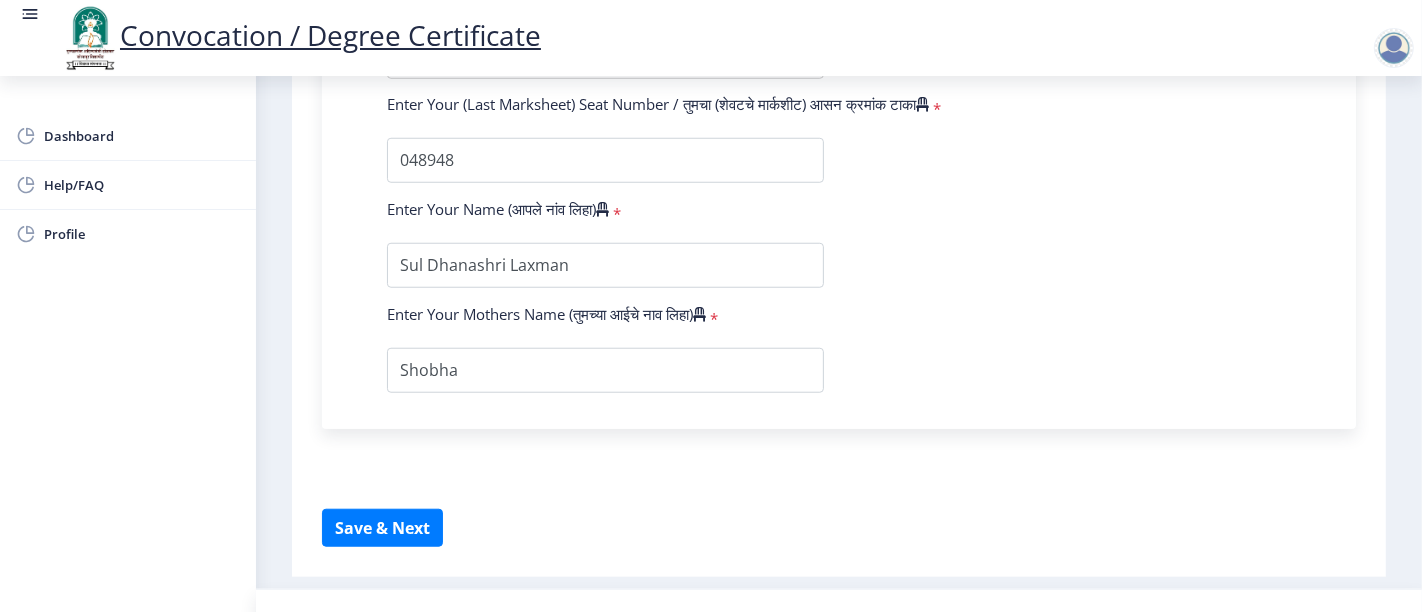 scroll, scrollTop: 1415, scrollLeft: 0, axis: vertical 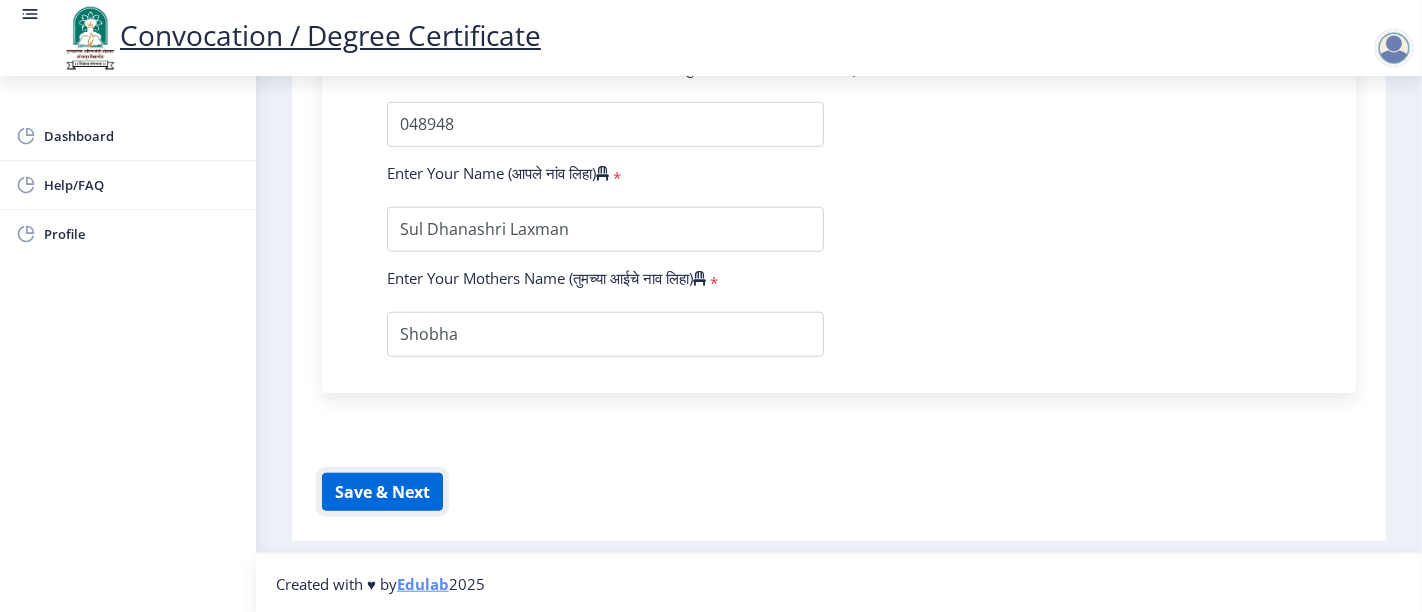 click on "Save & Next" 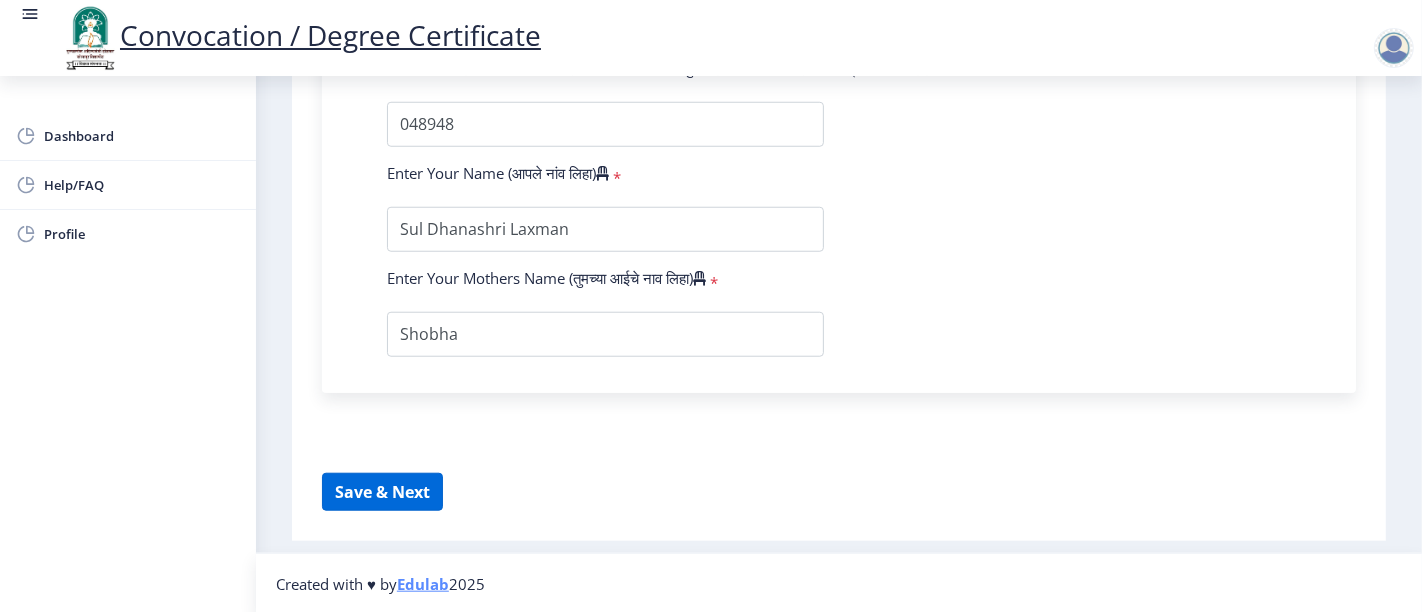 select 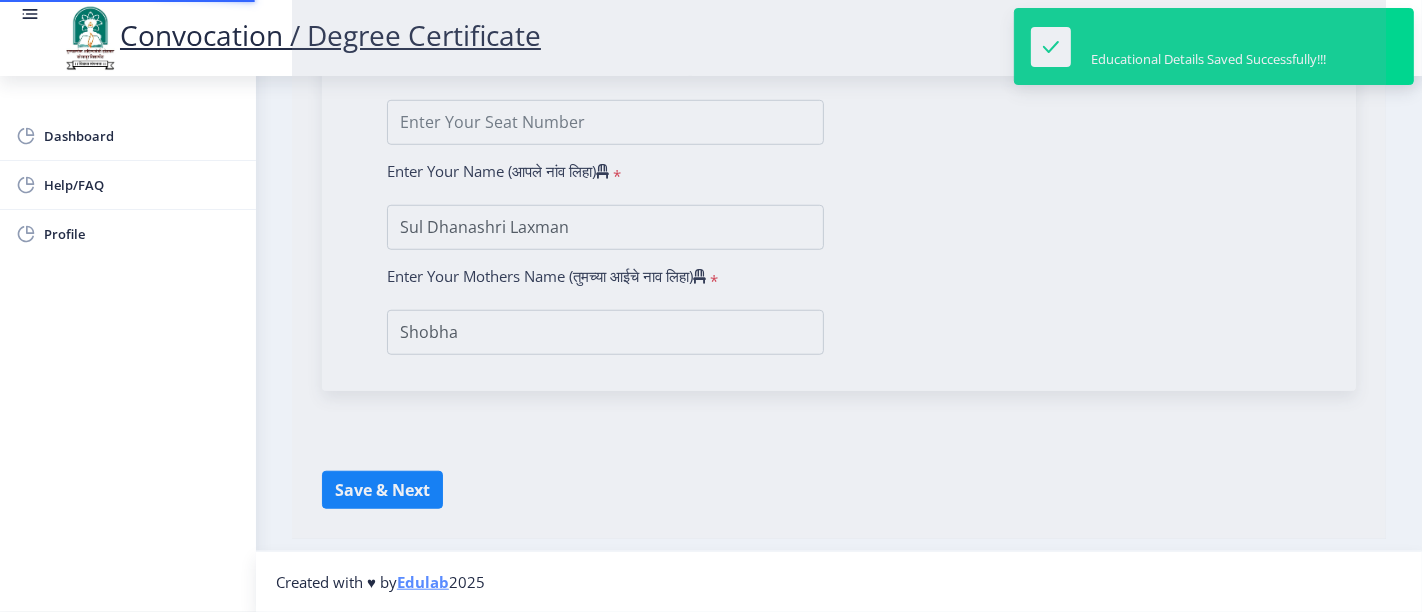 scroll, scrollTop: 0, scrollLeft: 0, axis: both 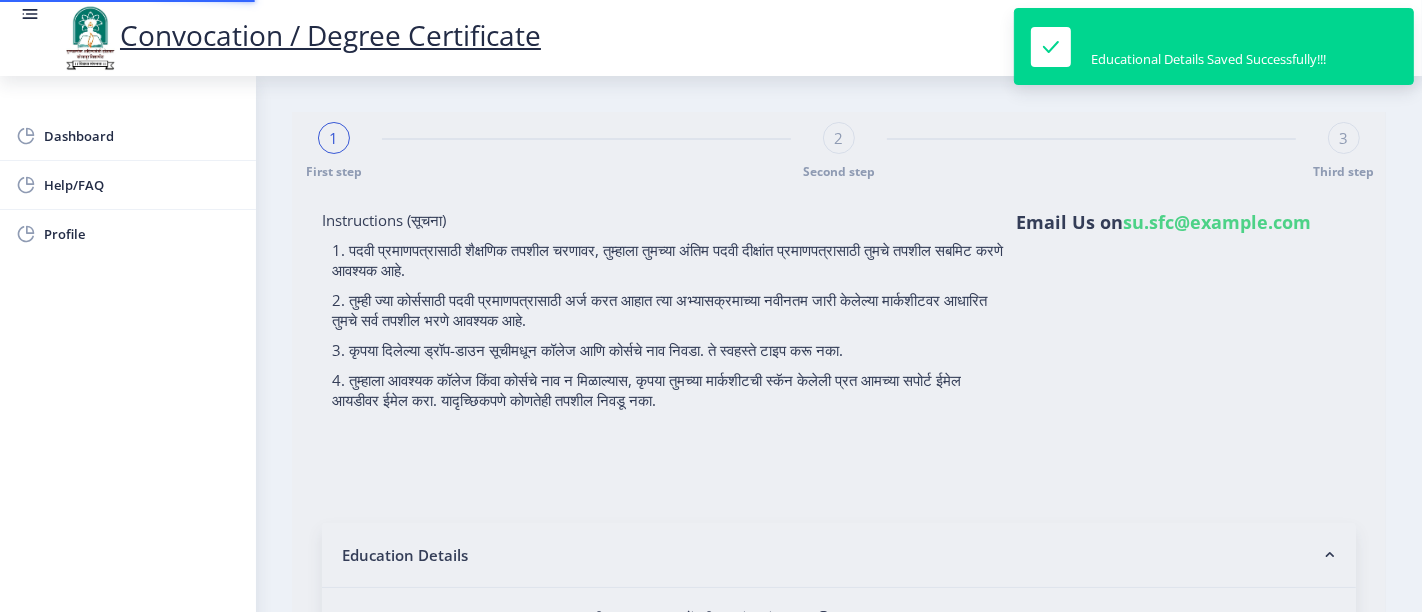 type on "2011032500056693" 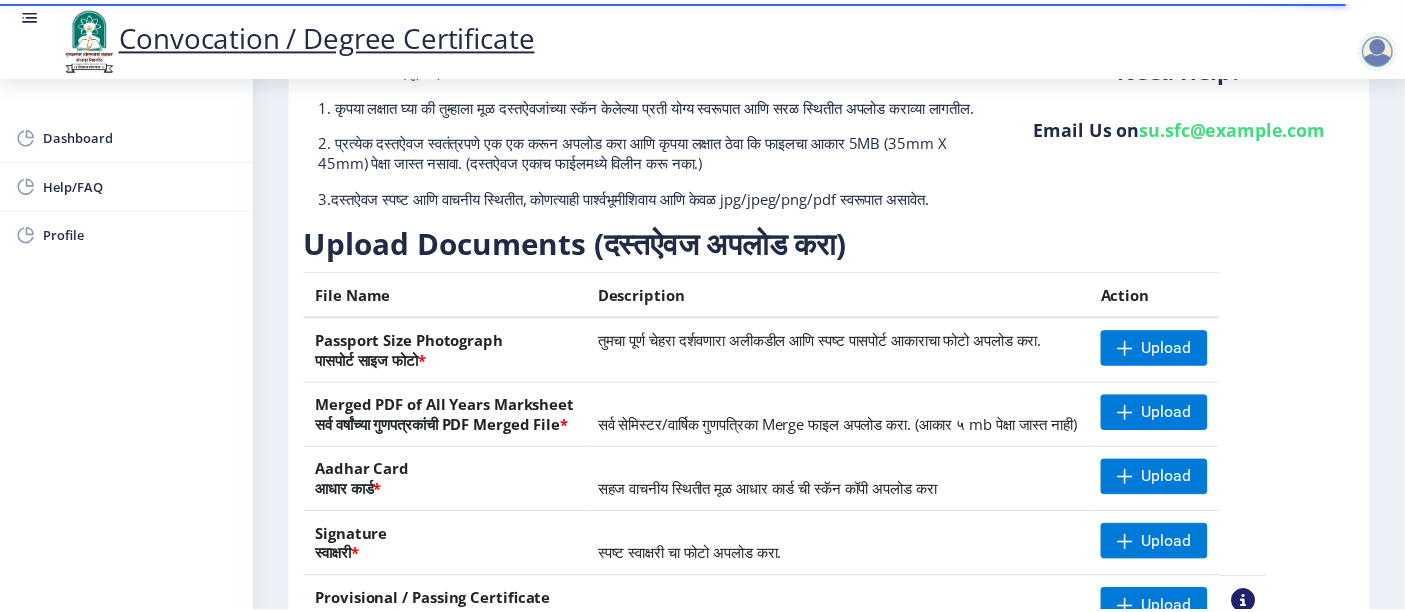 scroll, scrollTop: 374, scrollLeft: 0, axis: vertical 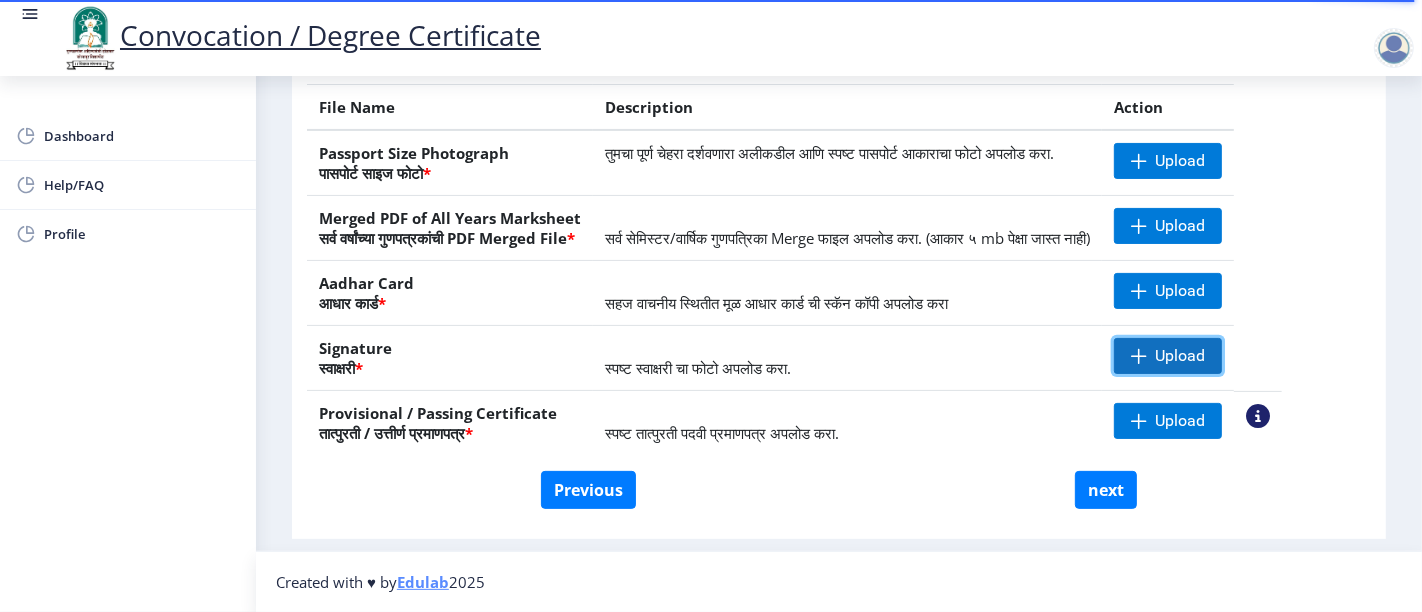 click on "Upload" 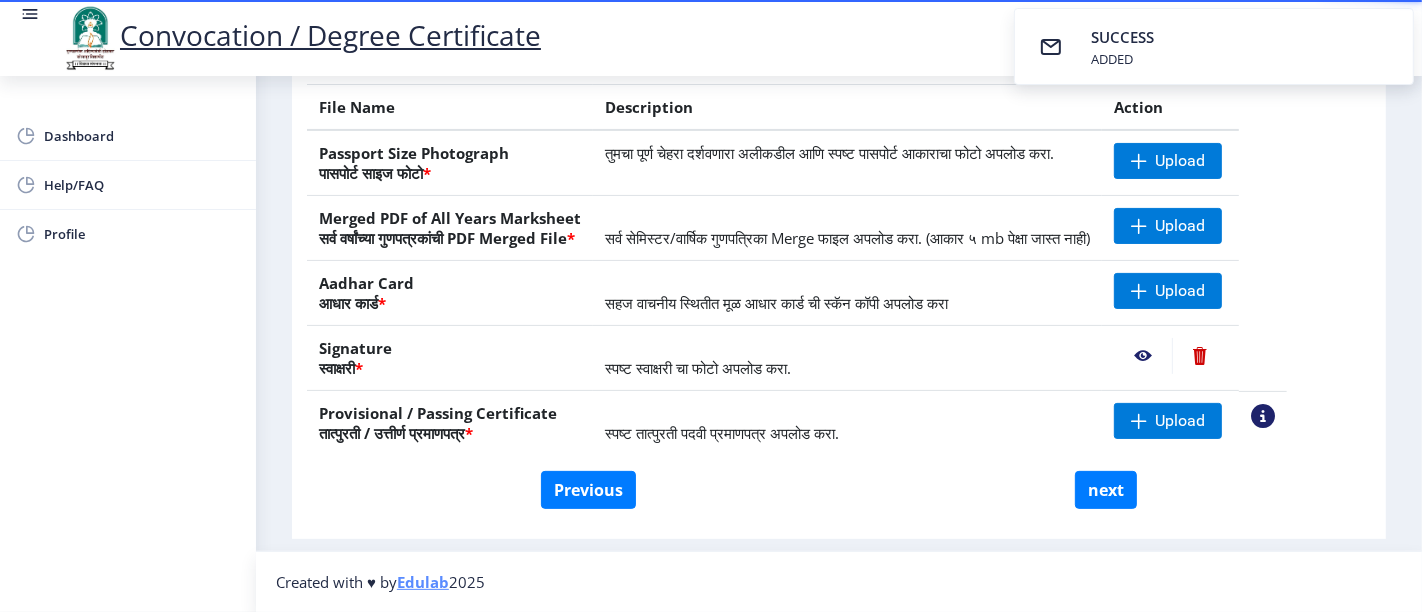 click 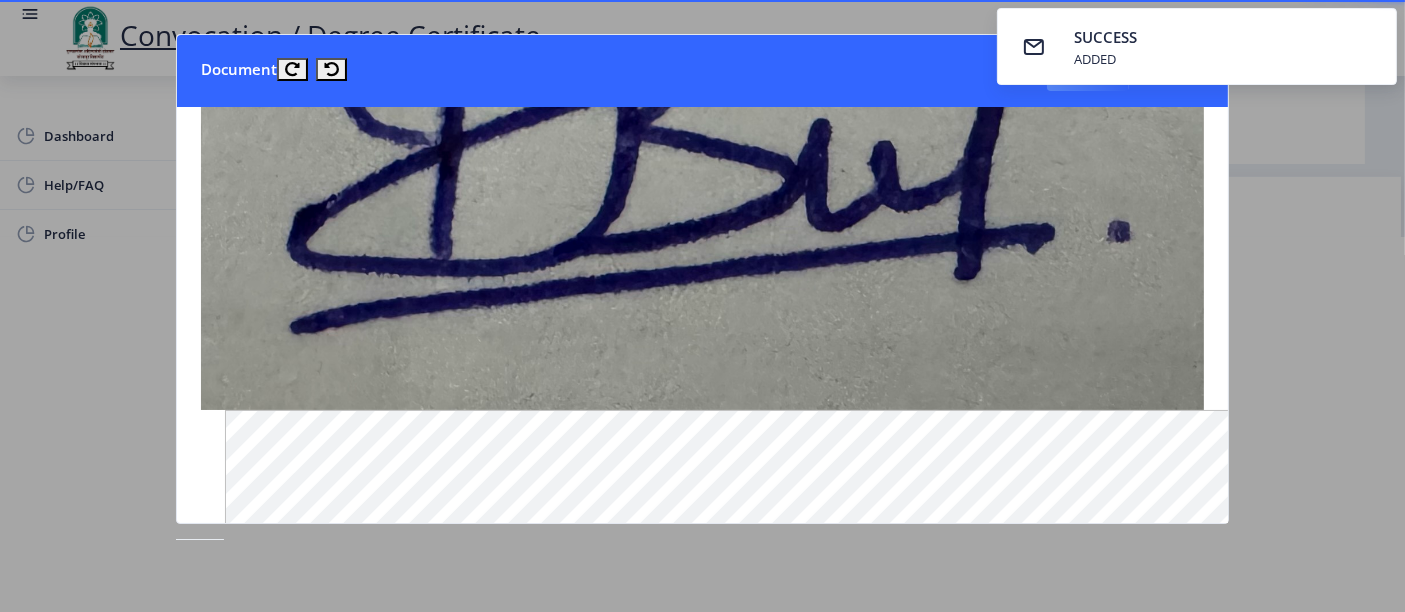 scroll, scrollTop: 333, scrollLeft: 0, axis: vertical 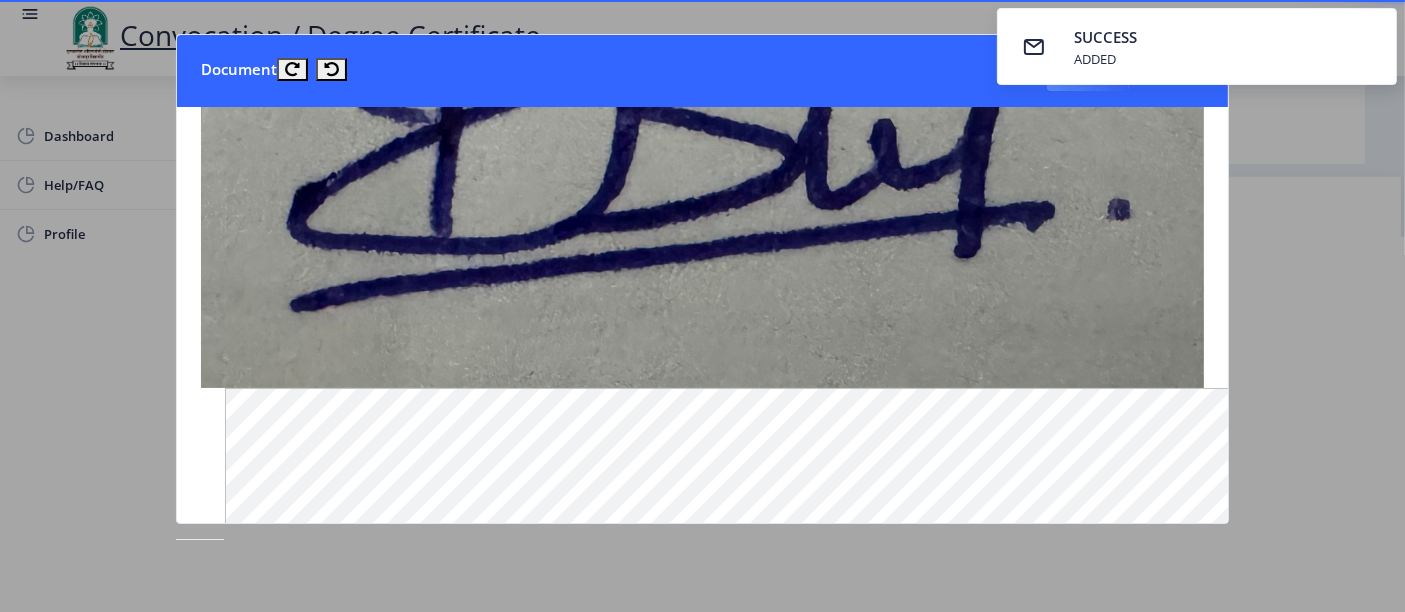 click 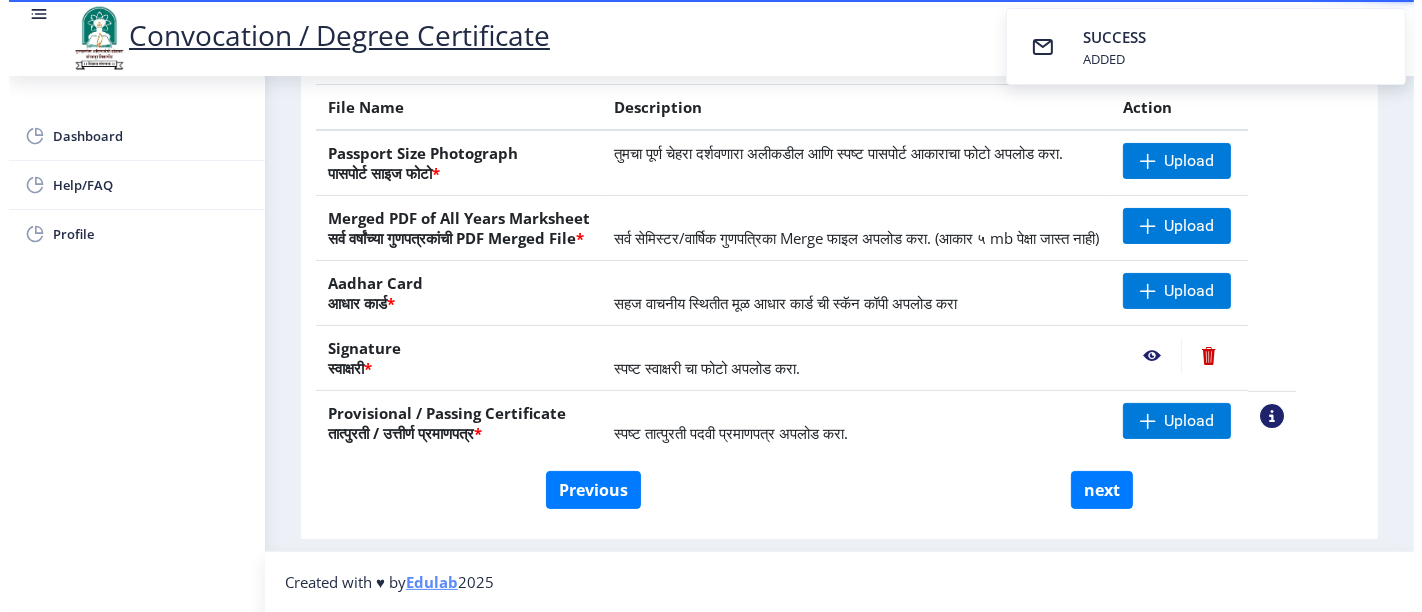 scroll, scrollTop: 179, scrollLeft: 0, axis: vertical 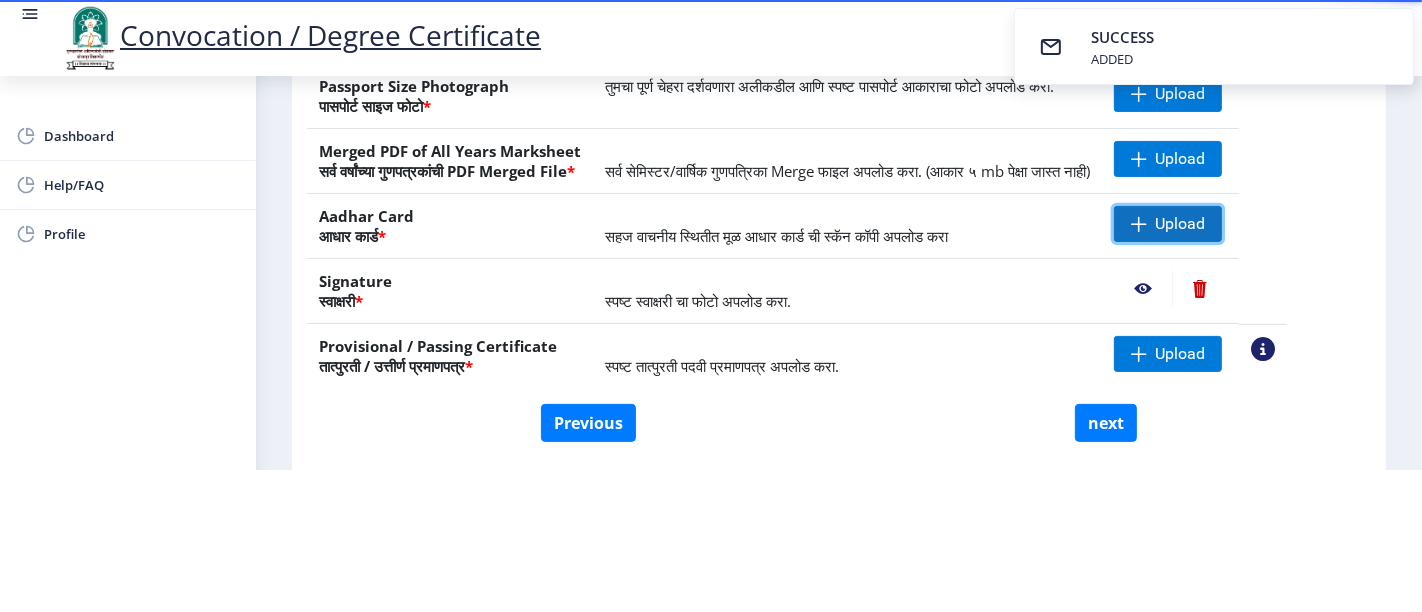 click on "Upload" 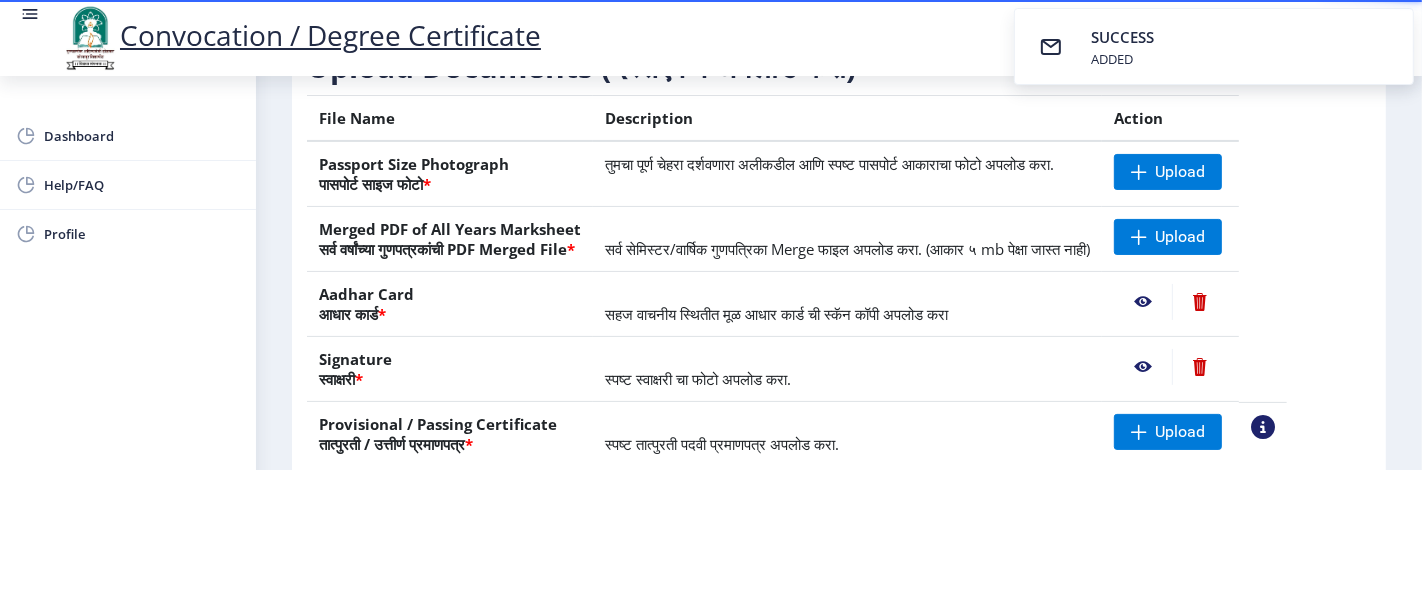 scroll, scrollTop: 152, scrollLeft: 0, axis: vertical 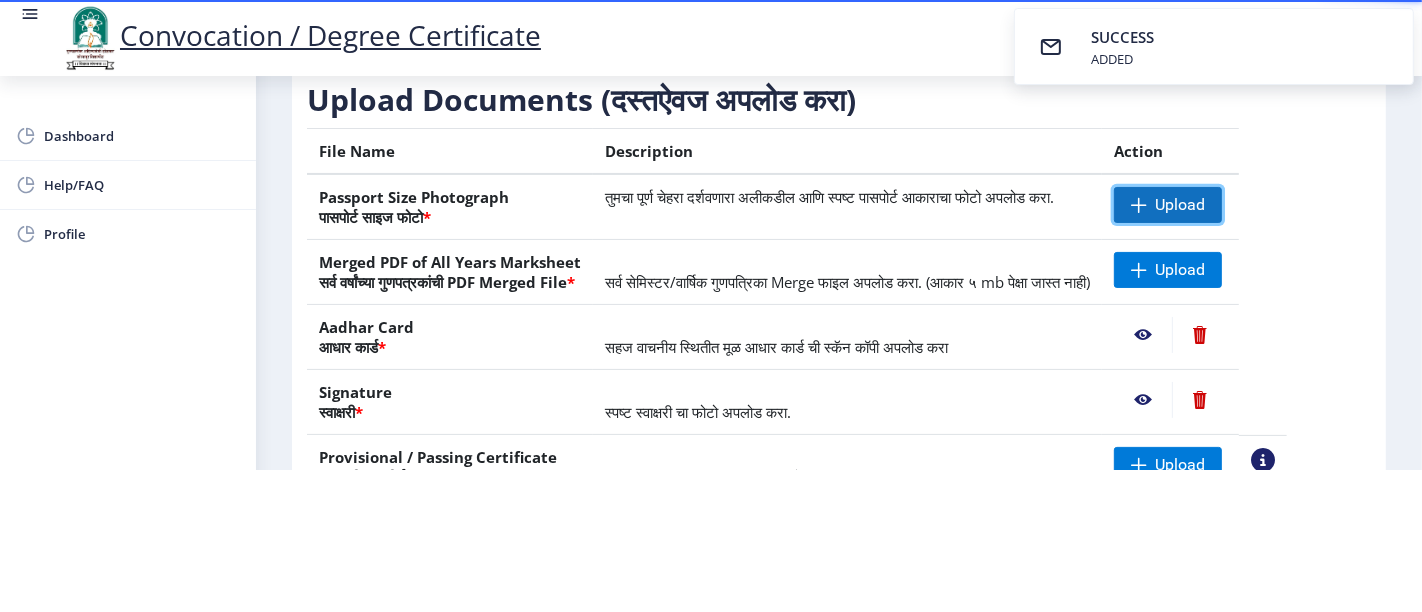 click on "Upload" 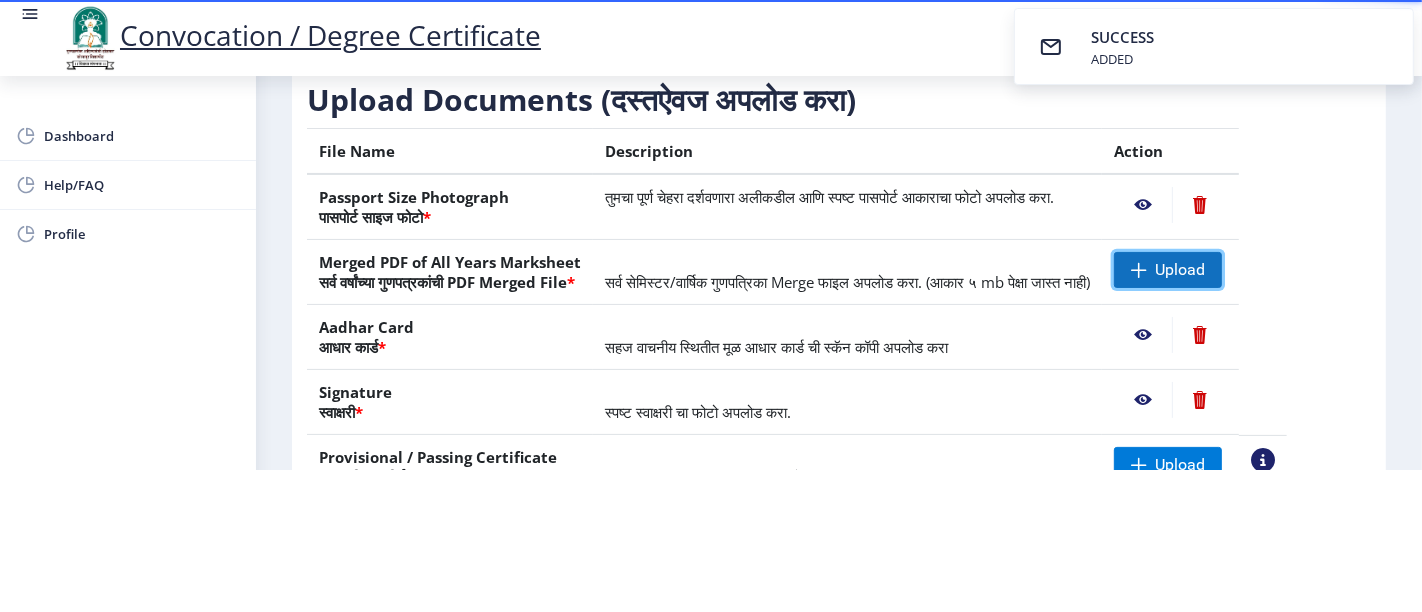click on "Upload" 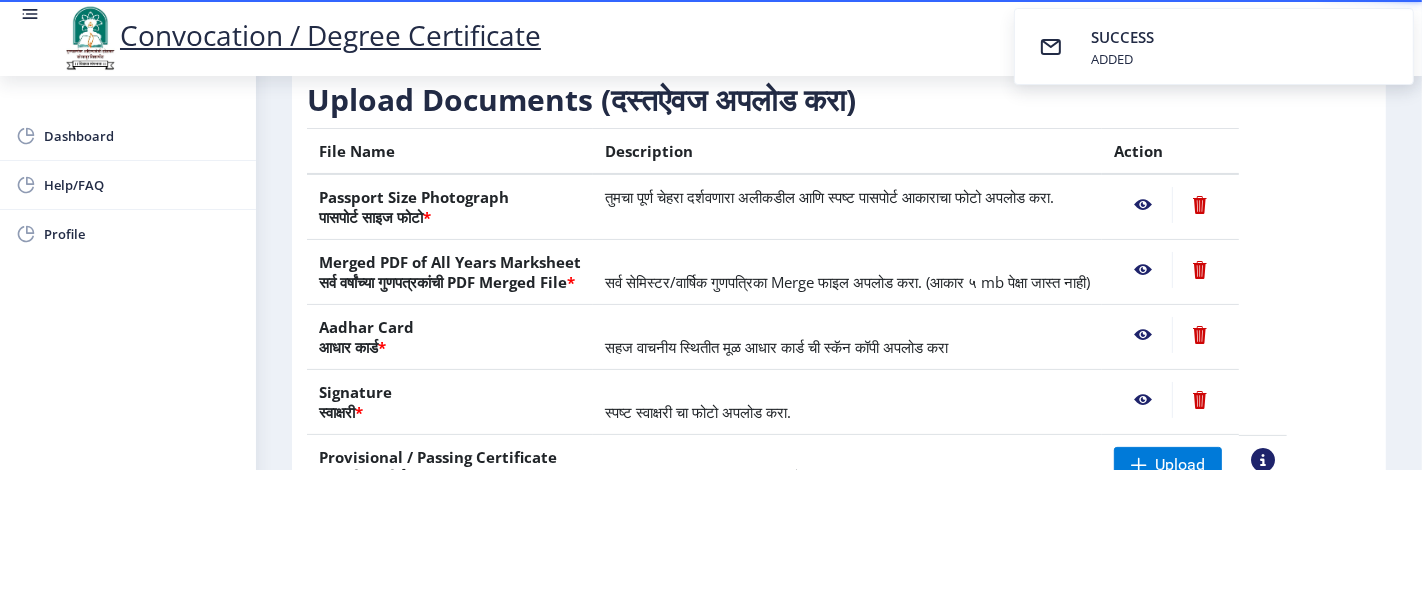 scroll, scrollTop: 374, scrollLeft: 0, axis: vertical 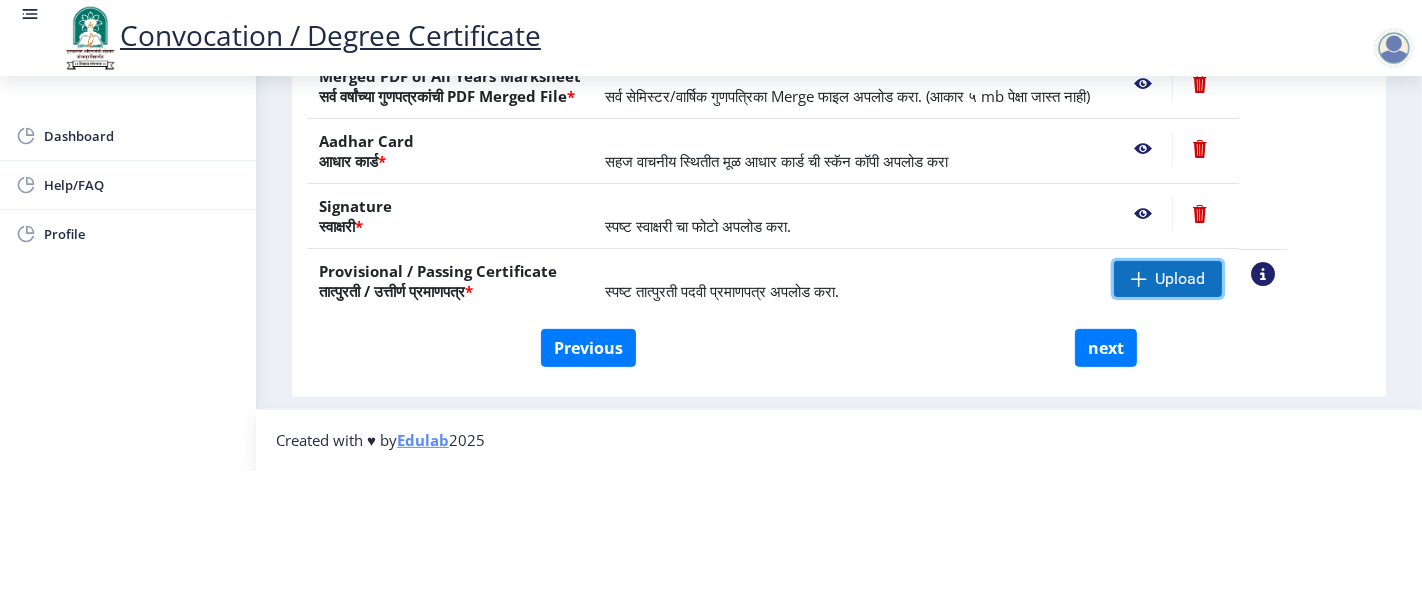 click on "Upload" 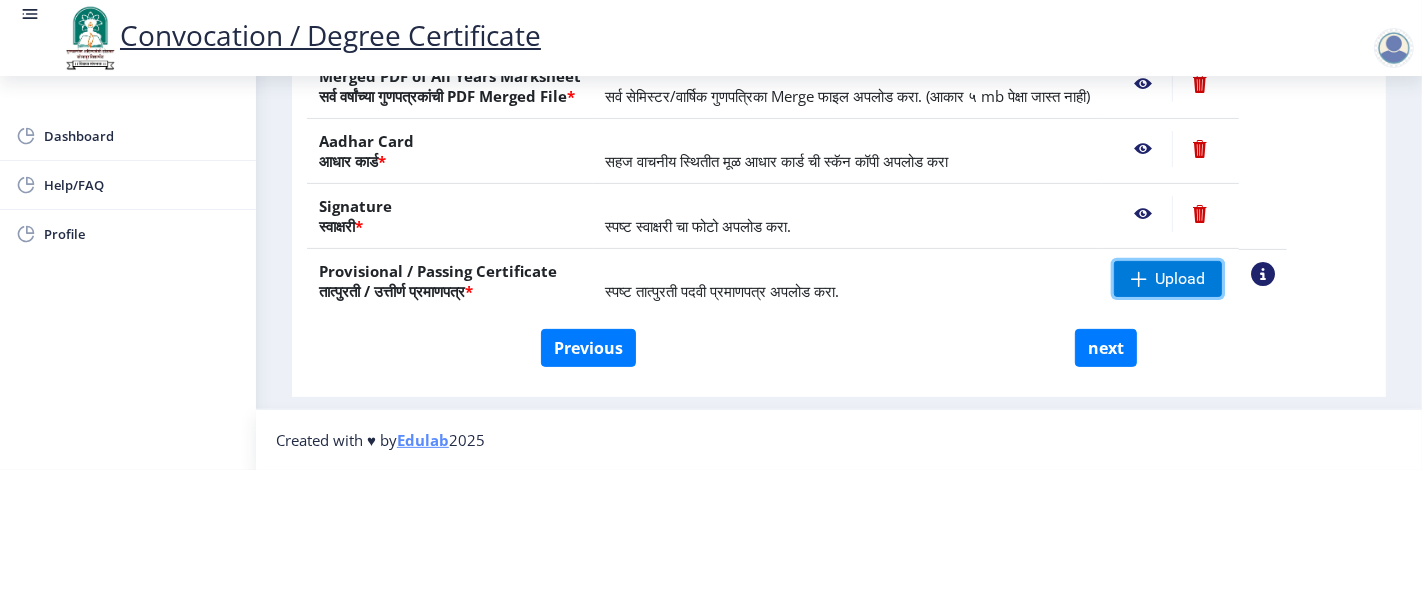scroll, scrollTop: 374, scrollLeft: 0, axis: vertical 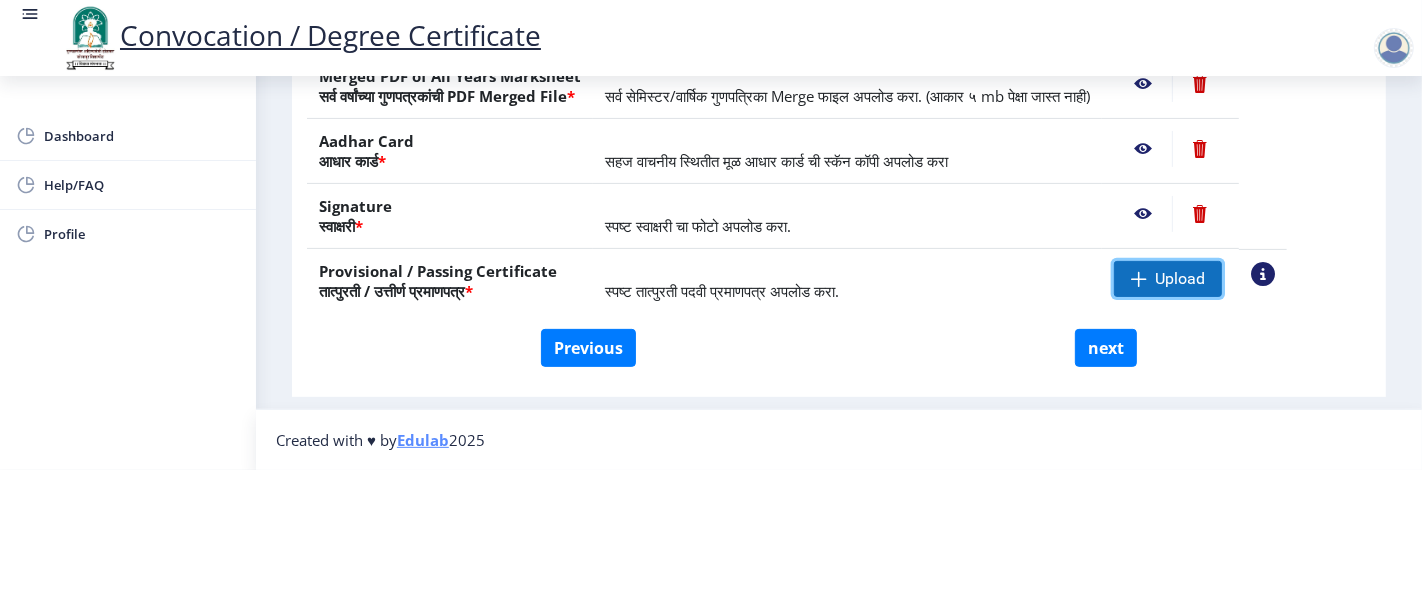 click on "Upload" 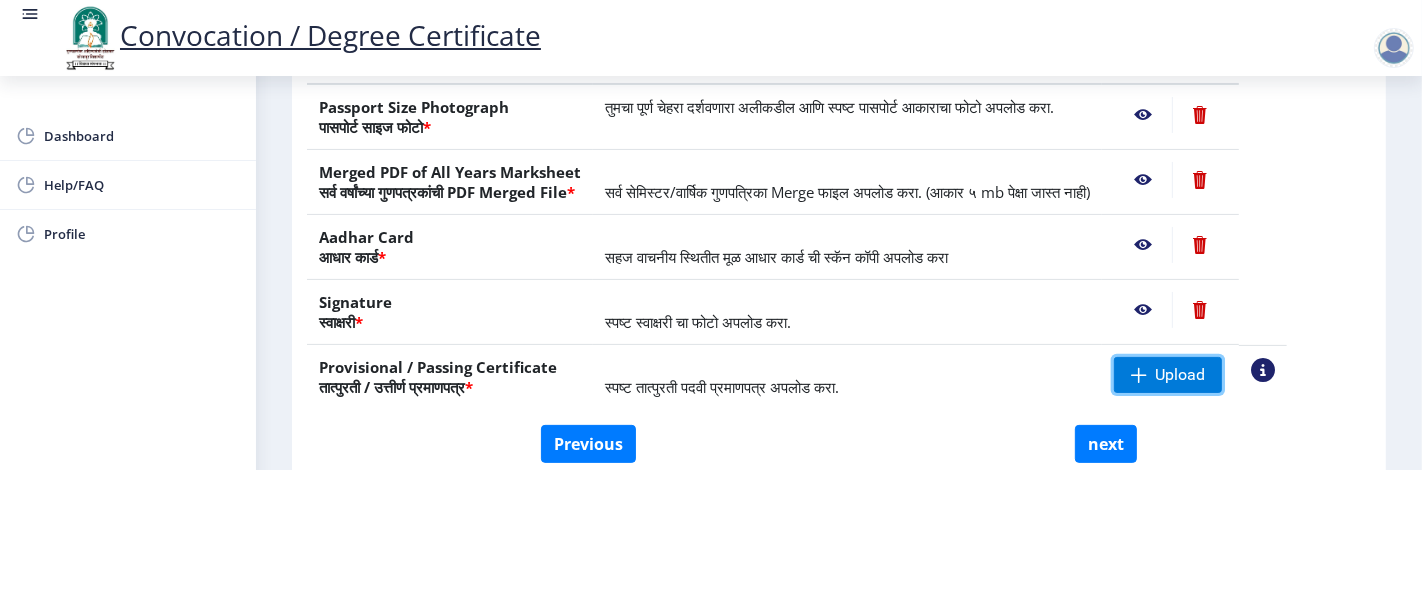 scroll, scrollTop: 111, scrollLeft: 0, axis: vertical 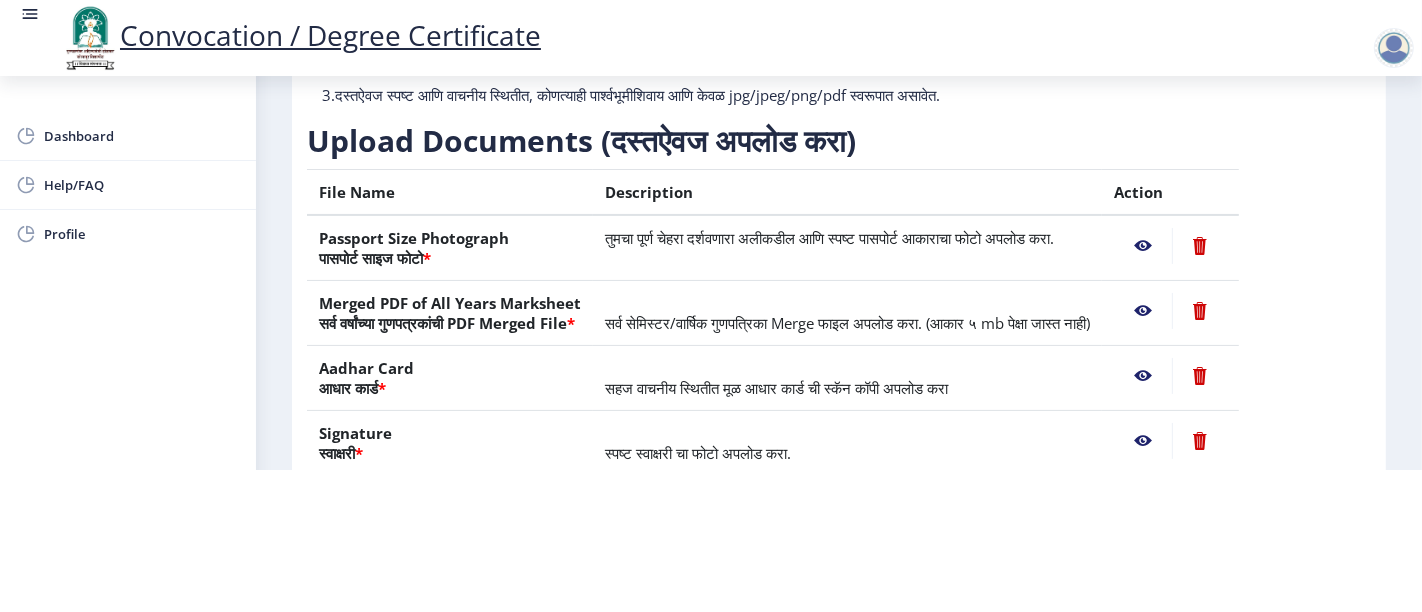 click 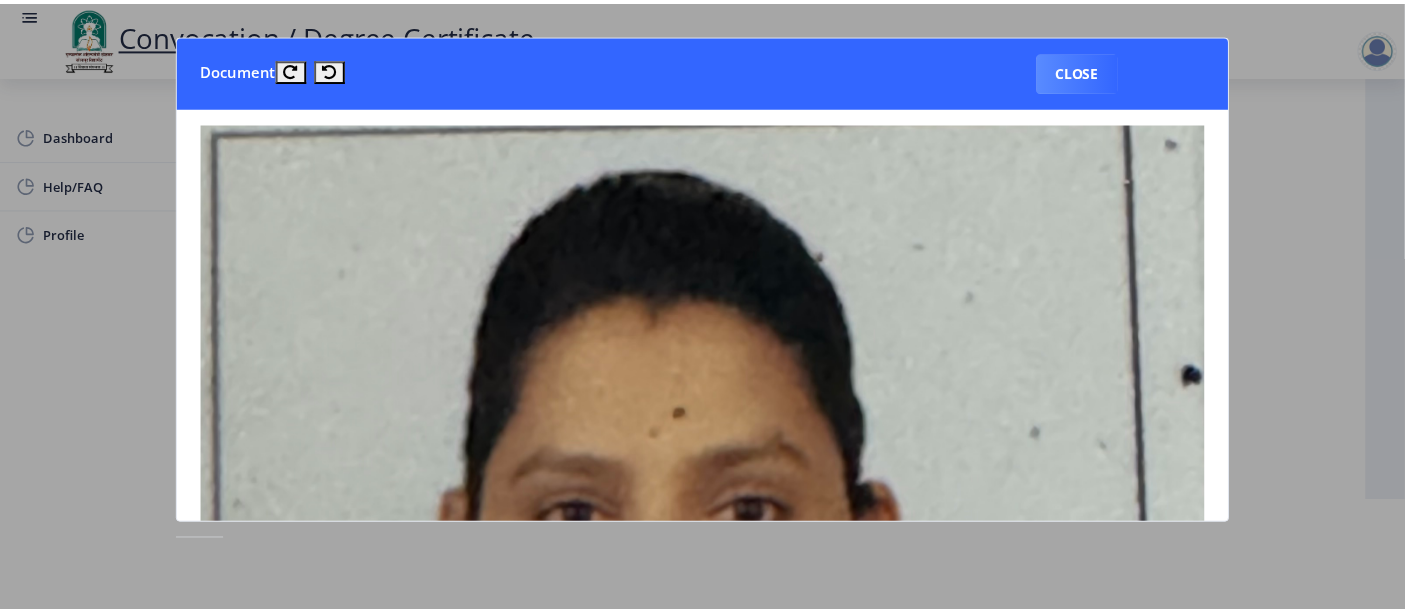 scroll, scrollTop: 0, scrollLeft: 0, axis: both 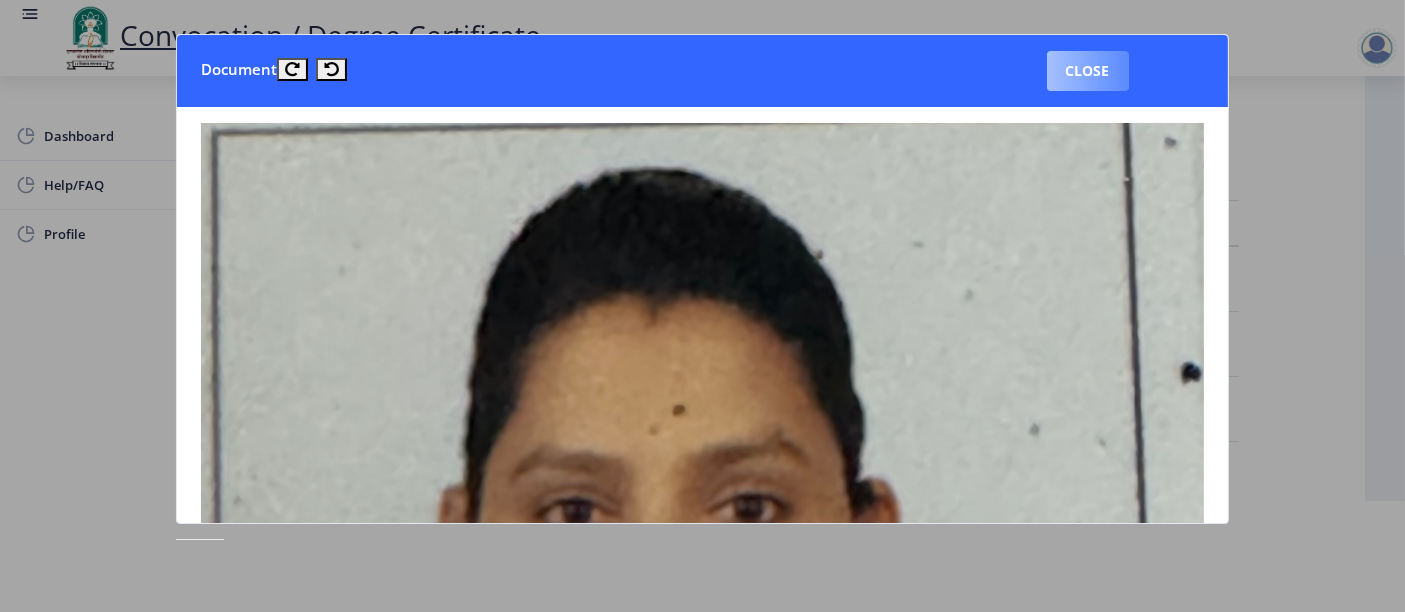 click on "Close" at bounding box center [1088, 71] 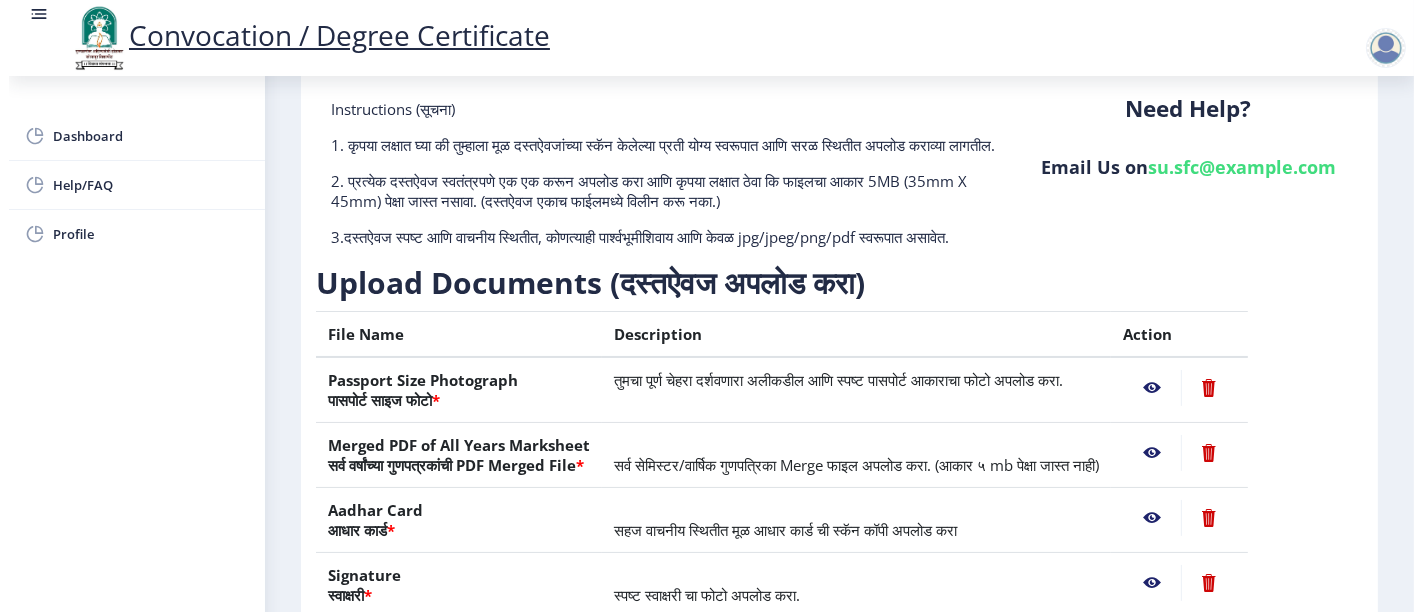 scroll, scrollTop: 111, scrollLeft: 0, axis: vertical 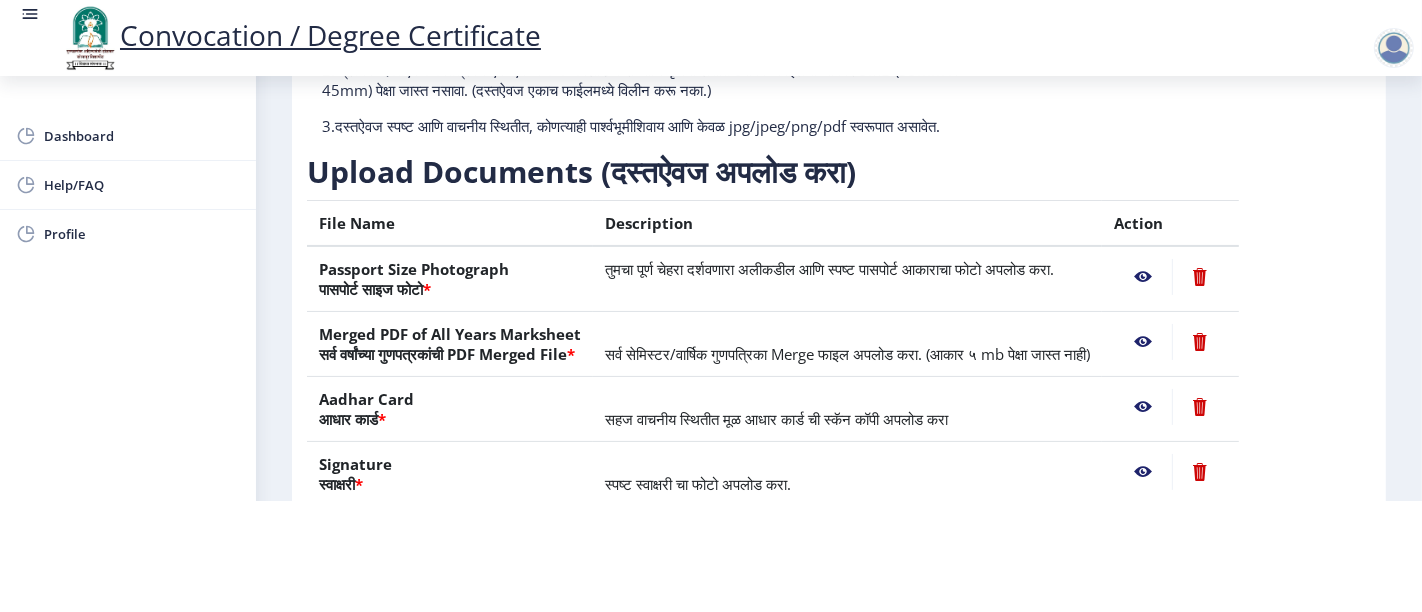 click 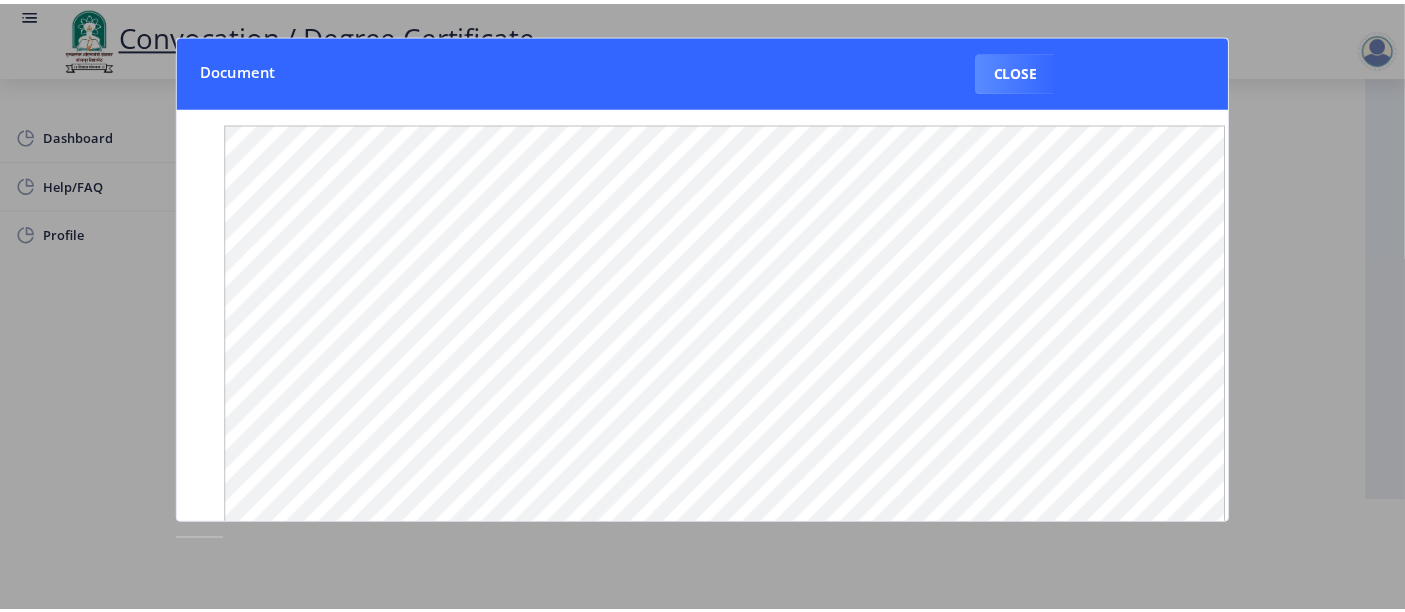 scroll, scrollTop: 0, scrollLeft: 0, axis: both 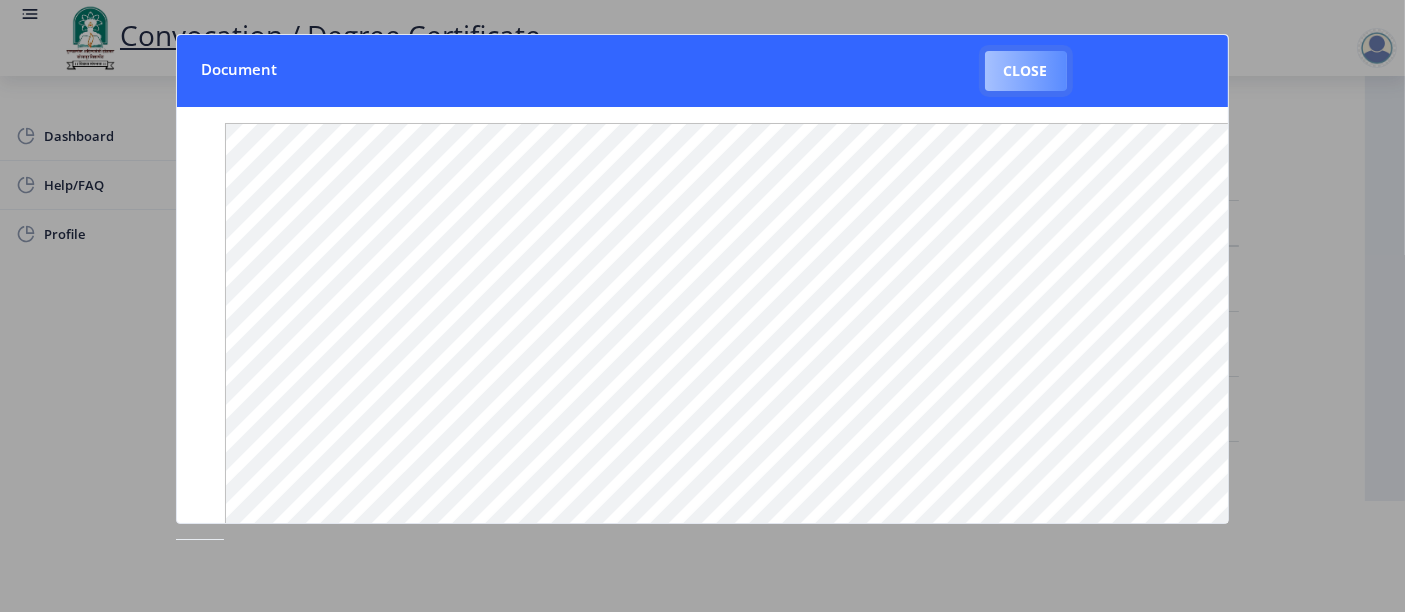 click on "Close" at bounding box center [1026, 71] 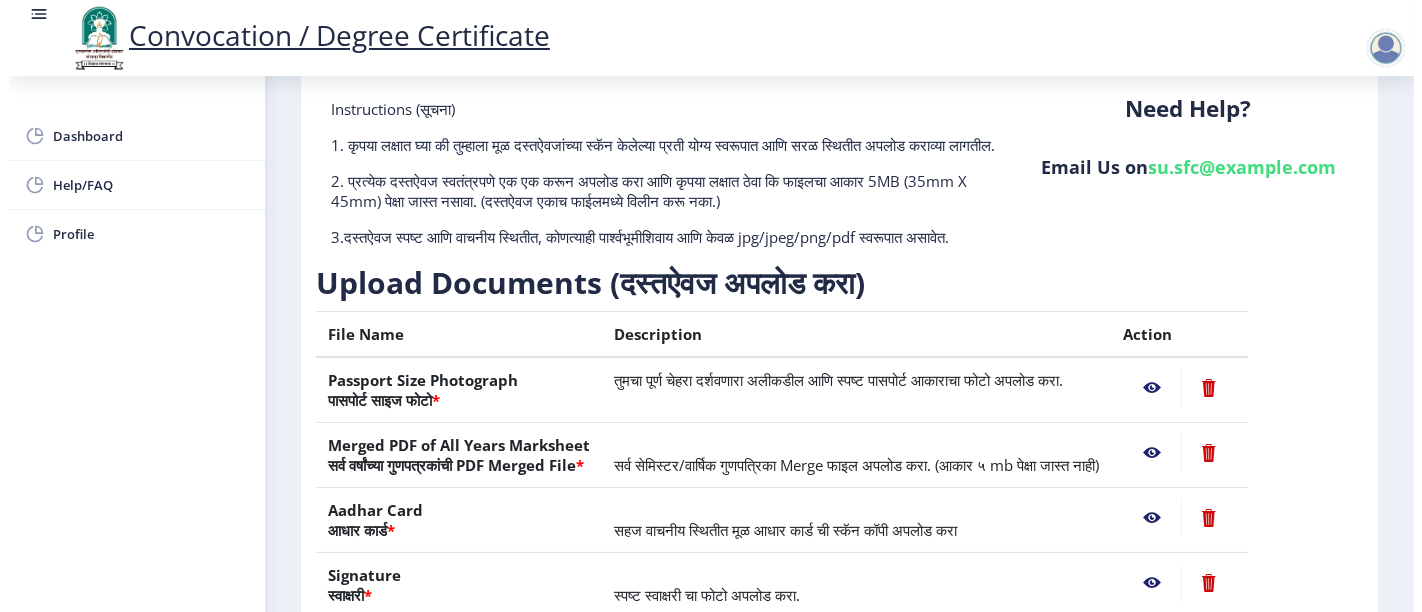 scroll, scrollTop: 111, scrollLeft: 0, axis: vertical 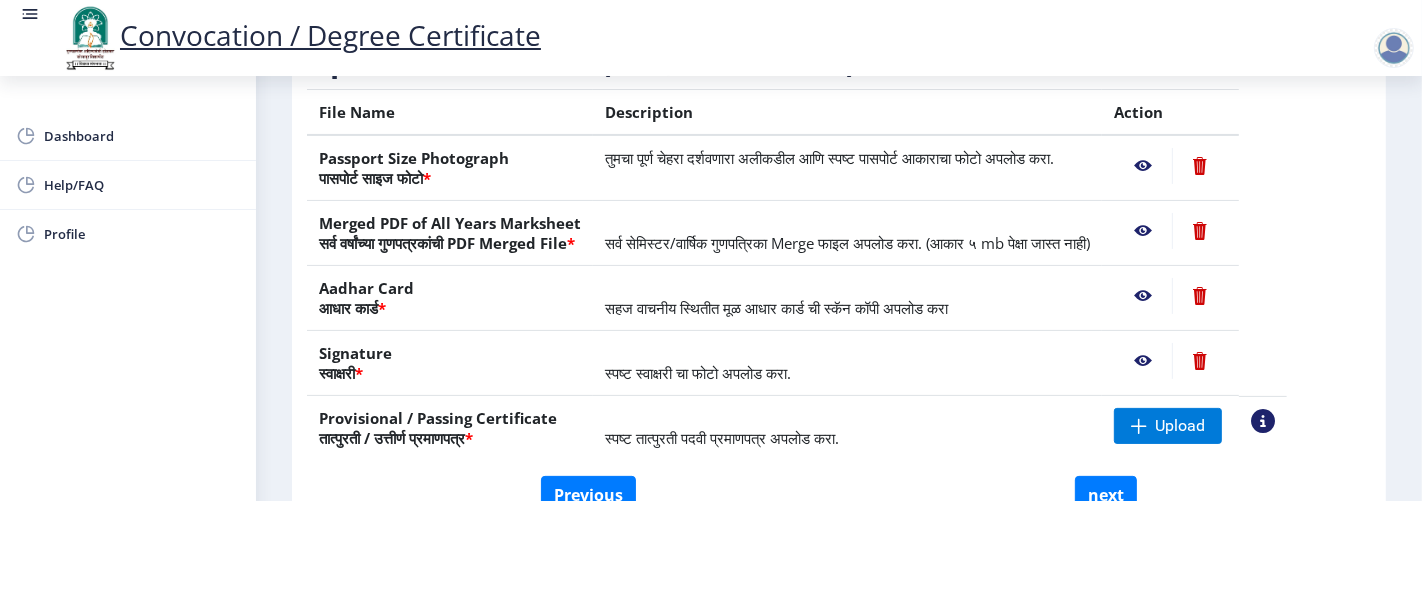 click 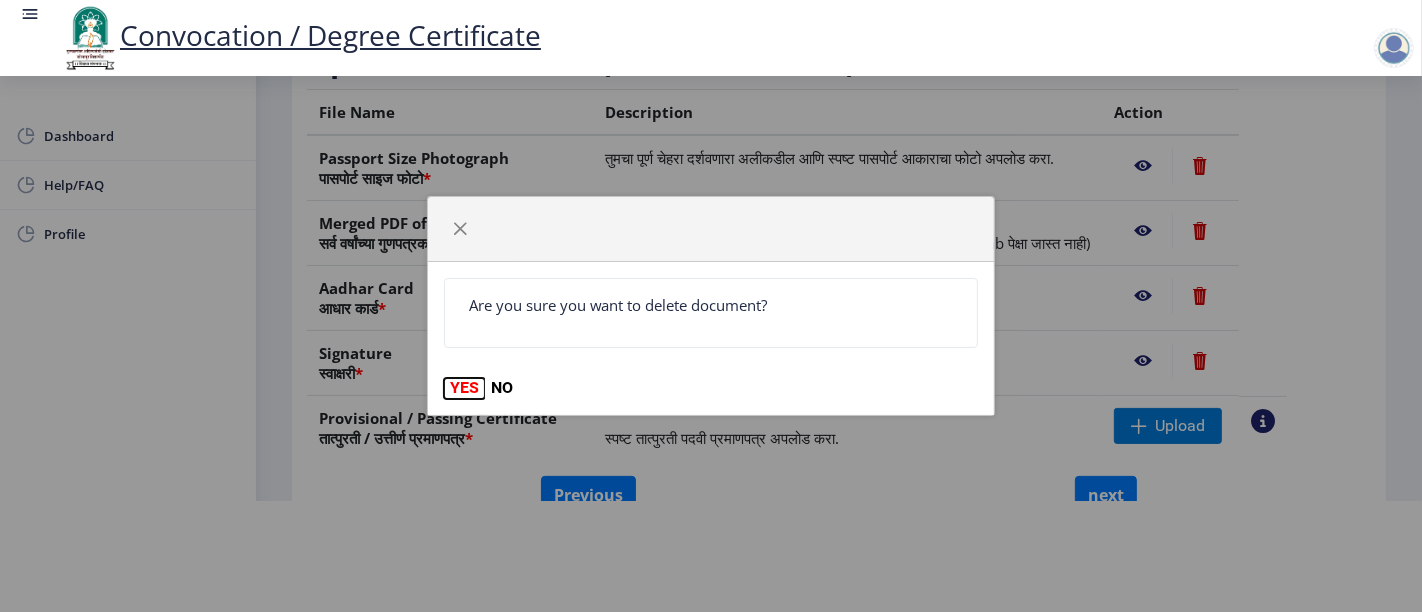 click on "YES" 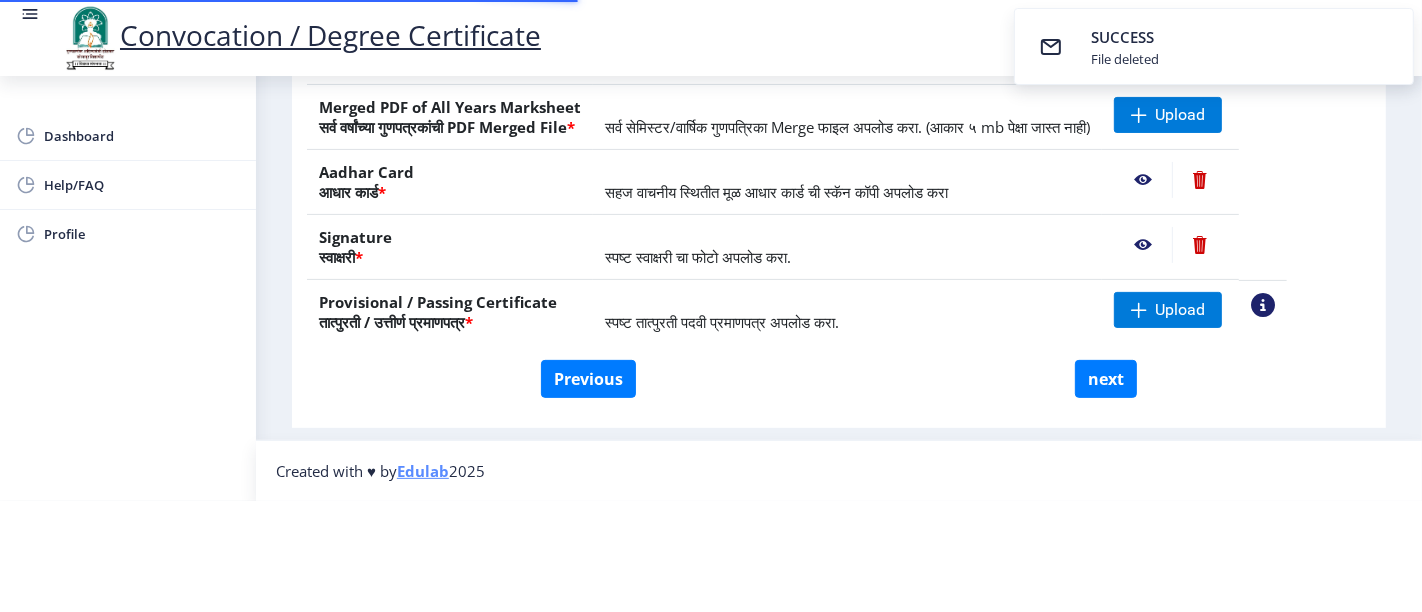 scroll, scrollTop: 374, scrollLeft: 0, axis: vertical 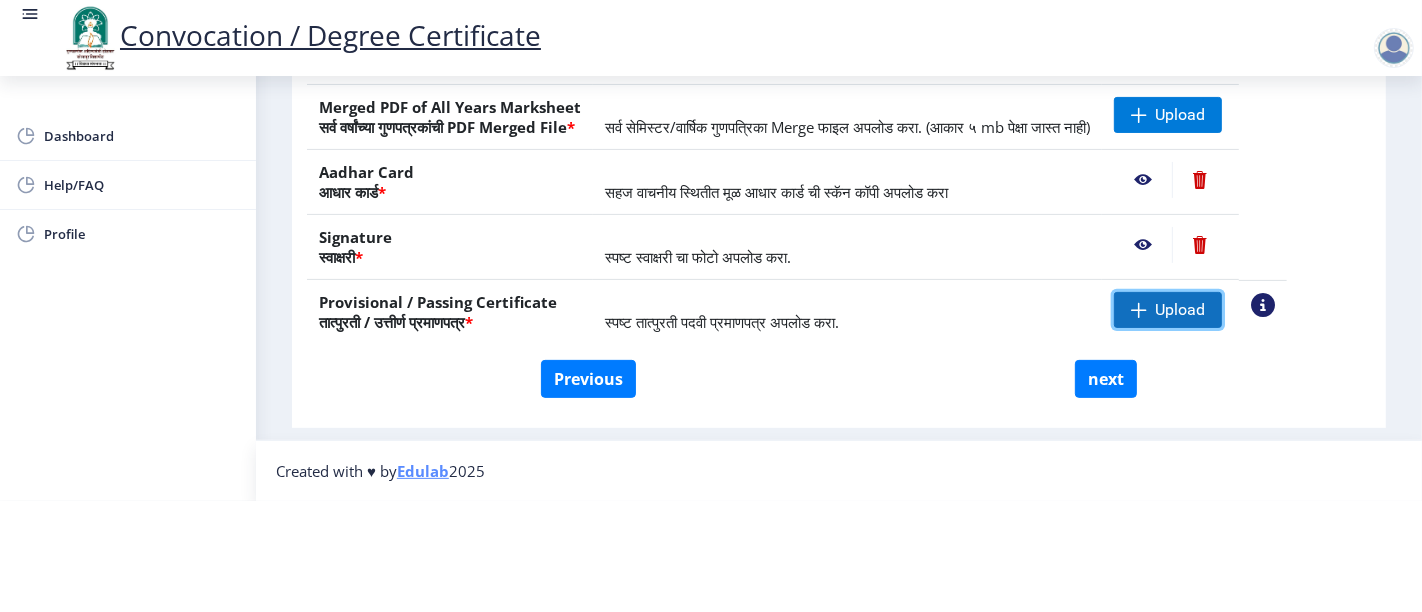 click on "Upload" 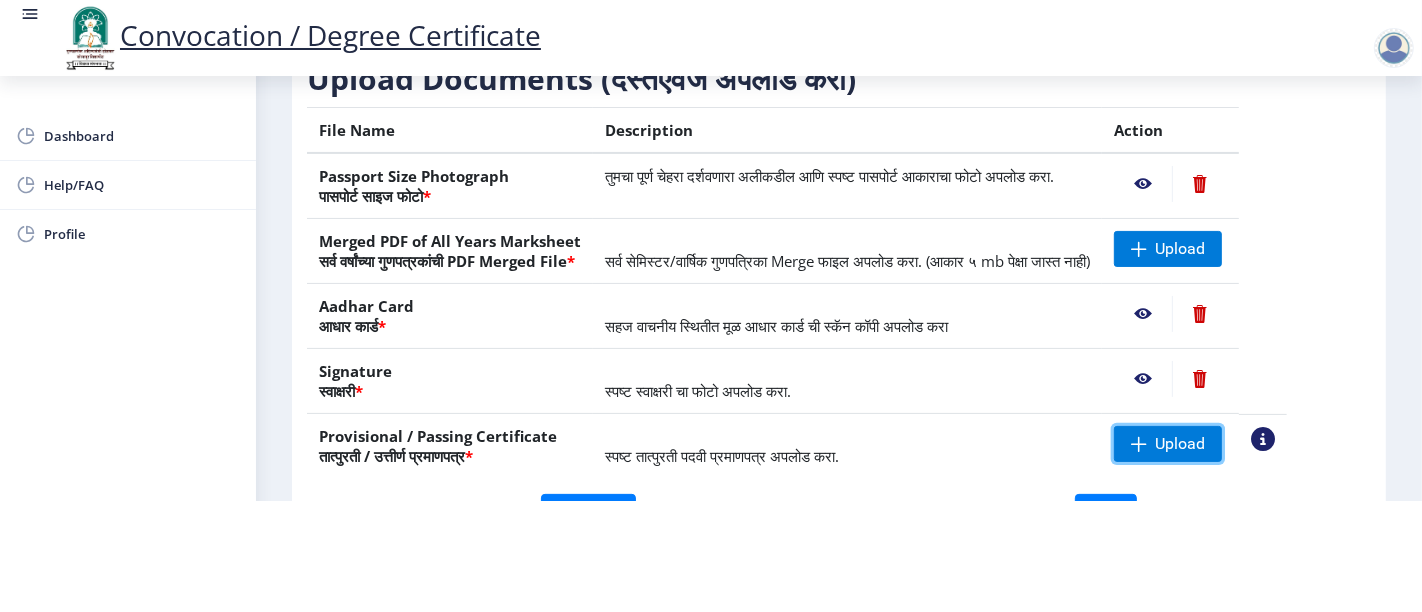scroll, scrollTop: 0, scrollLeft: 0, axis: both 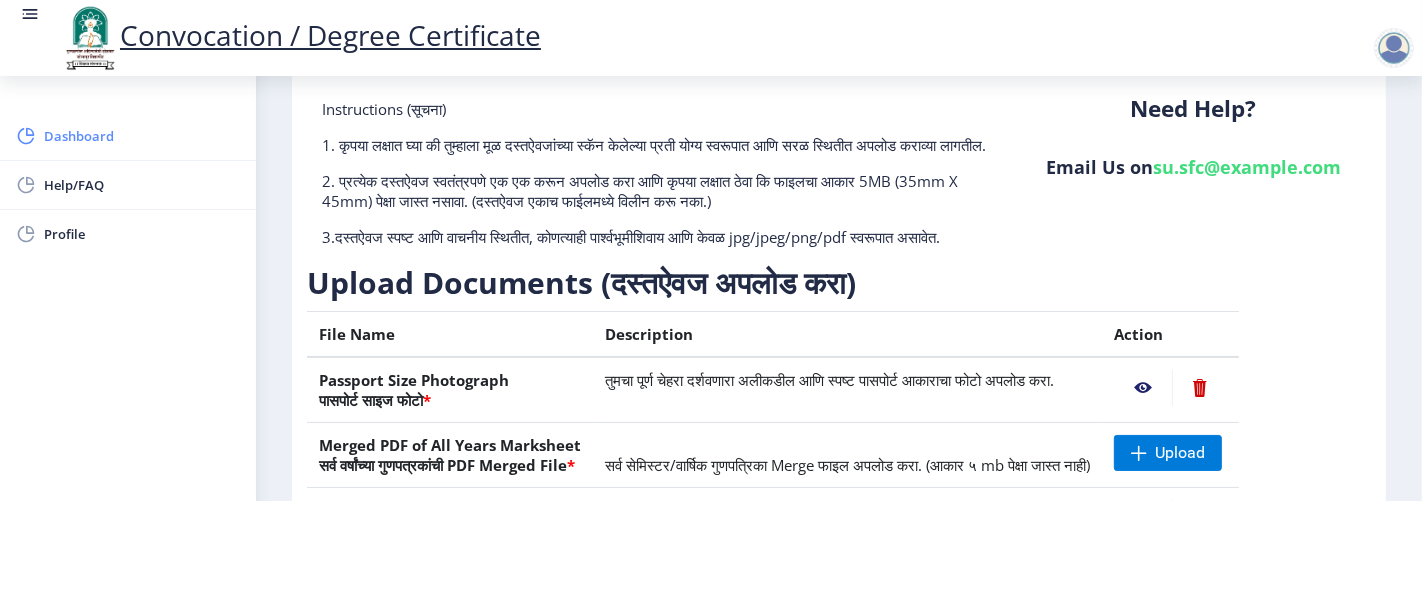 click on "Dashboard" 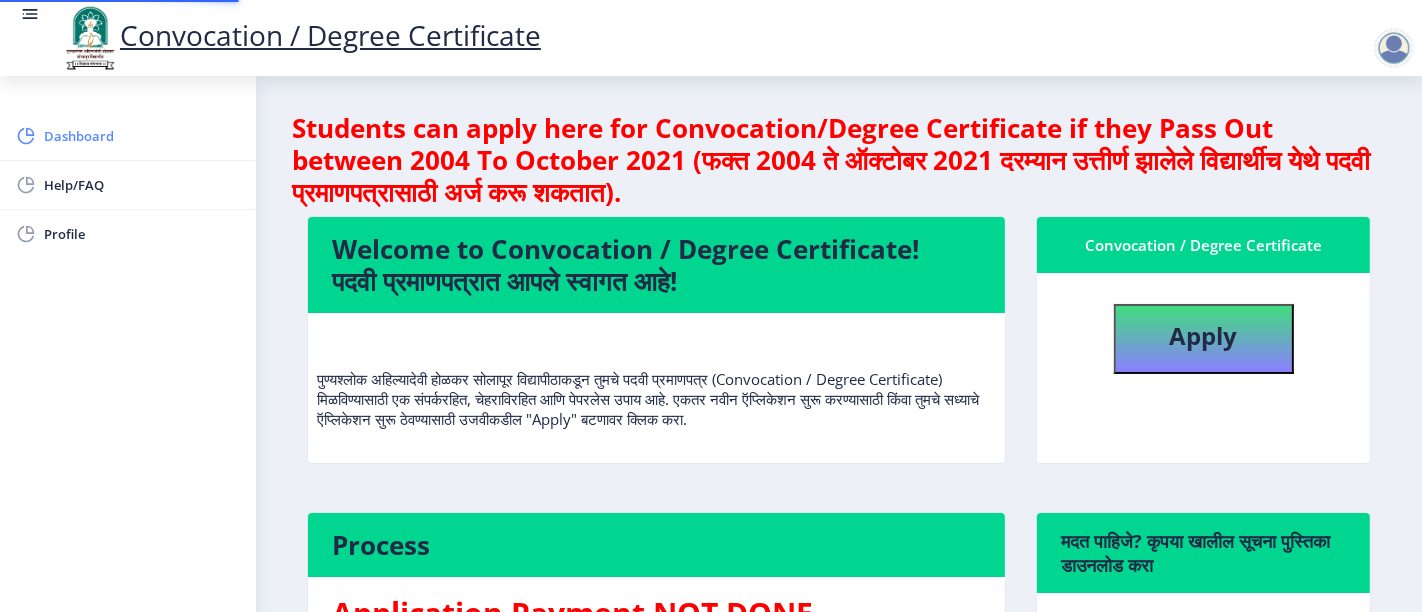 scroll, scrollTop: 0, scrollLeft: 0, axis: both 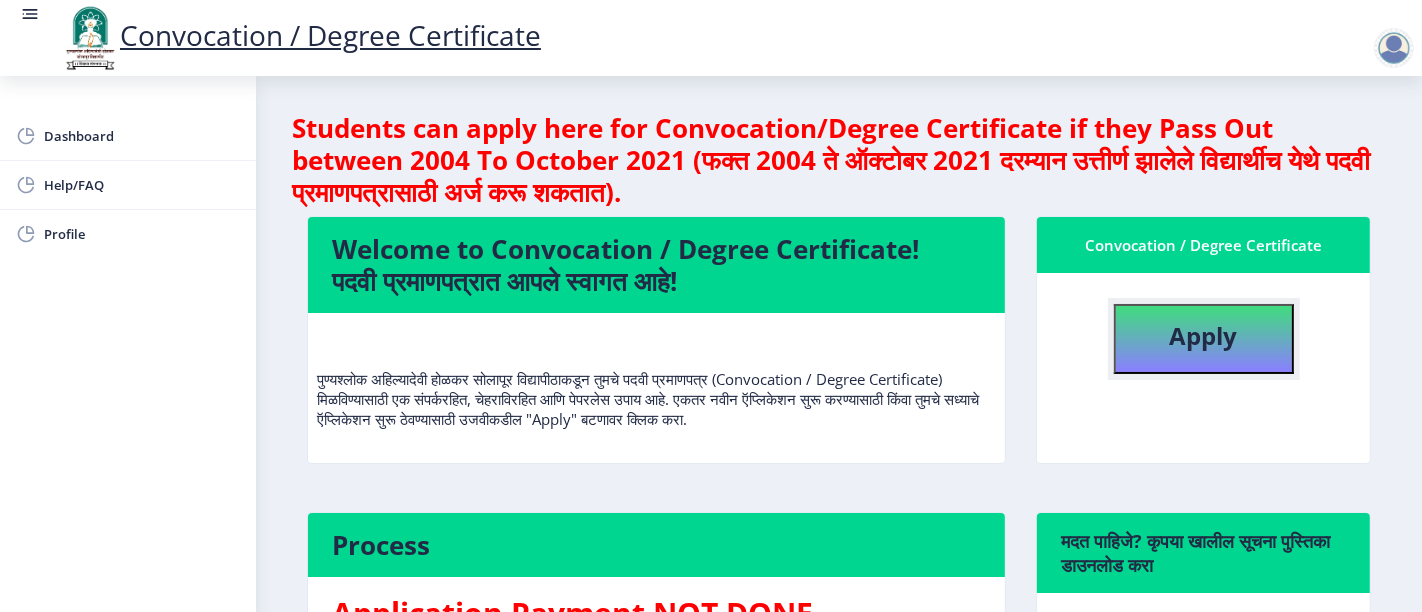 click on "Apply" 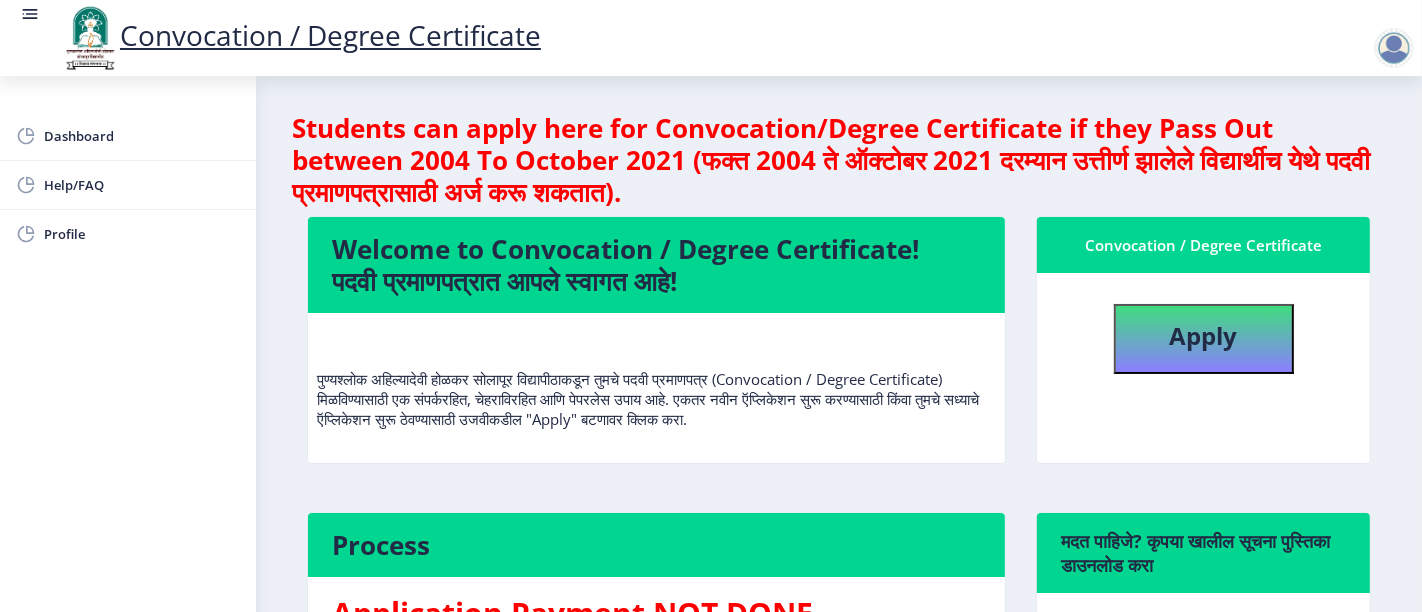select 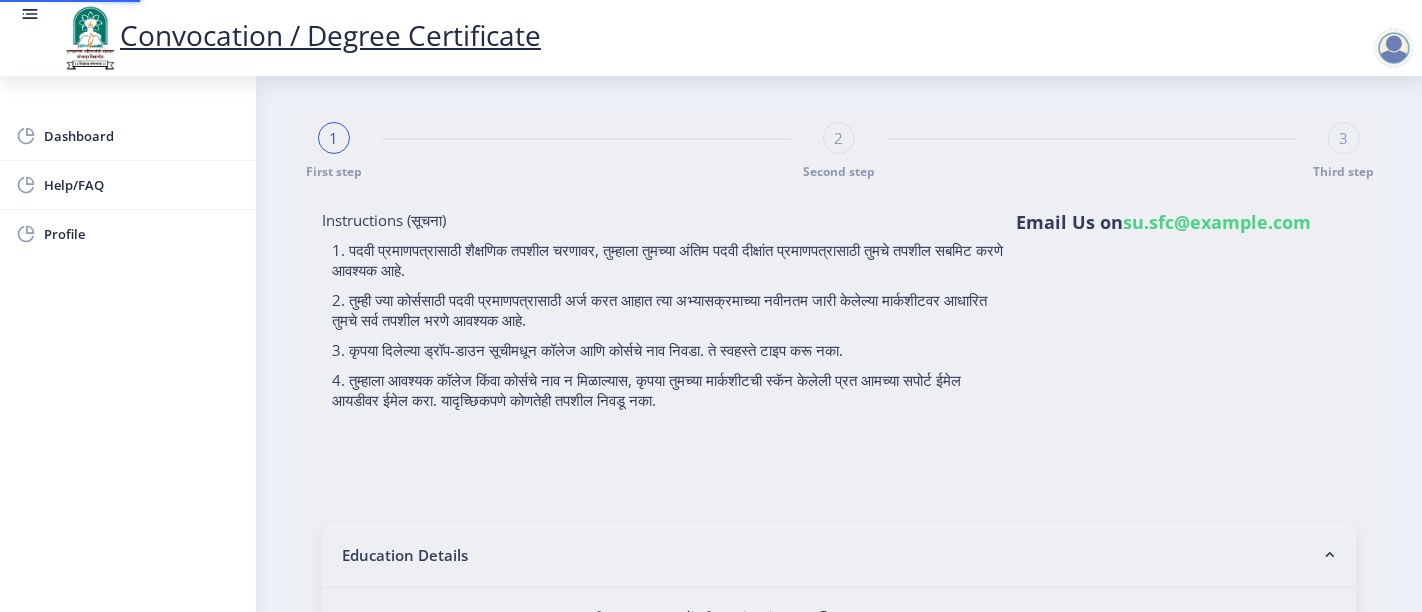 type on "Sul Dhanashri Laxman" 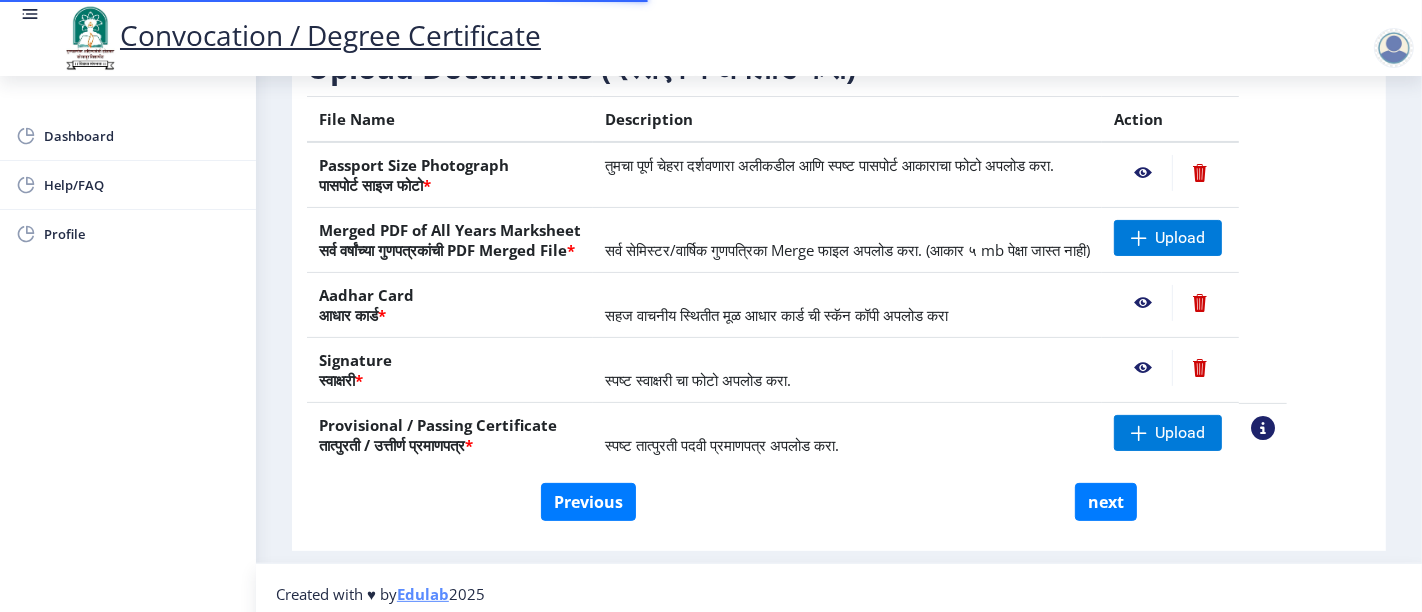 scroll, scrollTop: 333, scrollLeft: 0, axis: vertical 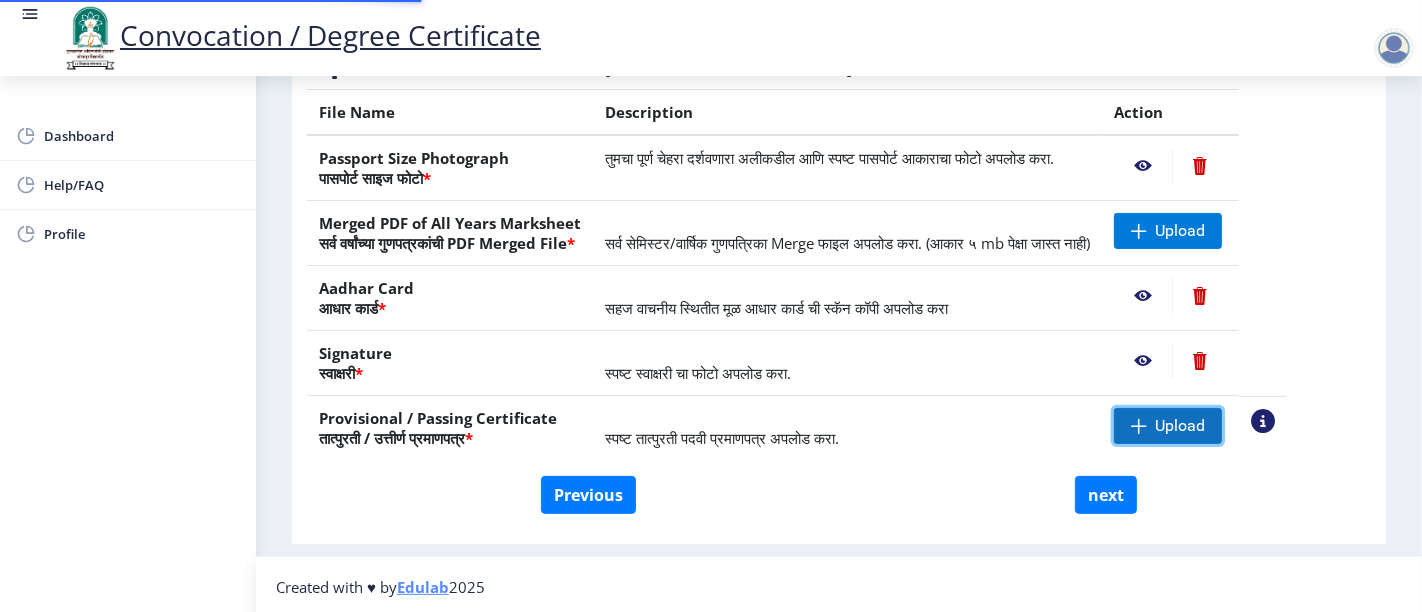 click on "Upload" 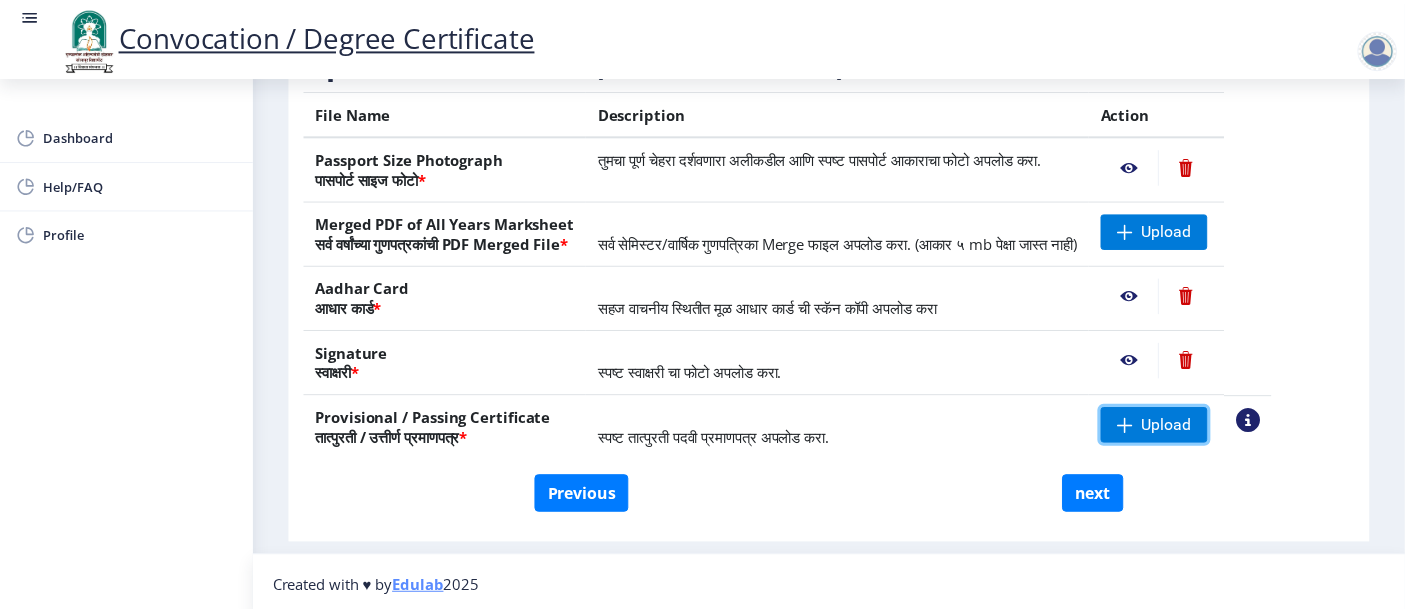scroll, scrollTop: 374, scrollLeft: 0, axis: vertical 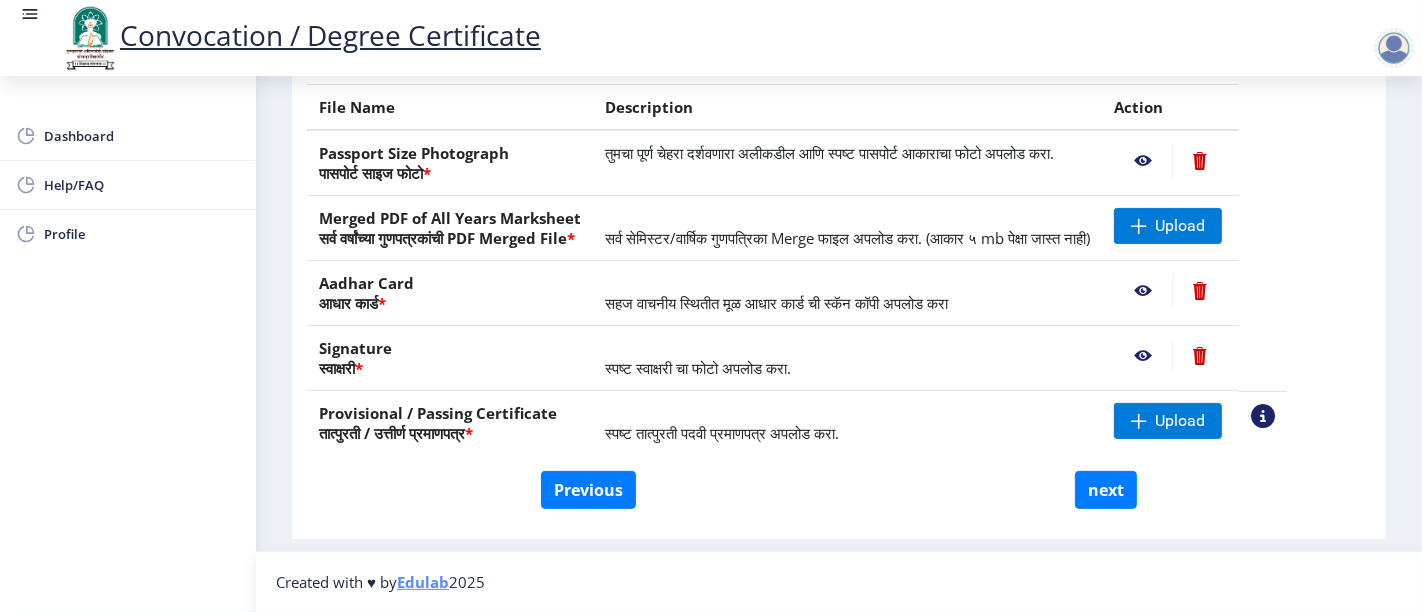 click 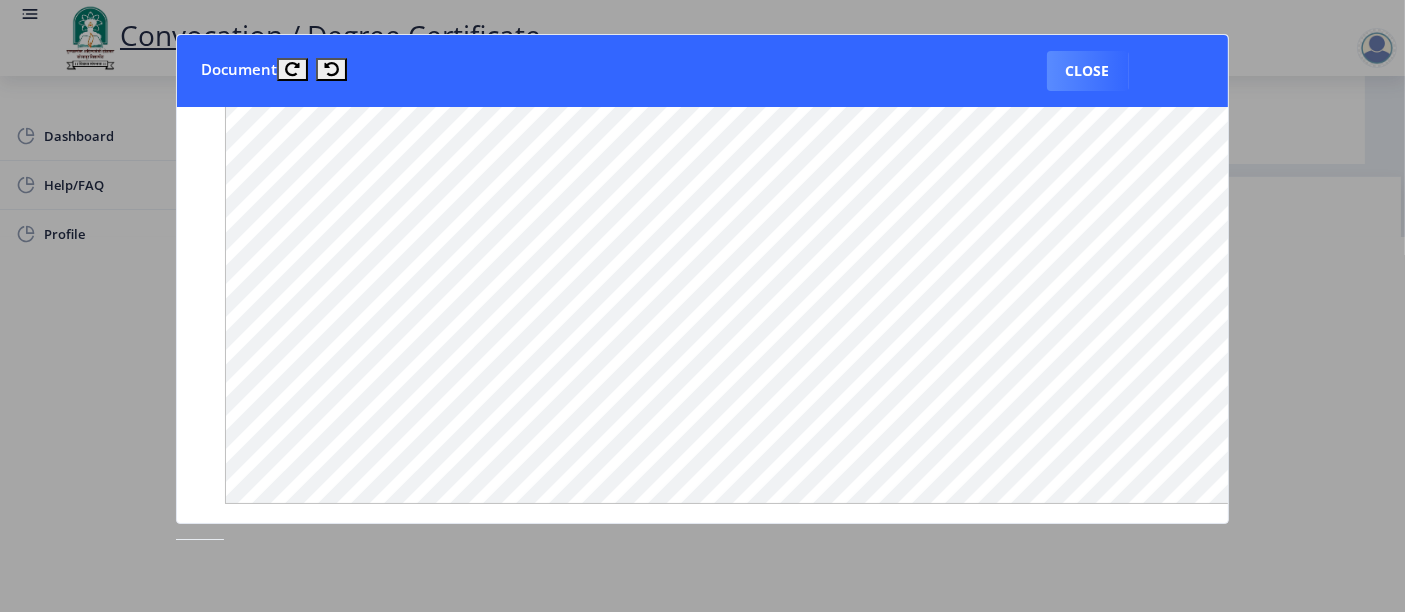 scroll, scrollTop: 1037, scrollLeft: 0, axis: vertical 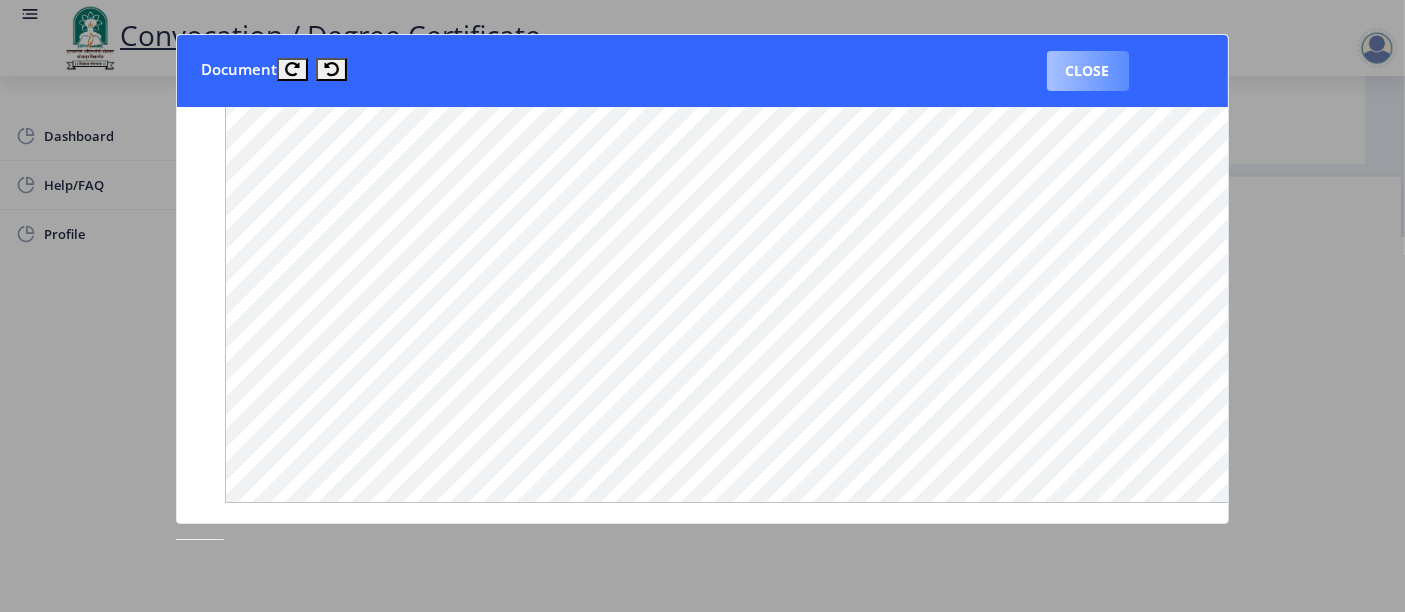 click on "Close" at bounding box center (1088, 71) 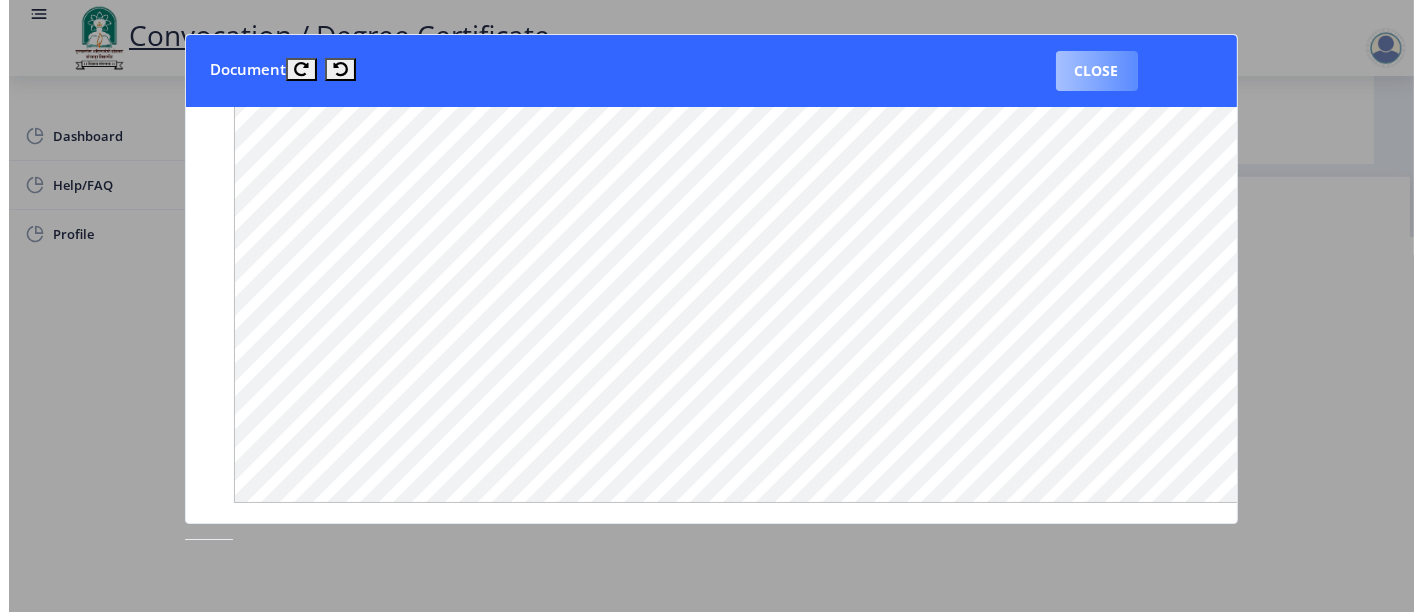 scroll, scrollTop: 179, scrollLeft: 0, axis: vertical 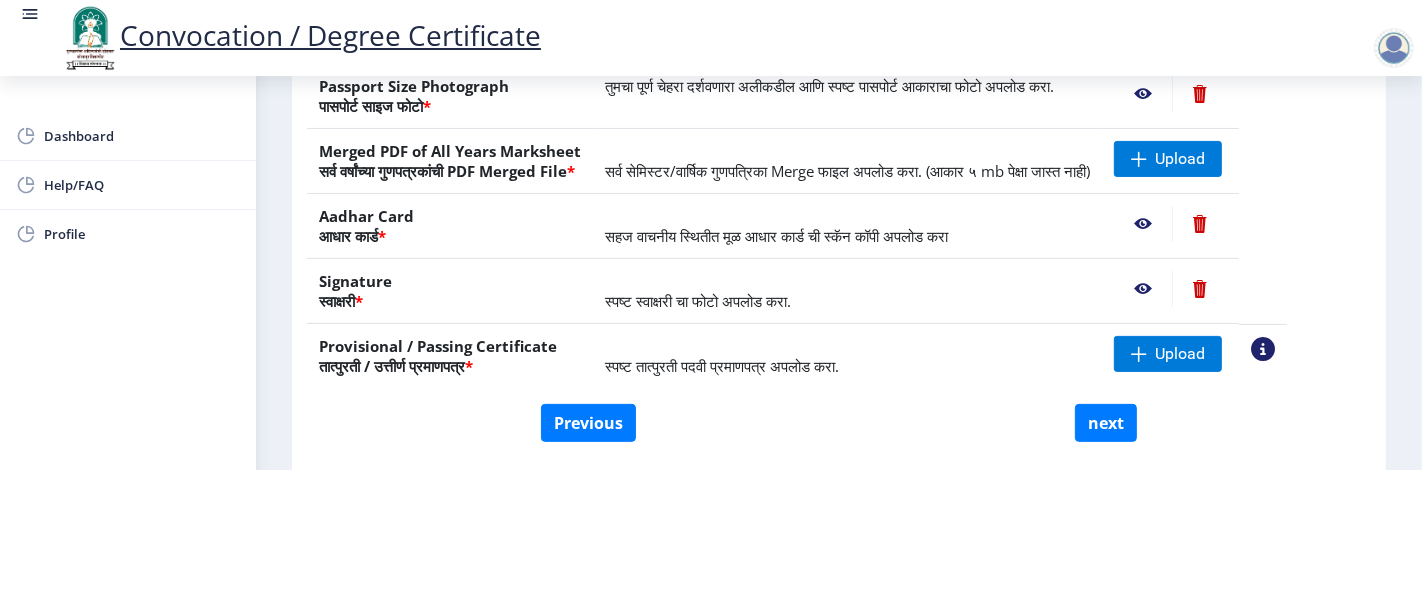 click 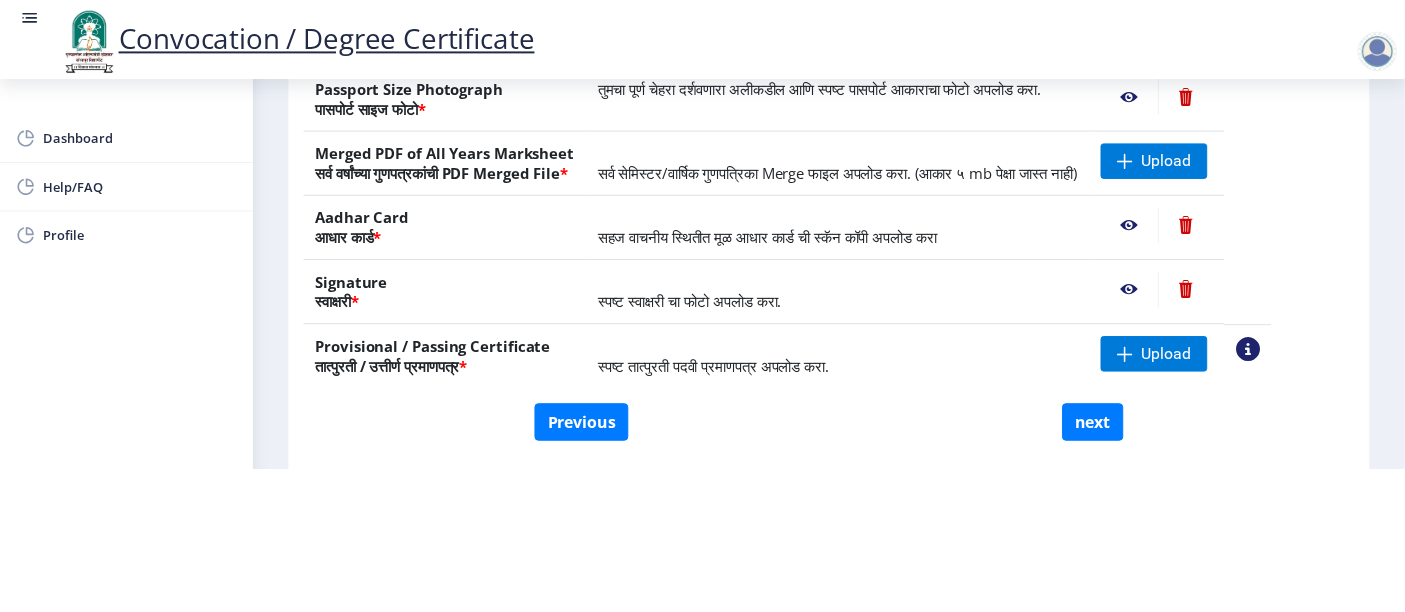 scroll, scrollTop: 0, scrollLeft: 0, axis: both 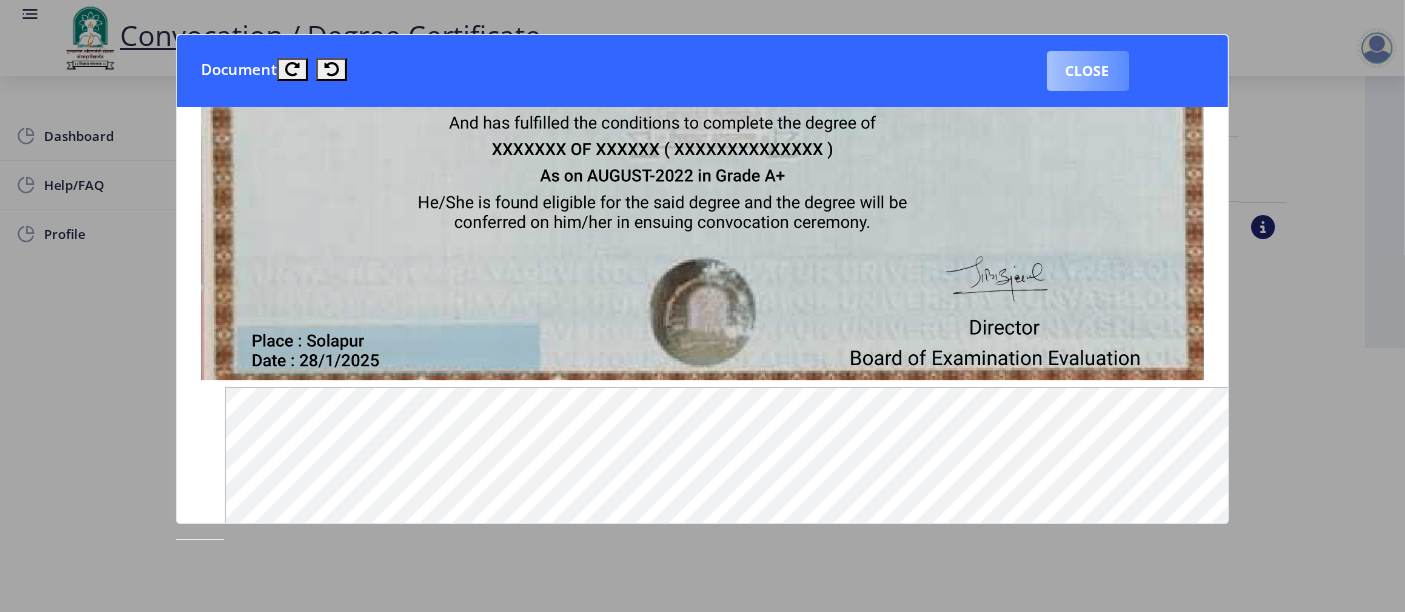 click on "Close" at bounding box center [1088, 71] 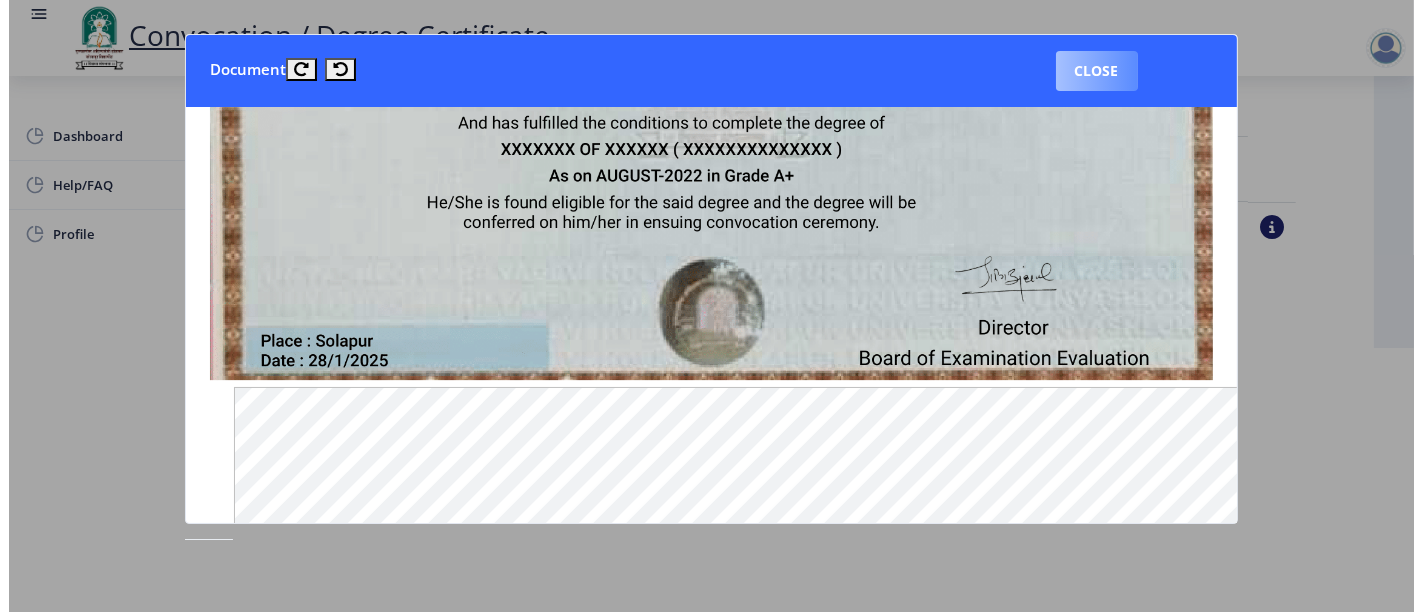 scroll, scrollTop: 179, scrollLeft: 0, axis: vertical 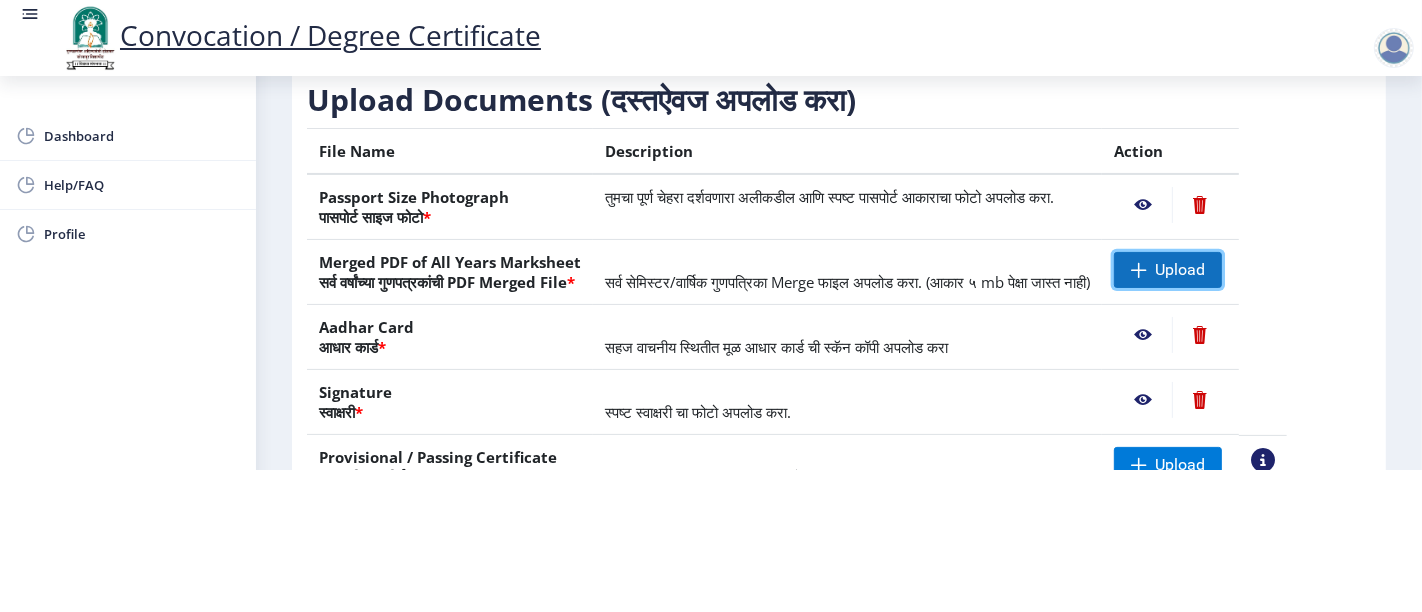 click on "Upload" 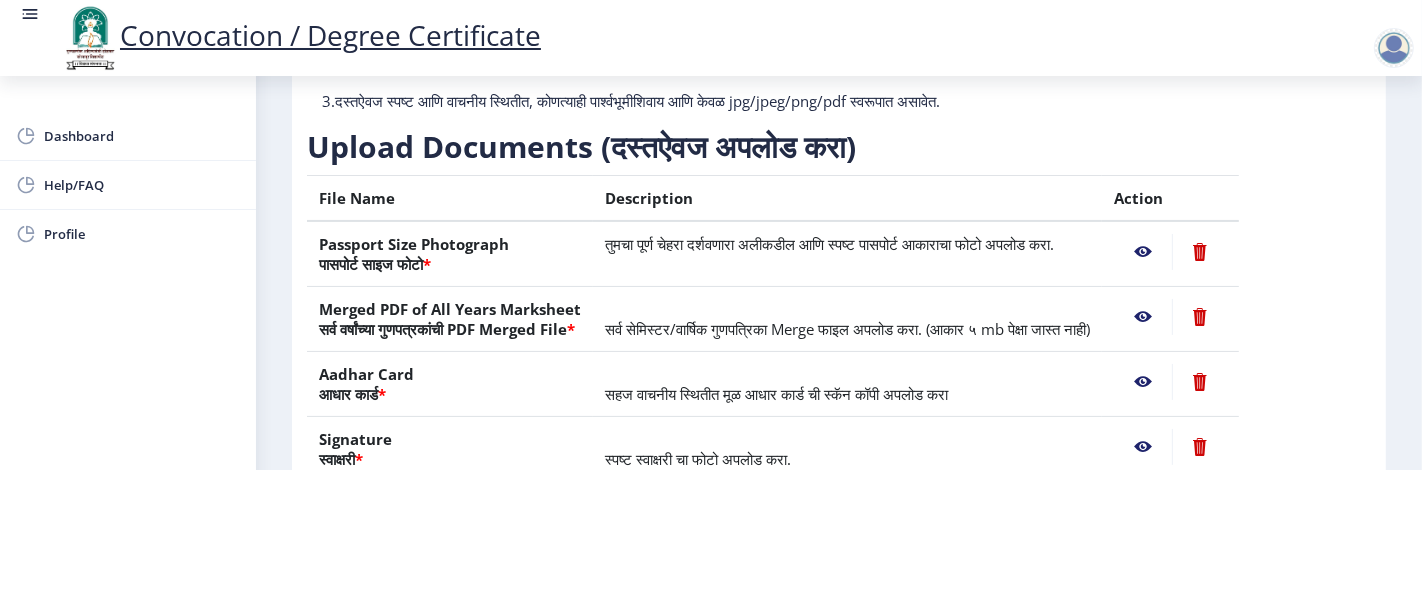 scroll, scrollTop: 152, scrollLeft: 0, axis: vertical 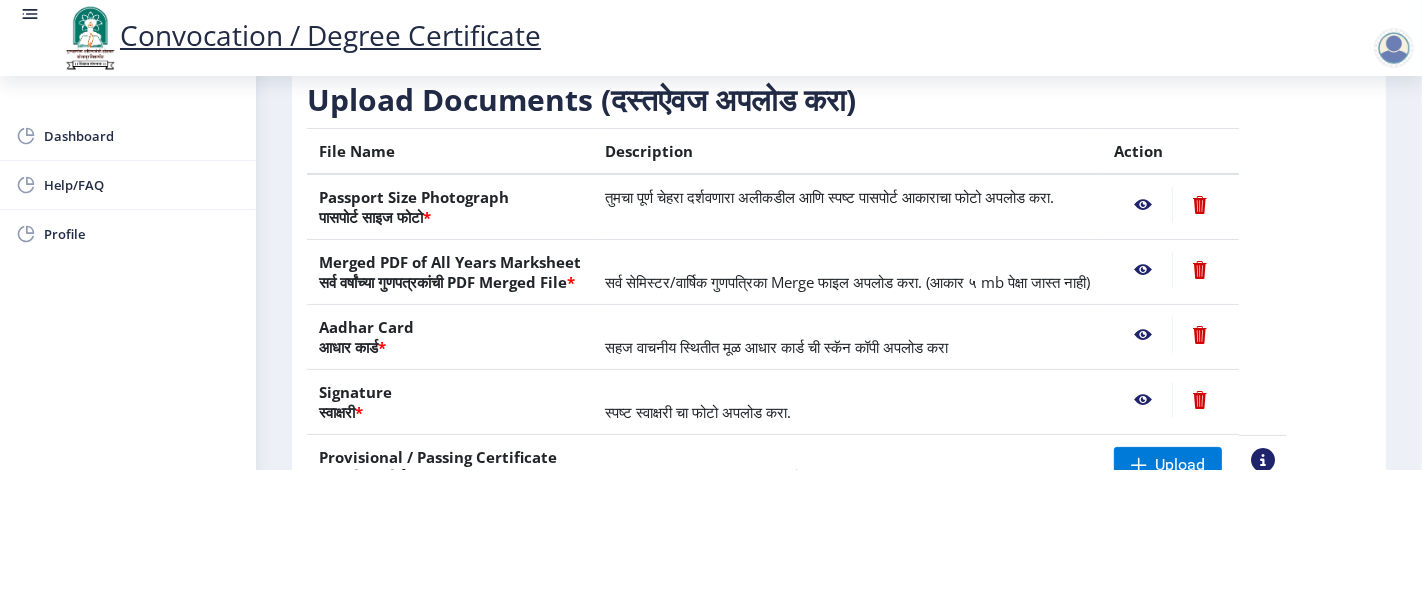 click 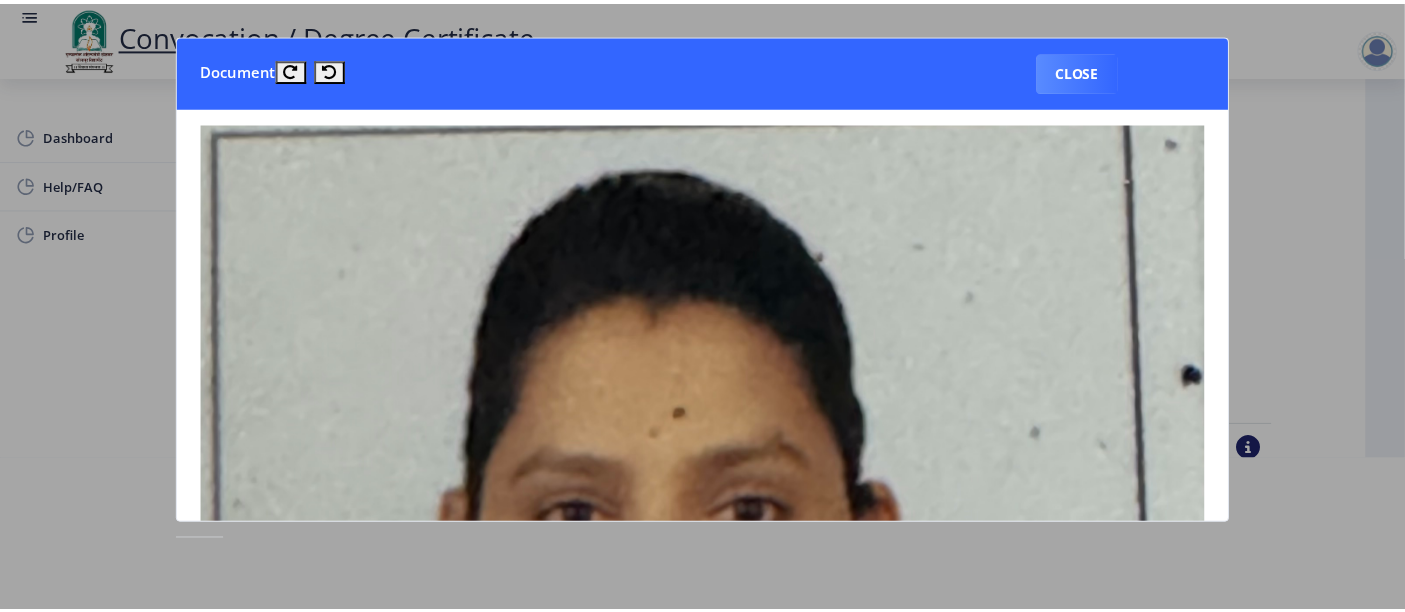 scroll, scrollTop: 0, scrollLeft: 0, axis: both 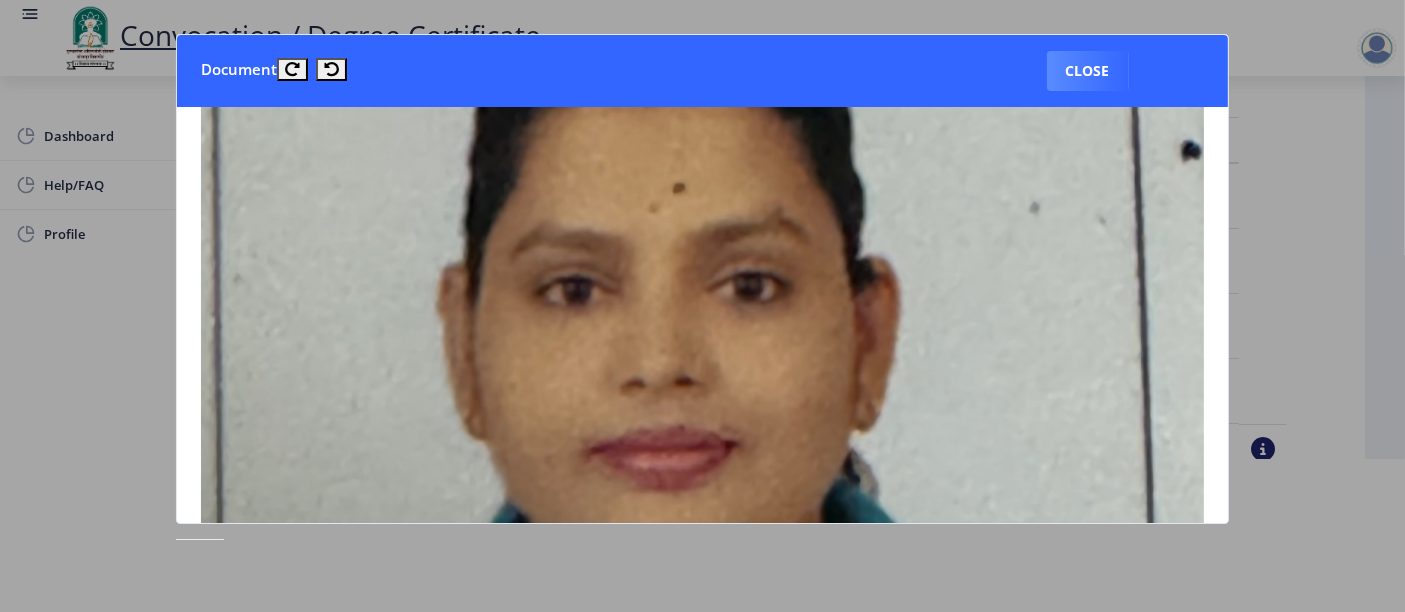 type 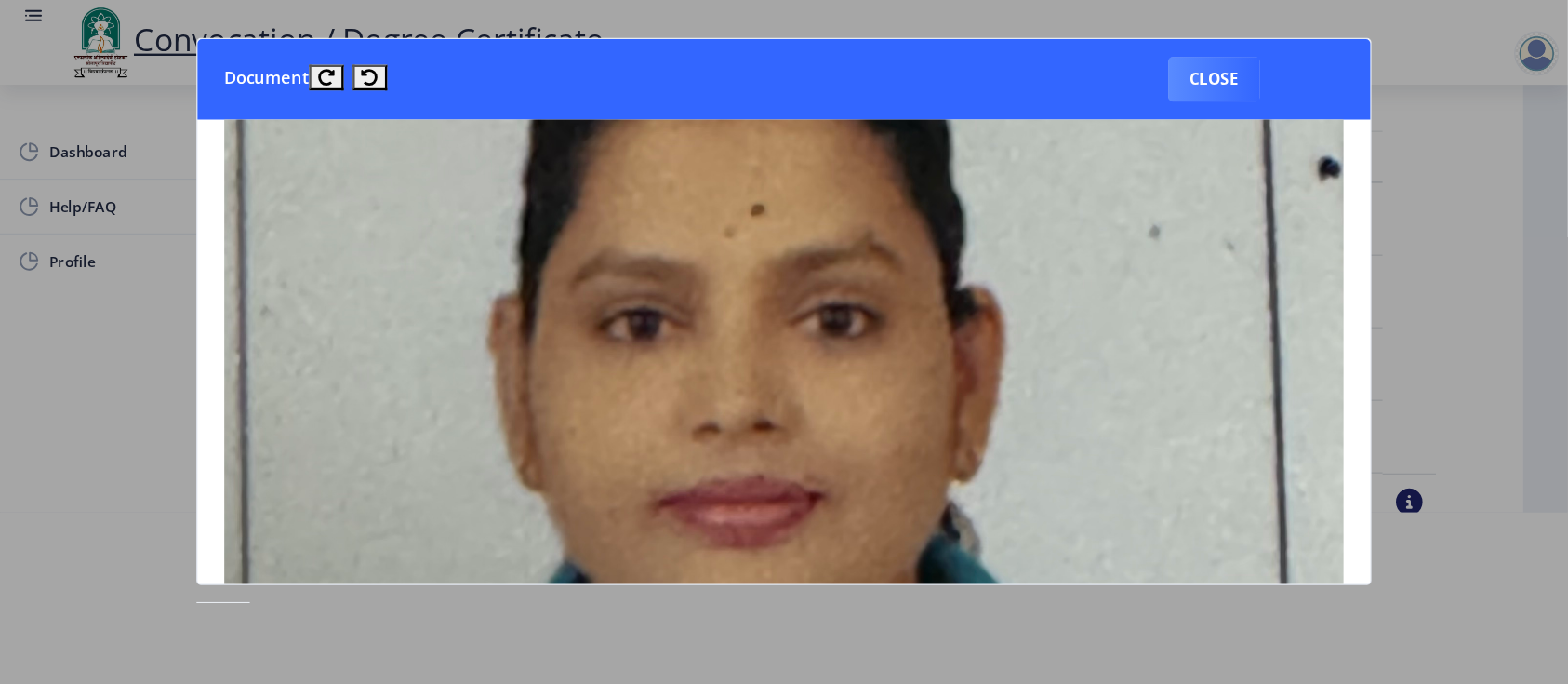 scroll, scrollTop: 141, scrollLeft: 0, axis: vertical 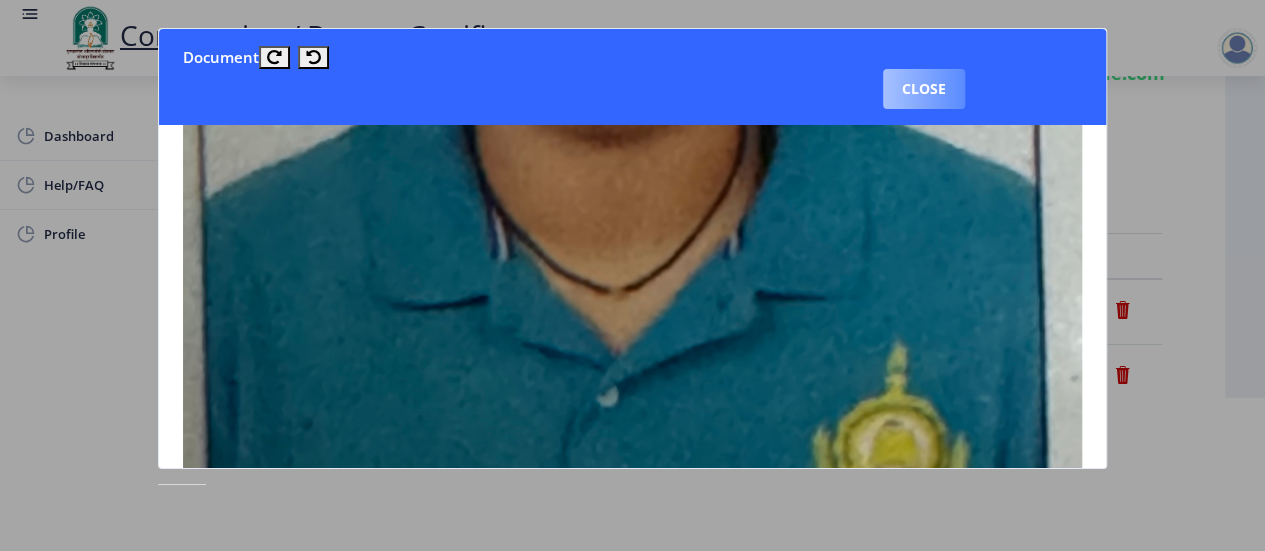 click on "Close" at bounding box center (924, 89) 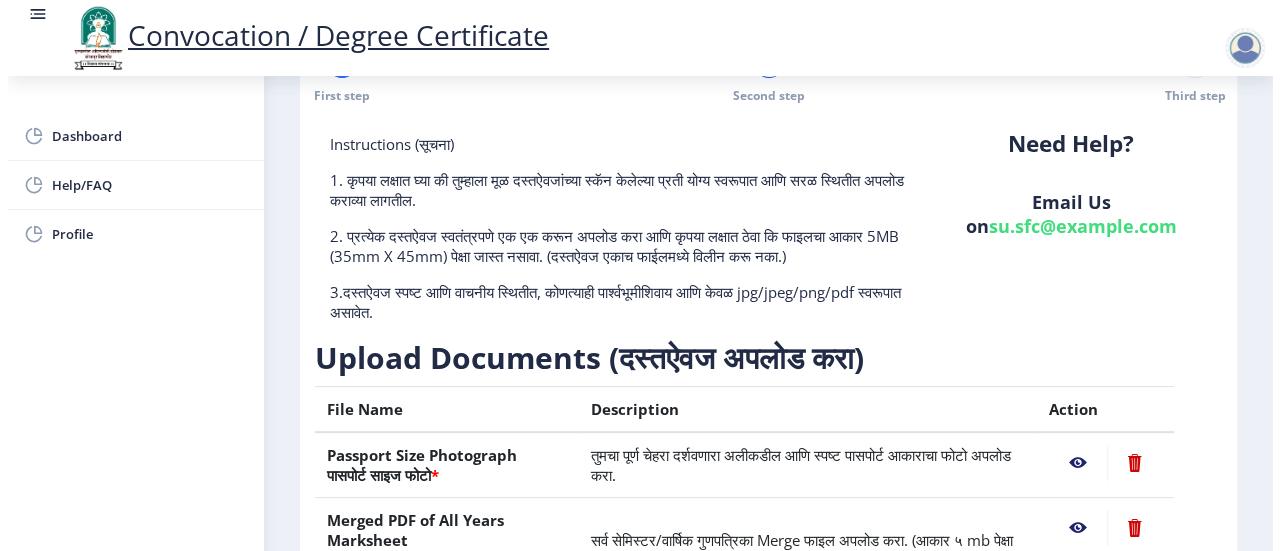 scroll, scrollTop: 152, scrollLeft: 0, axis: vertical 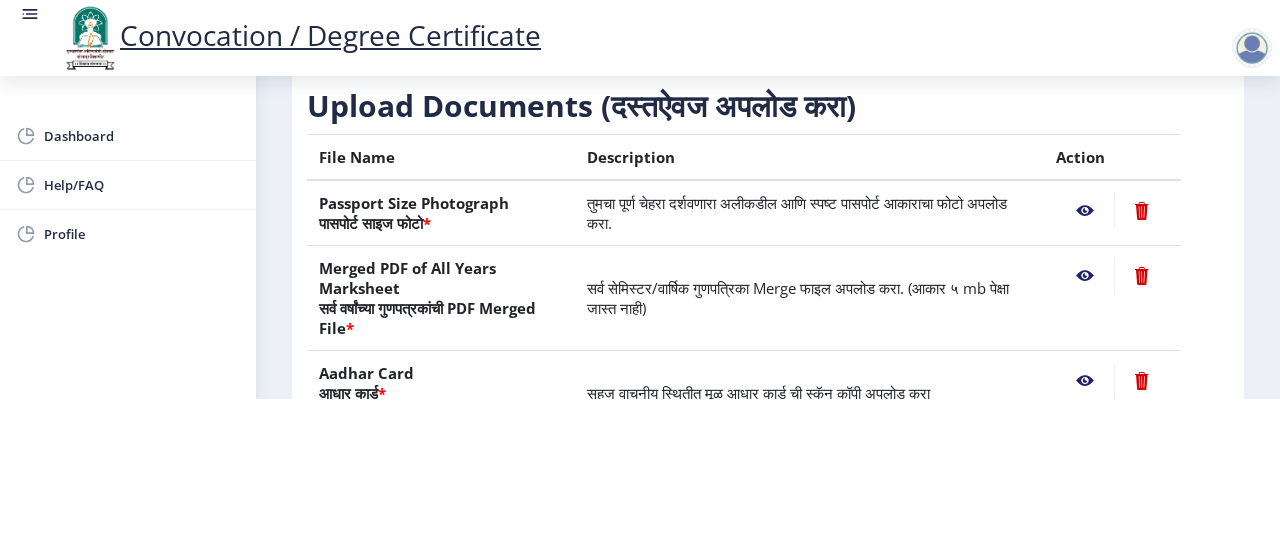 click 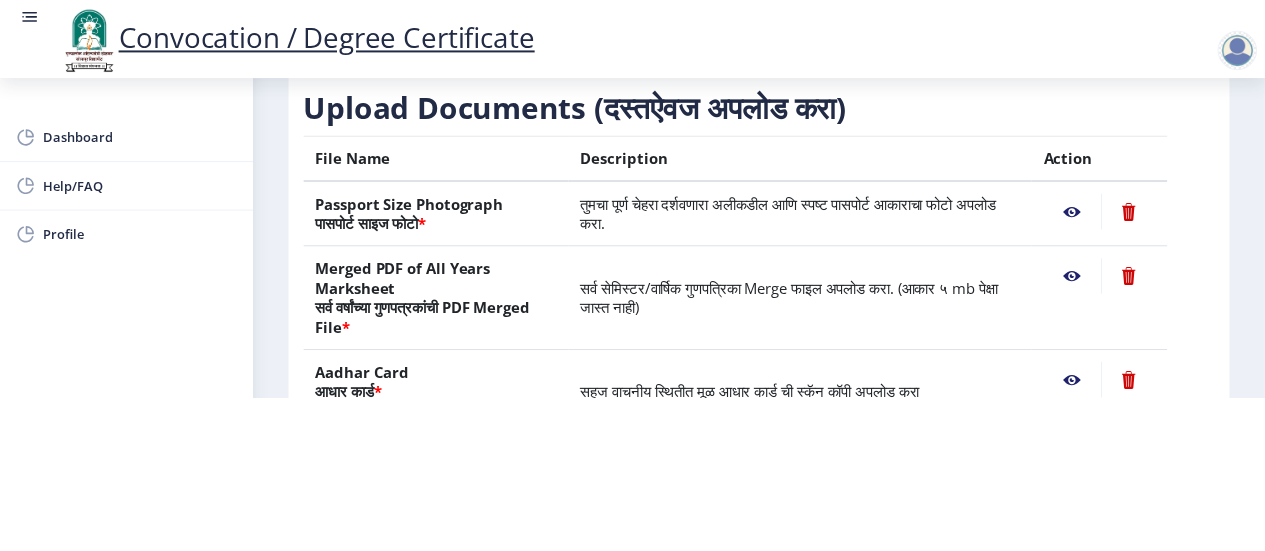 scroll, scrollTop: 0, scrollLeft: 0, axis: both 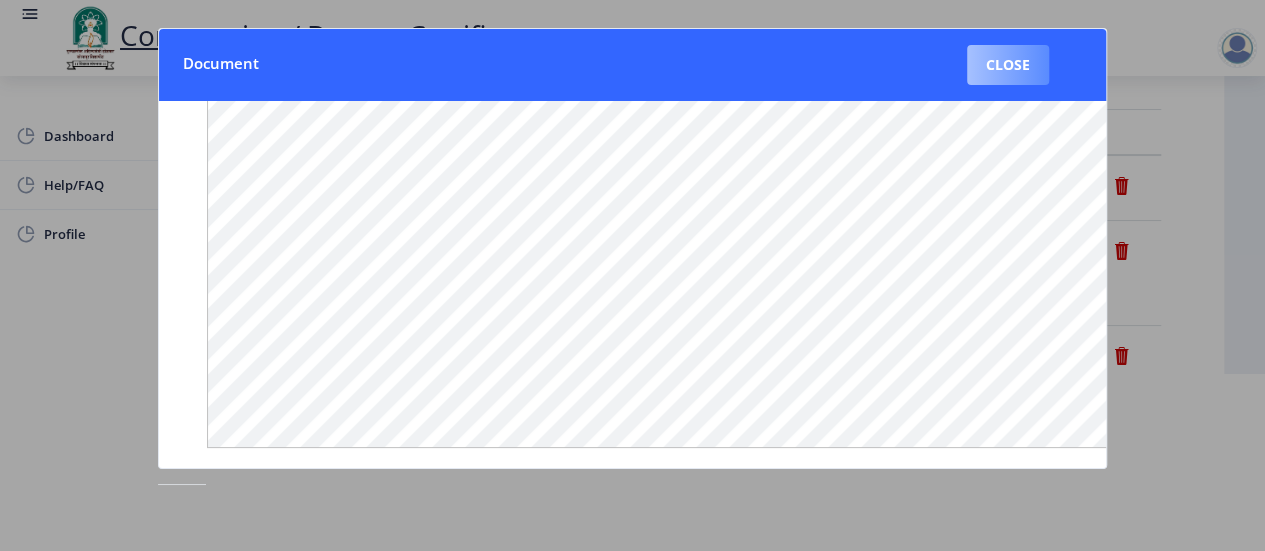 click on "Close" at bounding box center (1008, 65) 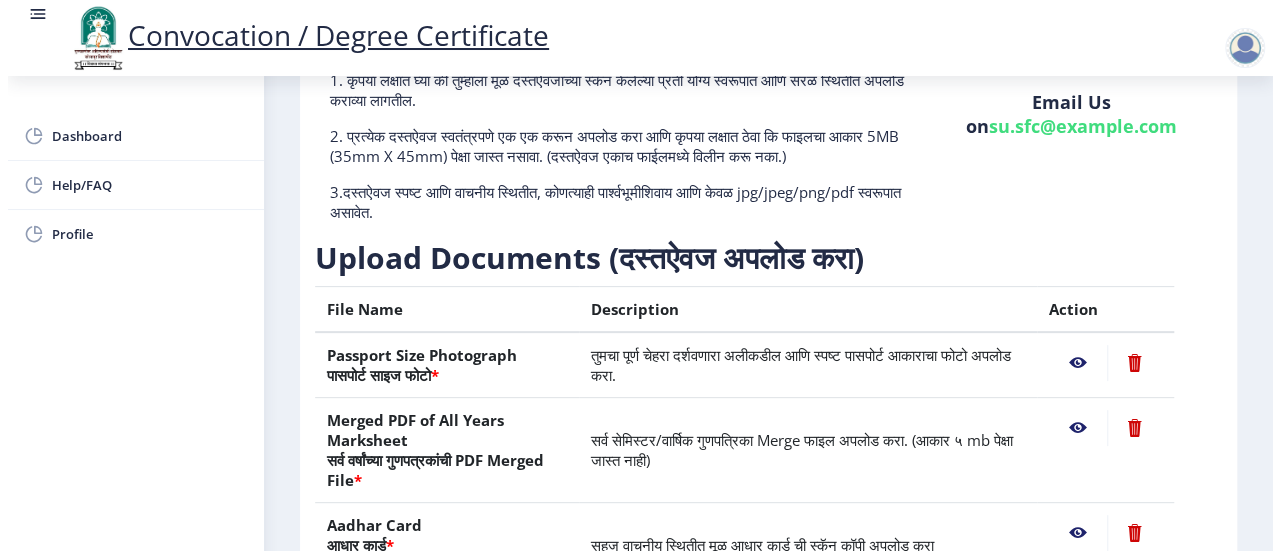 scroll, scrollTop: 176, scrollLeft: 0, axis: vertical 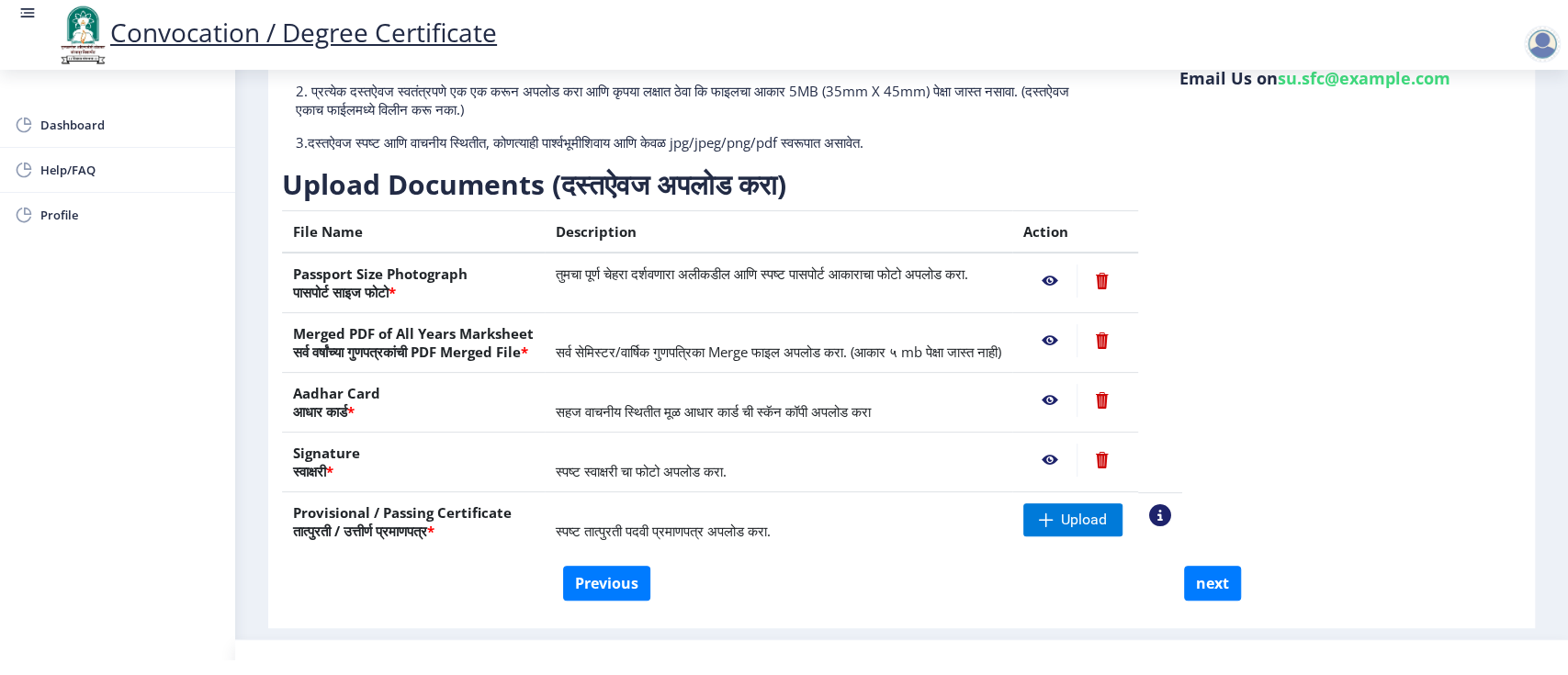 click 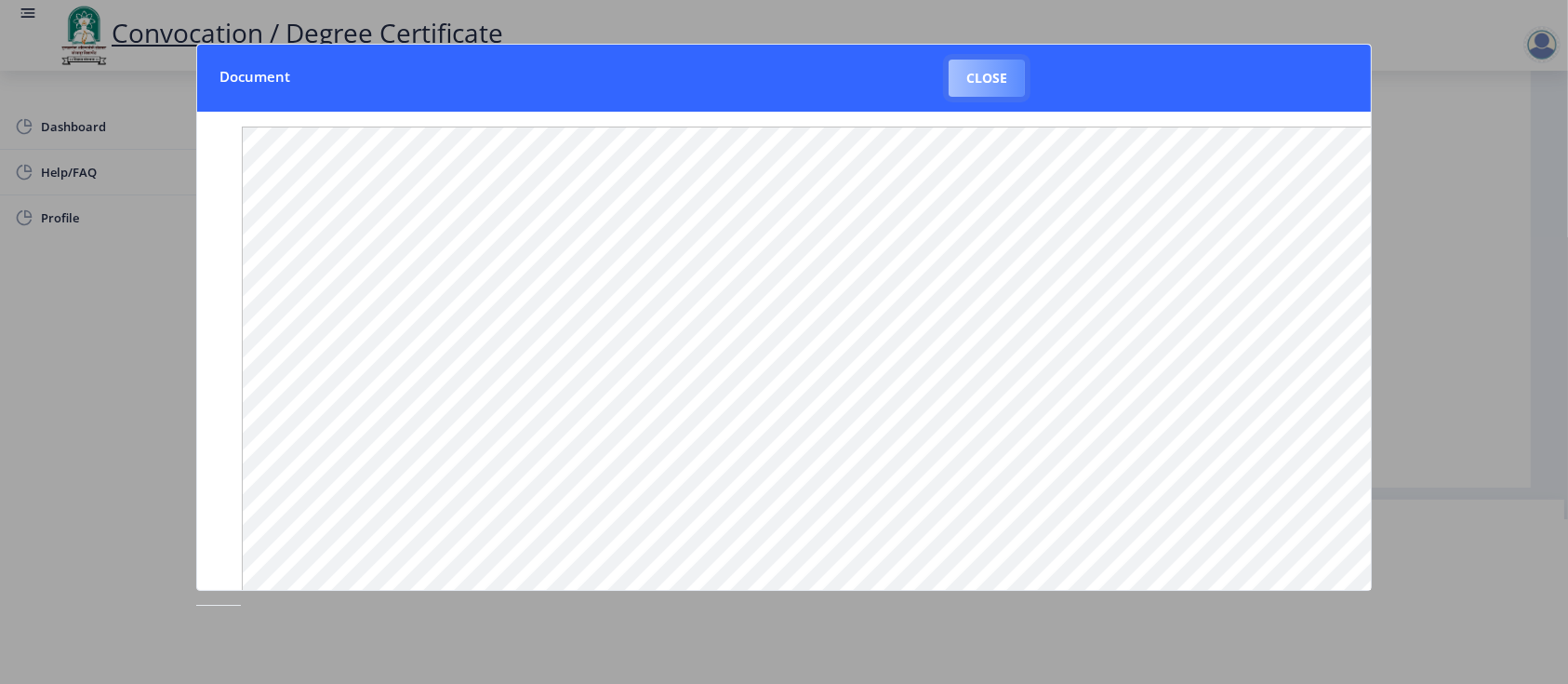 click on "Close" at bounding box center [987, 78] 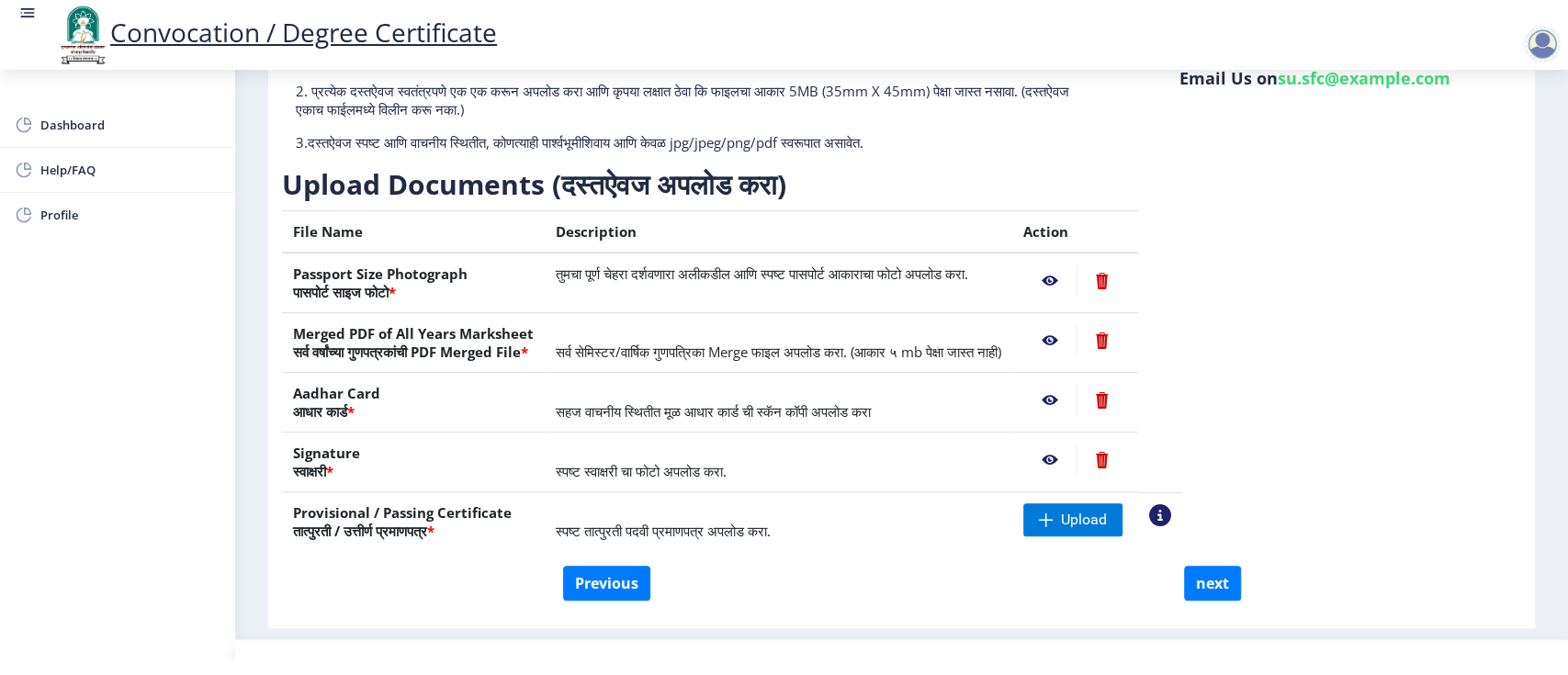 click 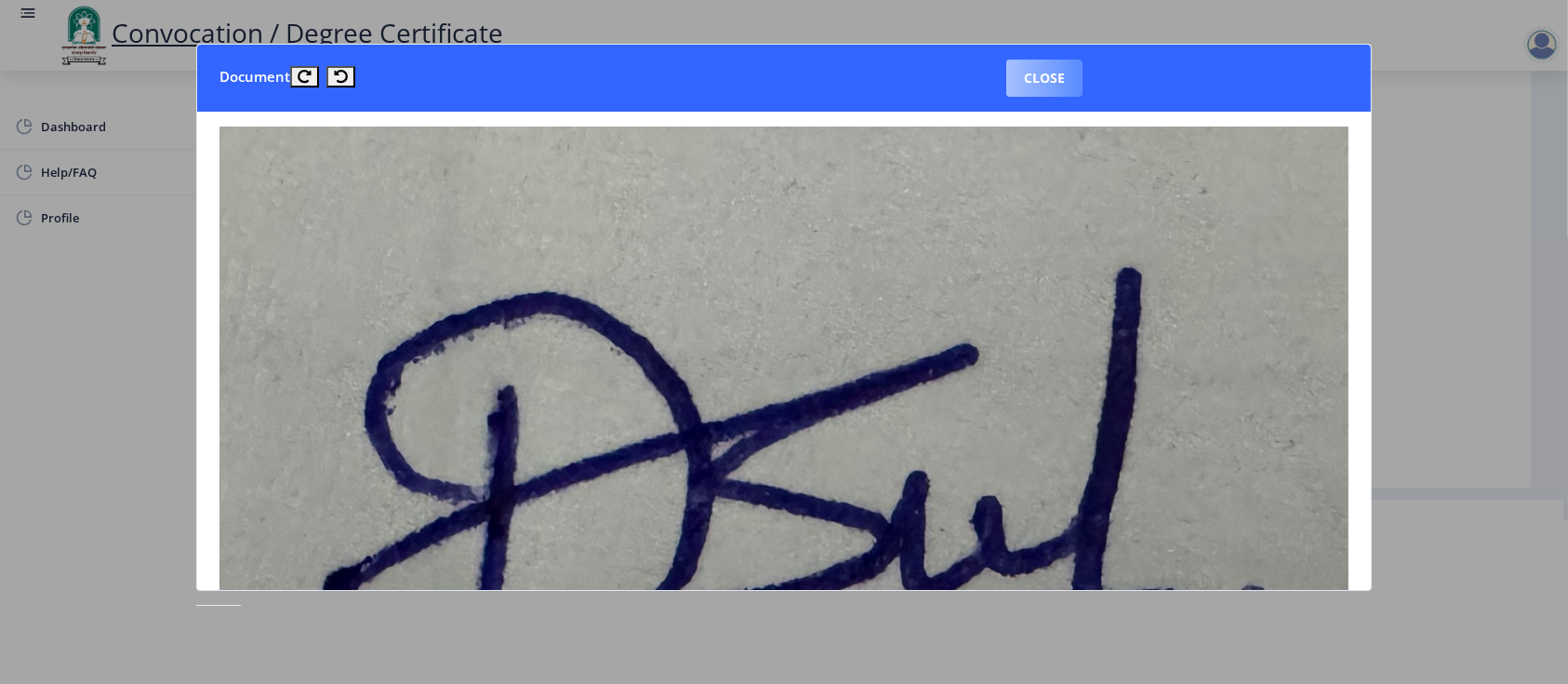 click on "Close" at bounding box center (1044, 78) 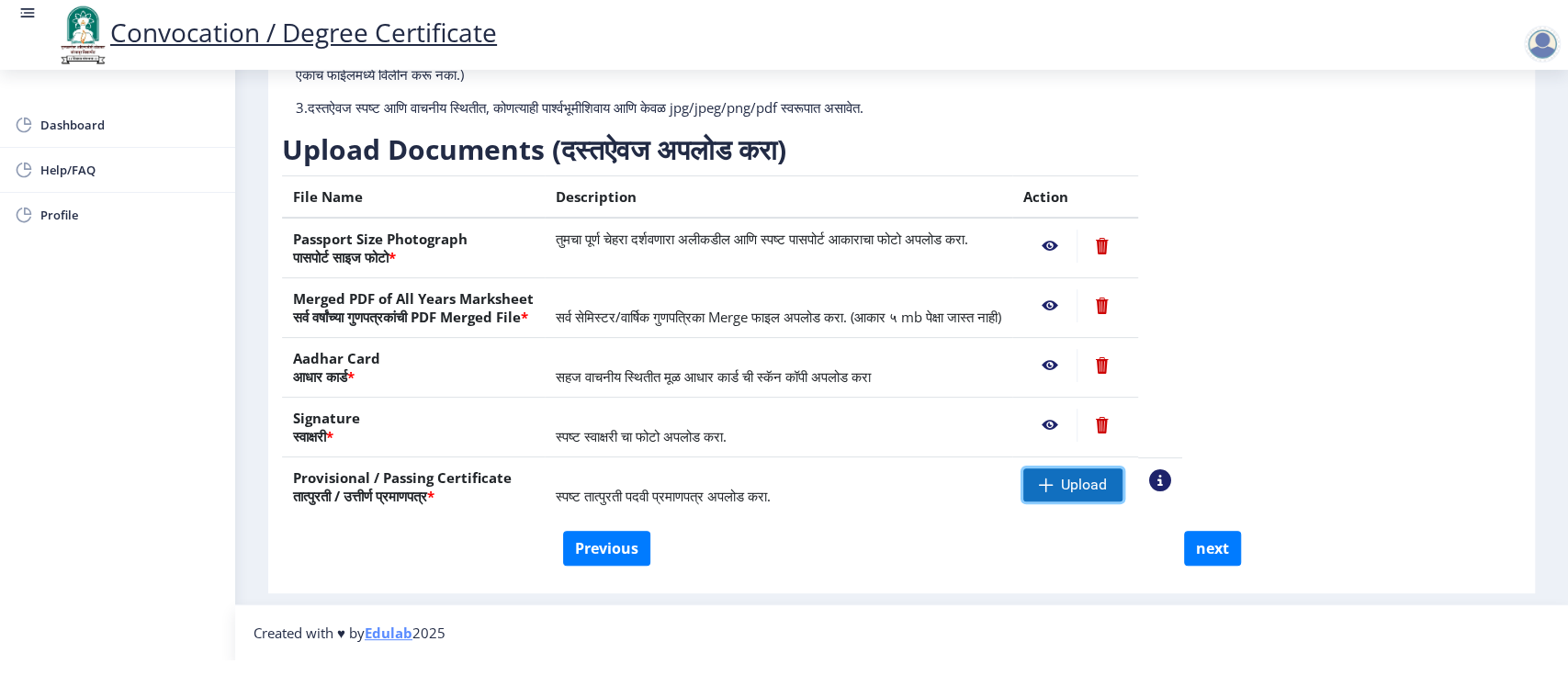 click on "Upload" 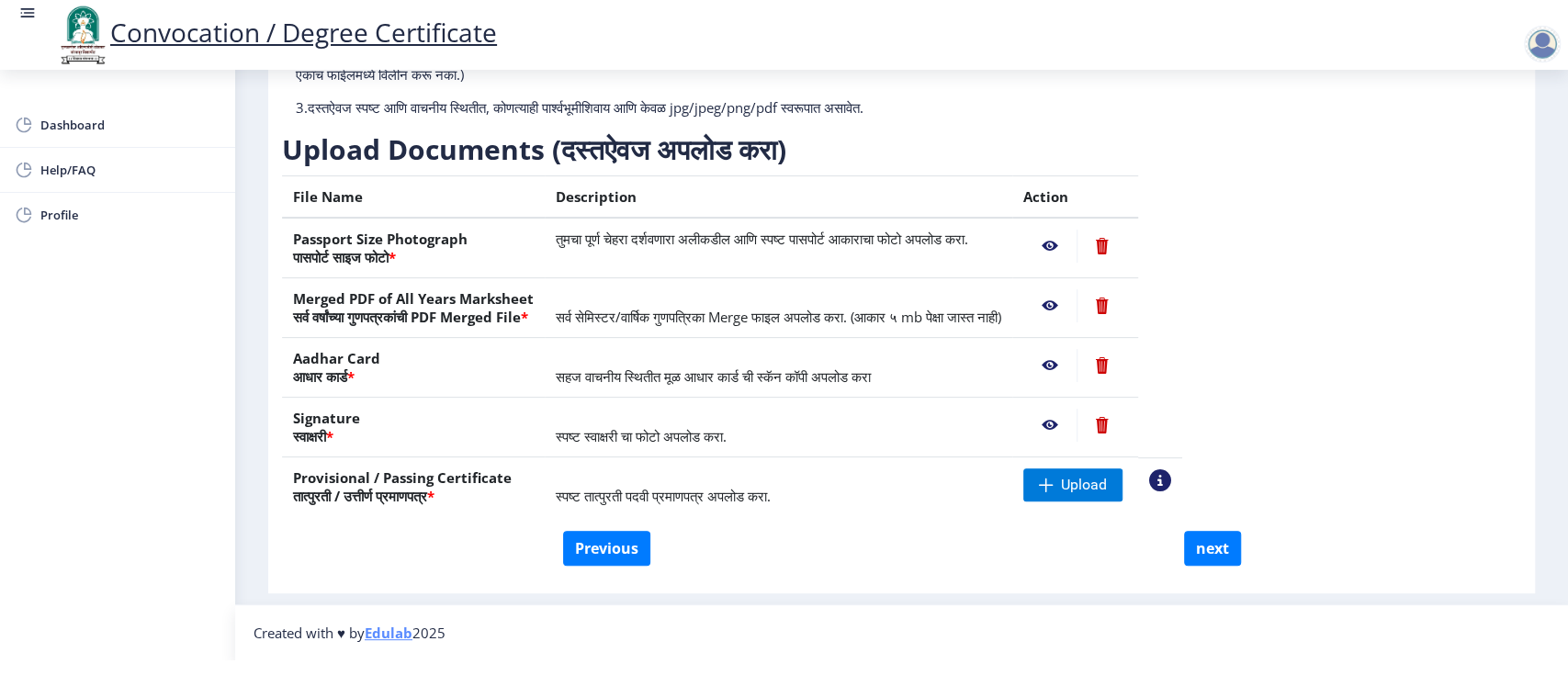 click 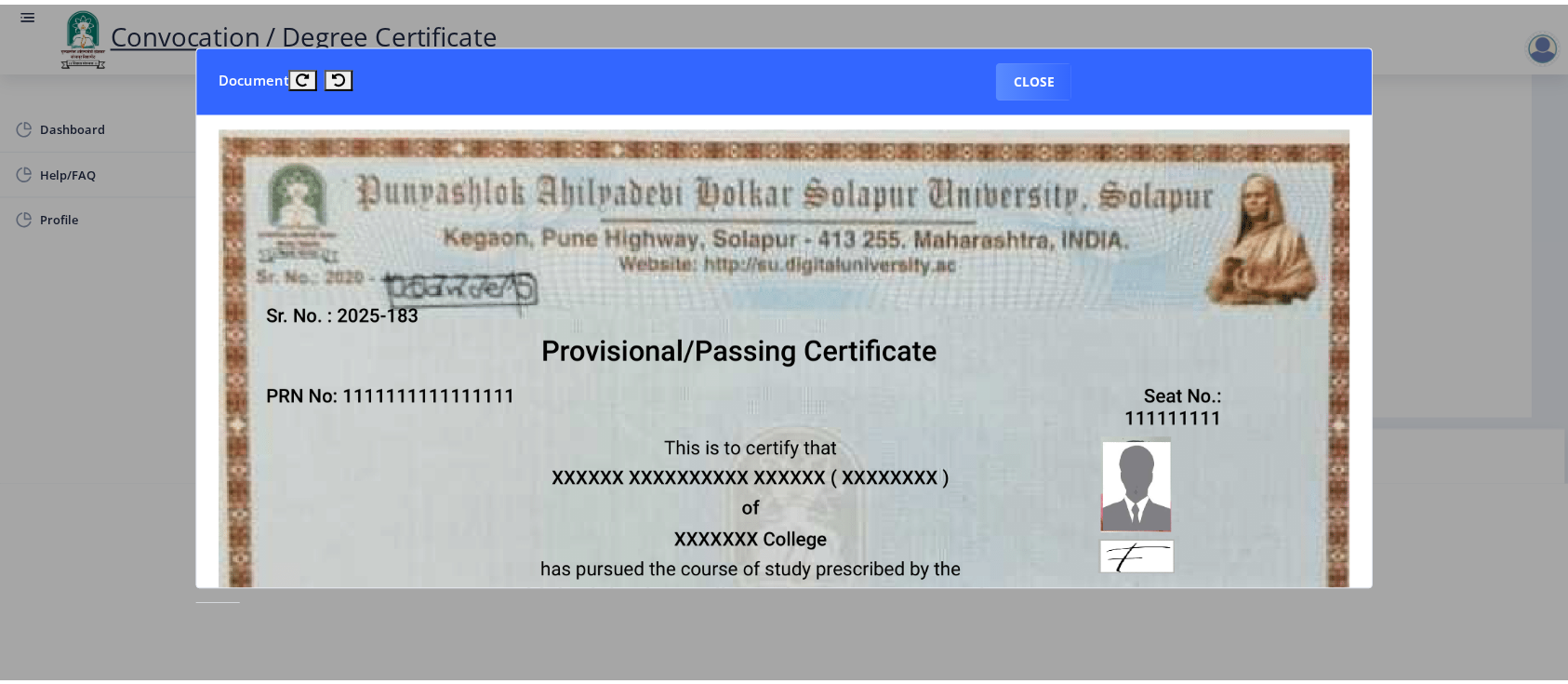 scroll, scrollTop: 0, scrollLeft: 0, axis: both 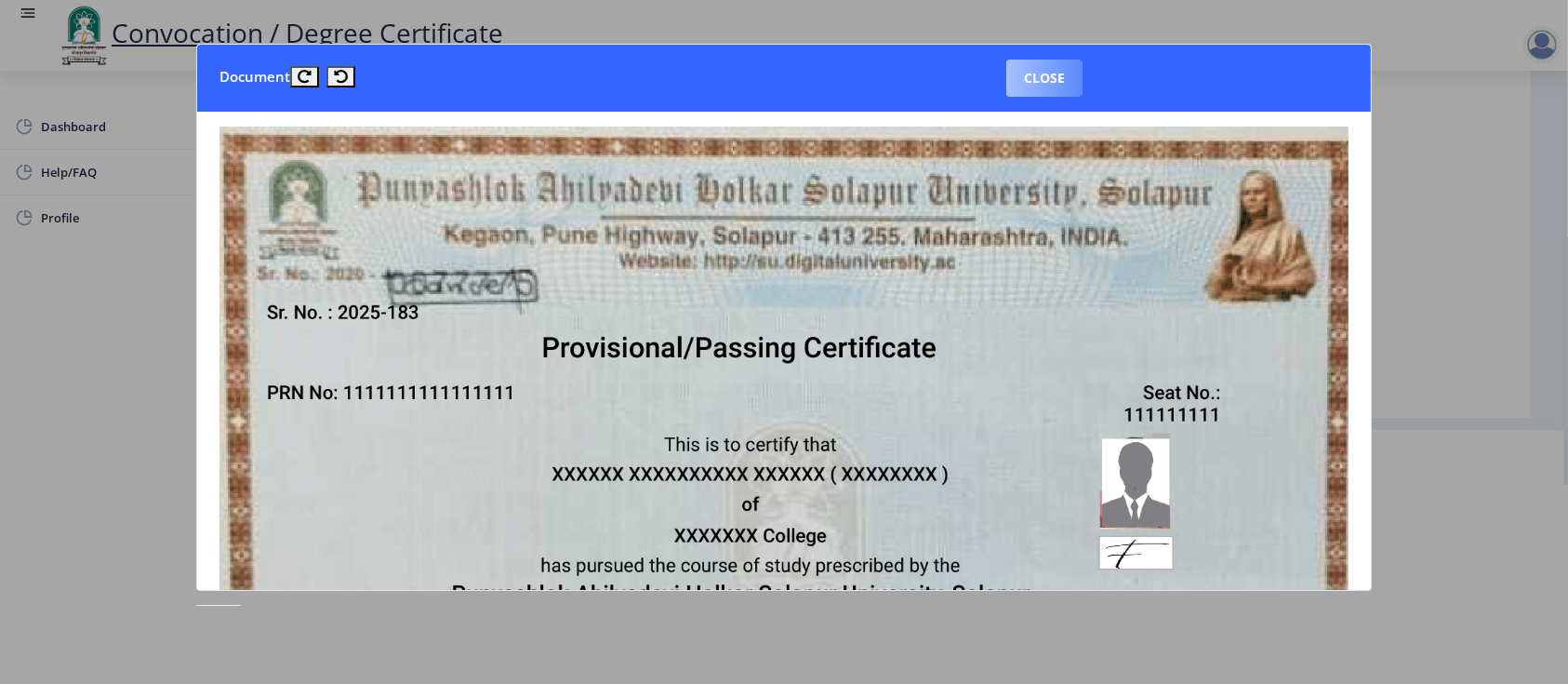 click on "Close" at bounding box center (1044, 78) 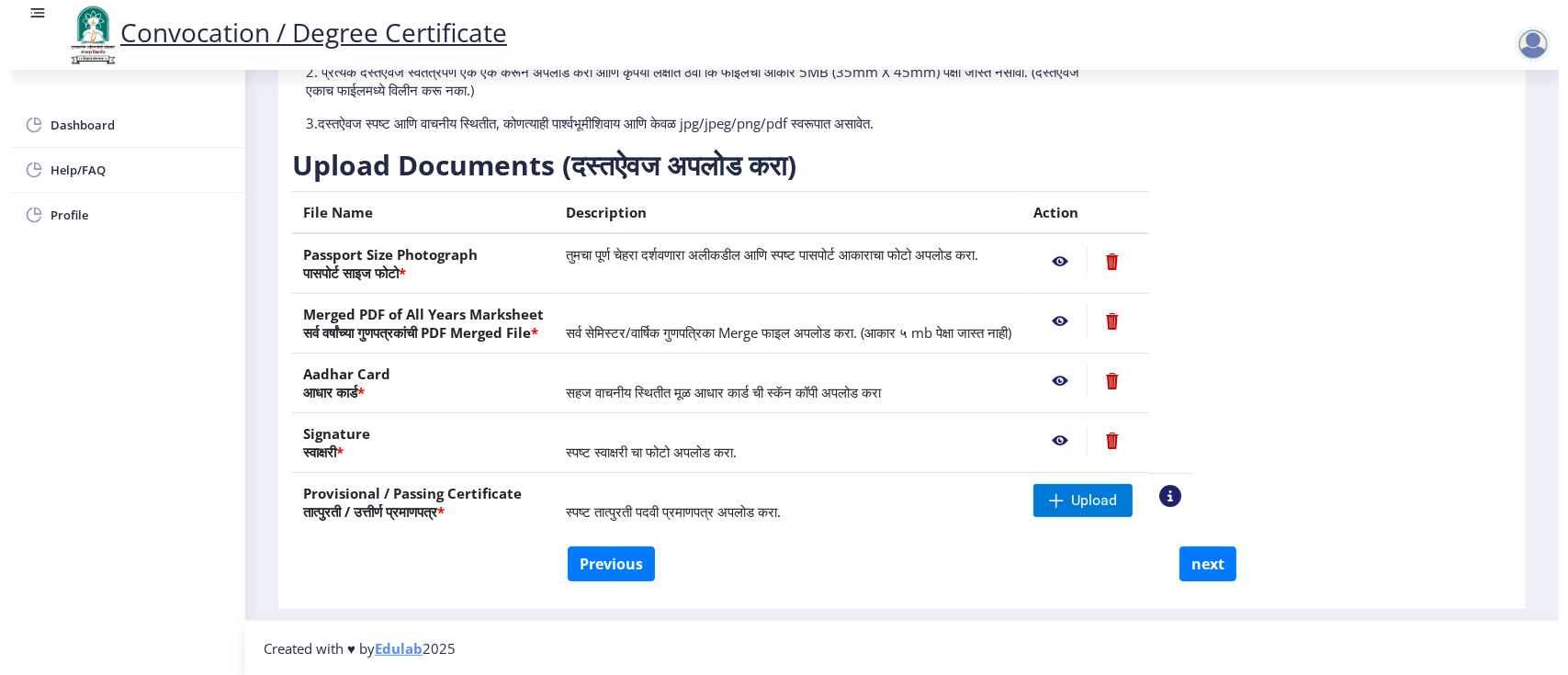 scroll, scrollTop: 16, scrollLeft: 0, axis: vertical 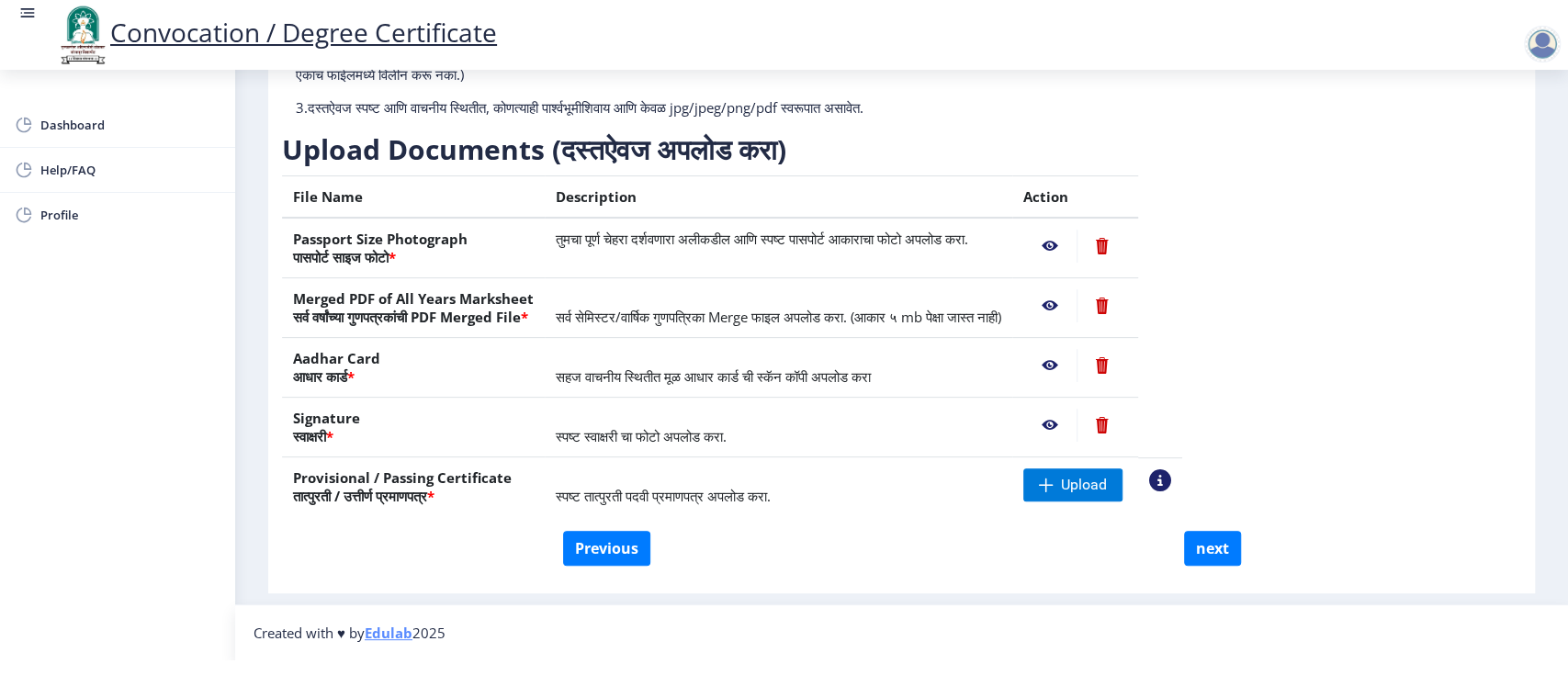 click on "Instructions (सूचना) 1. कृपया लक्षात घ्या की तुम्हाला मूळ दस्तऐवजांच्या स्कॅन केलेल्या प्रती योग्य स्वरूपात आणि सरळ स्थितीत अपलोड कराव्या लागतील.  2. प्रत्येक दस्तऐवज स्वतंत्रपणे एक एक करून अपलोड करा आणि कृपया लक्षात ठेवा कि फाइलचा आकार 5MB (35mm X 45mm) पेक्षा जास्त नसावा. (दस्तऐवज एकाच फाईलमध्ये विलीन करू नका.)  Need Help? Email Us on   su.sfc@example.com  Upload Documents (दस्तऐवज अपलोड करा)  File Name Description Action Passport Size Photograph  पासपोर्ट साइज फोटो  * * Aadhar Card  * * *" 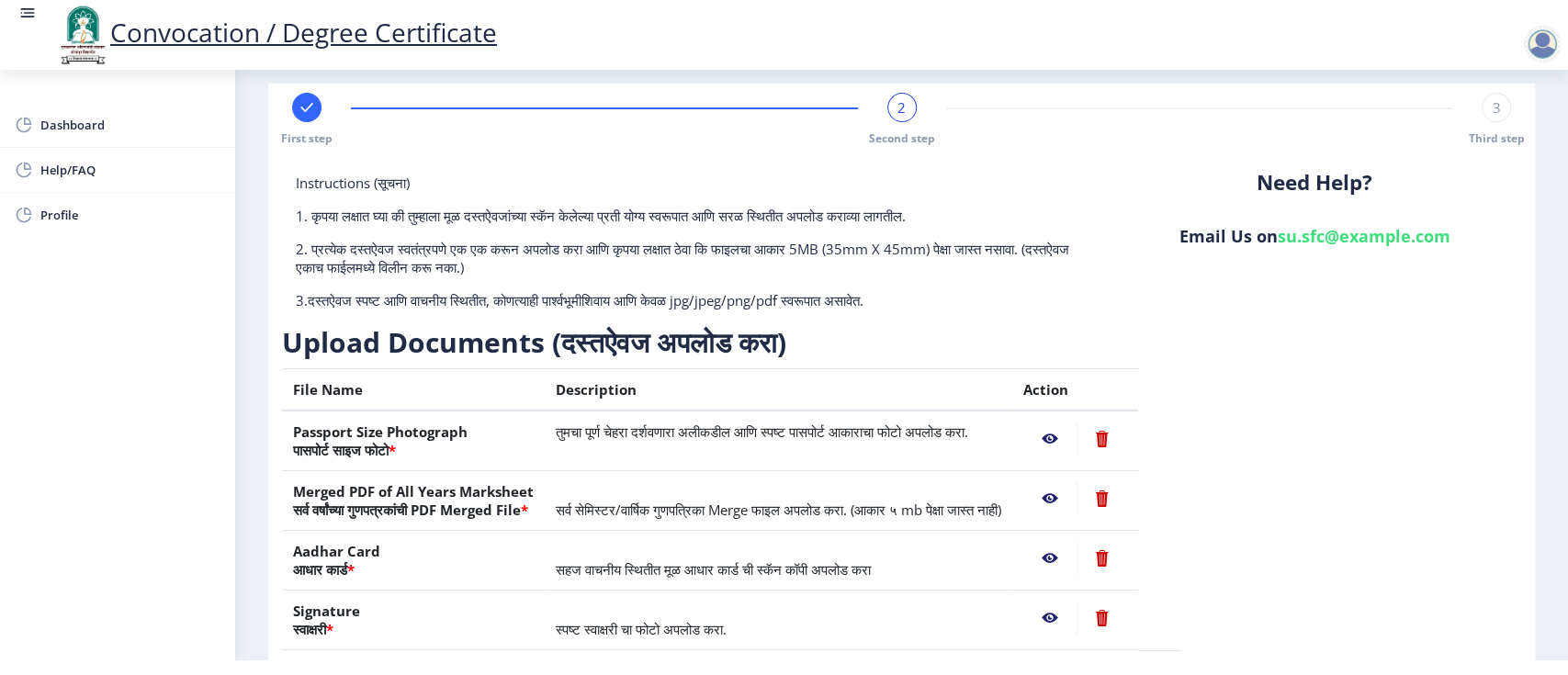 scroll, scrollTop: 0, scrollLeft: 0, axis: both 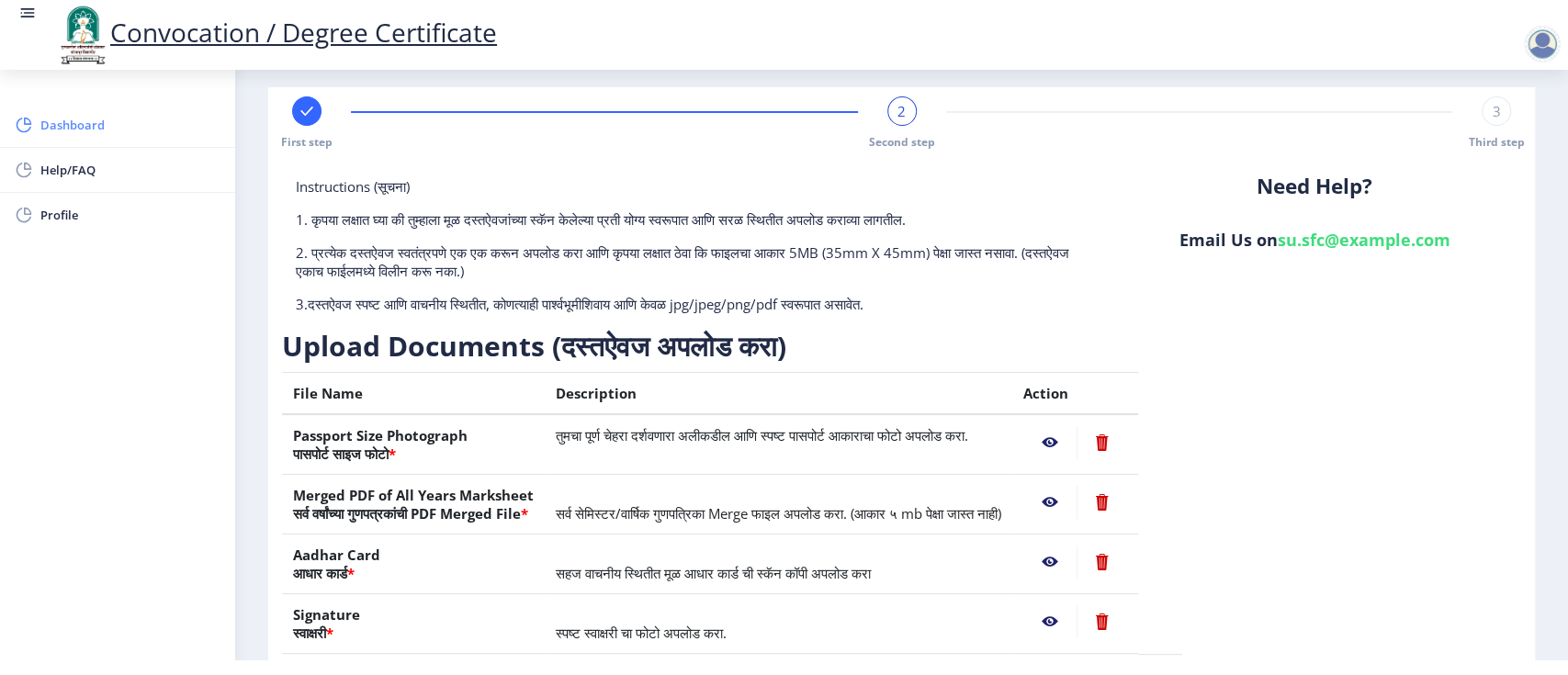 drag, startPoint x: 95, startPoint y: 114, endPoint x: 109, endPoint y: 115, distance: 14.03567 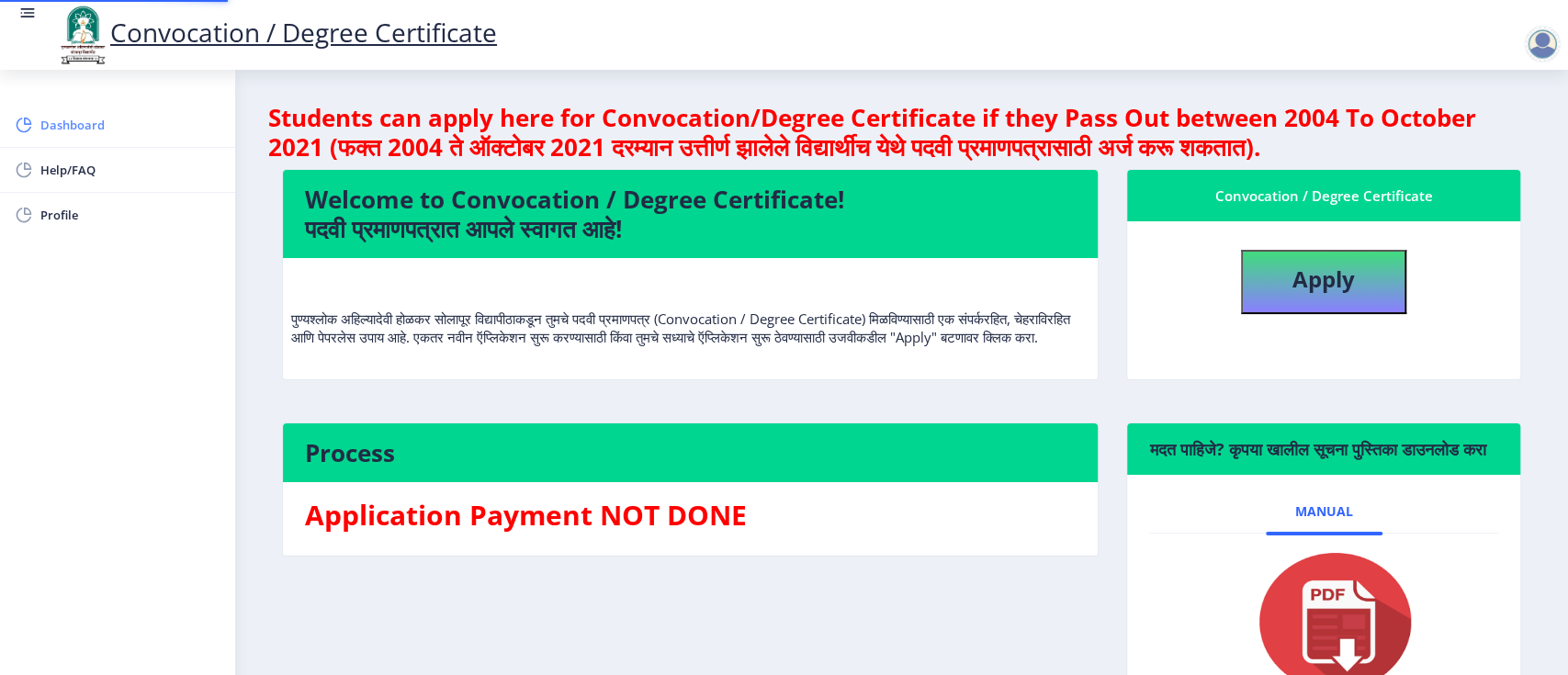 scroll, scrollTop: 0, scrollLeft: 0, axis: both 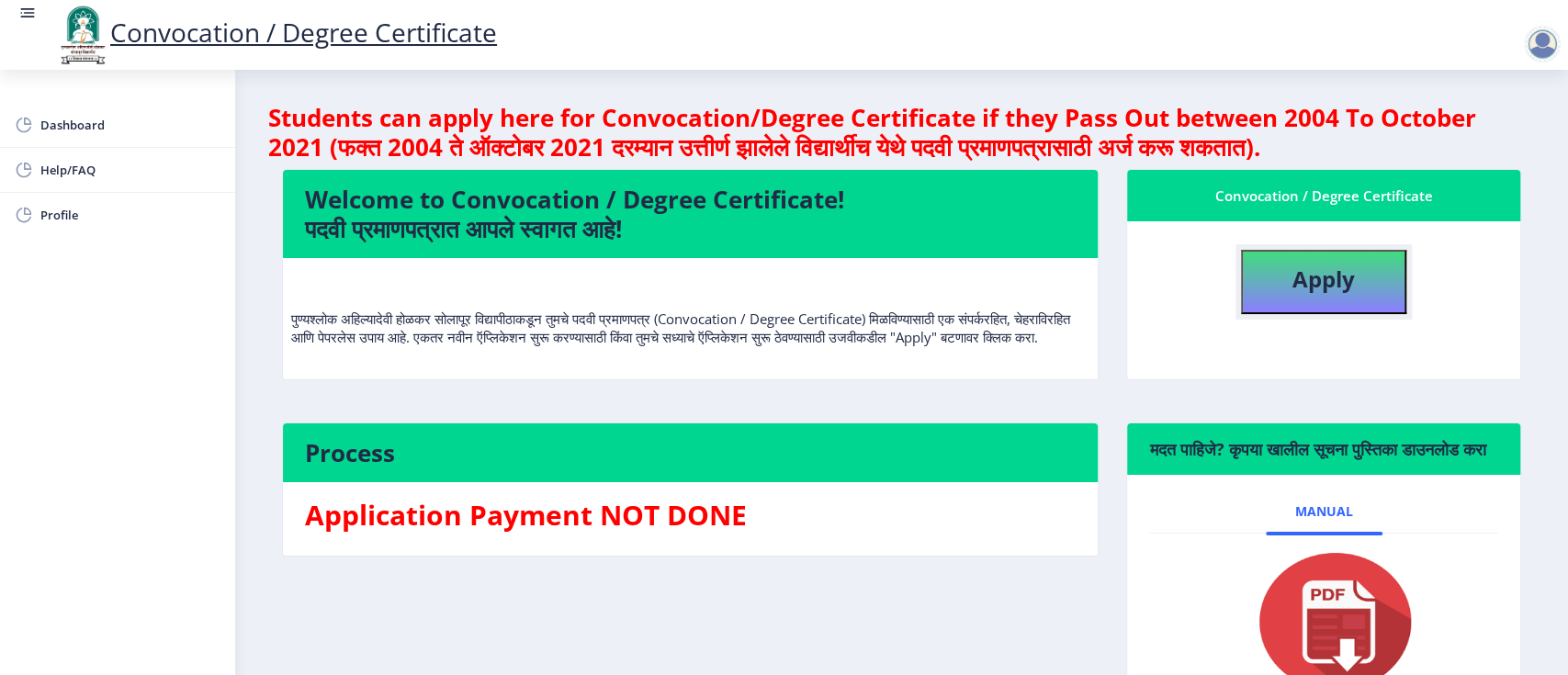 click on "Apply" 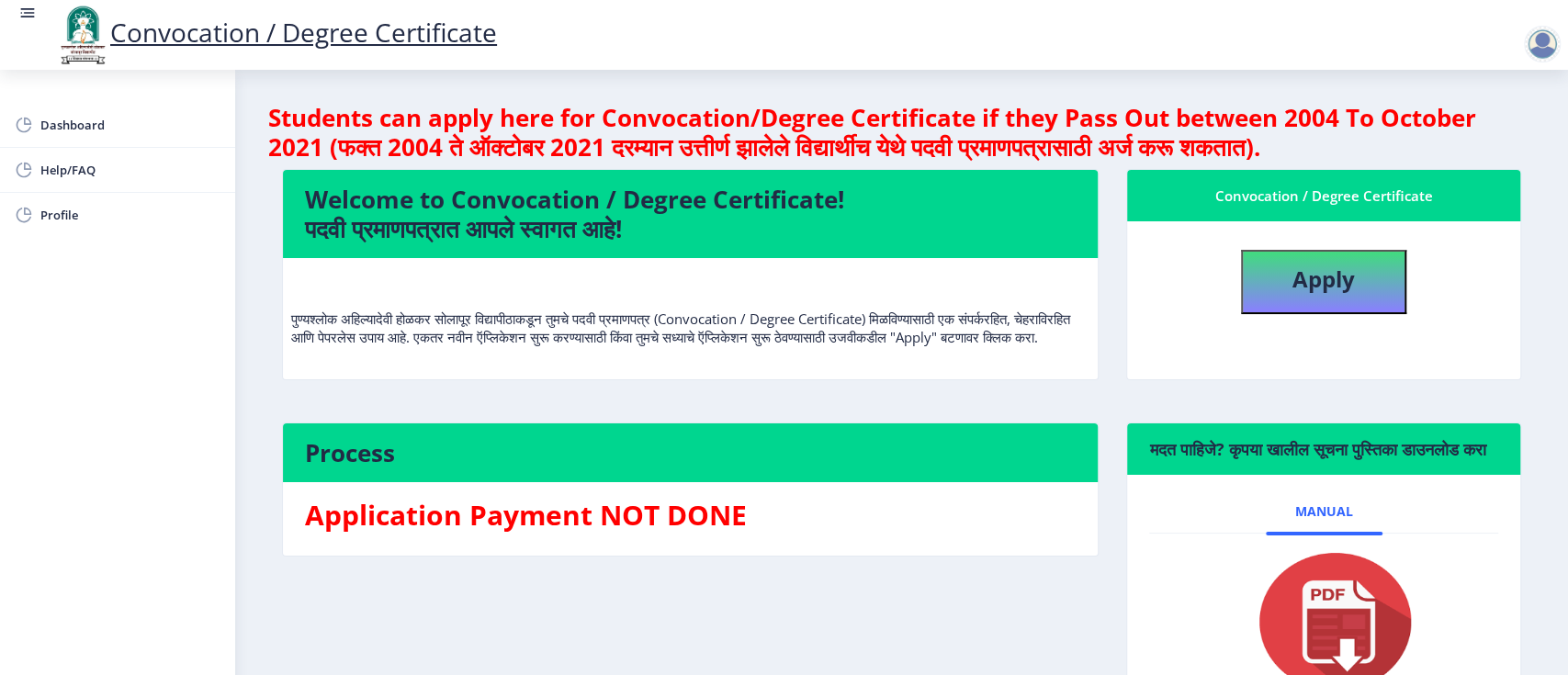 select 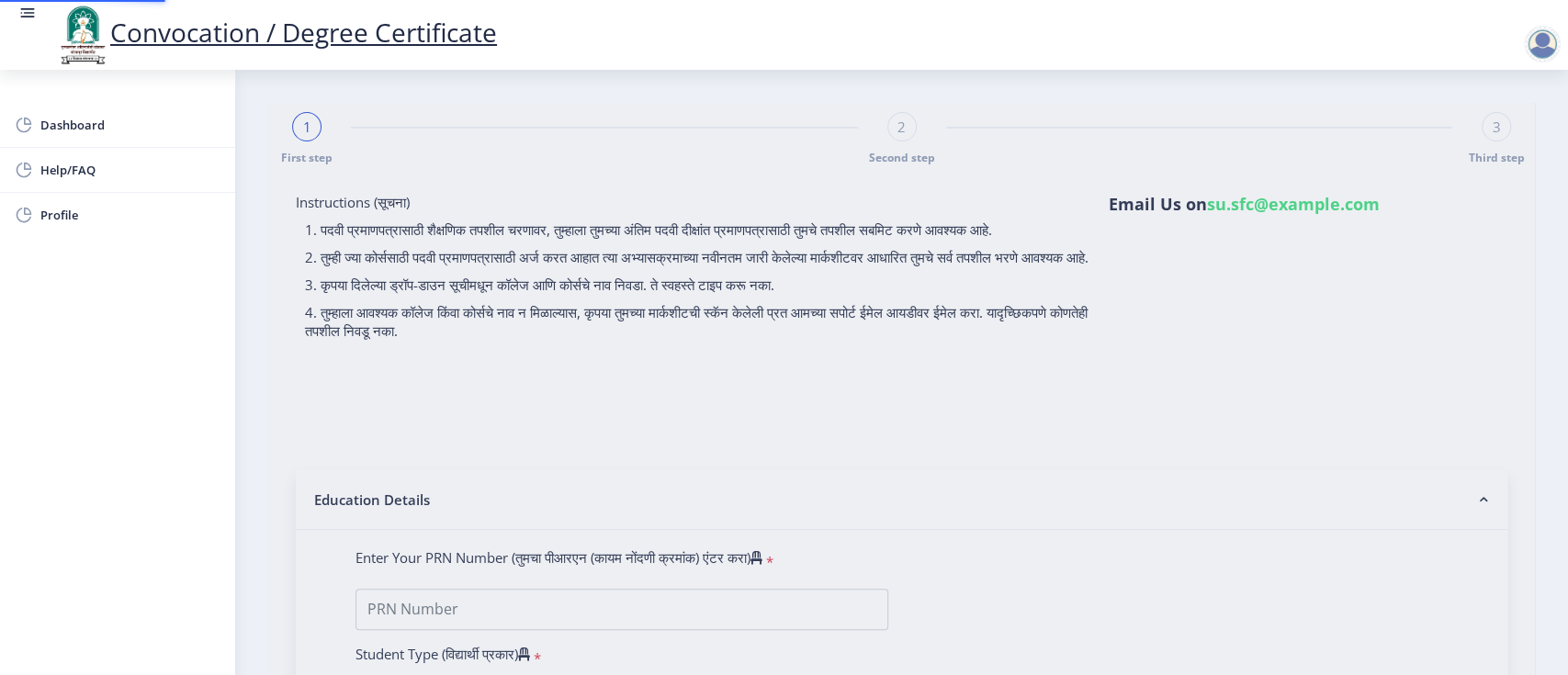 type on "2011032500056693" 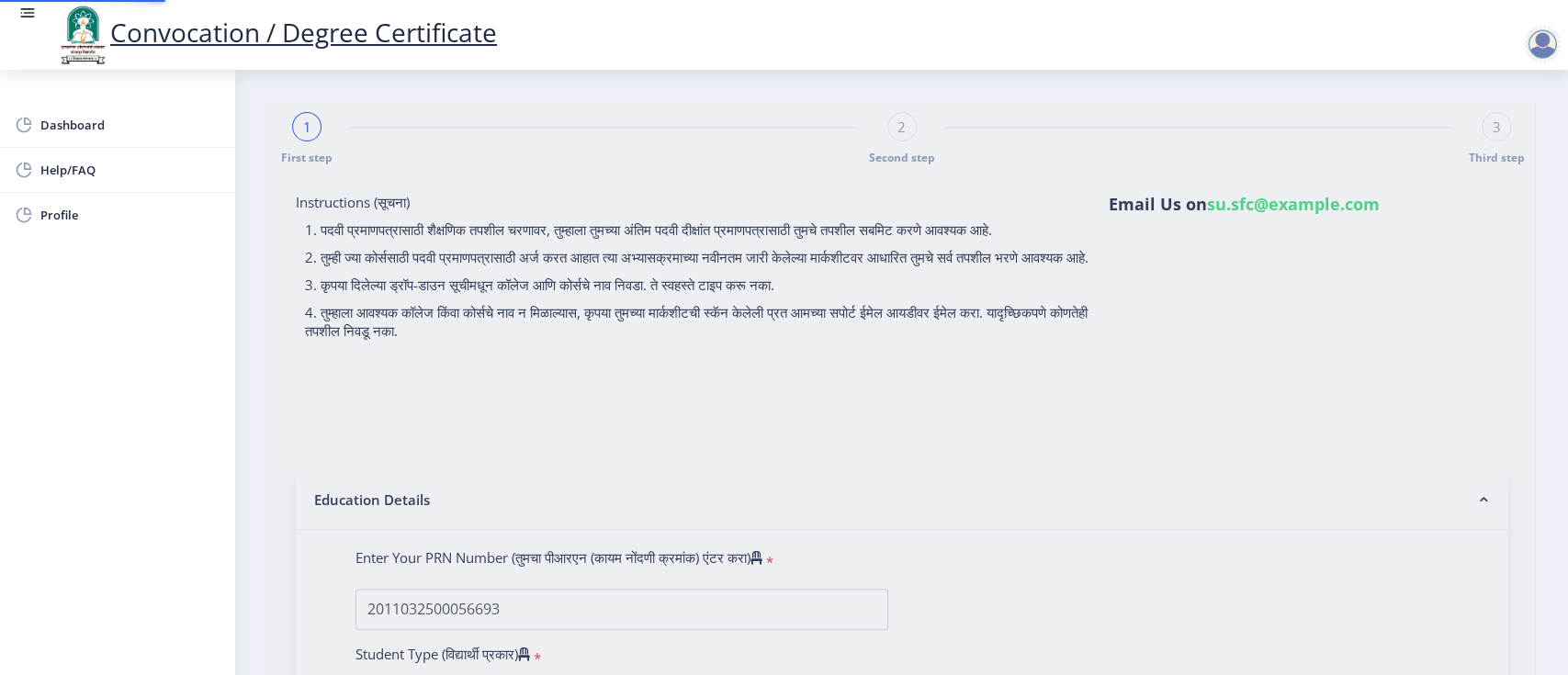 select on "March" 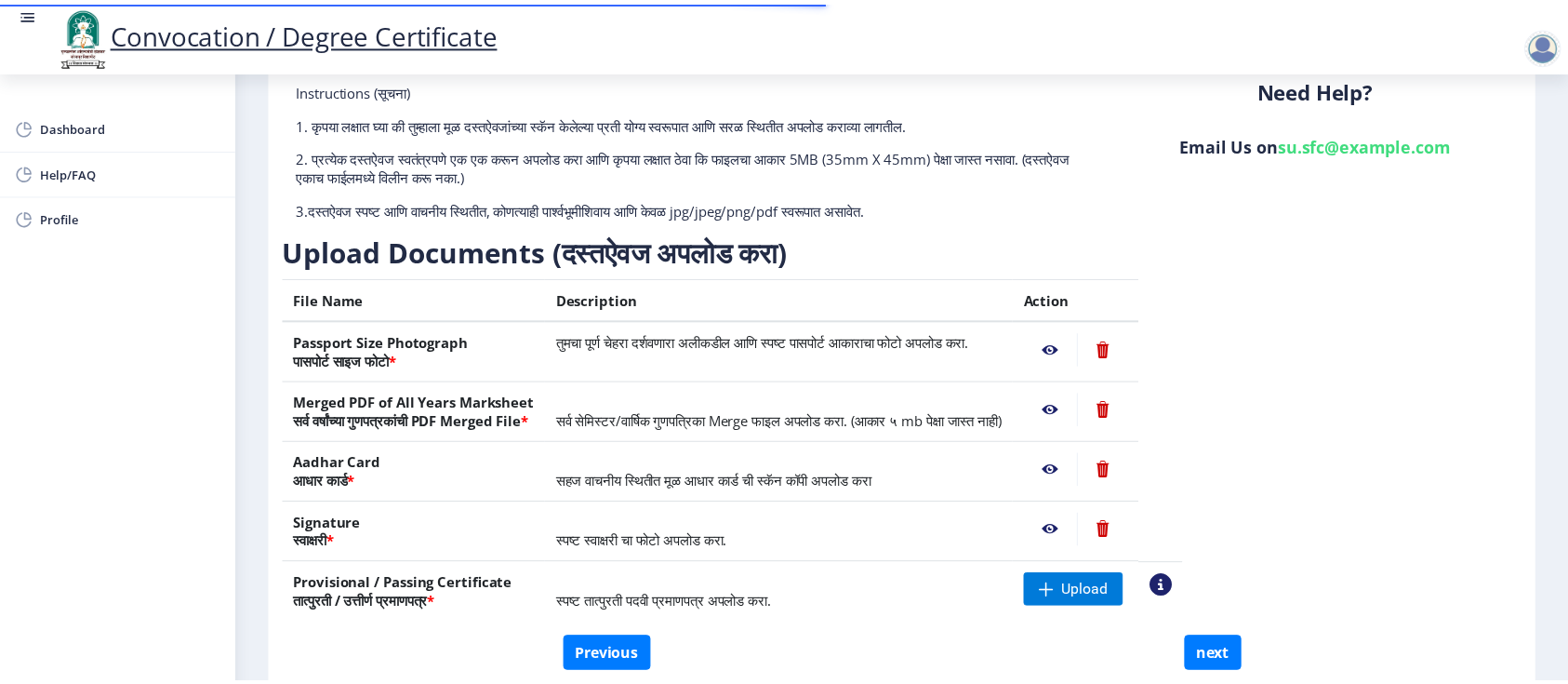 scroll, scrollTop: 199, scrollLeft: 0, axis: vertical 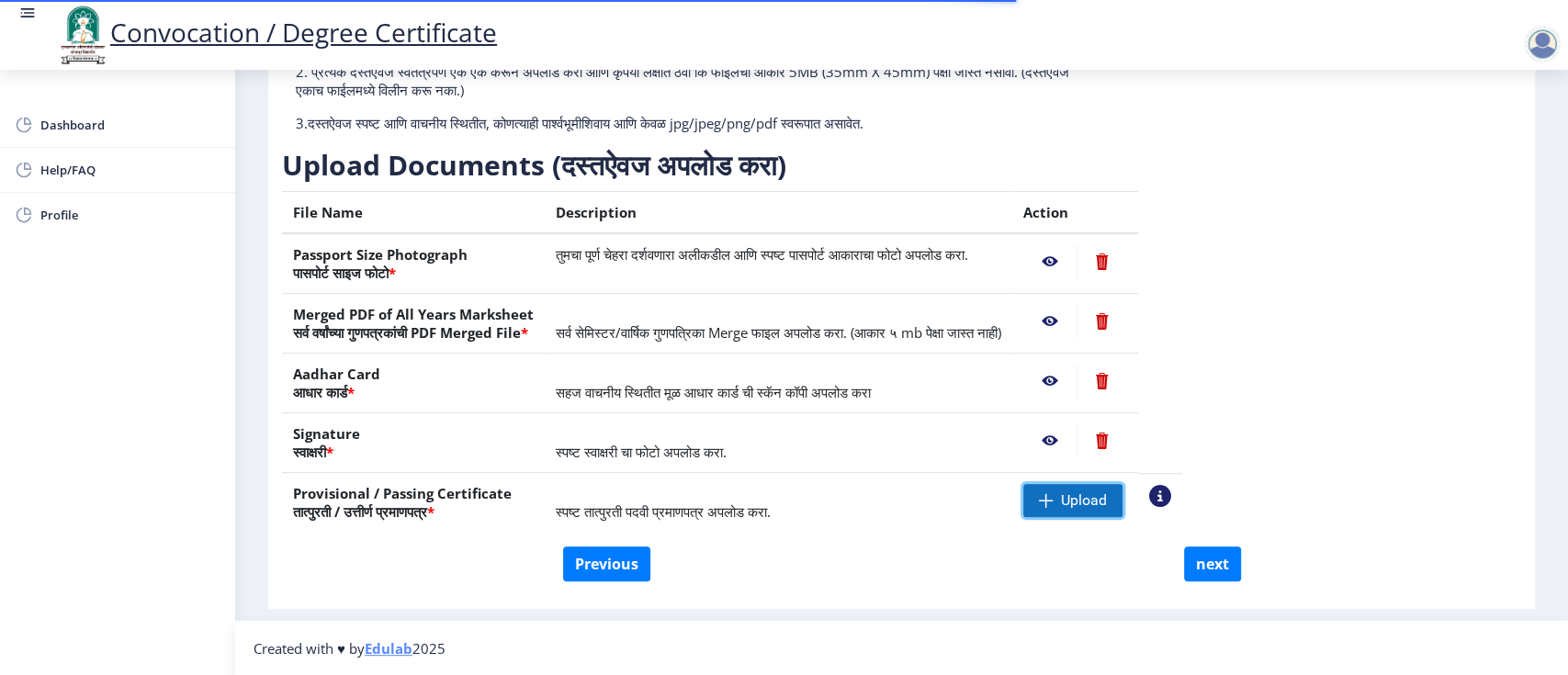click on "Upload" 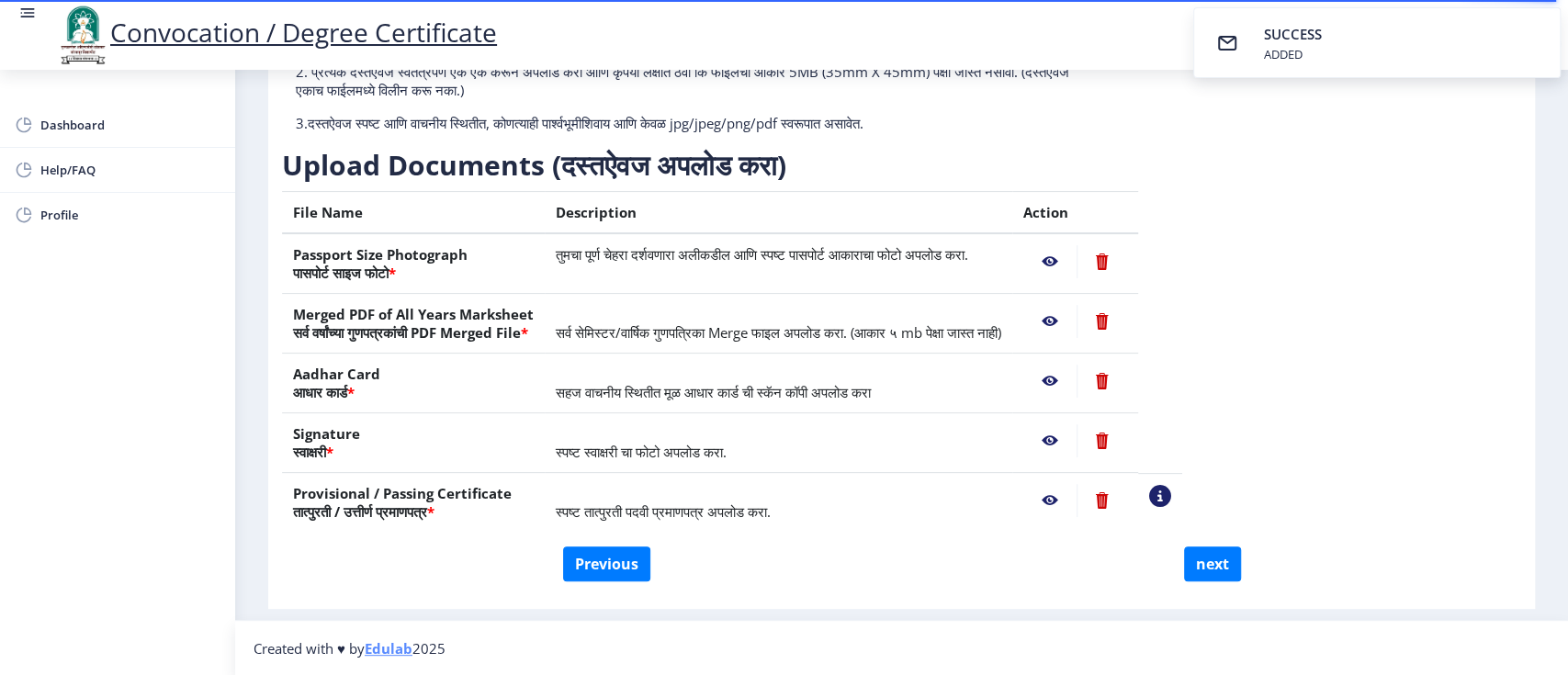 click 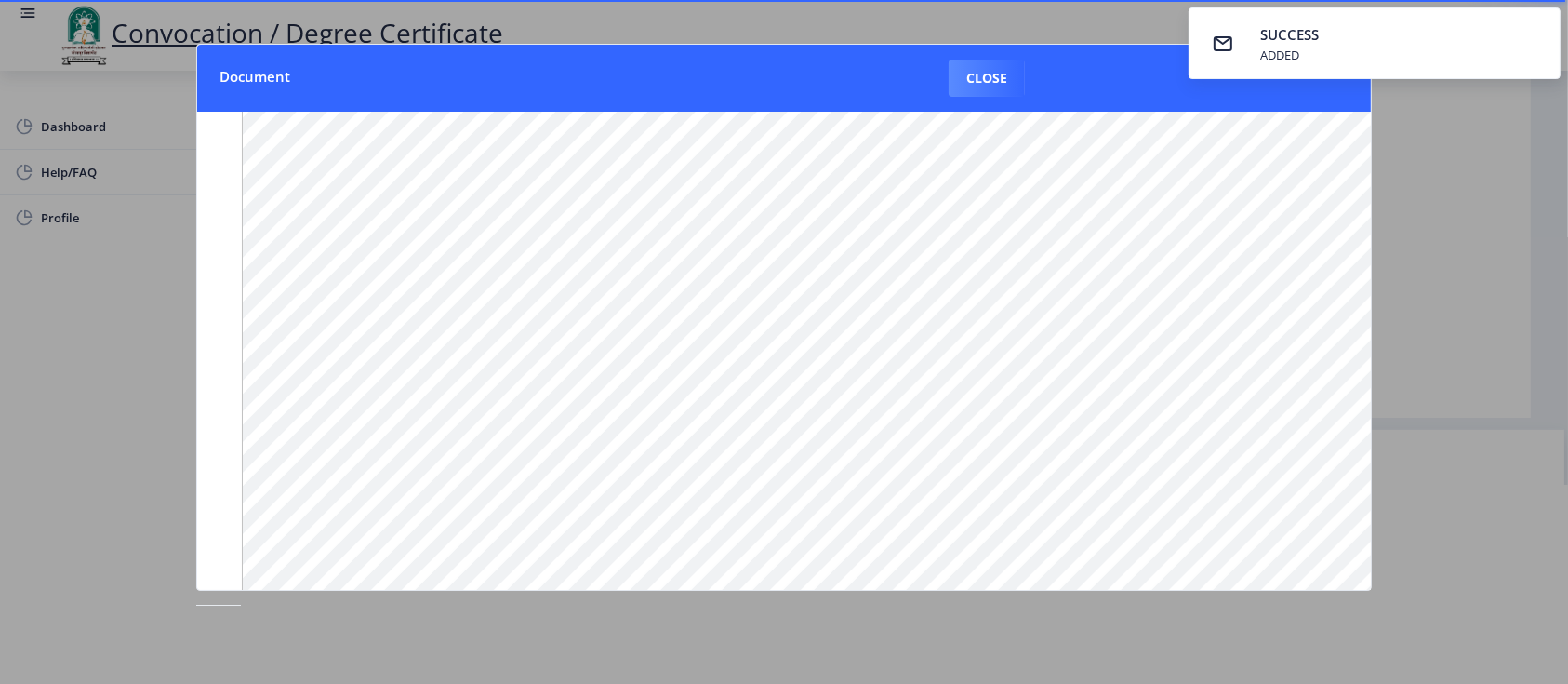 scroll, scrollTop: 87, scrollLeft: 0, axis: vertical 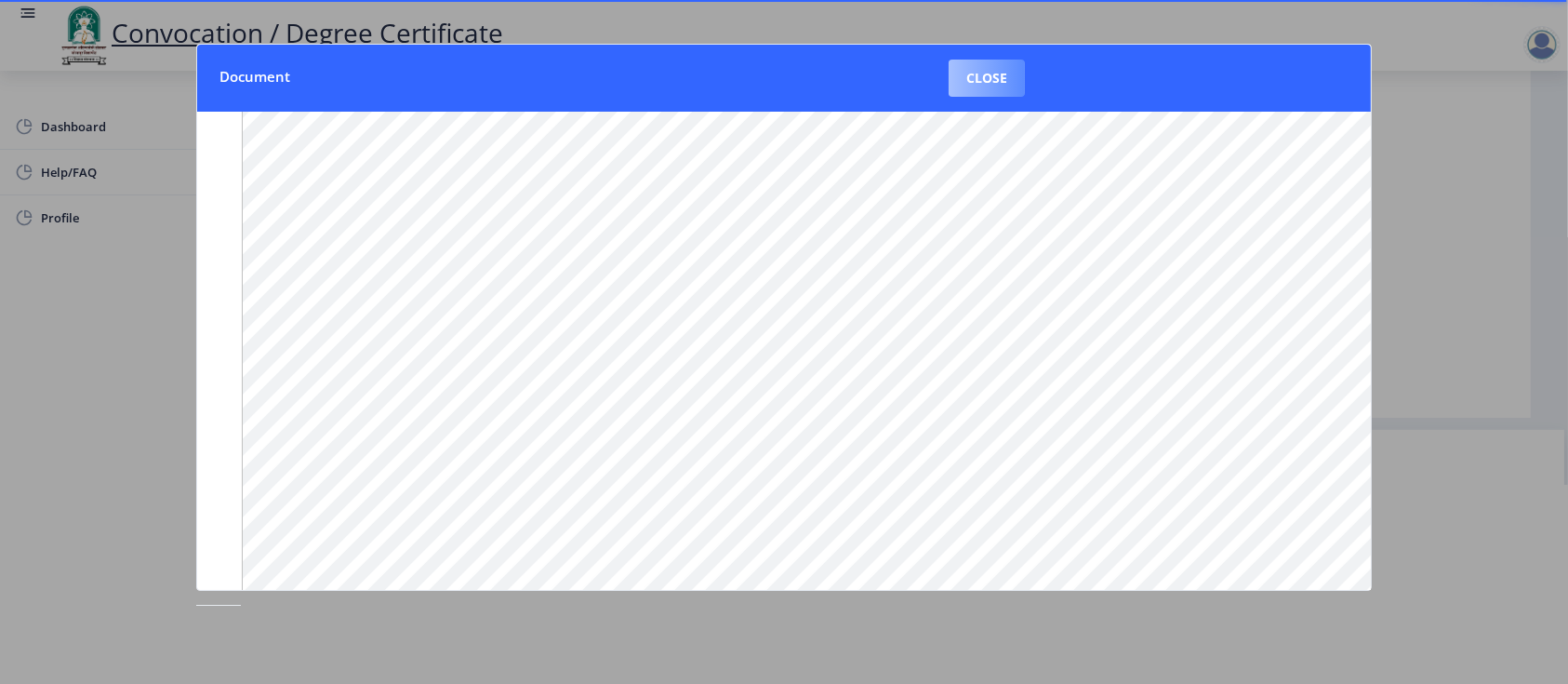 click on "Close" at bounding box center [987, 78] 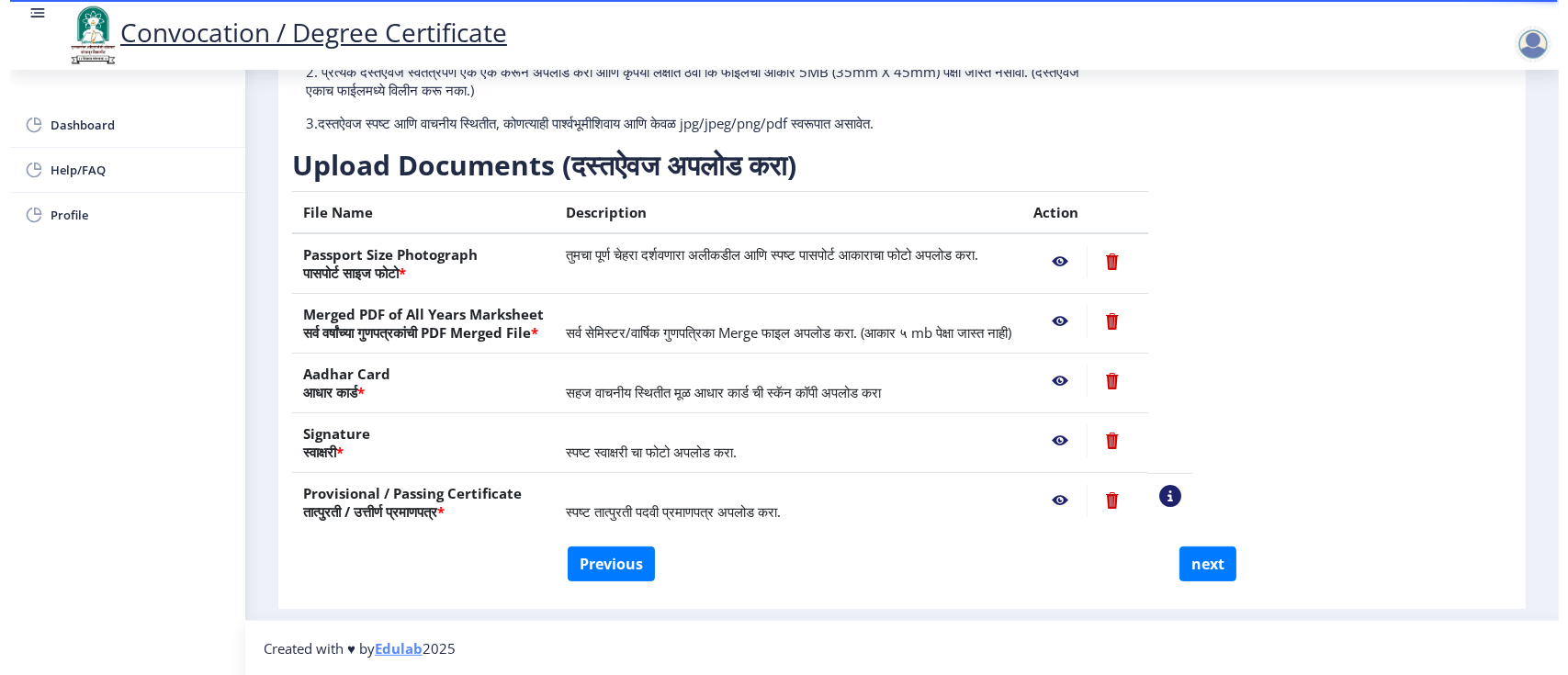 scroll, scrollTop: 16, scrollLeft: 0, axis: vertical 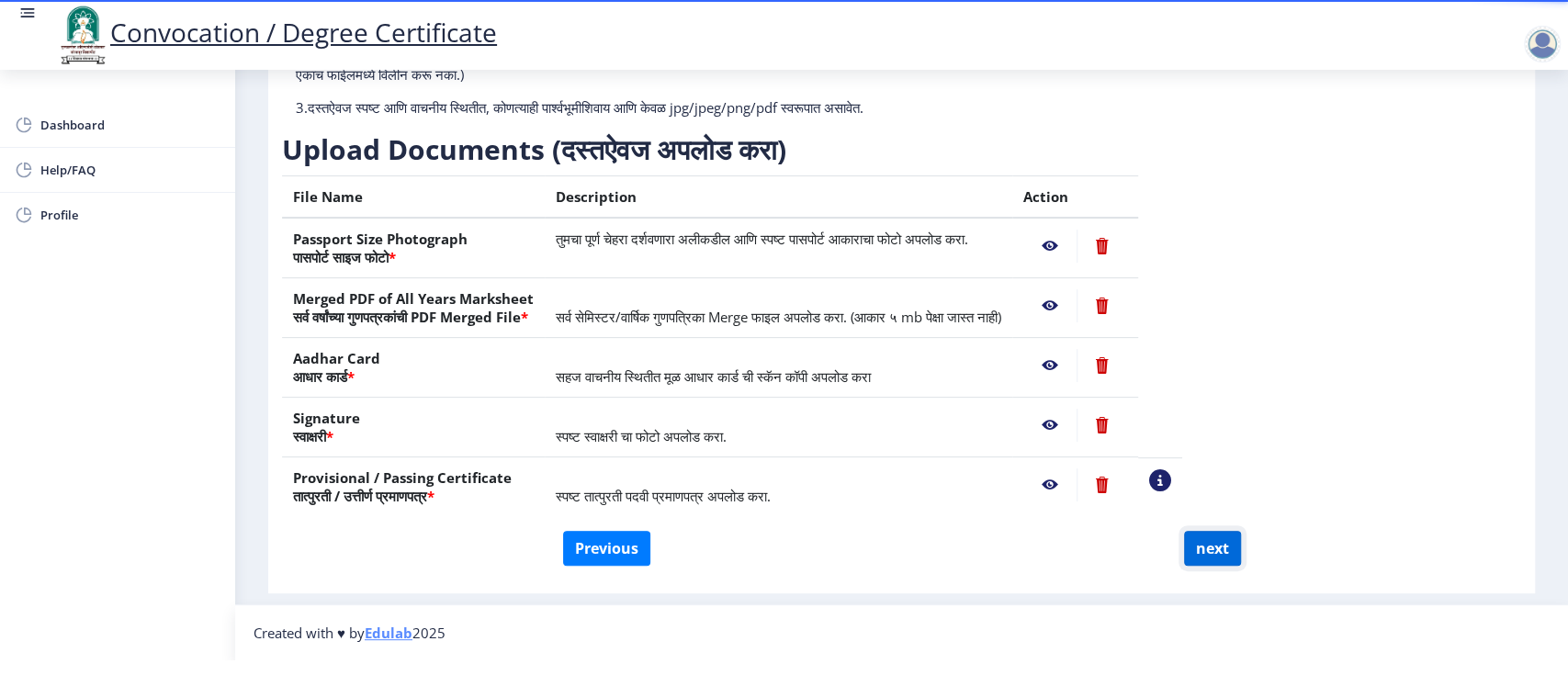 click on "next" 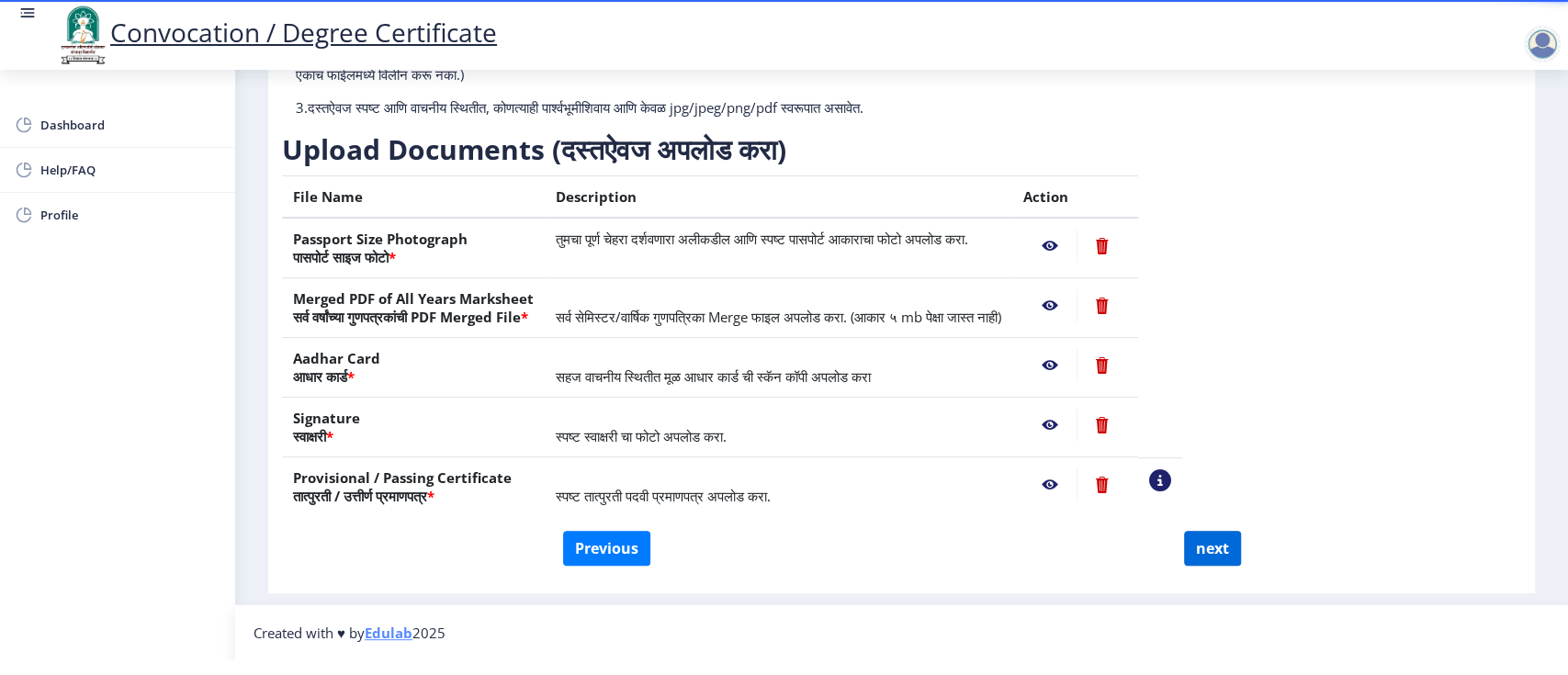 select 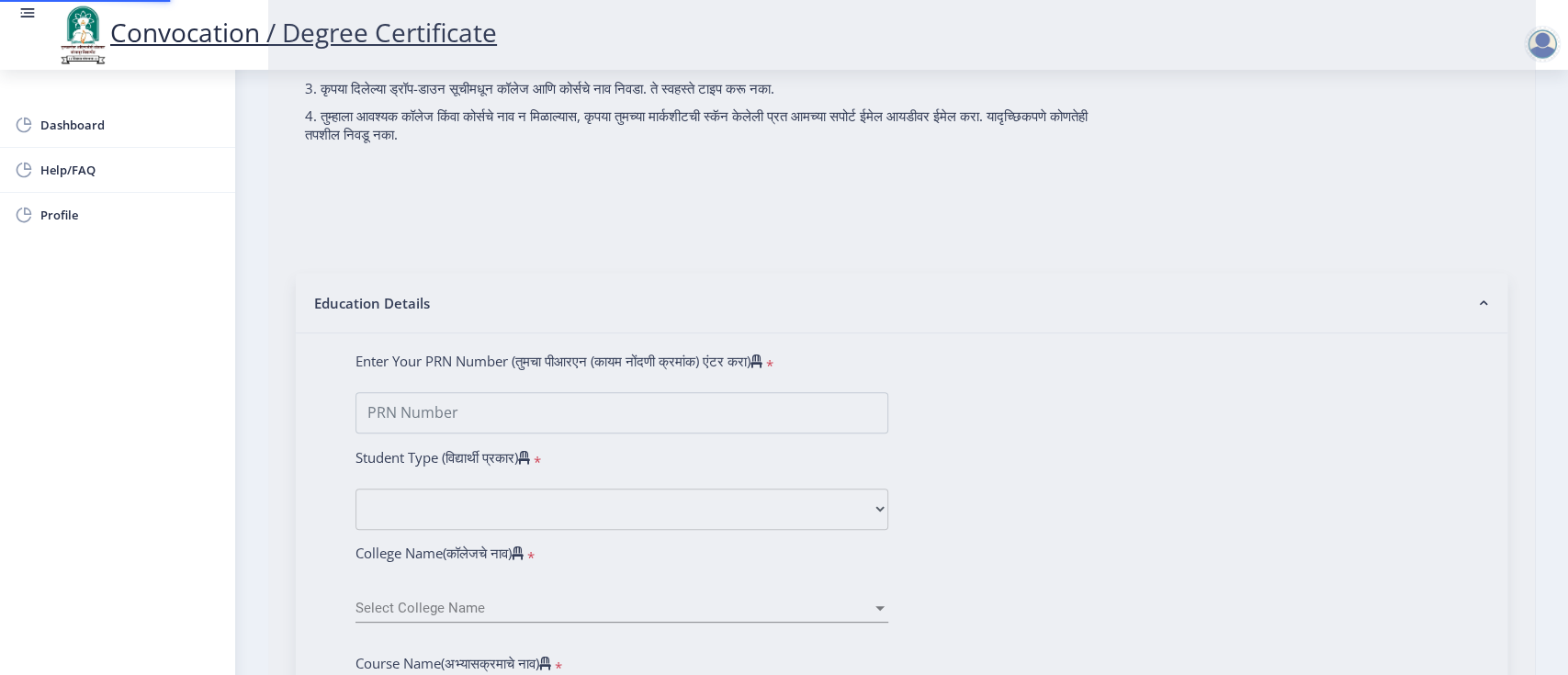 scroll, scrollTop: 0, scrollLeft: 0, axis: both 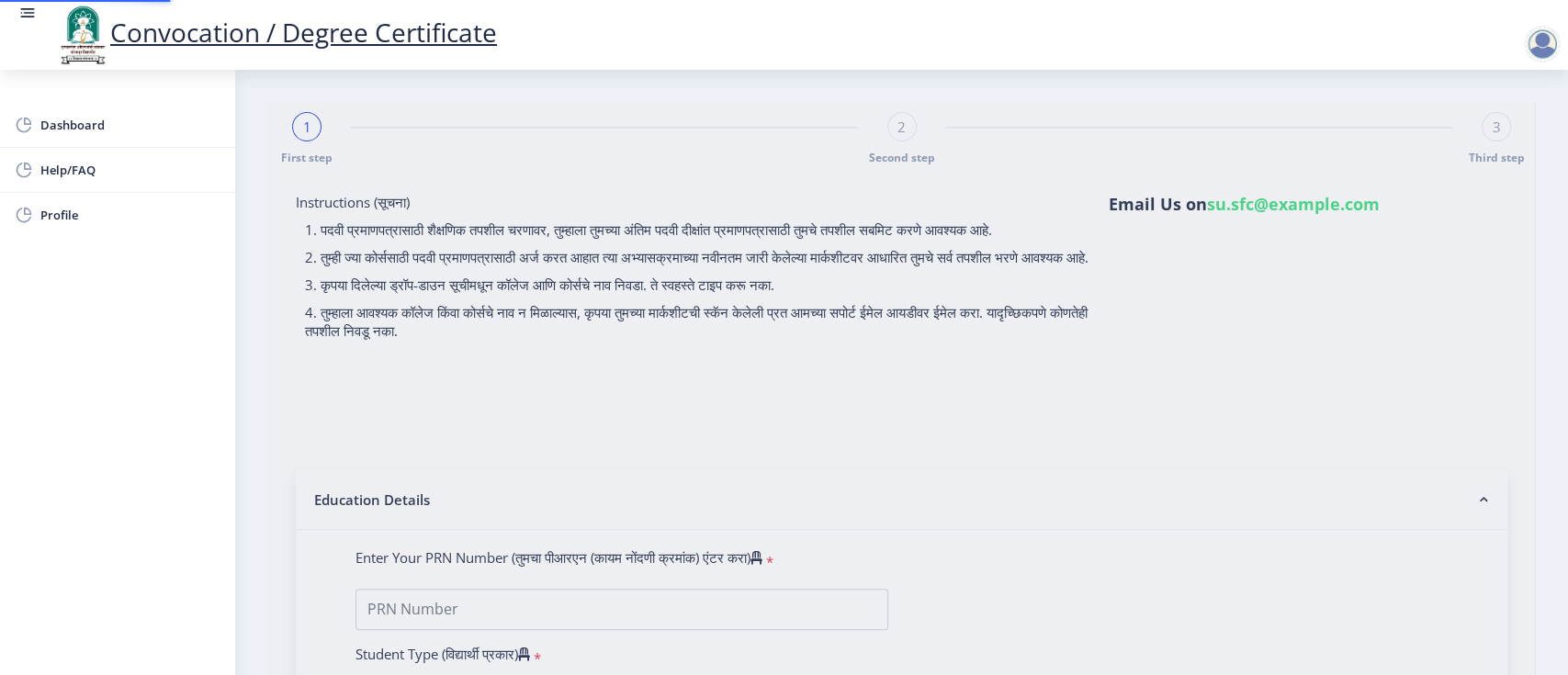 select 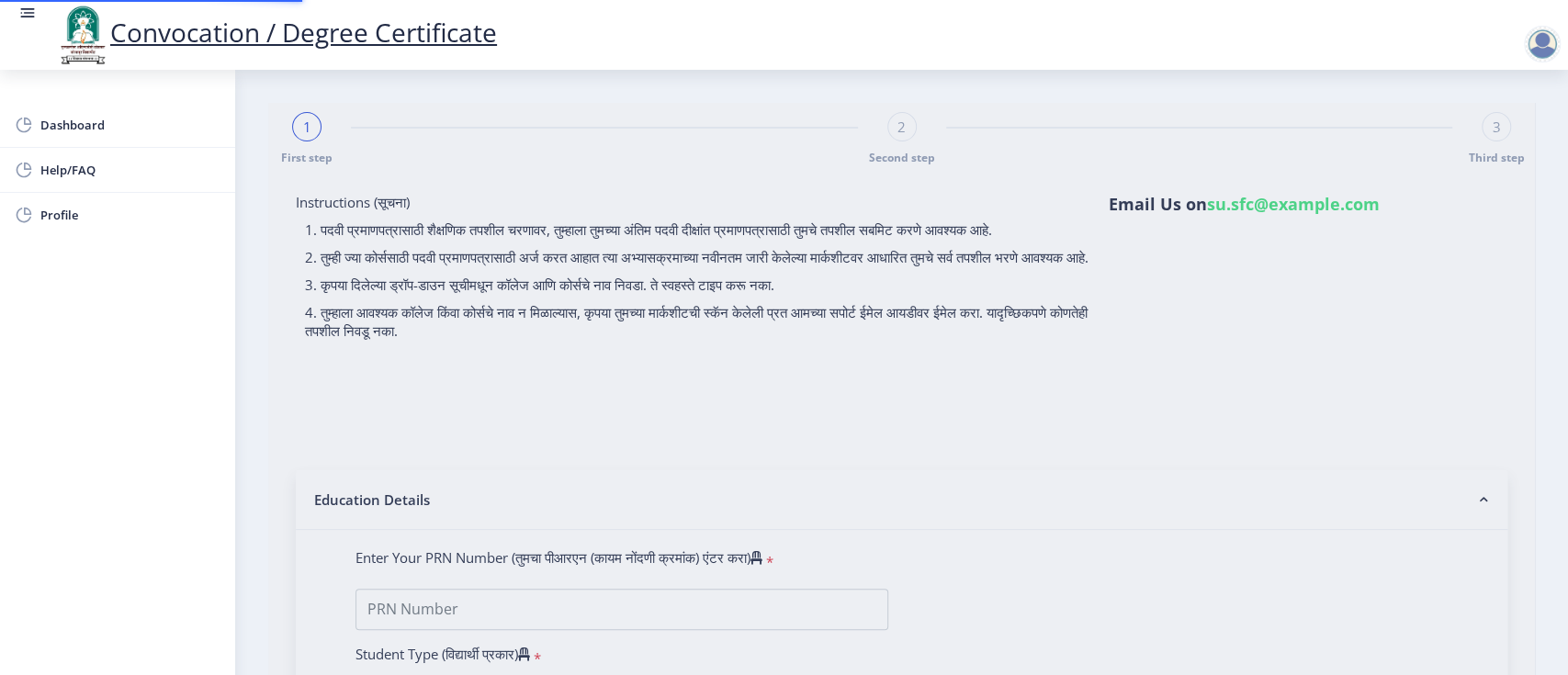 select on "Regular" 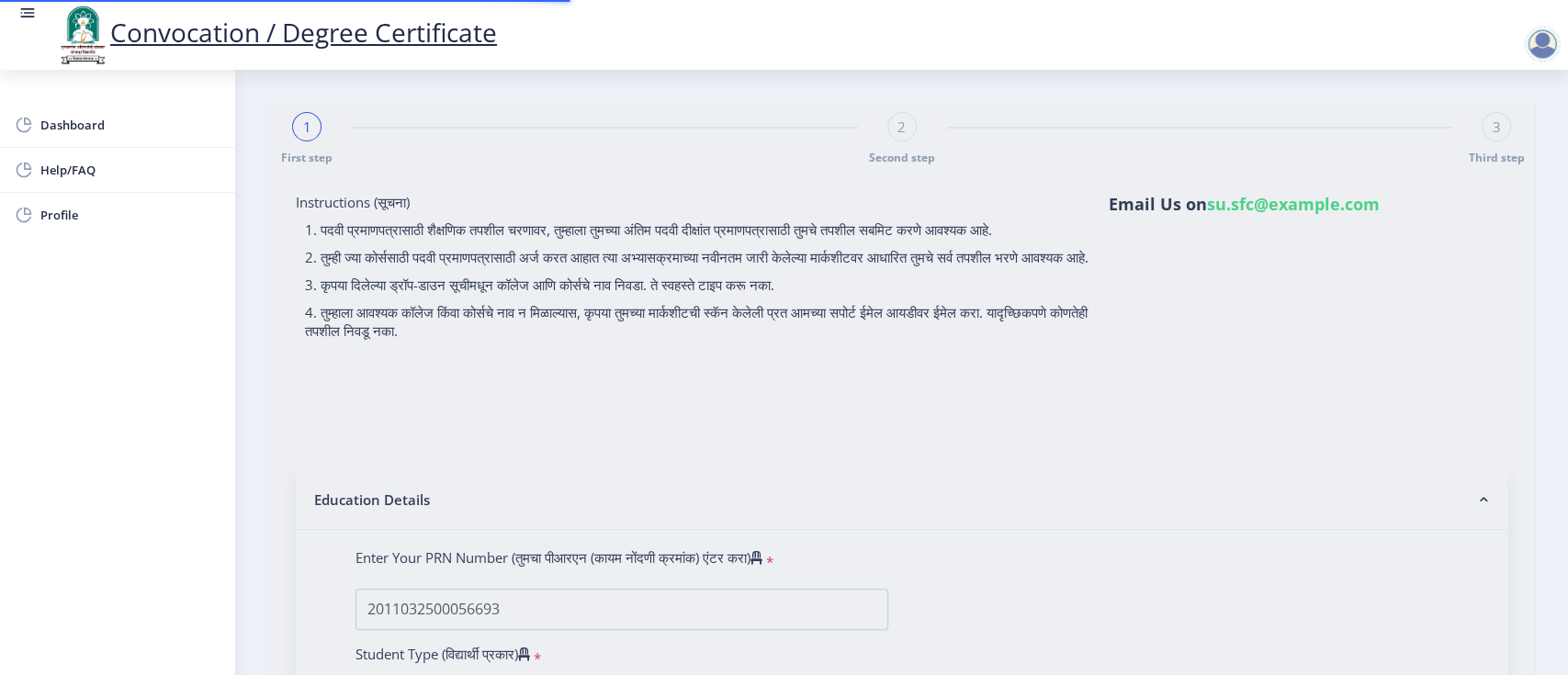 select on "Geography" 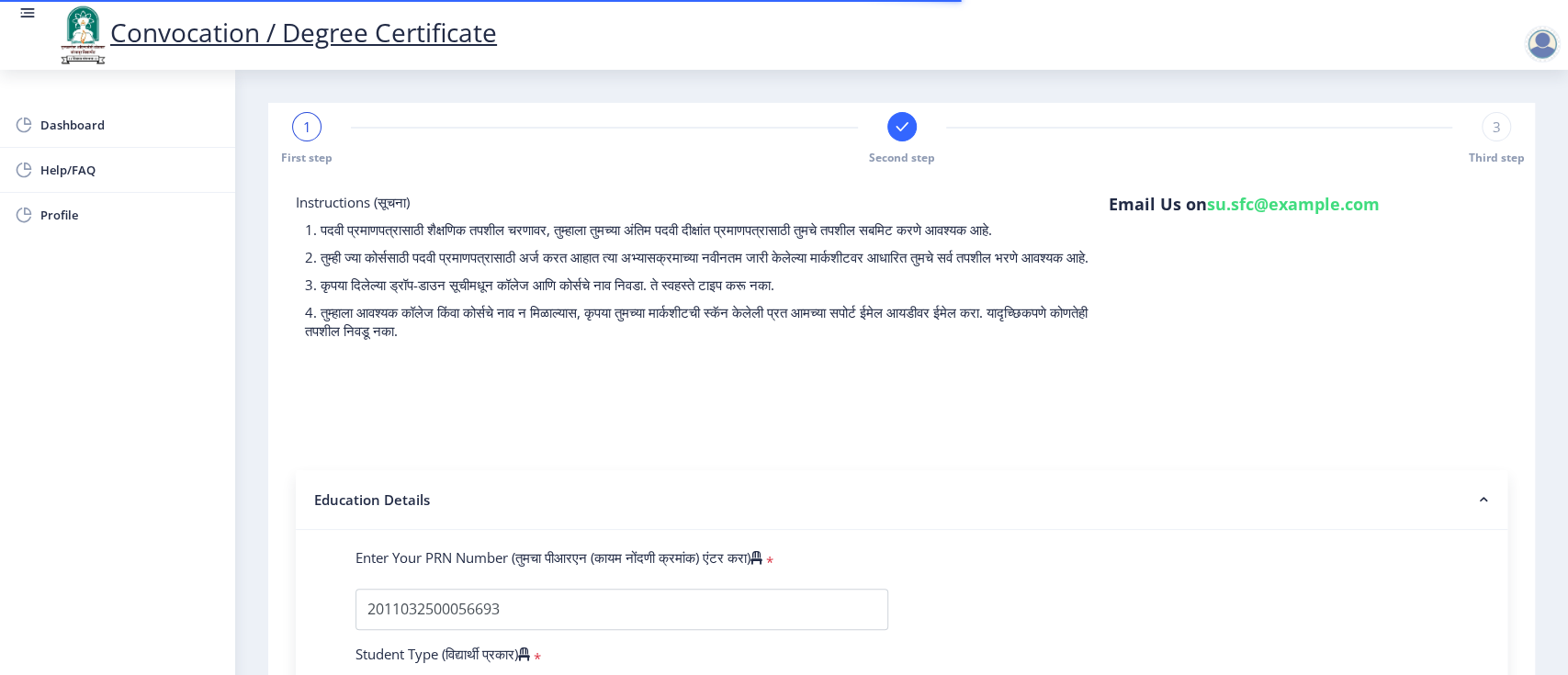 select 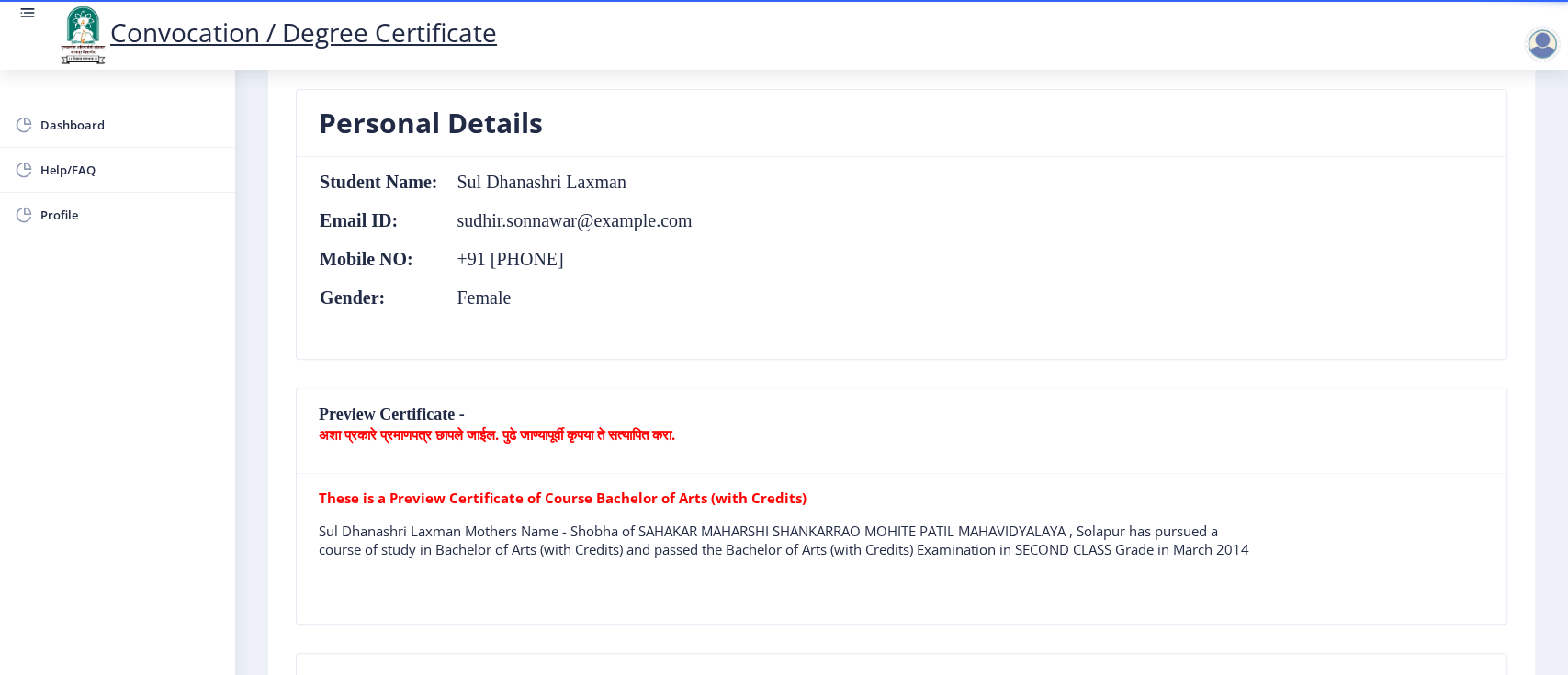 scroll, scrollTop: 367, scrollLeft: 0, axis: vertical 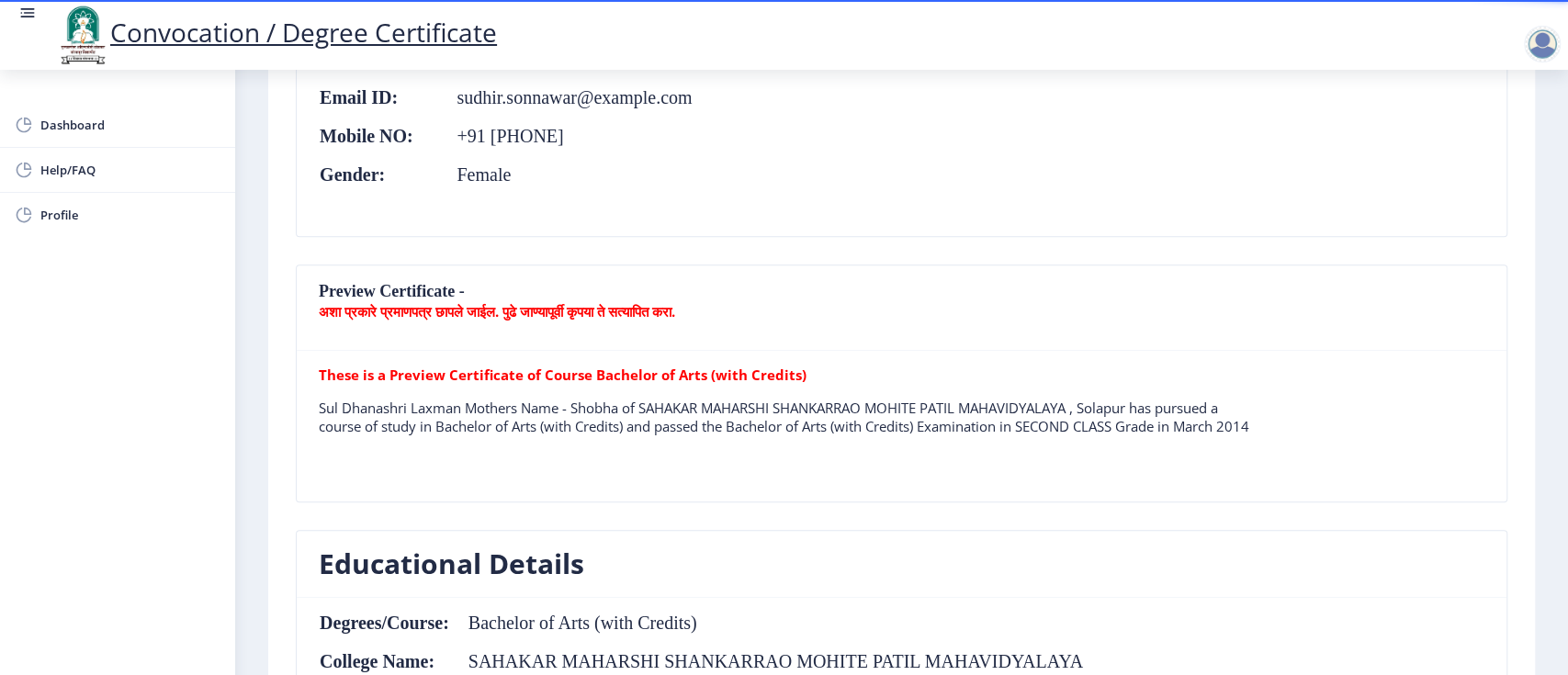 click on "Preview Certificate -  अशा प्रकारे प्रमाणपत्र छापले जाईल. पुढे जाण्यापूर्वी कृपया ते सत्यापित करा." 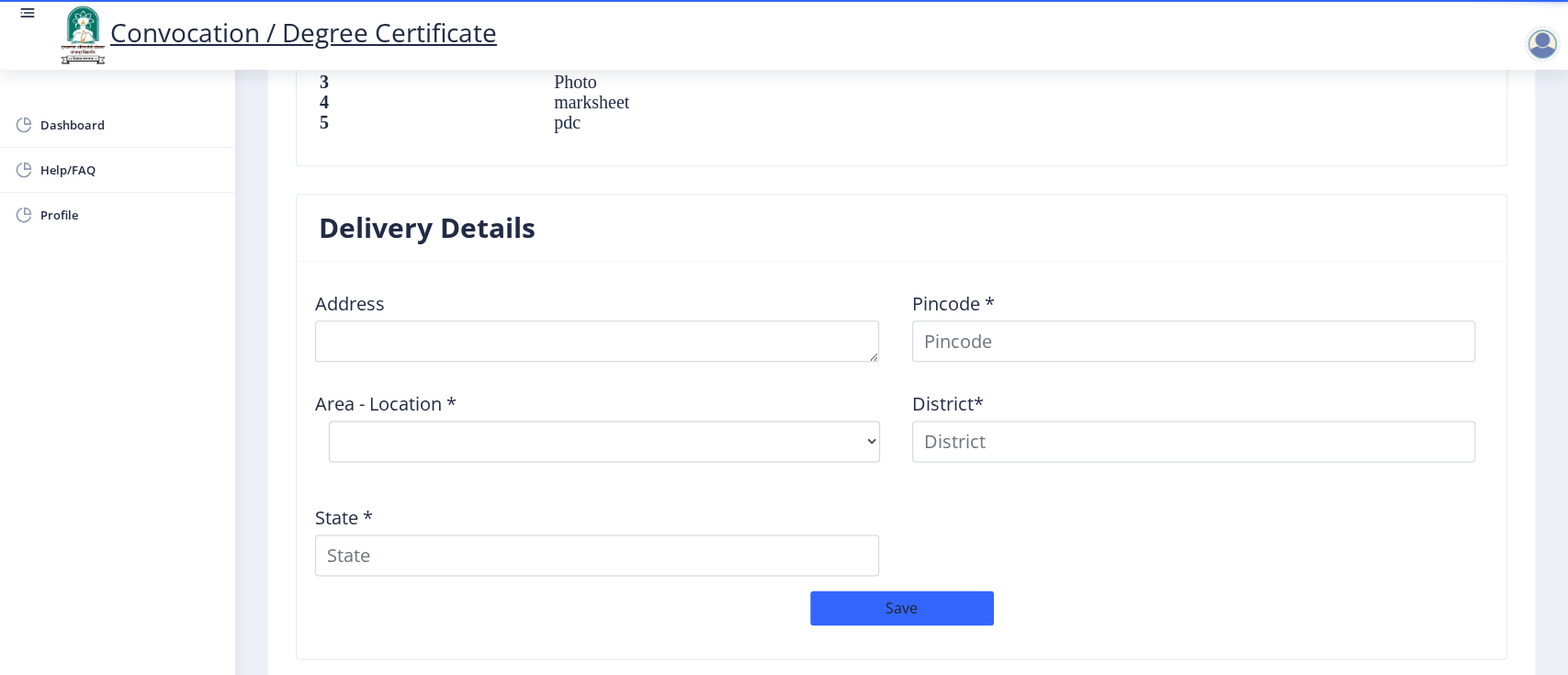 scroll, scrollTop: 1346, scrollLeft: 0, axis: vertical 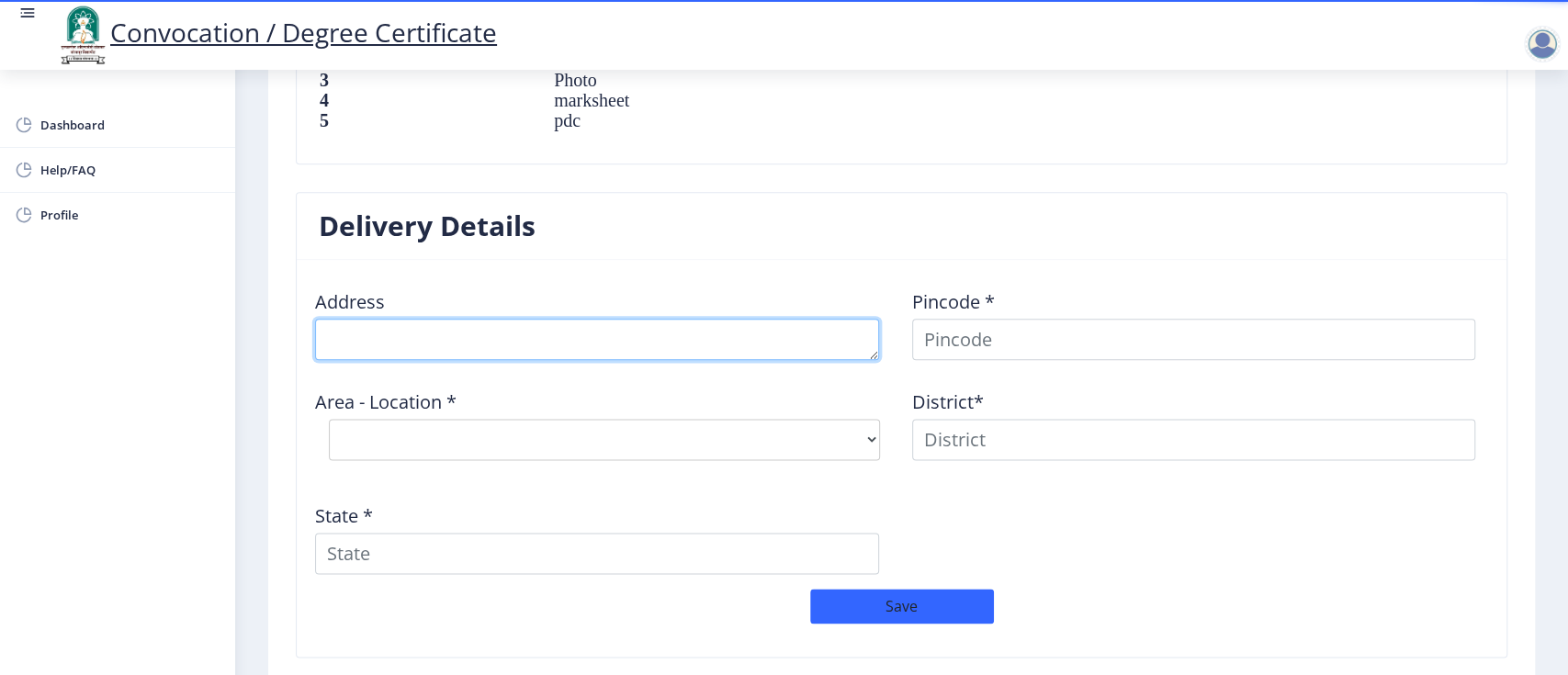 click at bounding box center (597, 339) 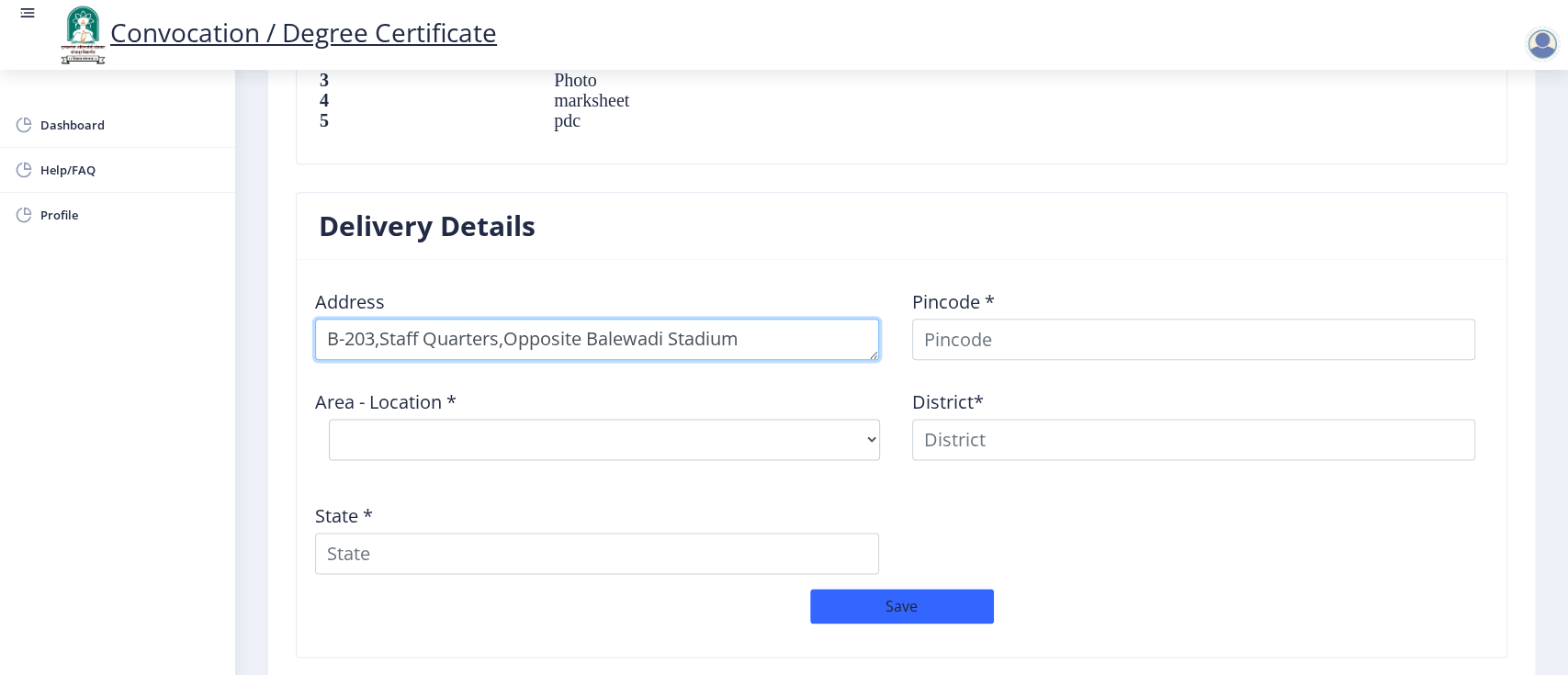 type on "B-203,Staff Quarters,Opposite Balewadi Stadium" 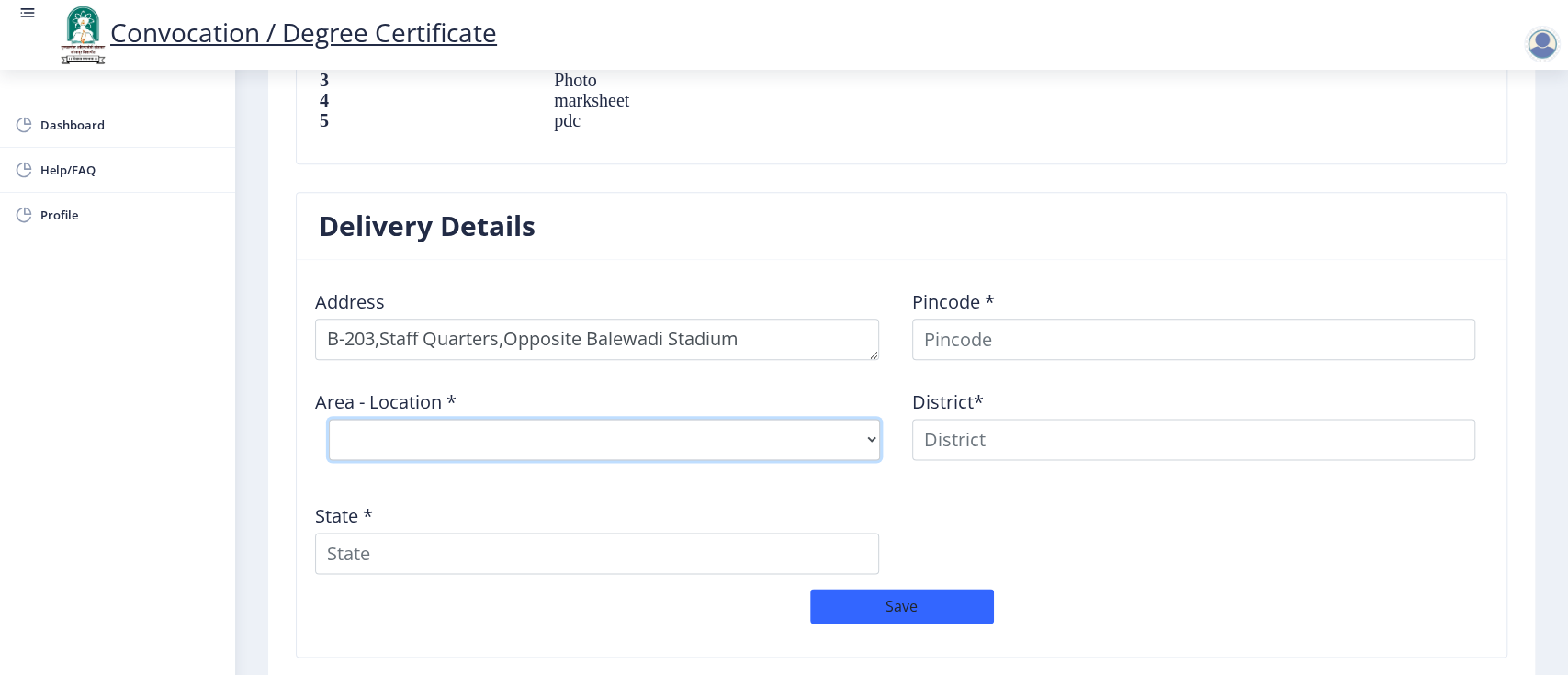 click on "Select Area Location" at bounding box center [604, 439] 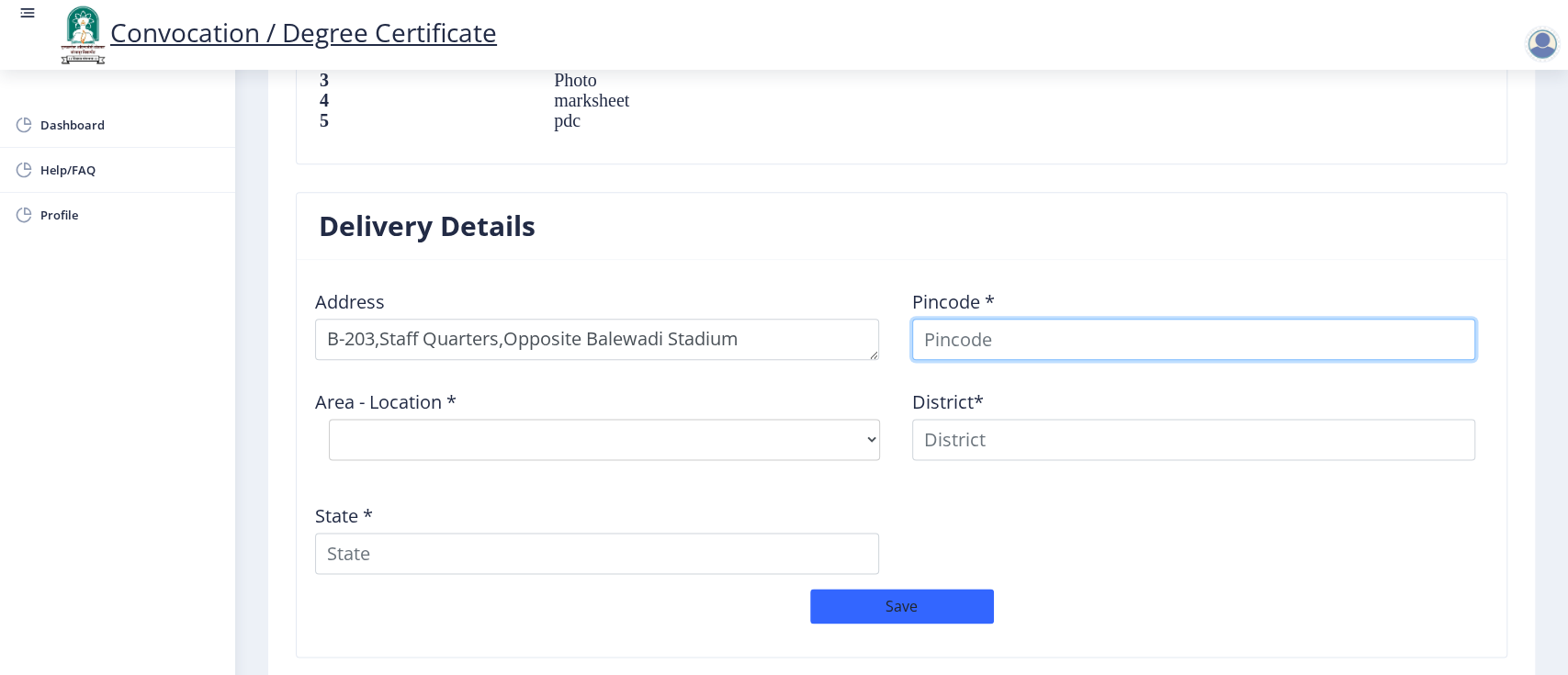 click at bounding box center [1194, 339] 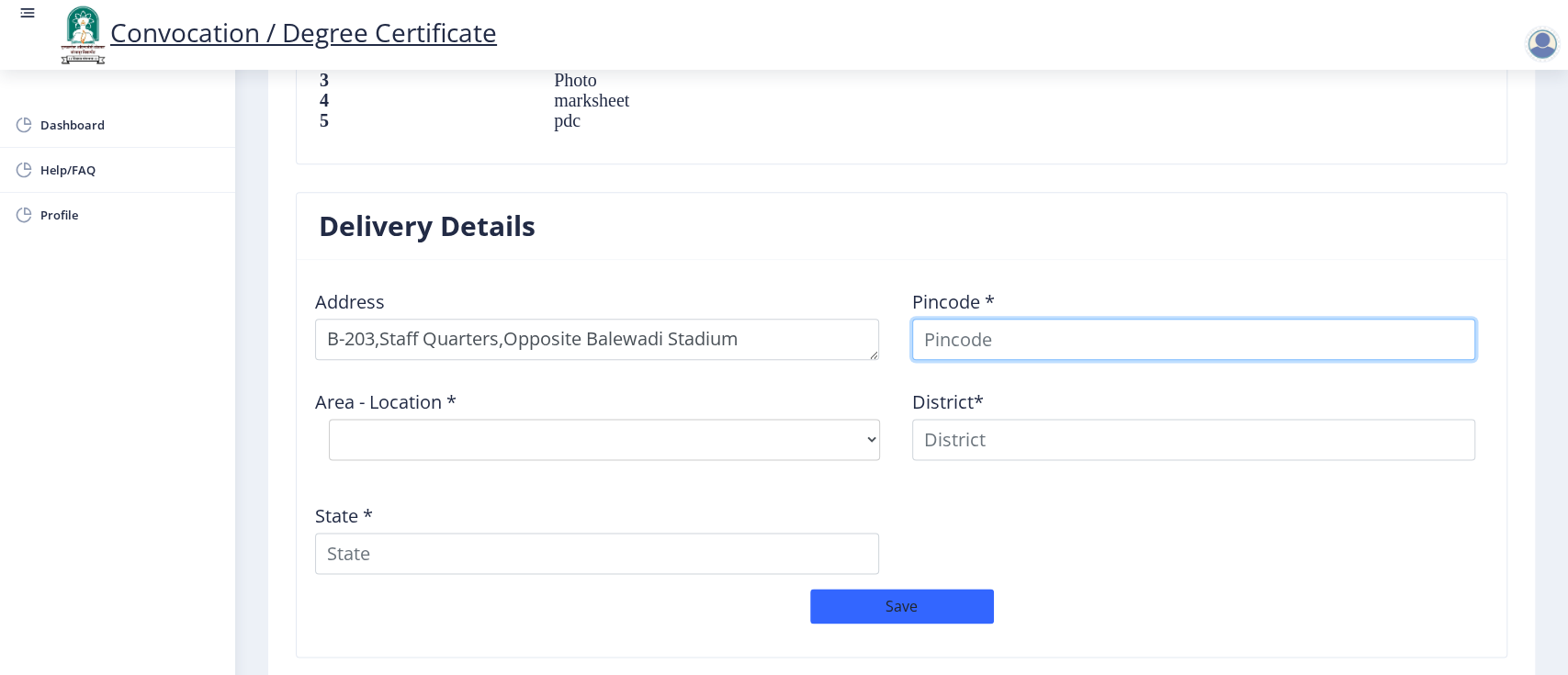type on "411045" 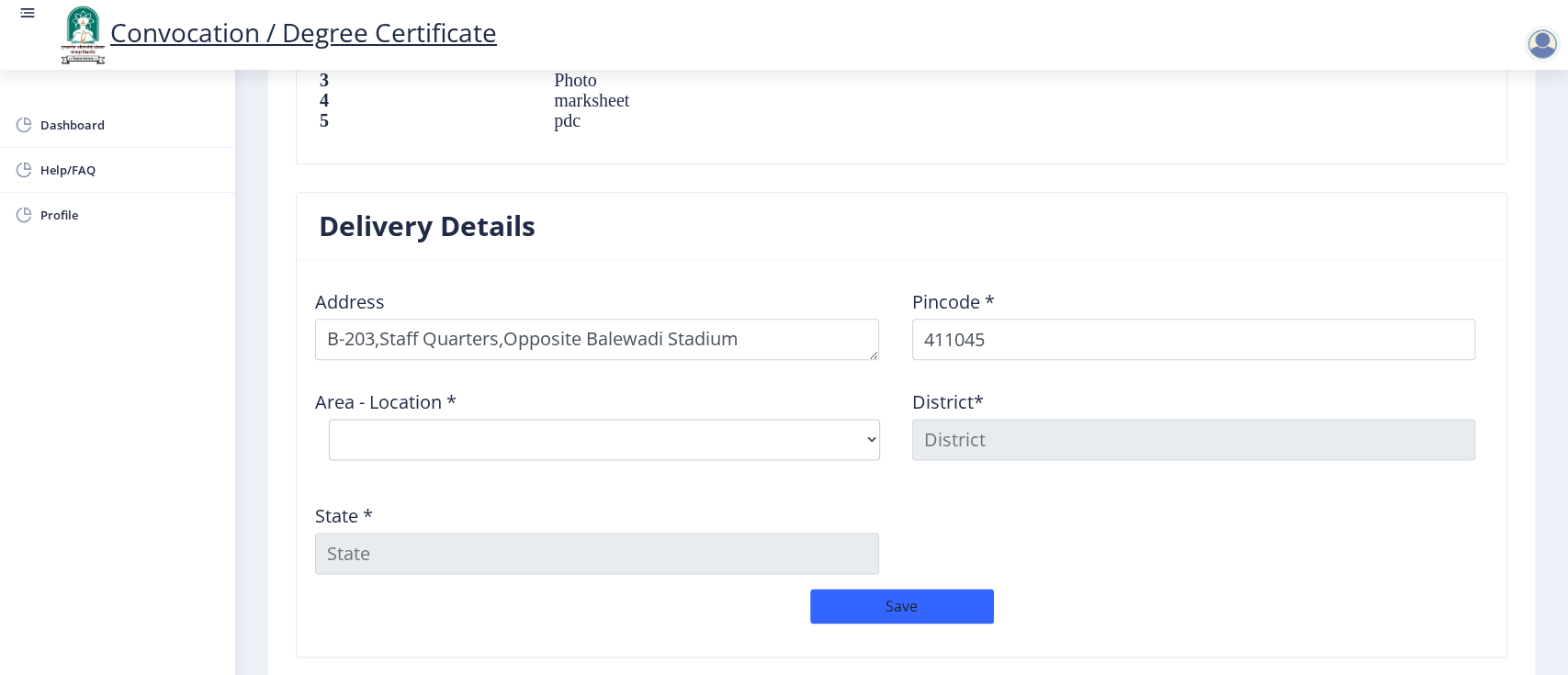 click on "Address    Pincode *  411045 Area - Location *  Select Area Location Baner B.O N.I.A. S.O District*  State *" 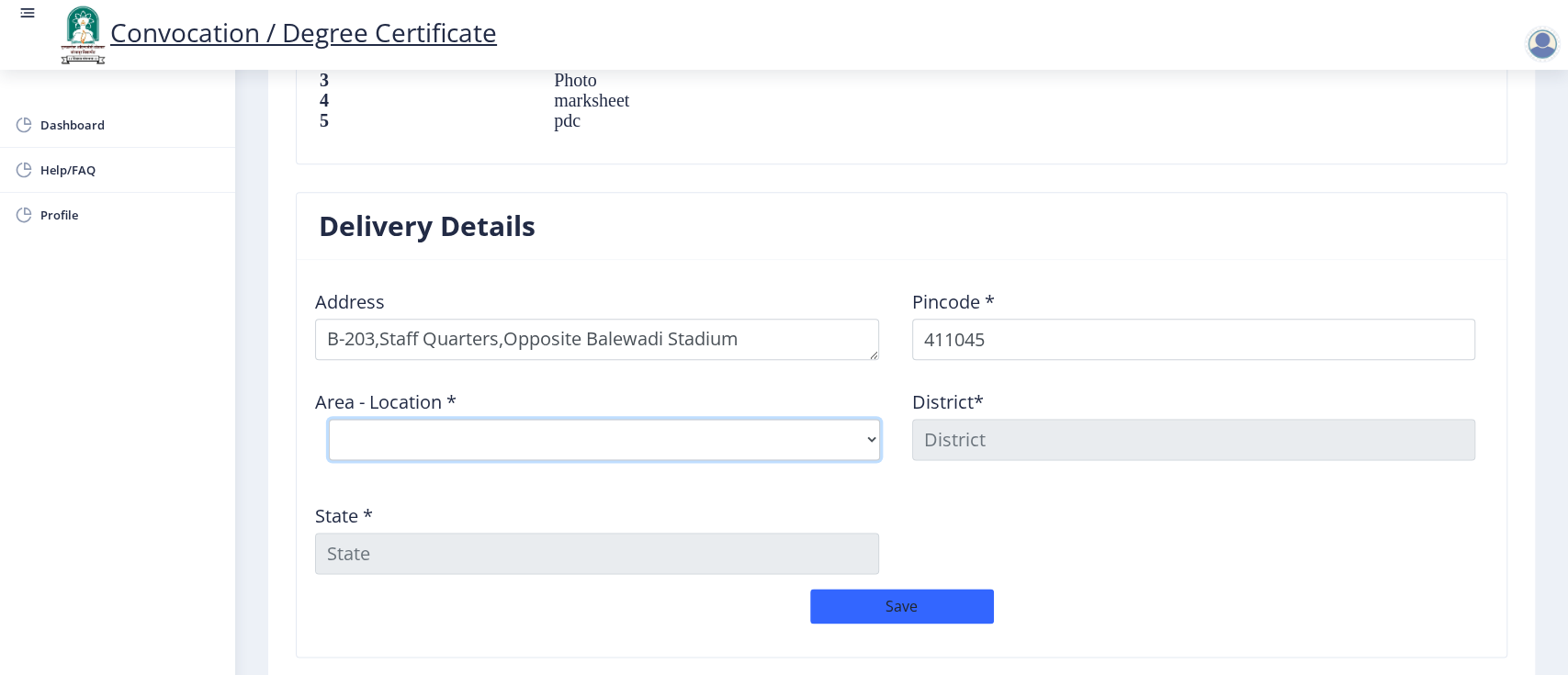click on "Select Area Location Baner B.O N.I.A. S.O" at bounding box center (604, 439) 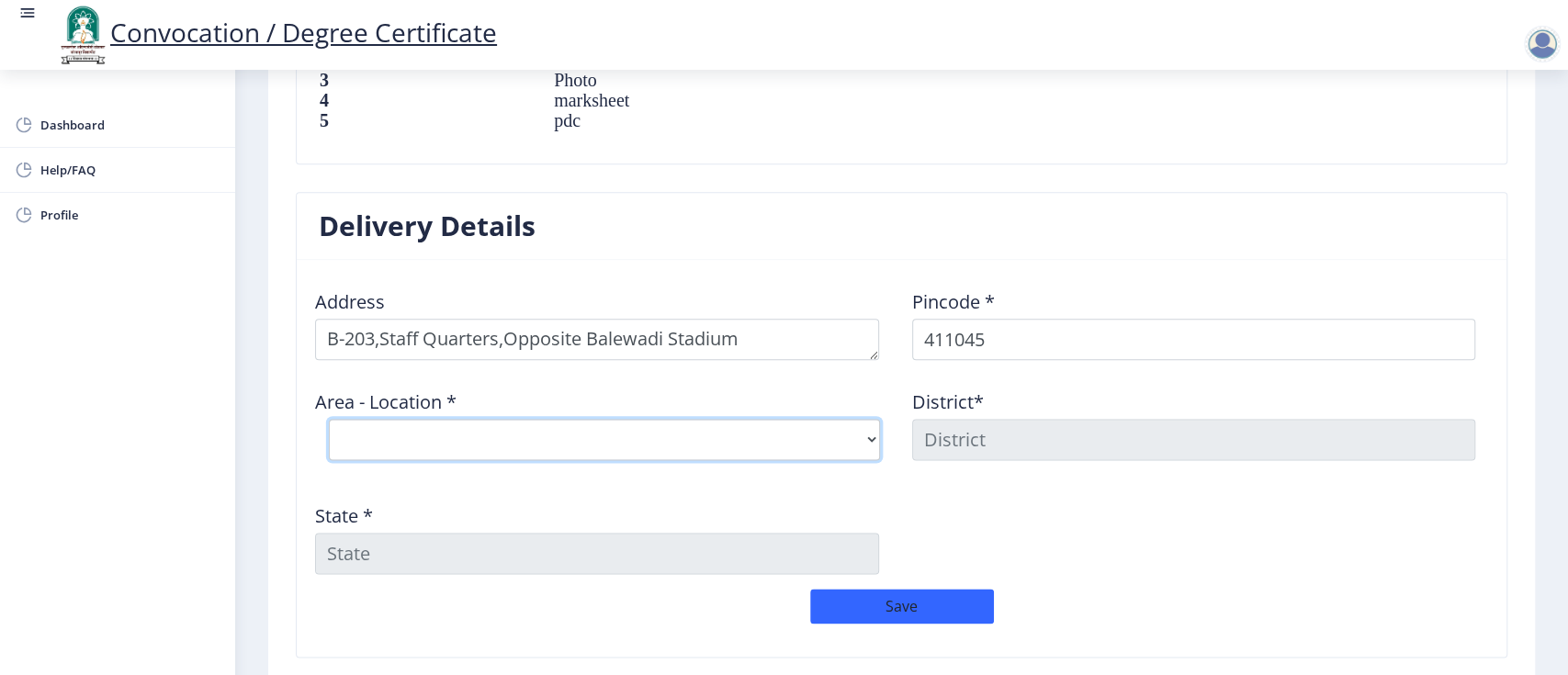 select on "1: Object" 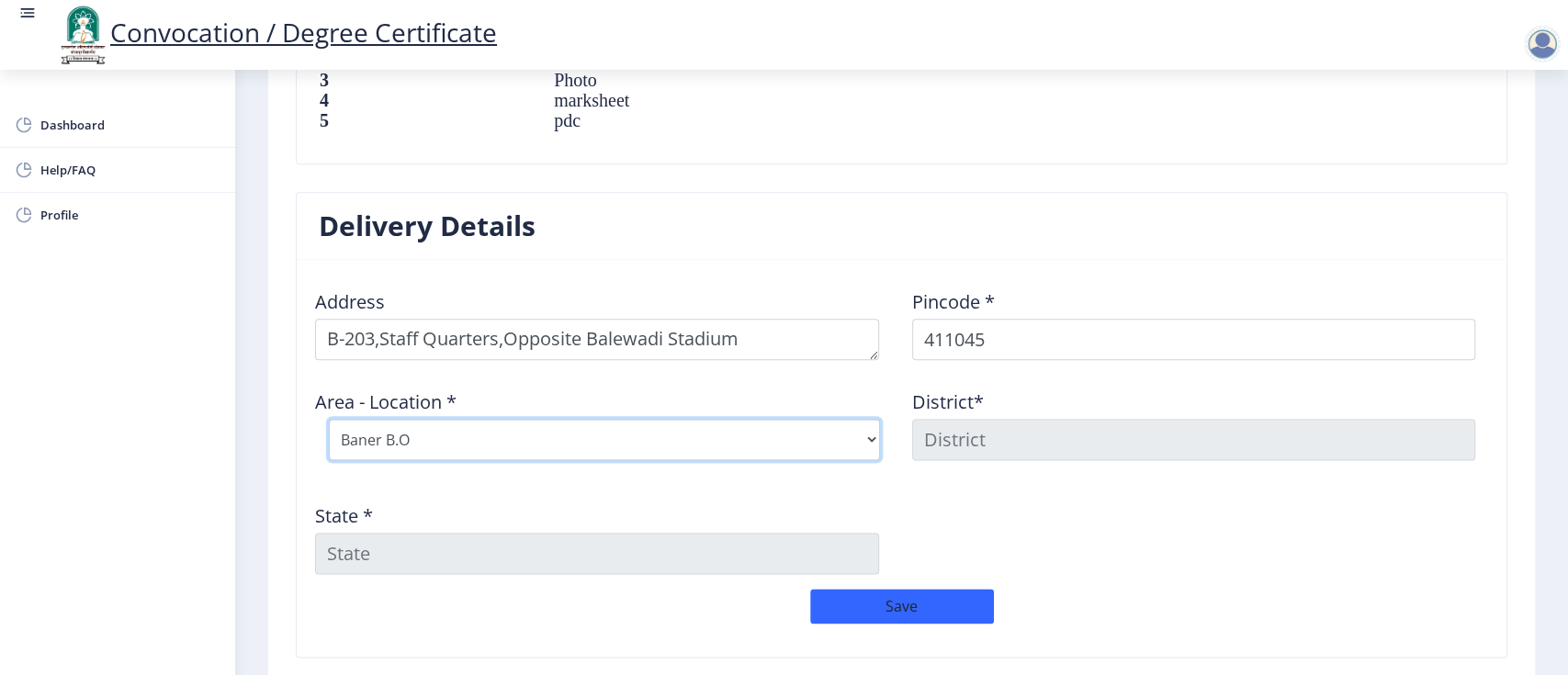 click on "Select Area Location Baner B.O N.I.A. S.O" at bounding box center [604, 439] 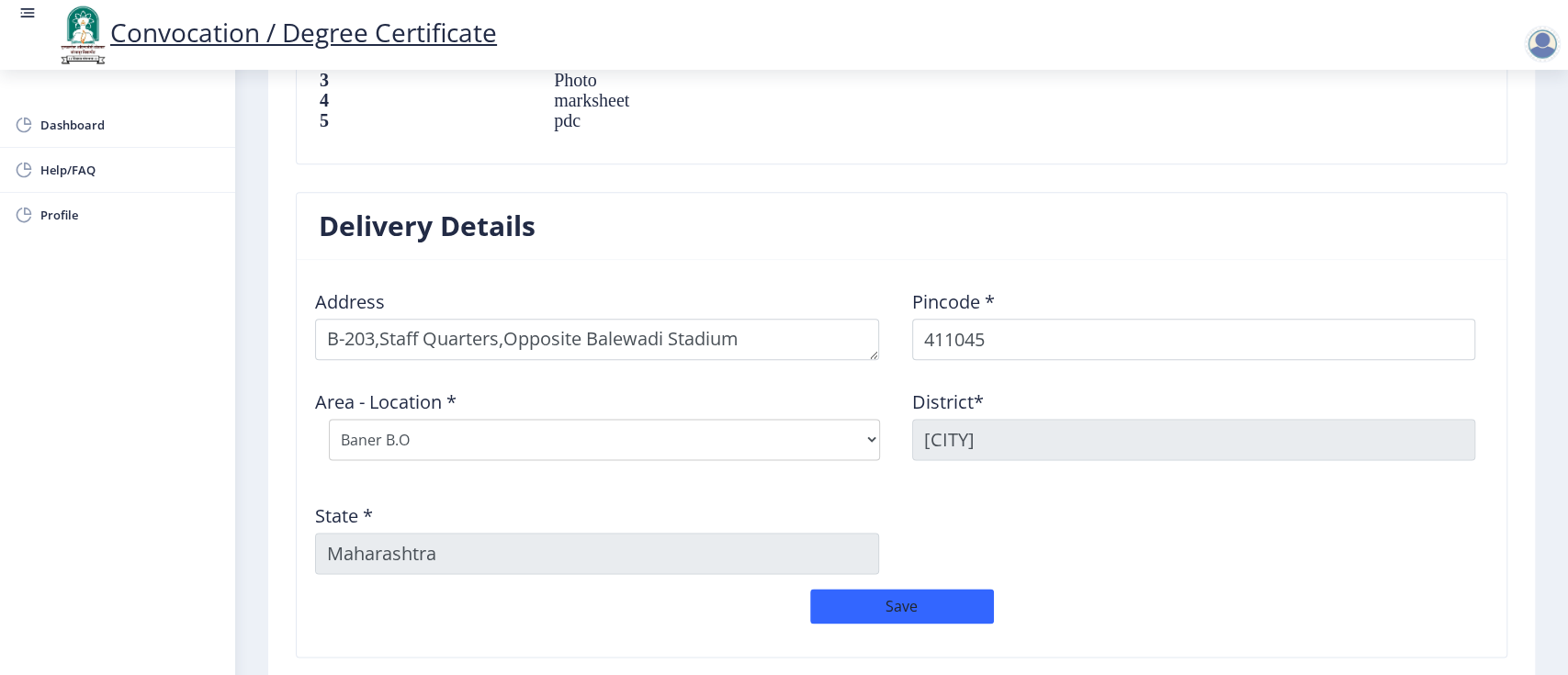 click on "Address    Pincode *  411045 Area - Location *  Select Area Location Baner B.O N.I.A. S.O District*  [CITY] State *  Maharashtra" 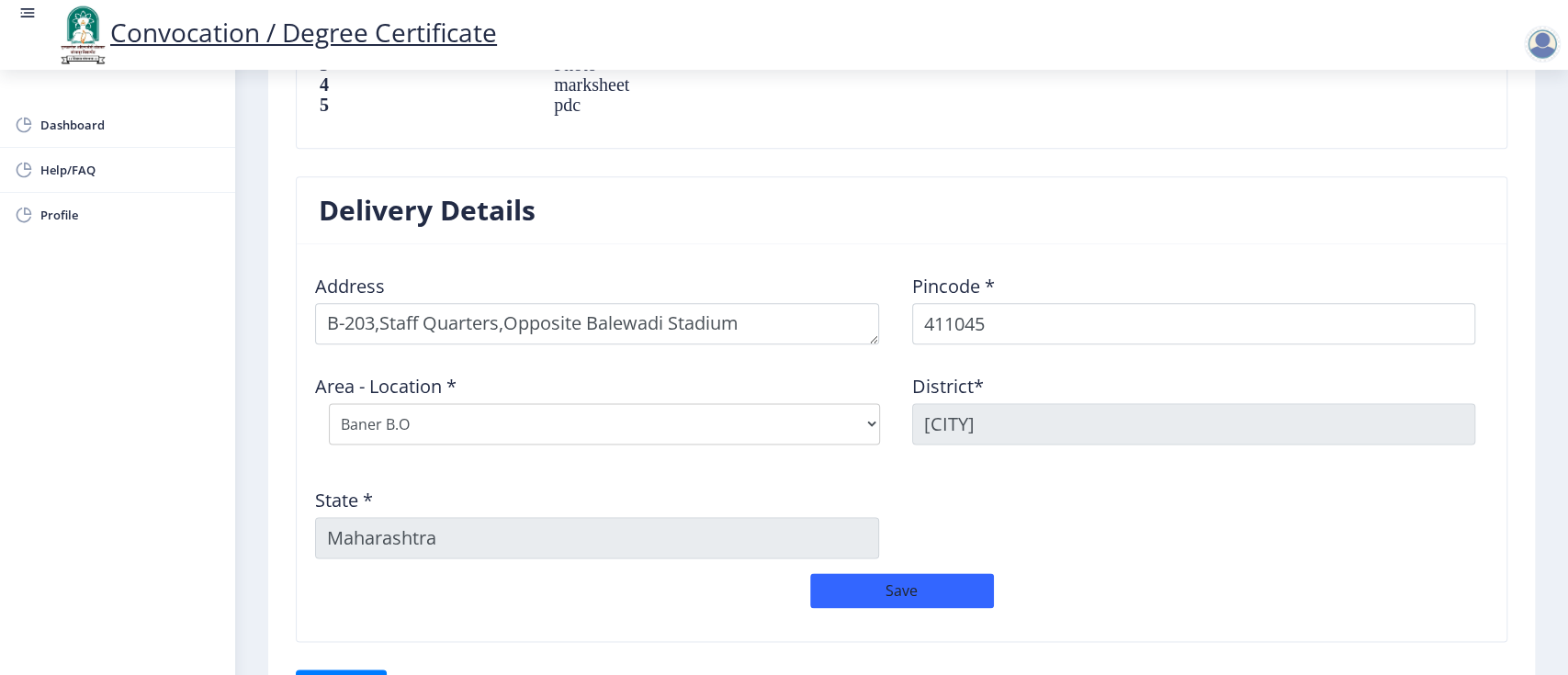 scroll, scrollTop: 1256, scrollLeft: 0, axis: vertical 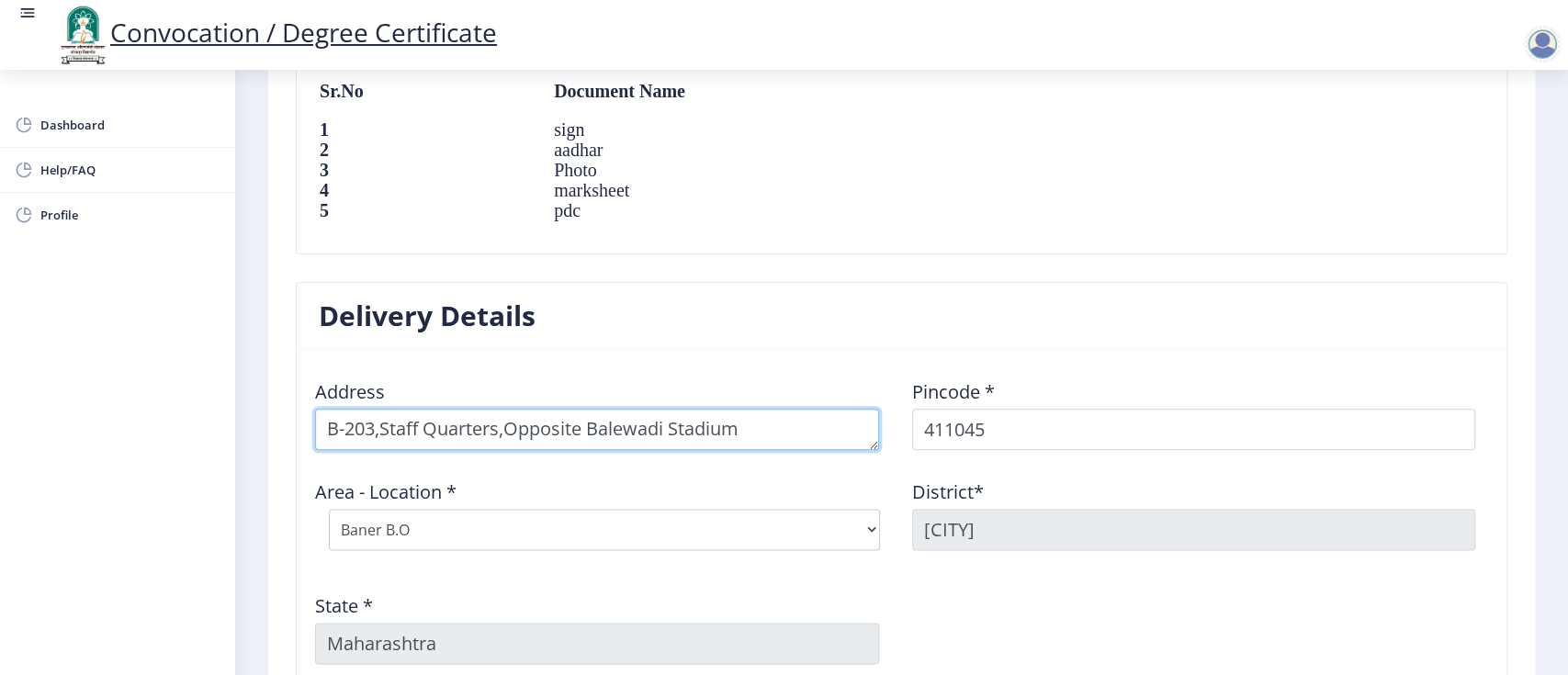 click at bounding box center (597, 429) 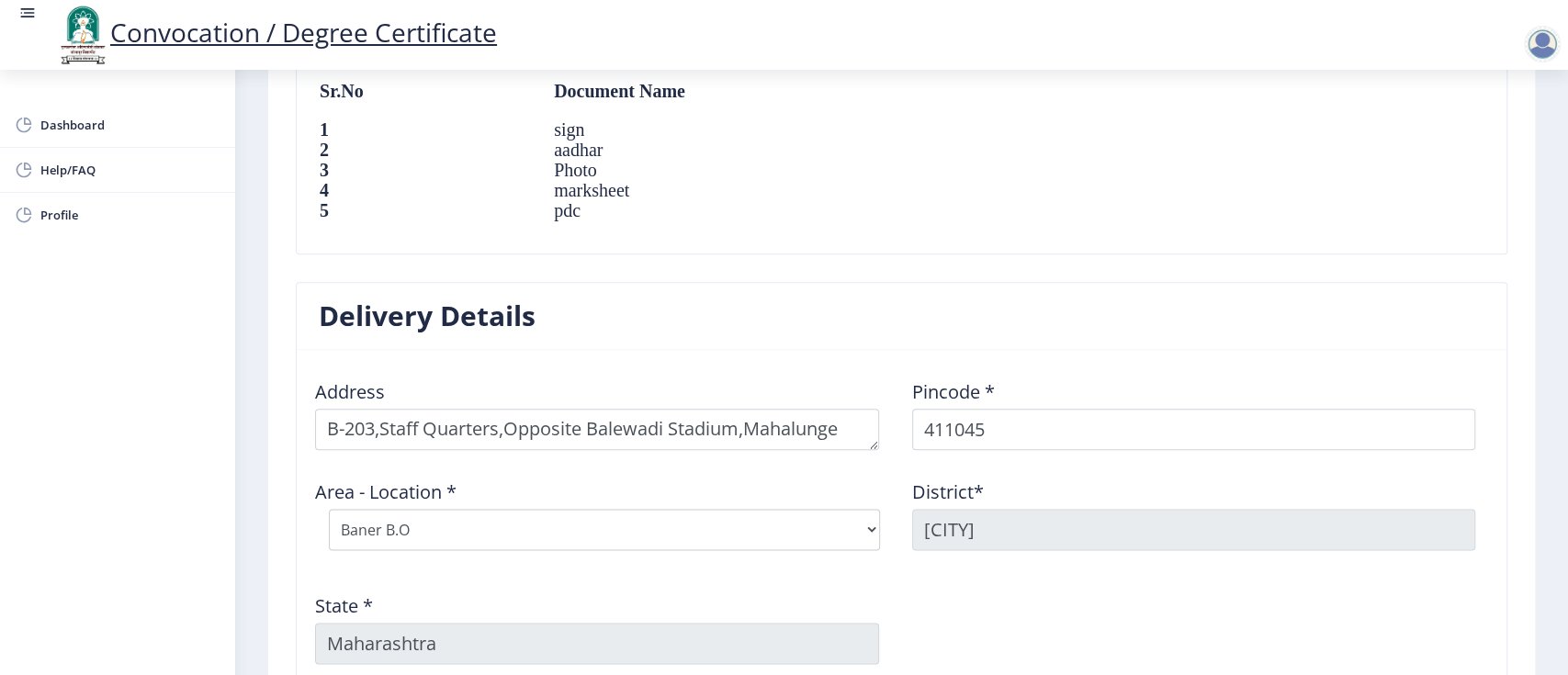 click on "Delivery Details" 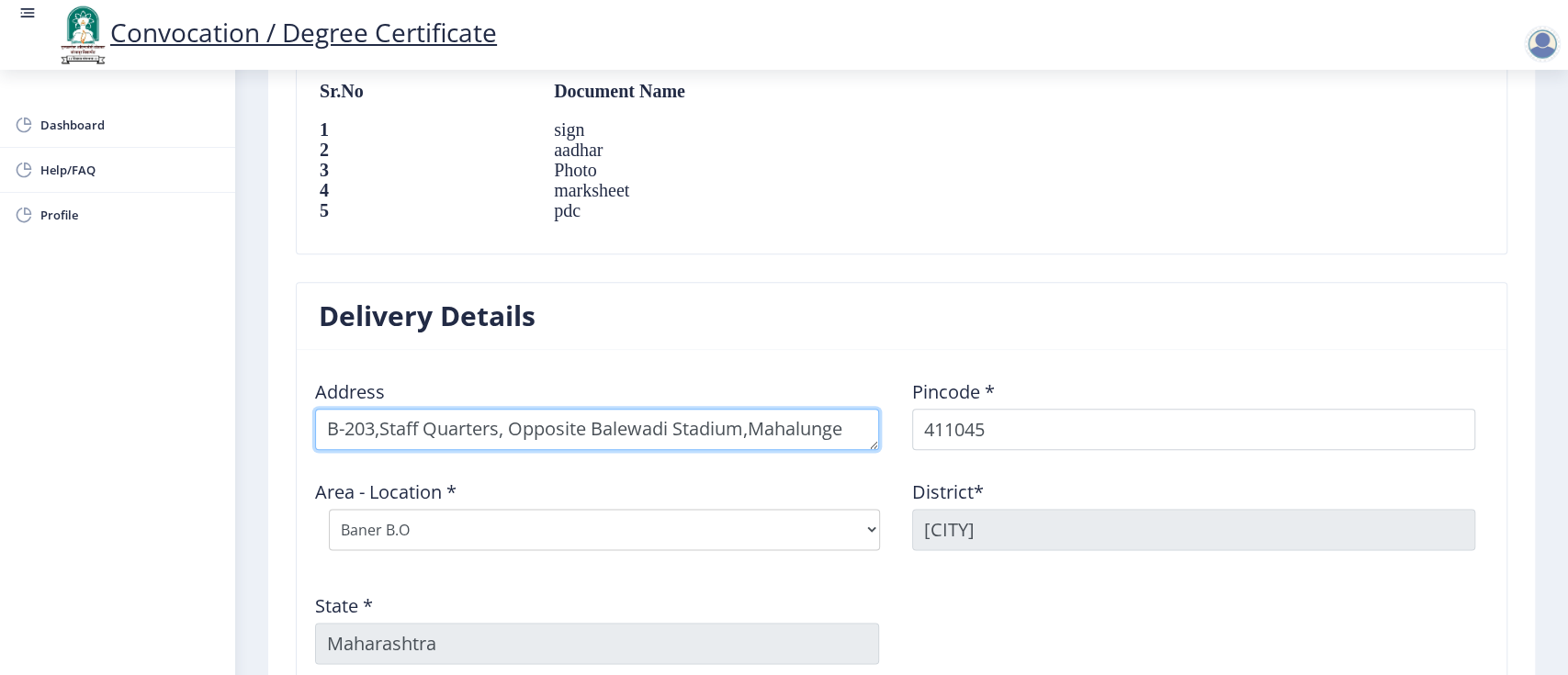 type on "B-203,Staff Quarters, Opposite Balewadi Stadium,Mahalunge" 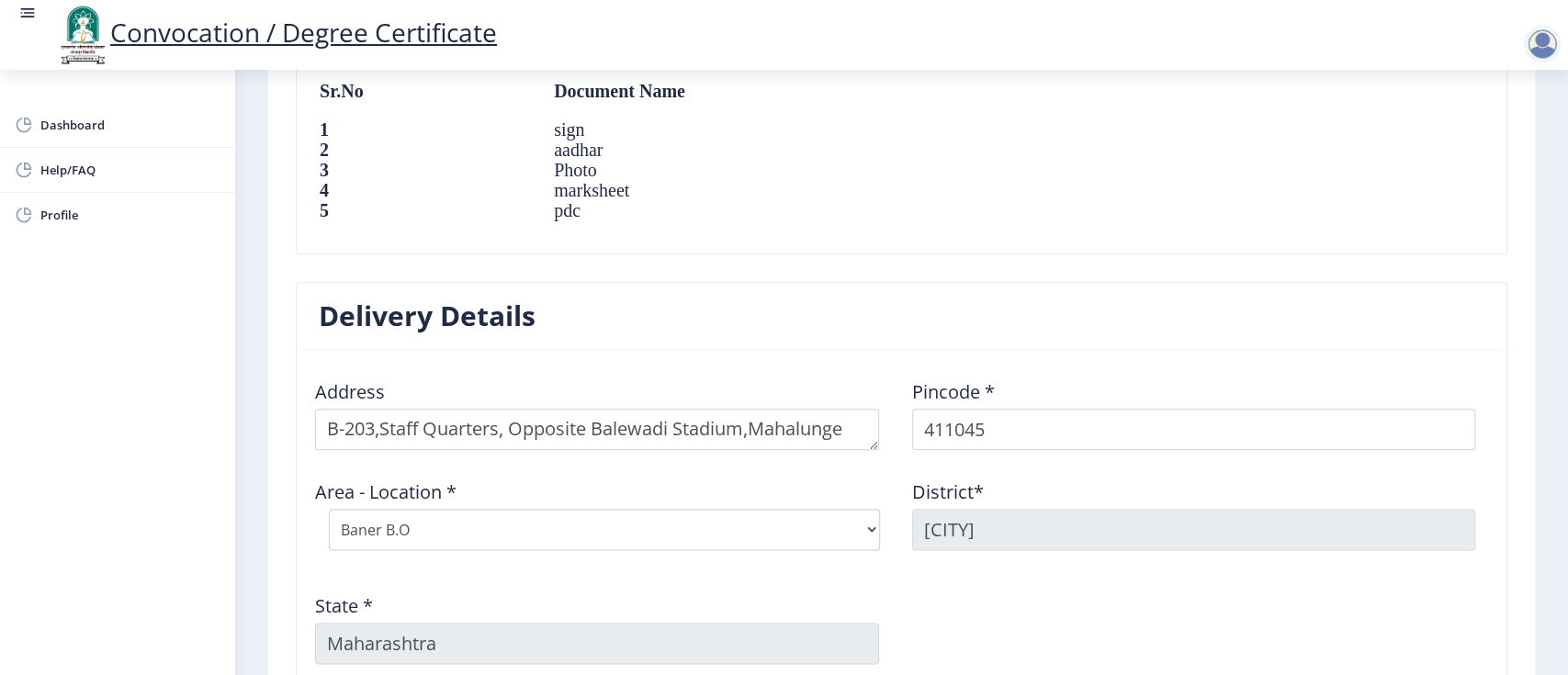 click on "Delivery Details" 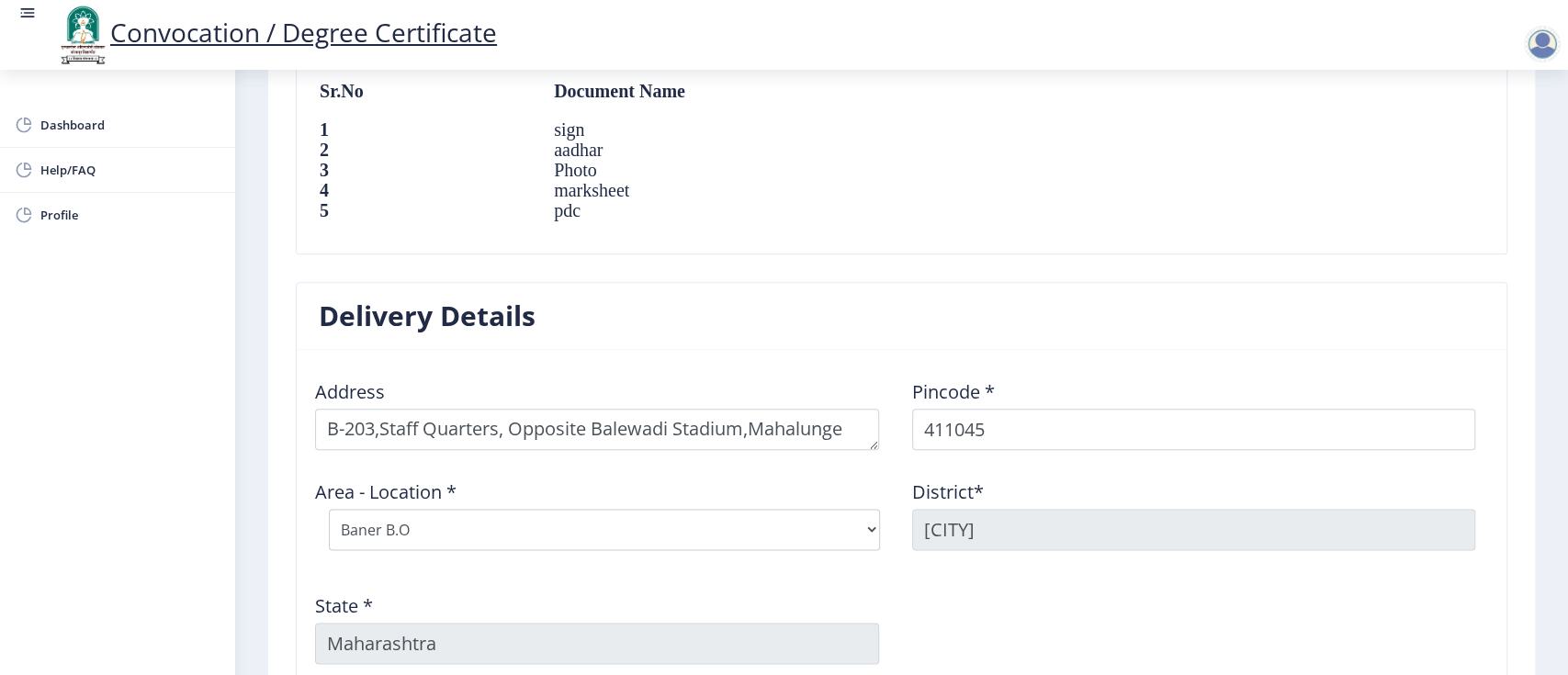 scroll, scrollTop: 1379, scrollLeft: 0, axis: vertical 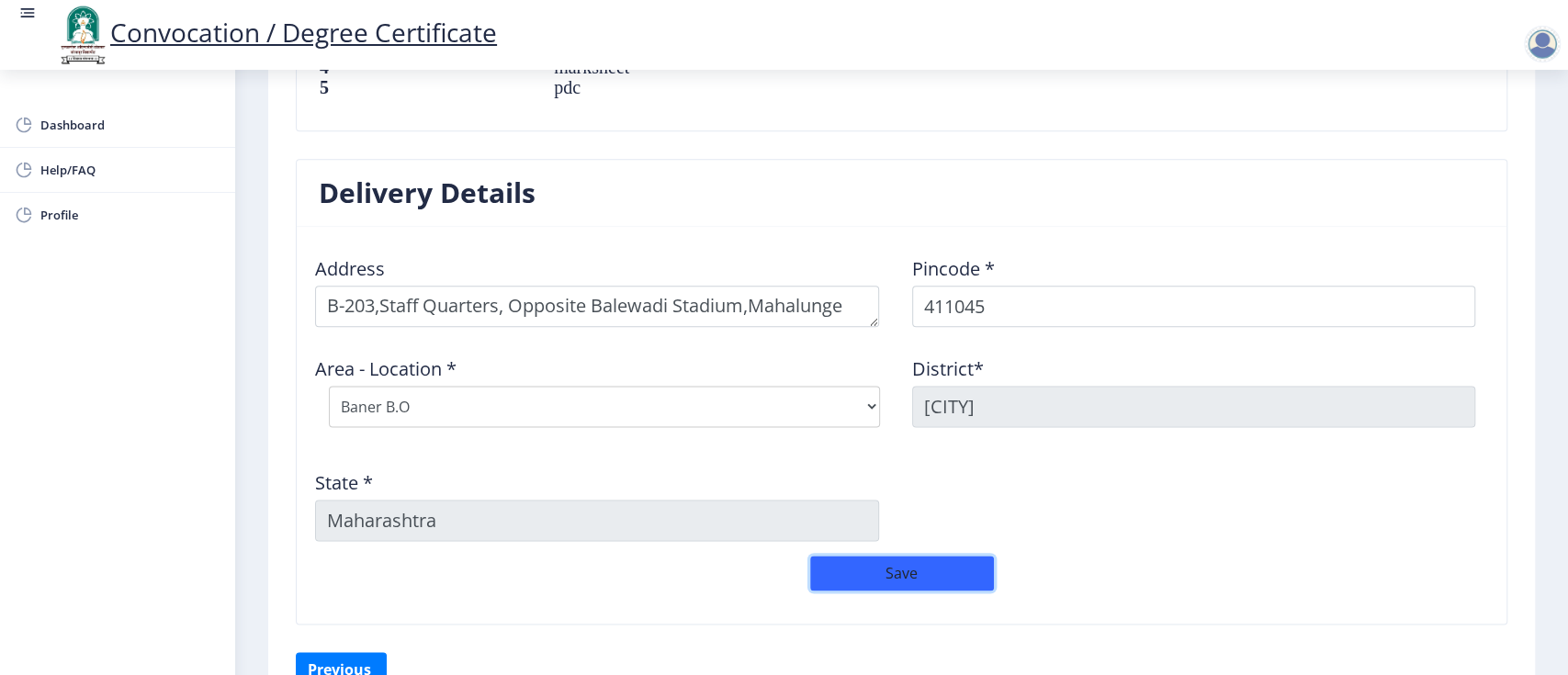 click on "Save" 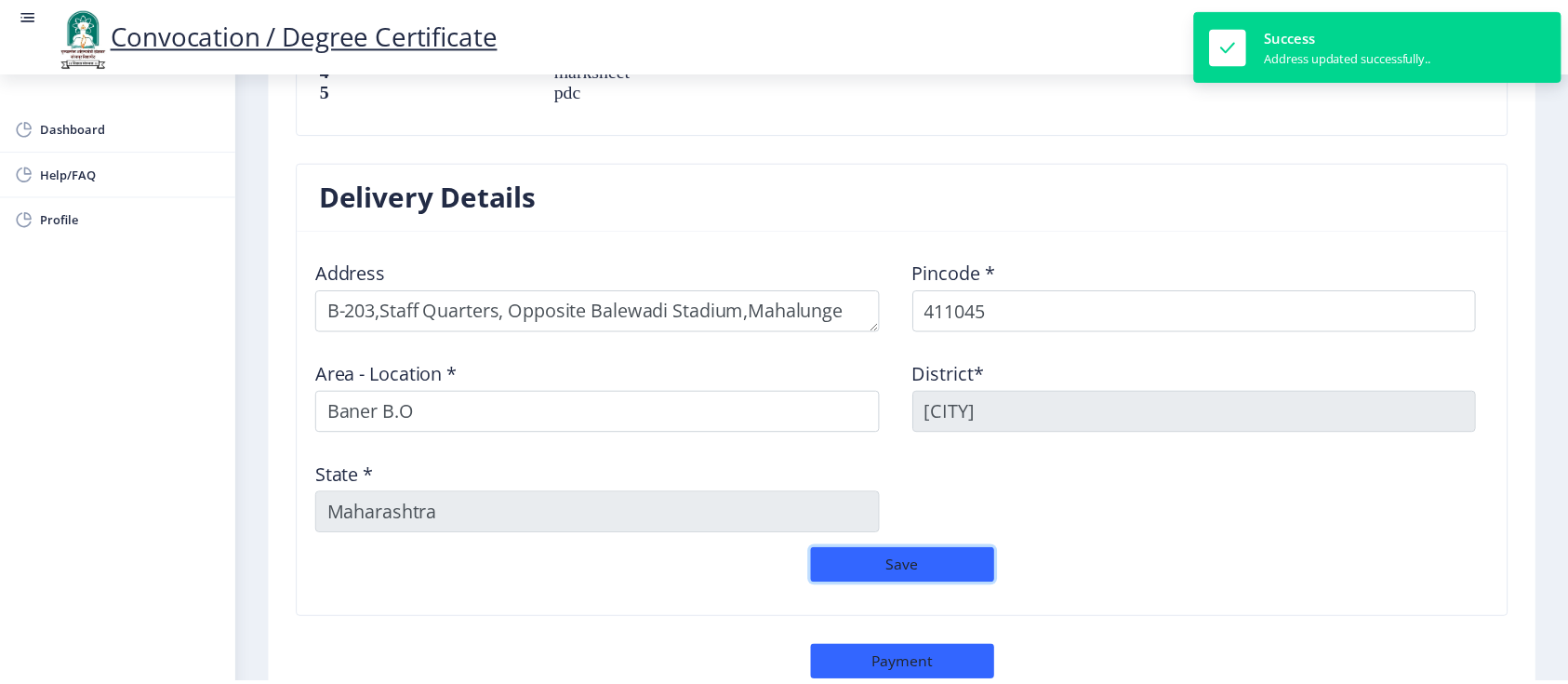 scroll, scrollTop: 1562, scrollLeft: 0, axis: vertical 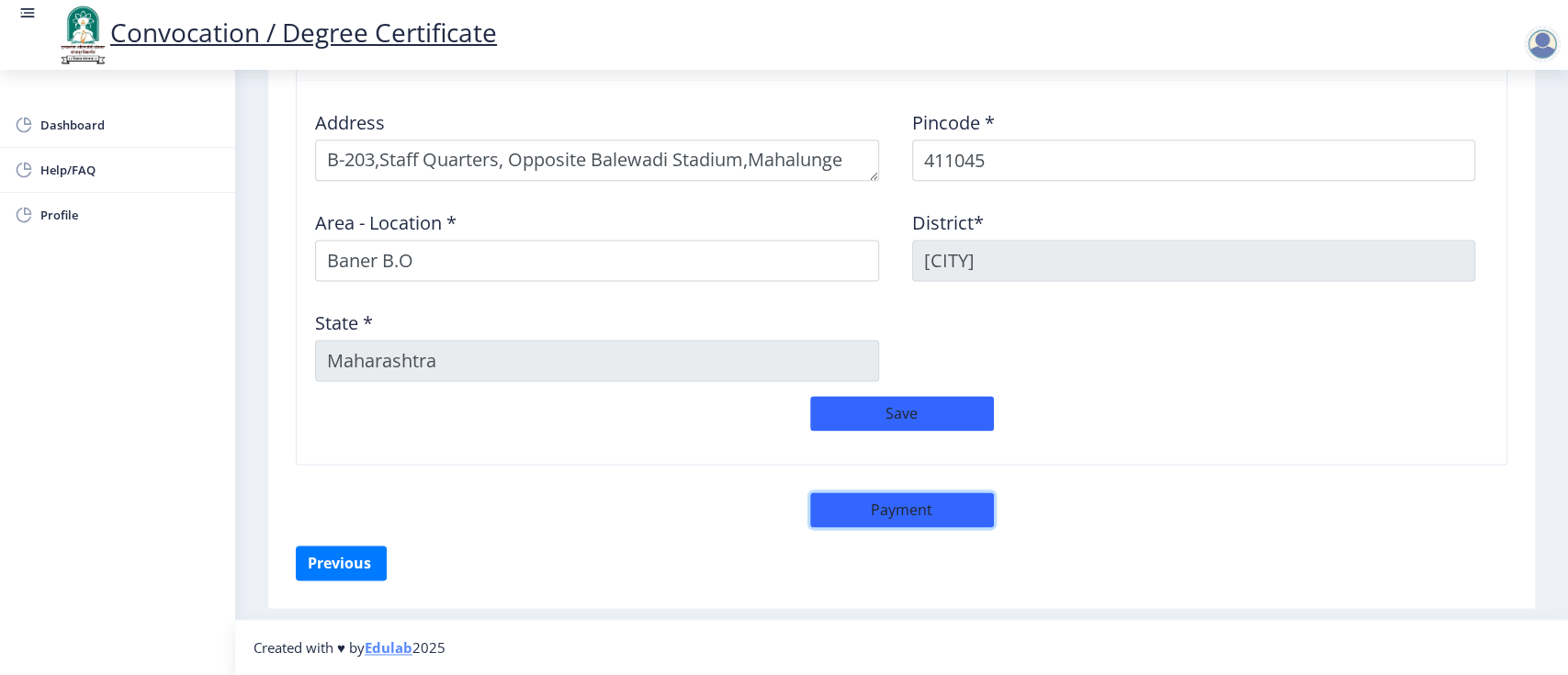 click on "Payment" 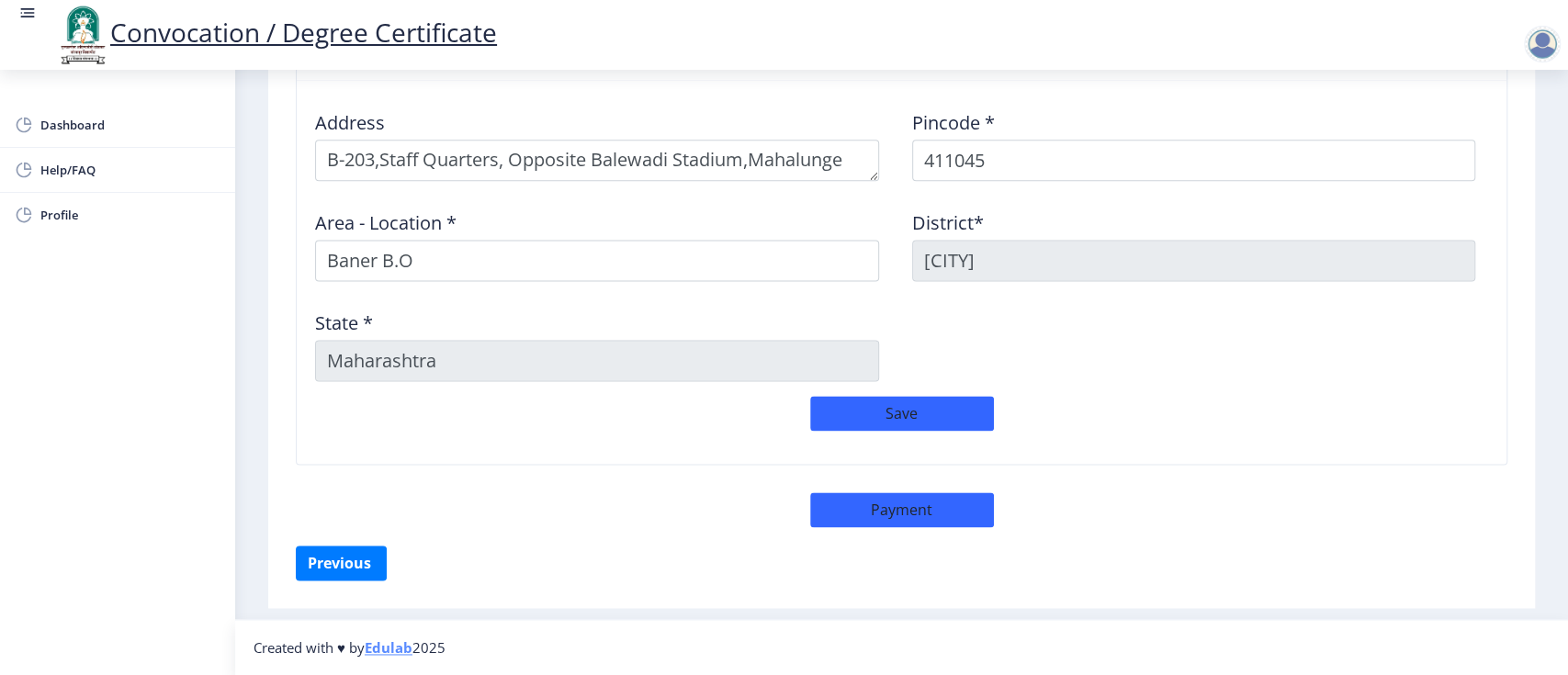 select on "sealed" 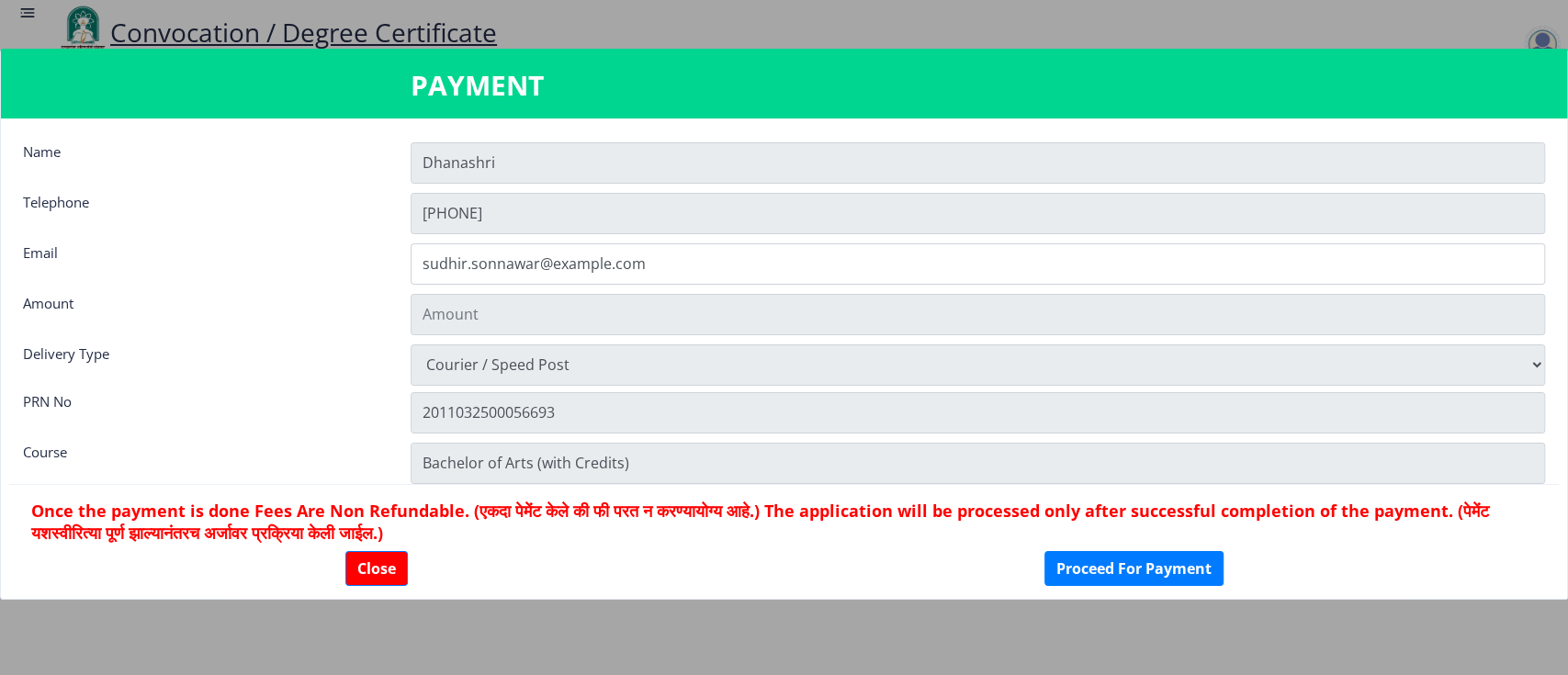 type on "1885" 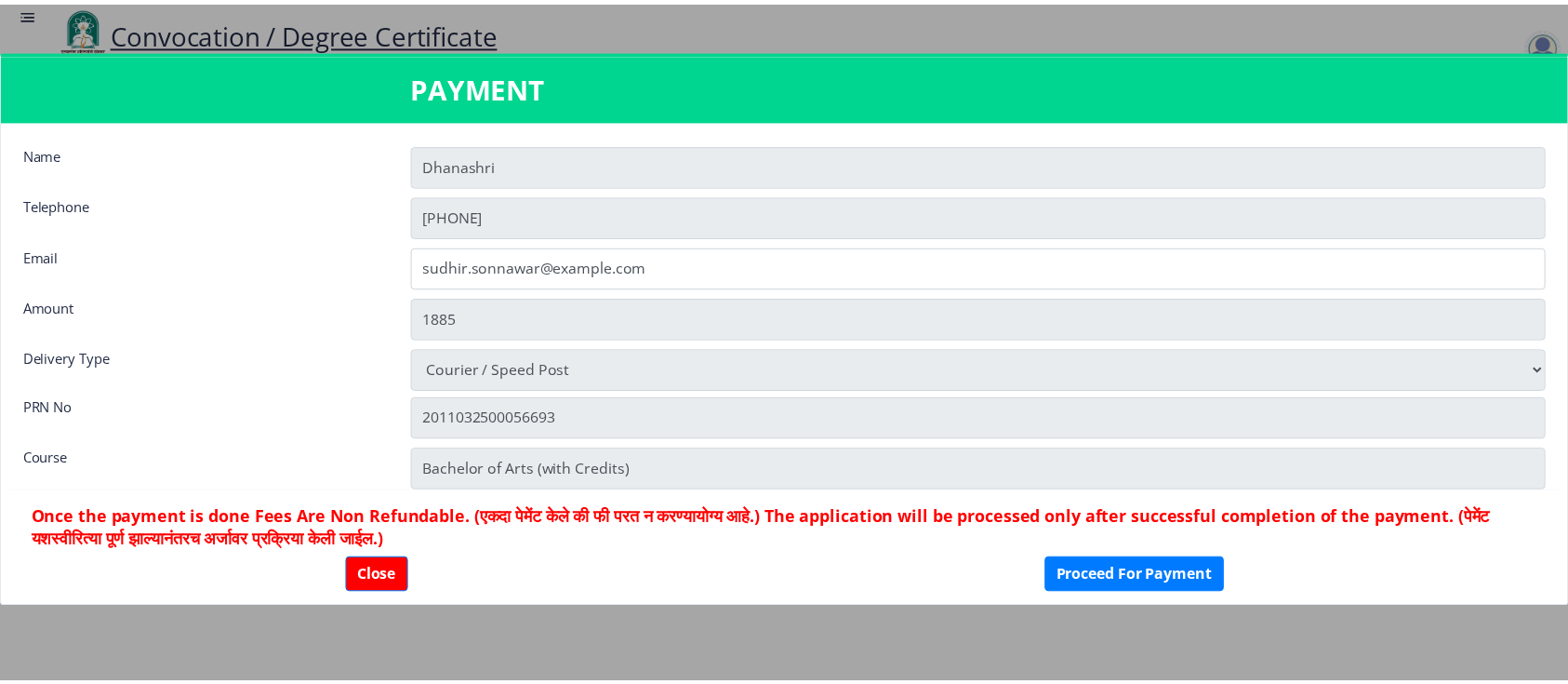scroll, scrollTop: 1560, scrollLeft: 0, axis: vertical 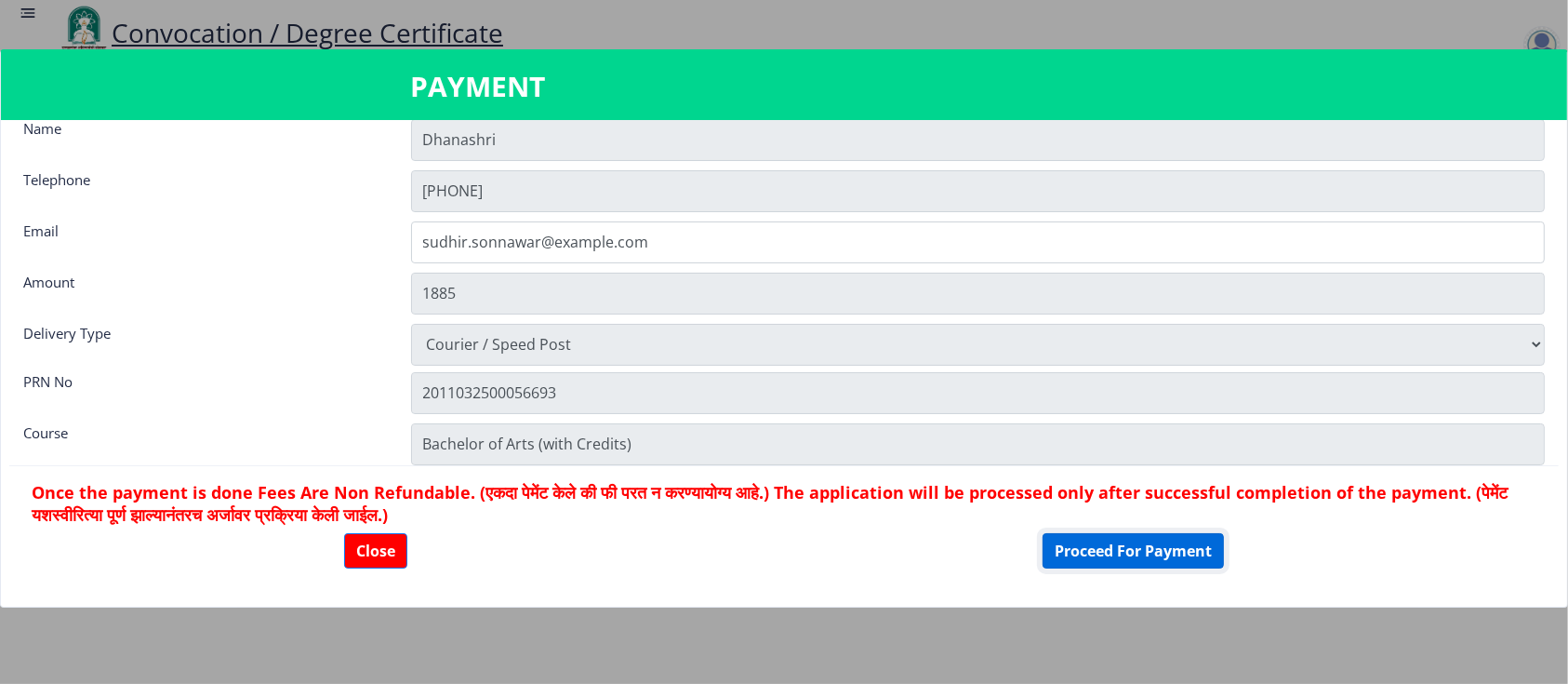 click on "Proceed For Payment" 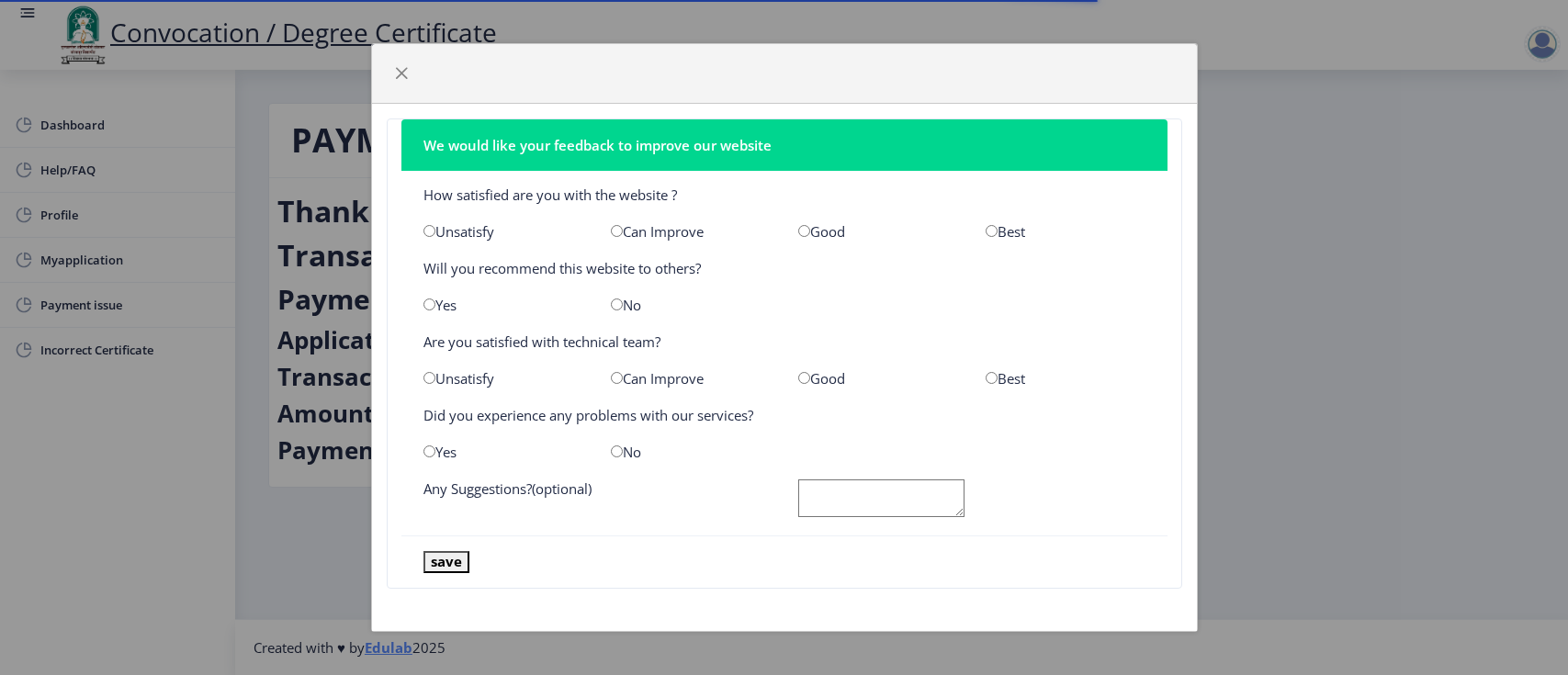 scroll, scrollTop: 0, scrollLeft: 0, axis: both 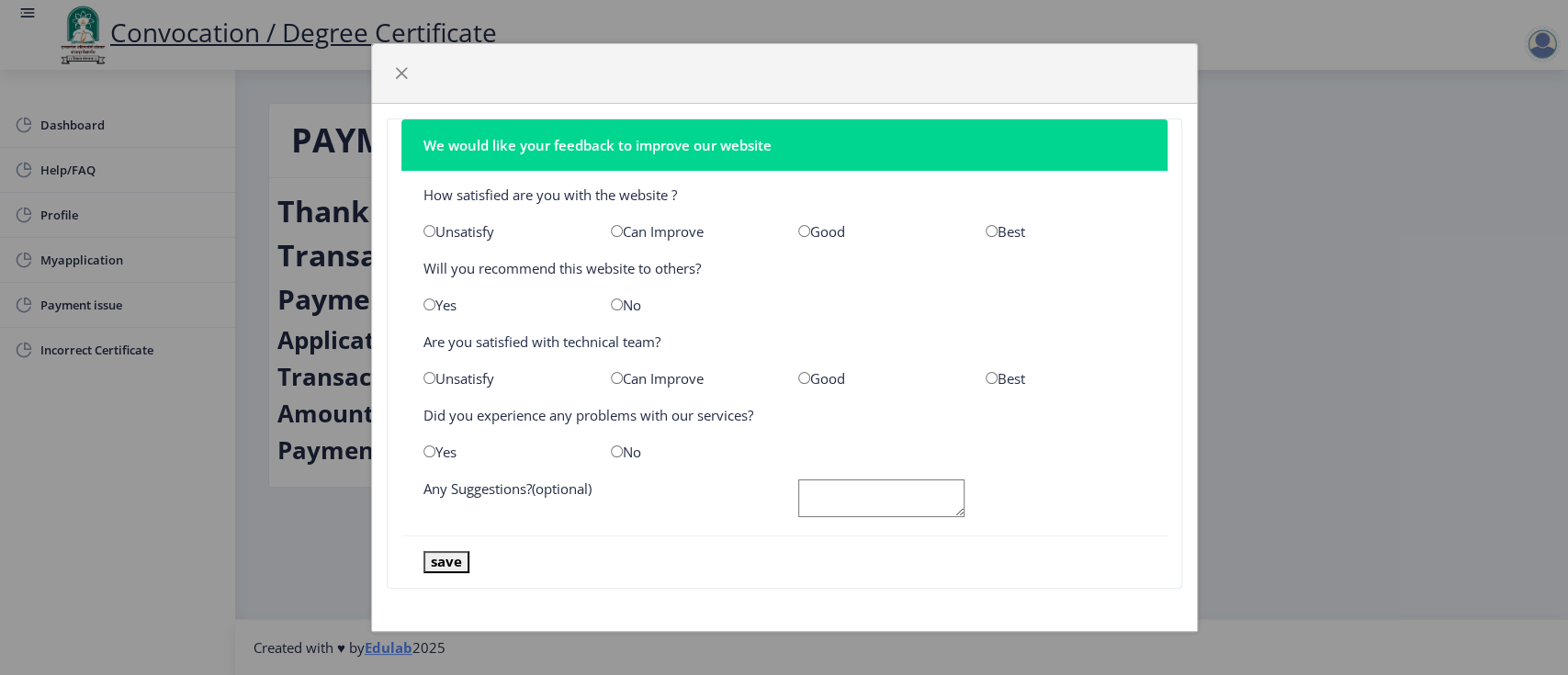 click on "Best" 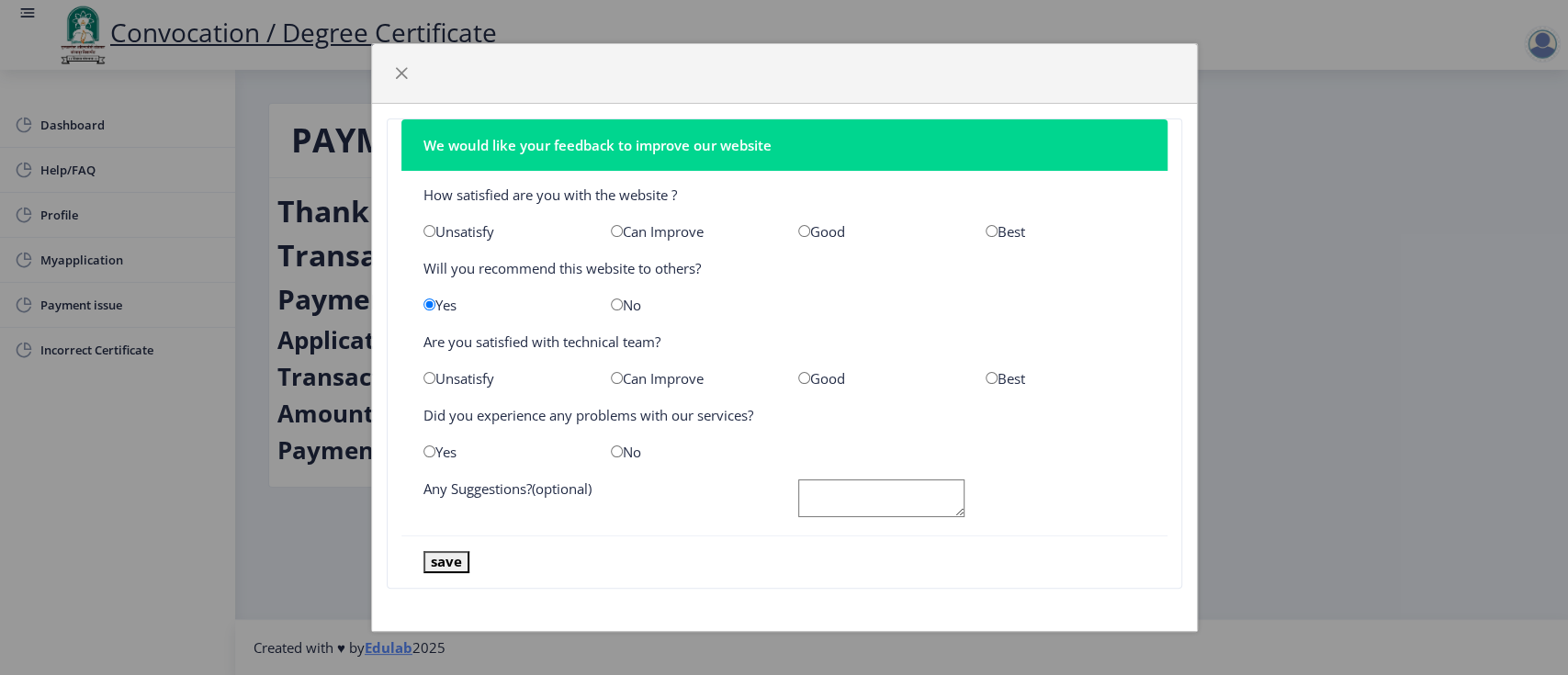 click at bounding box center (804, 231) 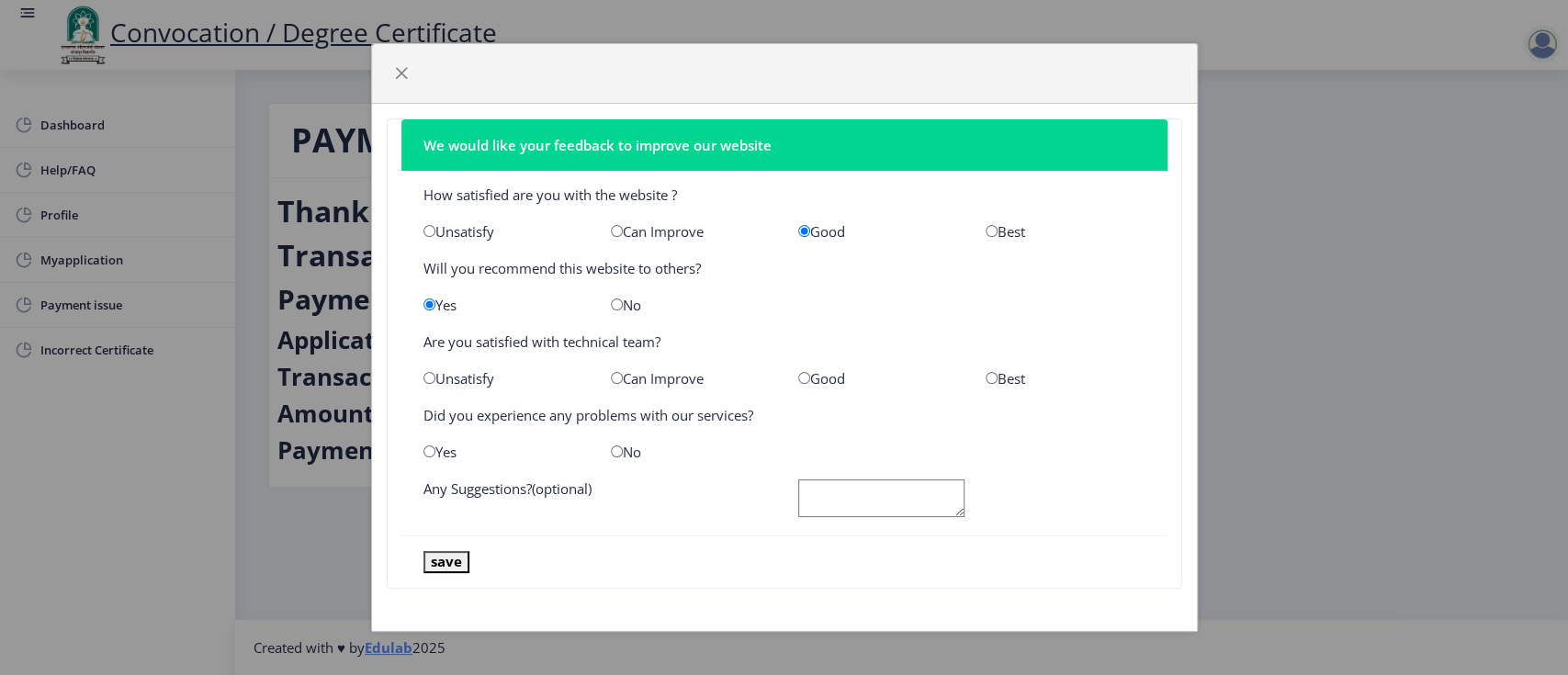 click at bounding box center [804, 377] 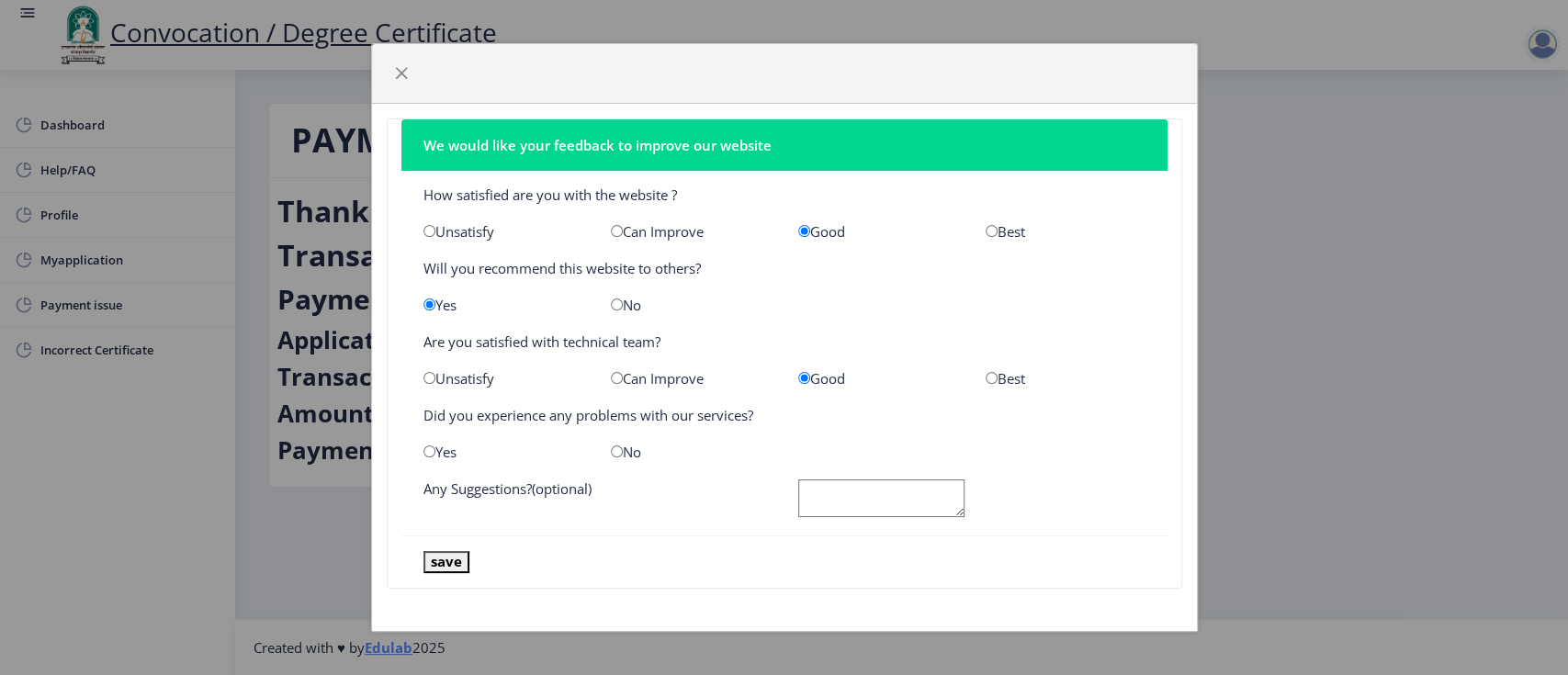 drag, startPoint x: 425, startPoint y: 450, endPoint x: 440, endPoint y: 450, distance: 15 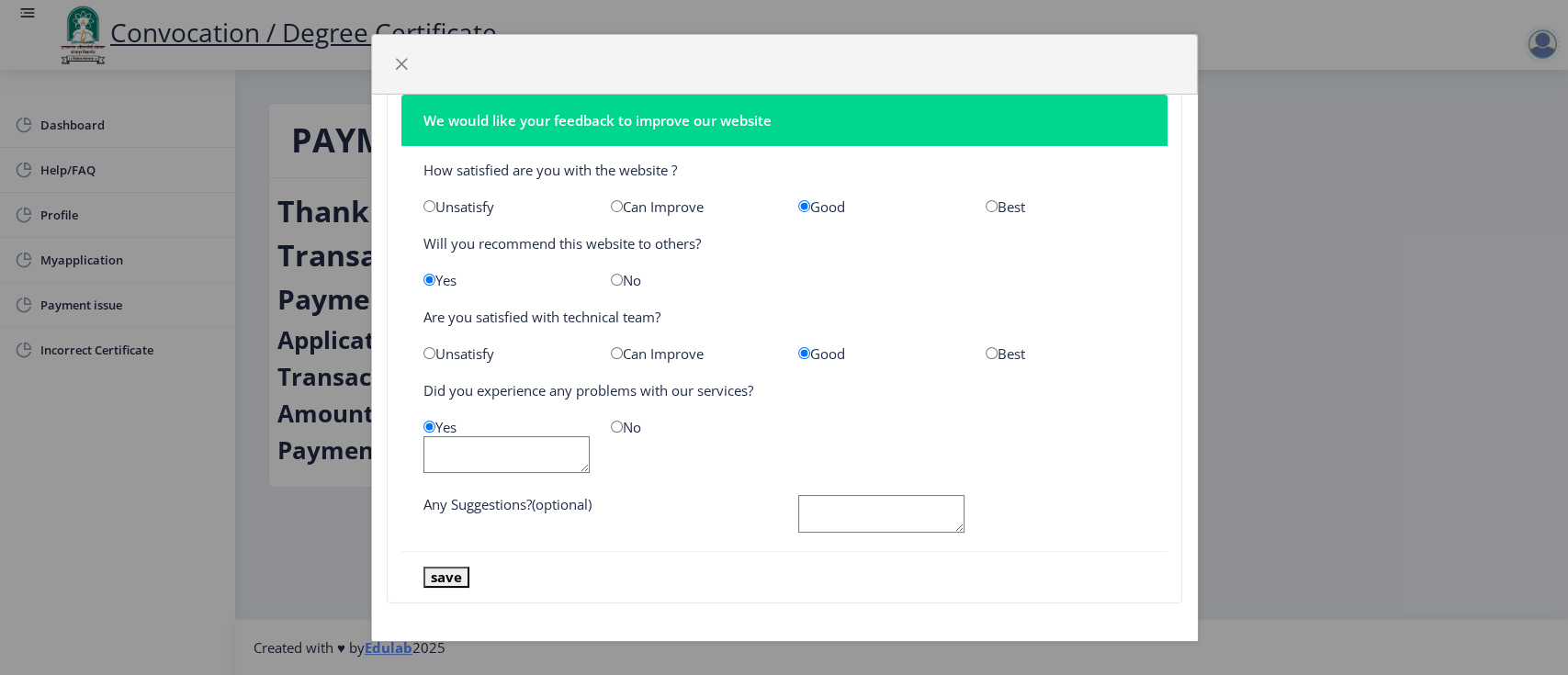 scroll, scrollTop: 20, scrollLeft: 0, axis: vertical 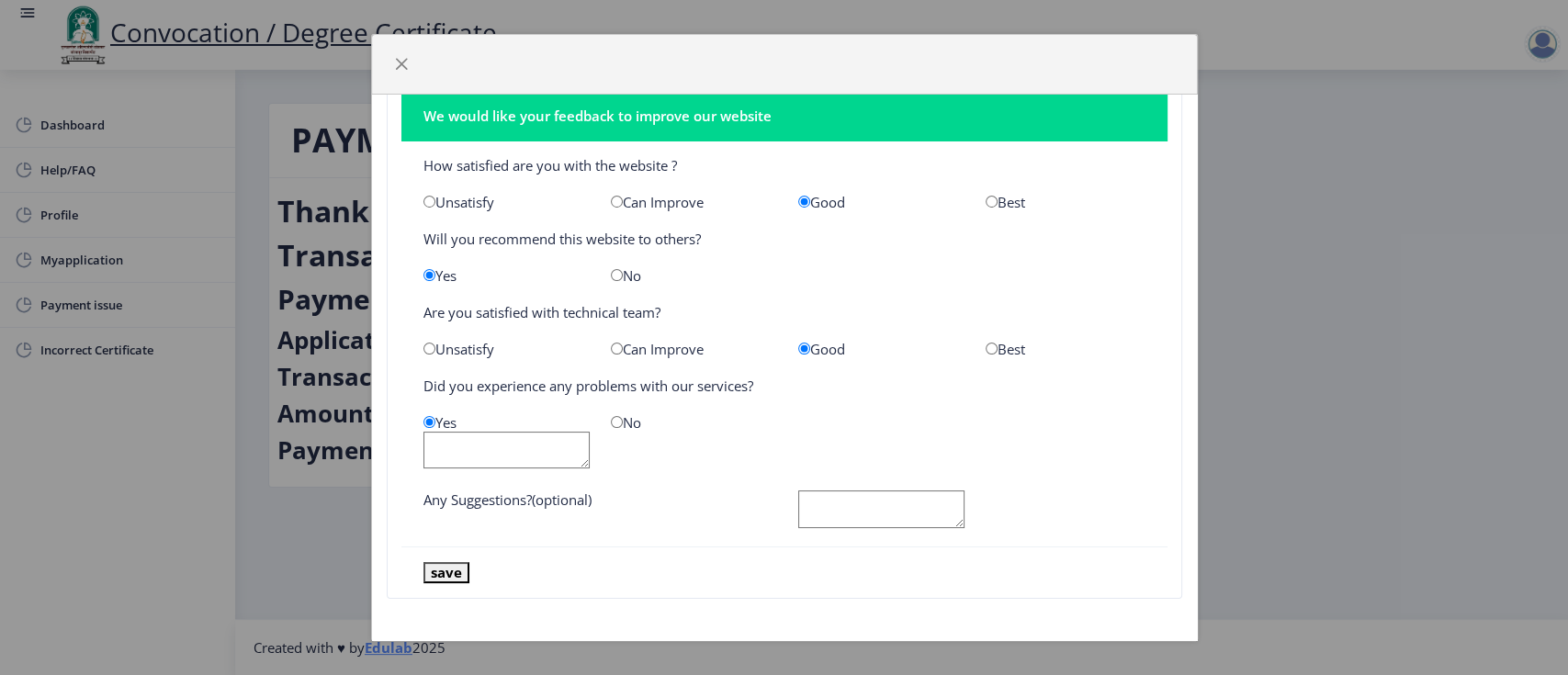 click at bounding box center [616, 422] 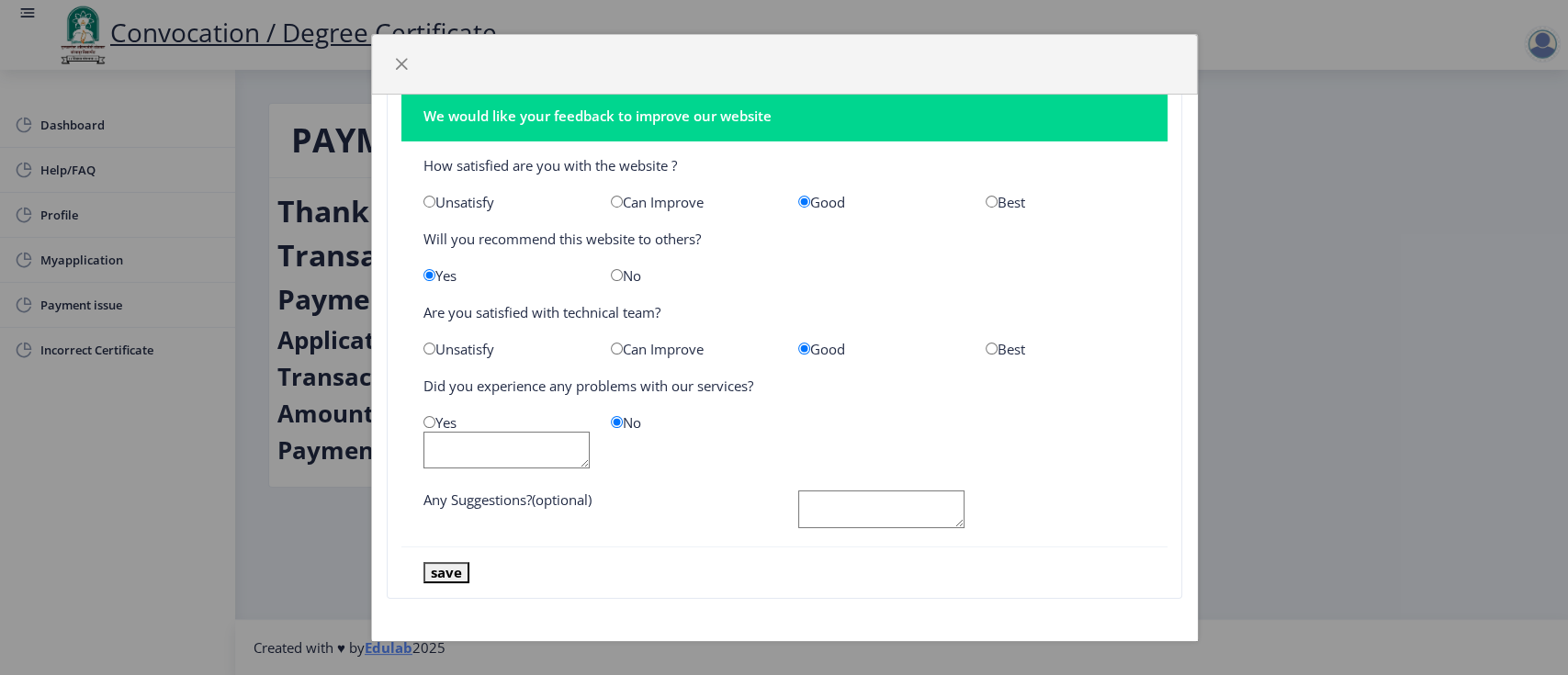 scroll, scrollTop: 0, scrollLeft: 0, axis: both 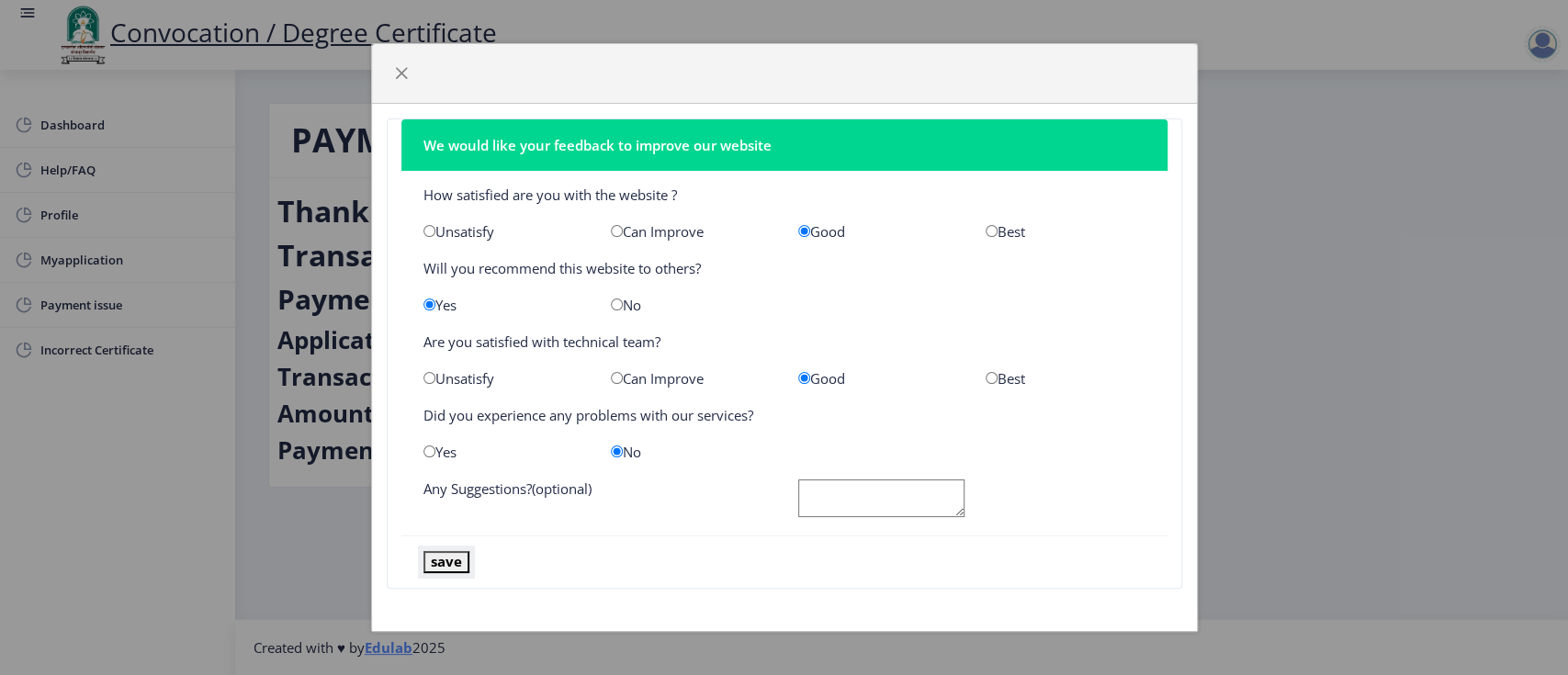 click on "save" 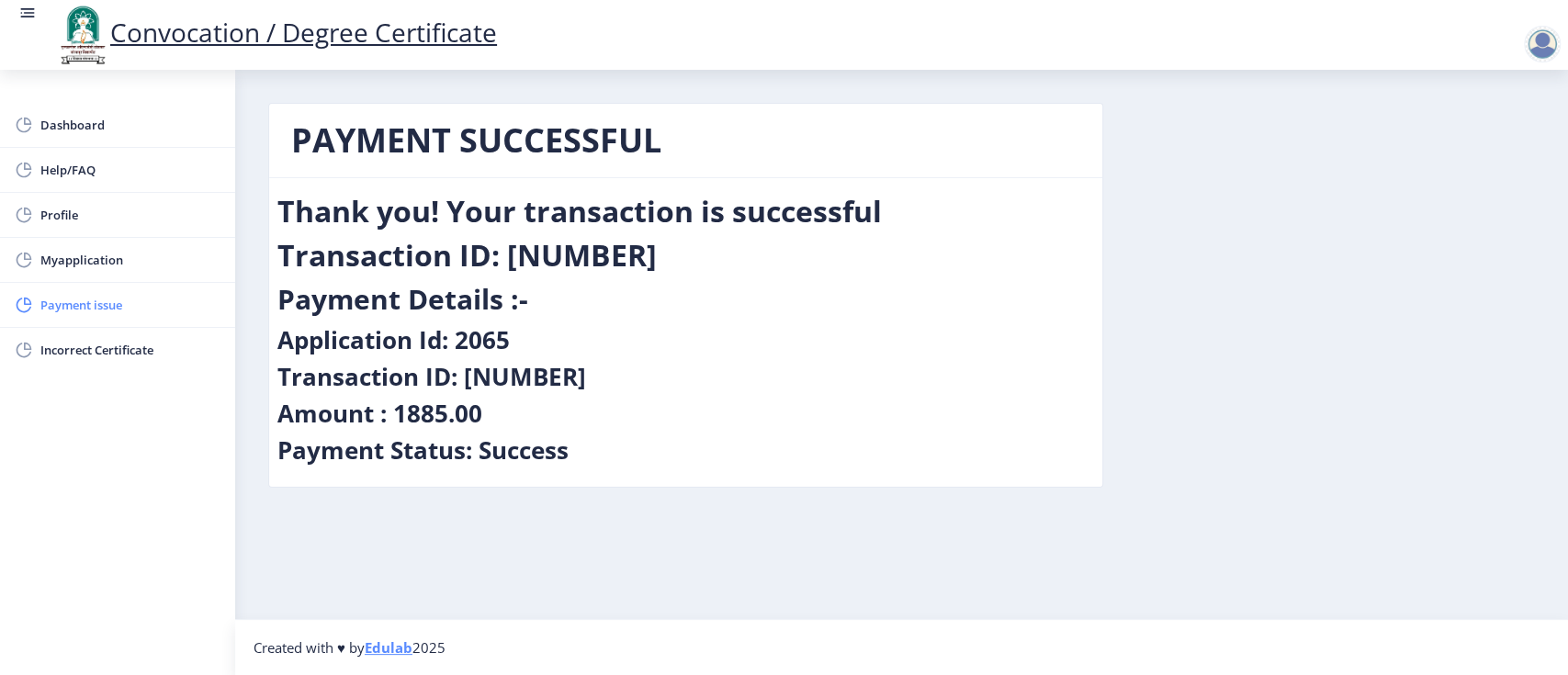 click on "Payment issue" 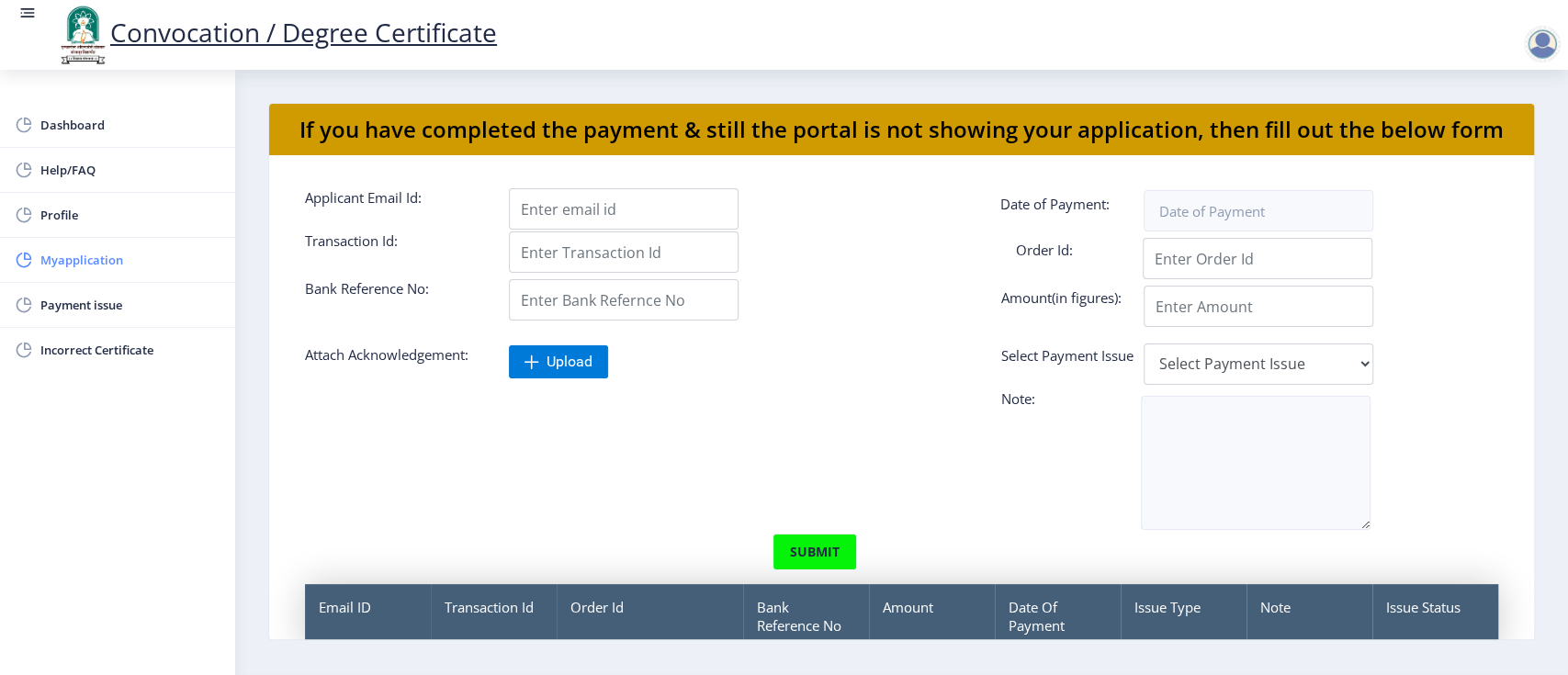 click on "Myapplication" 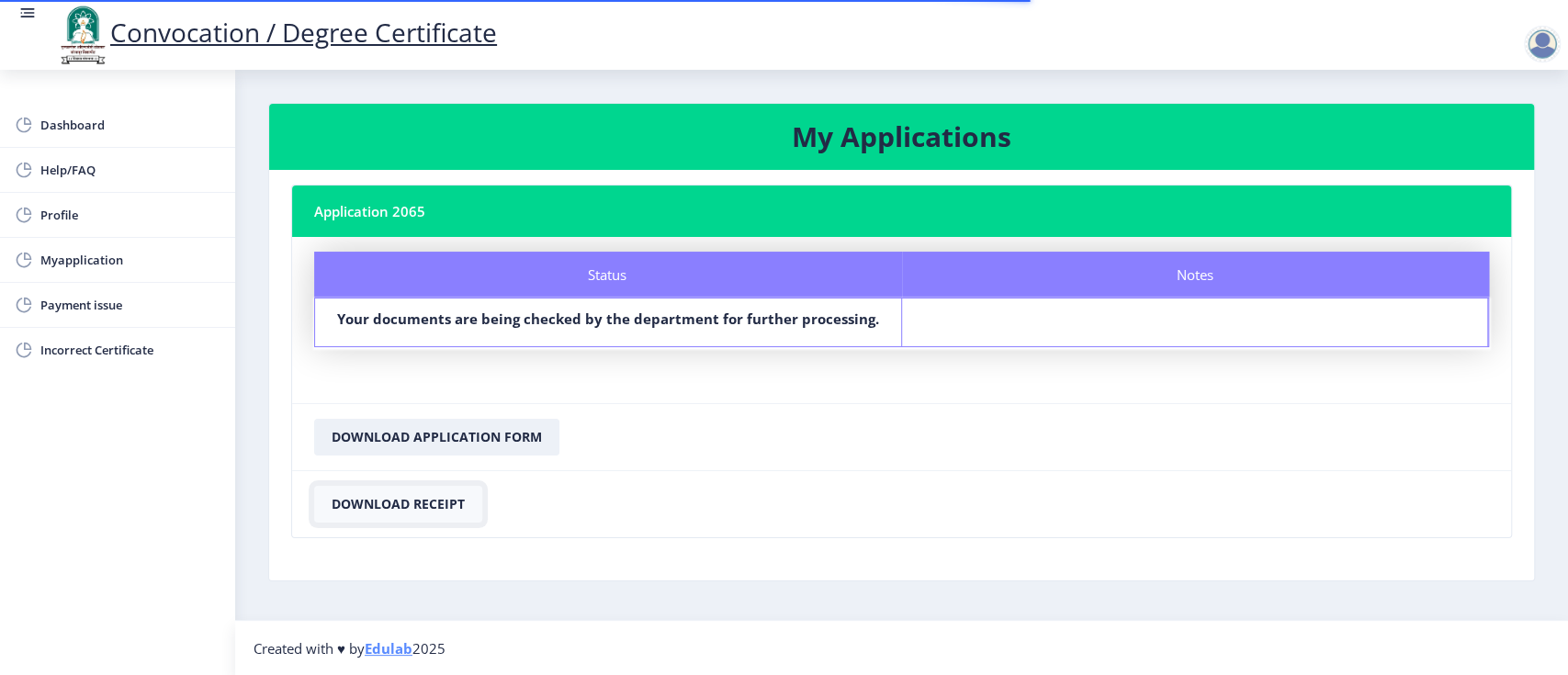 click on "Download Receipt" 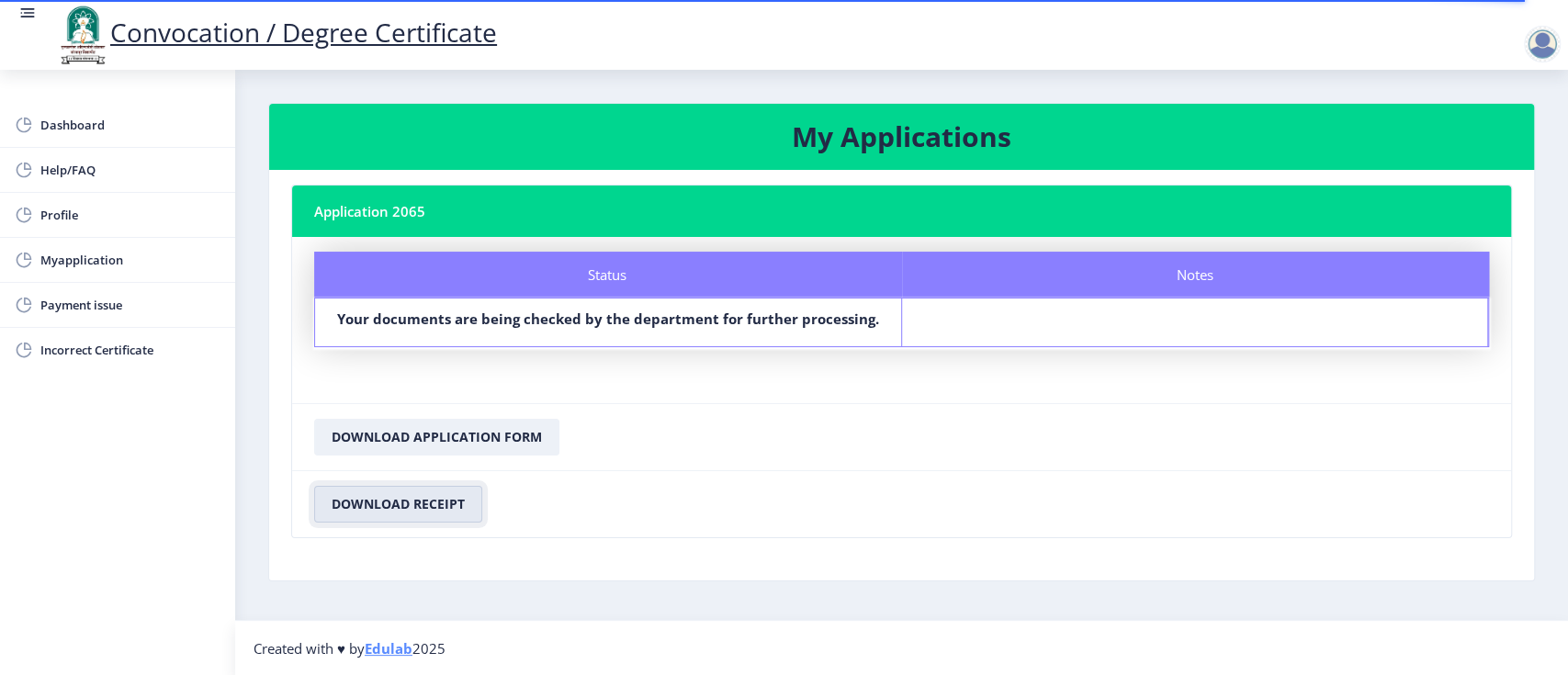 type 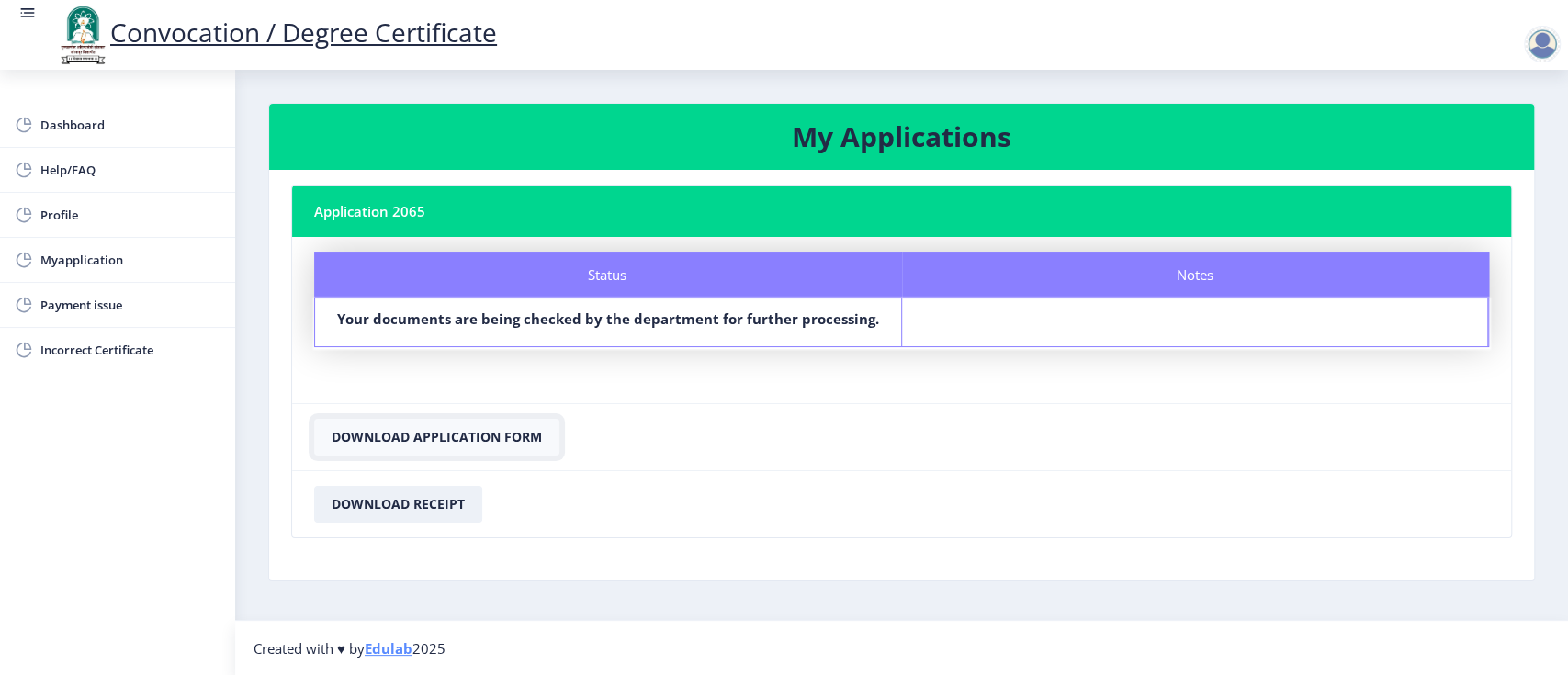 click on "Download Application Form" 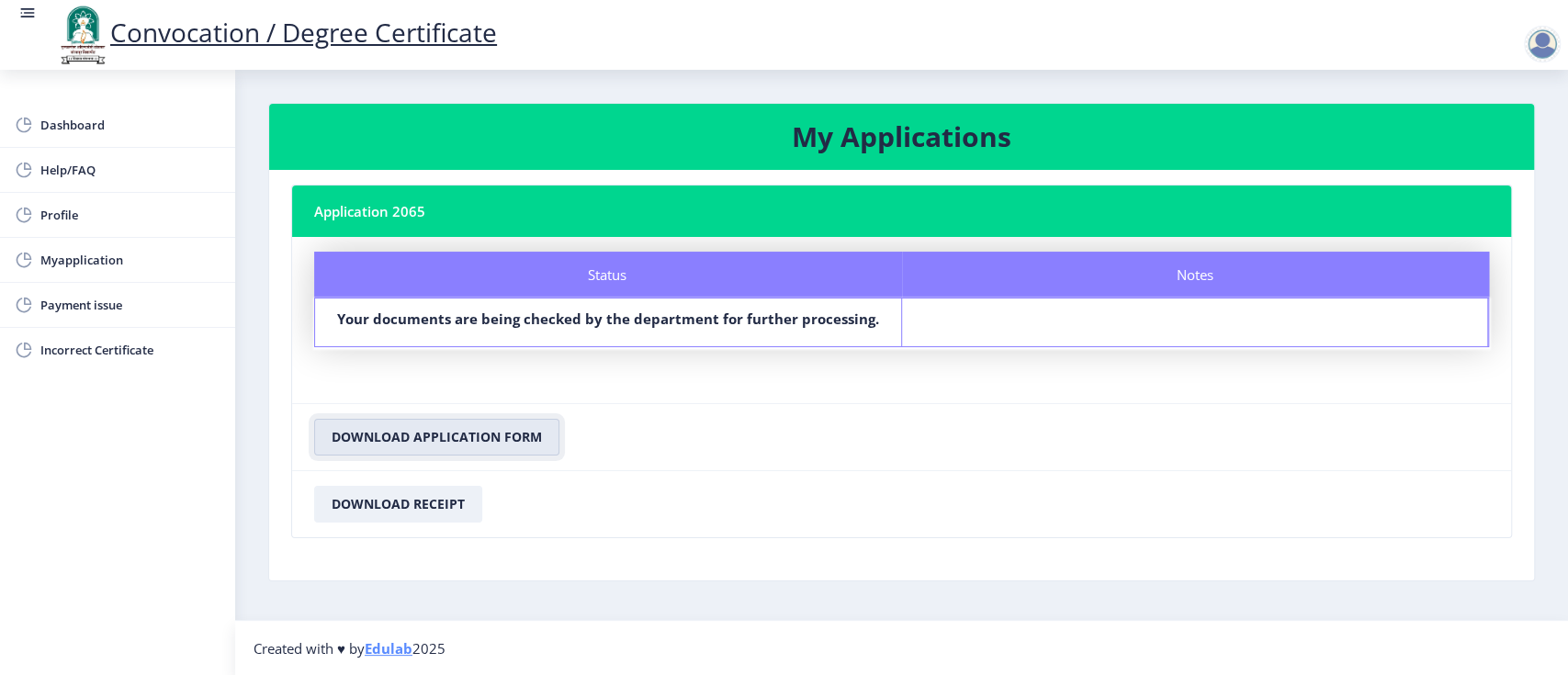 type 